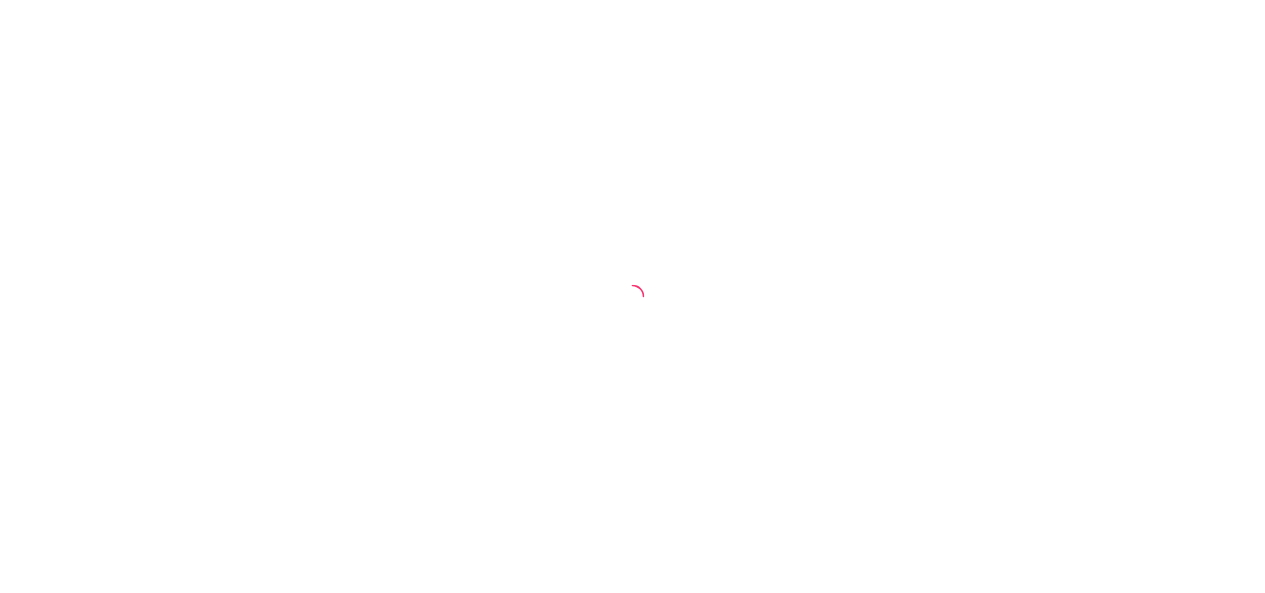 scroll, scrollTop: 0, scrollLeft: 0, axis: both 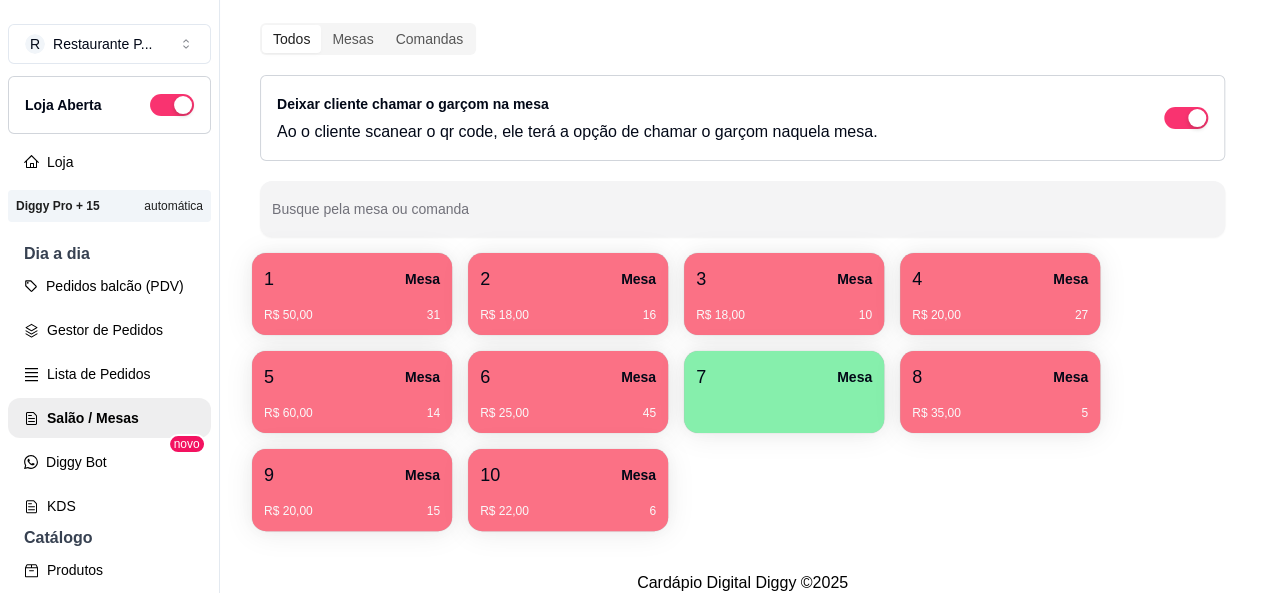 click on "R$ 20,00 27" at bounding box center (1000, 308) 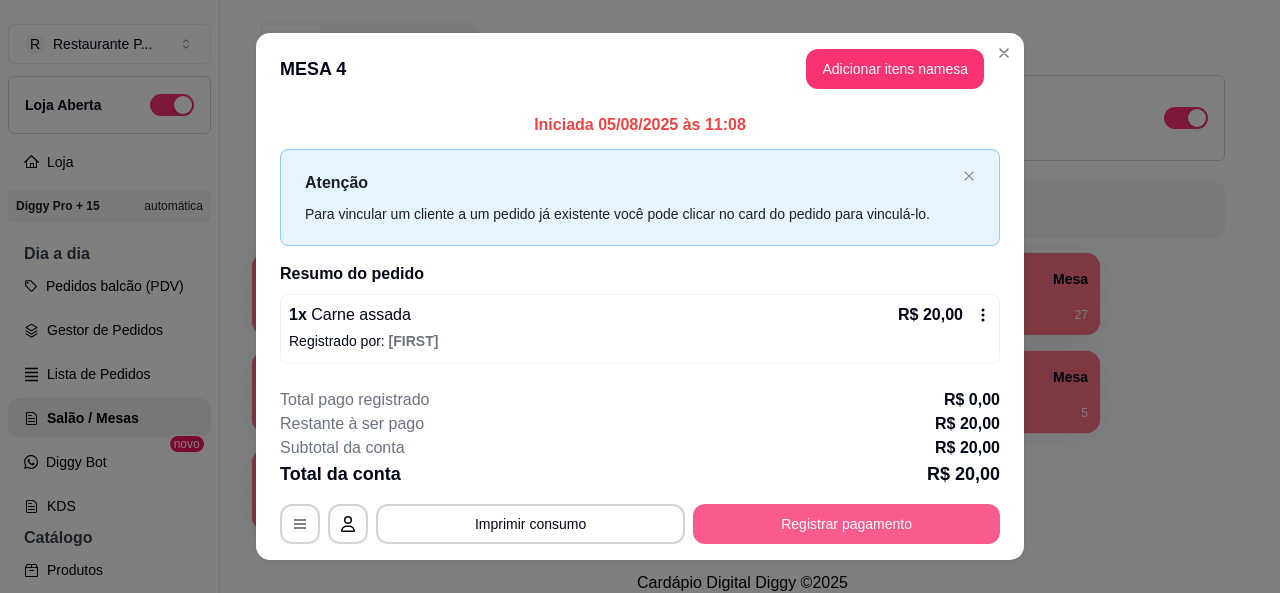 click on "Registrar pagamento" at bounding box center (846, 524) 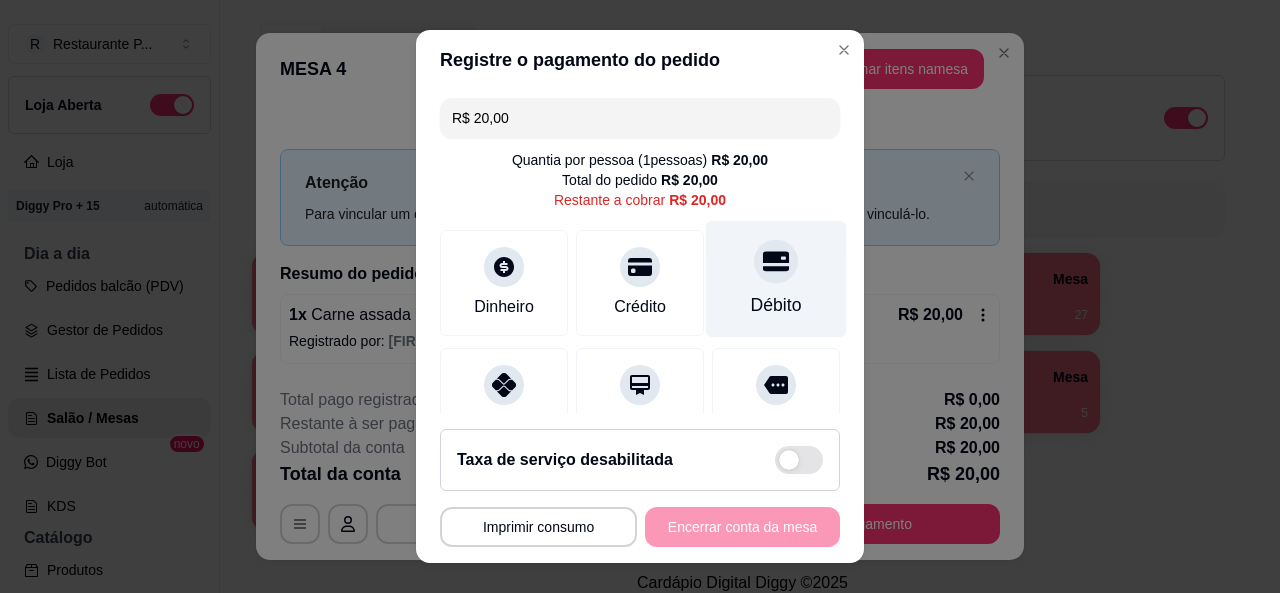 click at bounding box center [776, 261] 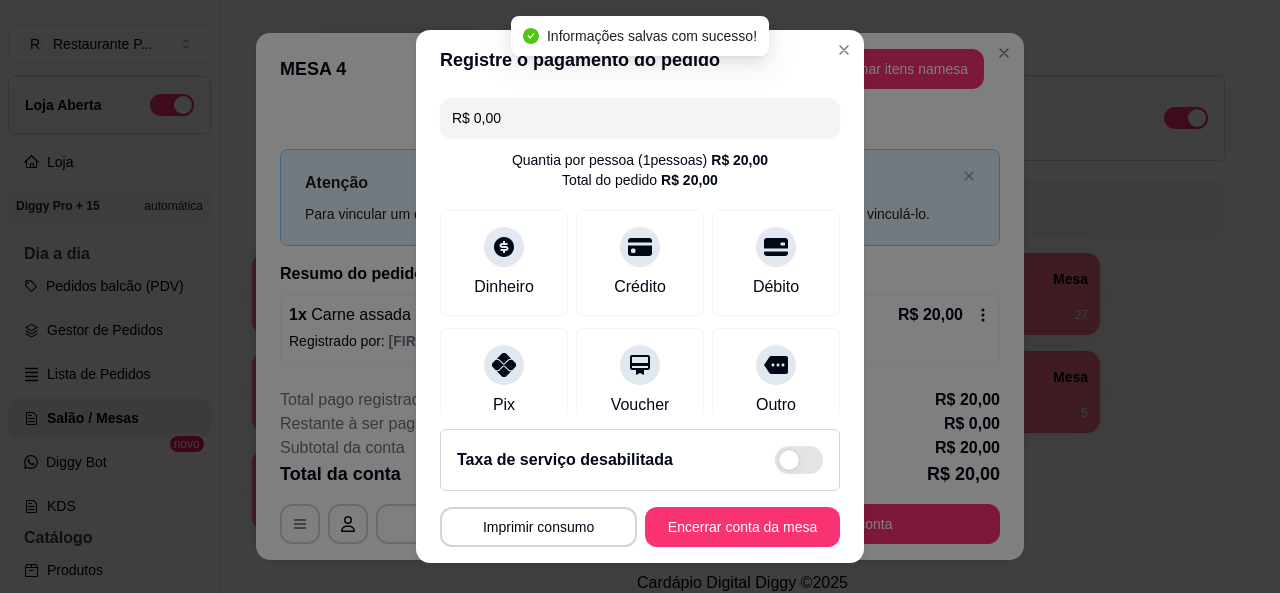 type on "R$ 0,00" 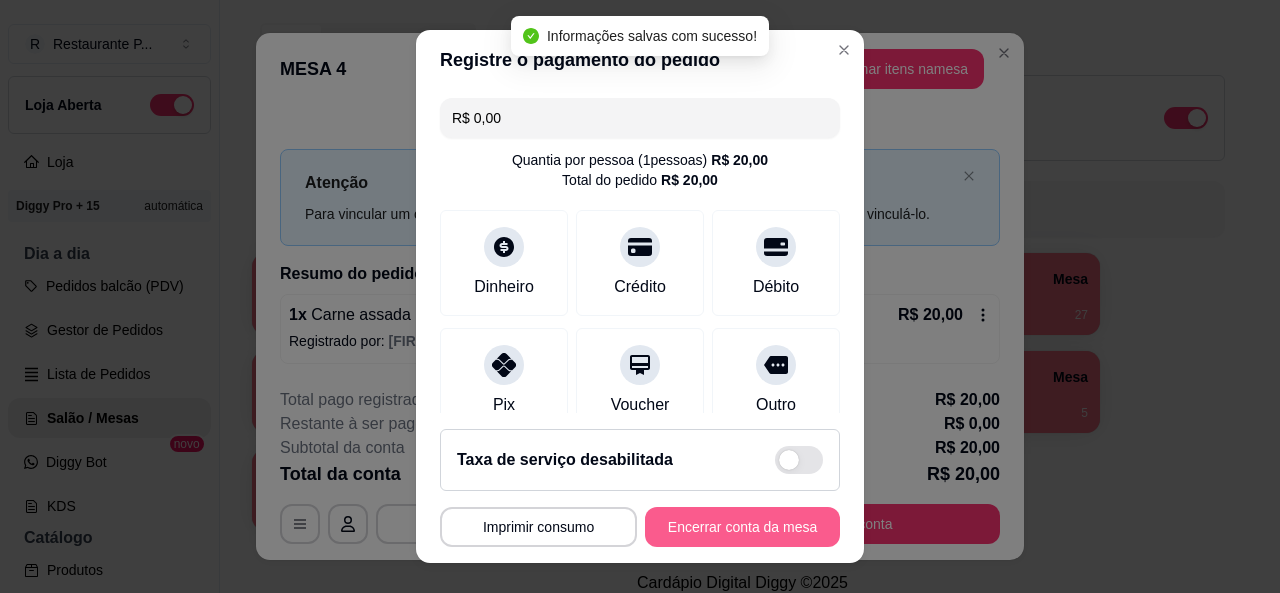 click on "Encerrar conta da mesa" at bounding box center (742, 527) 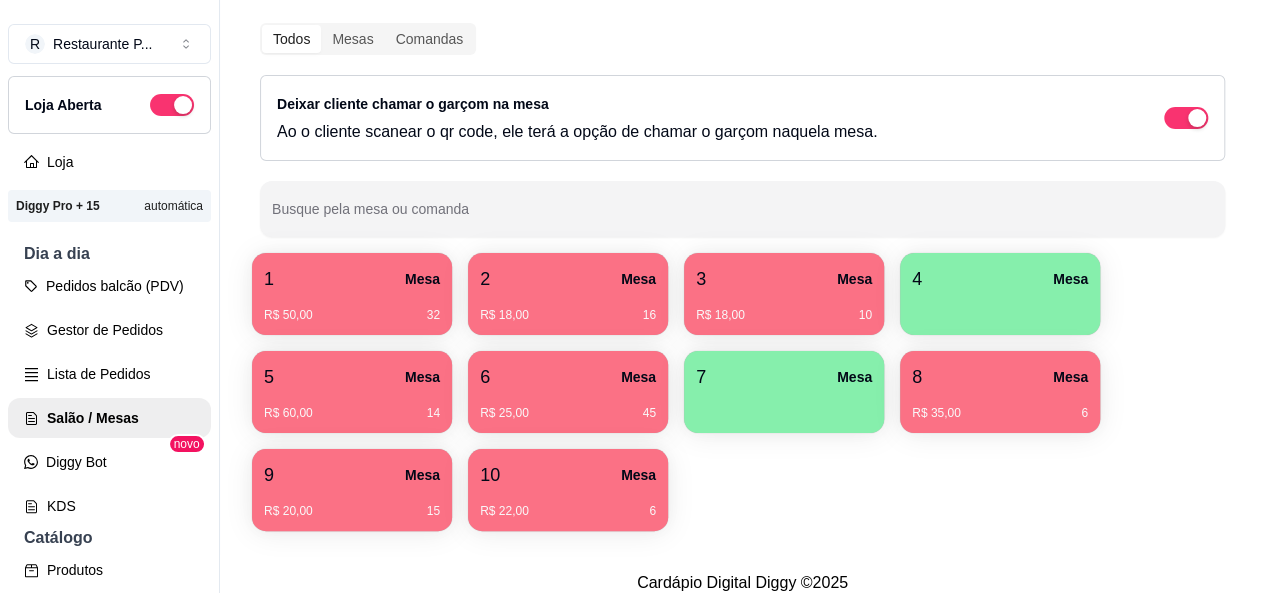 click on "1 Mesa" at bounding box center [352, 279] 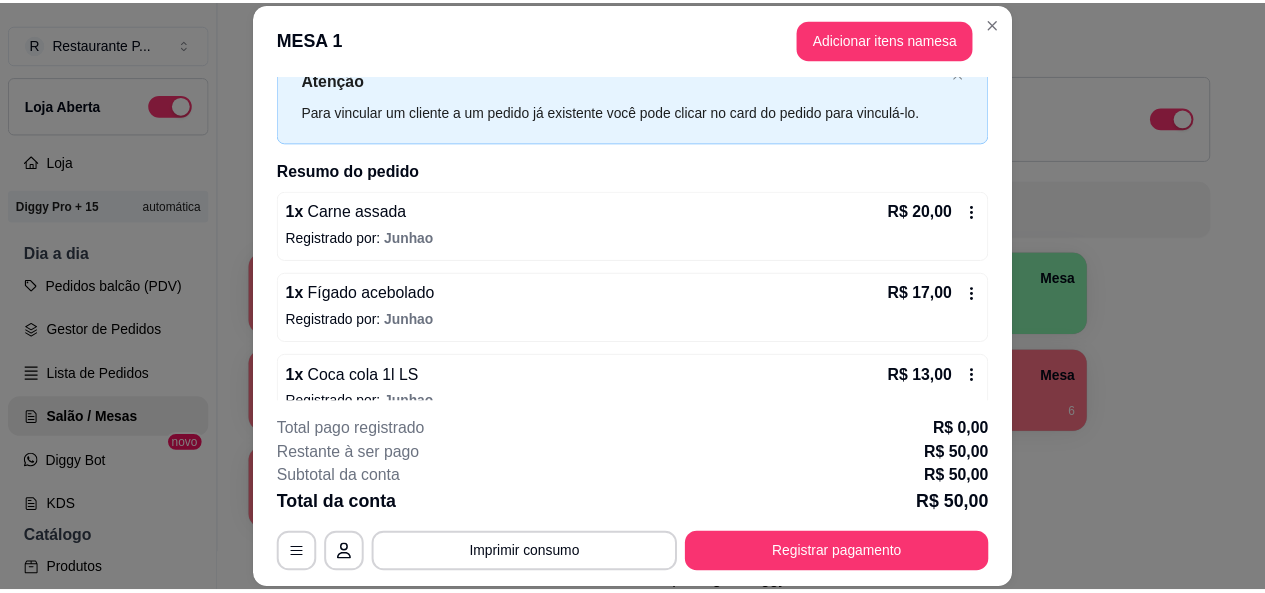 scroll, scrollTop: 100, scrollLeft: 0, axis: vertical 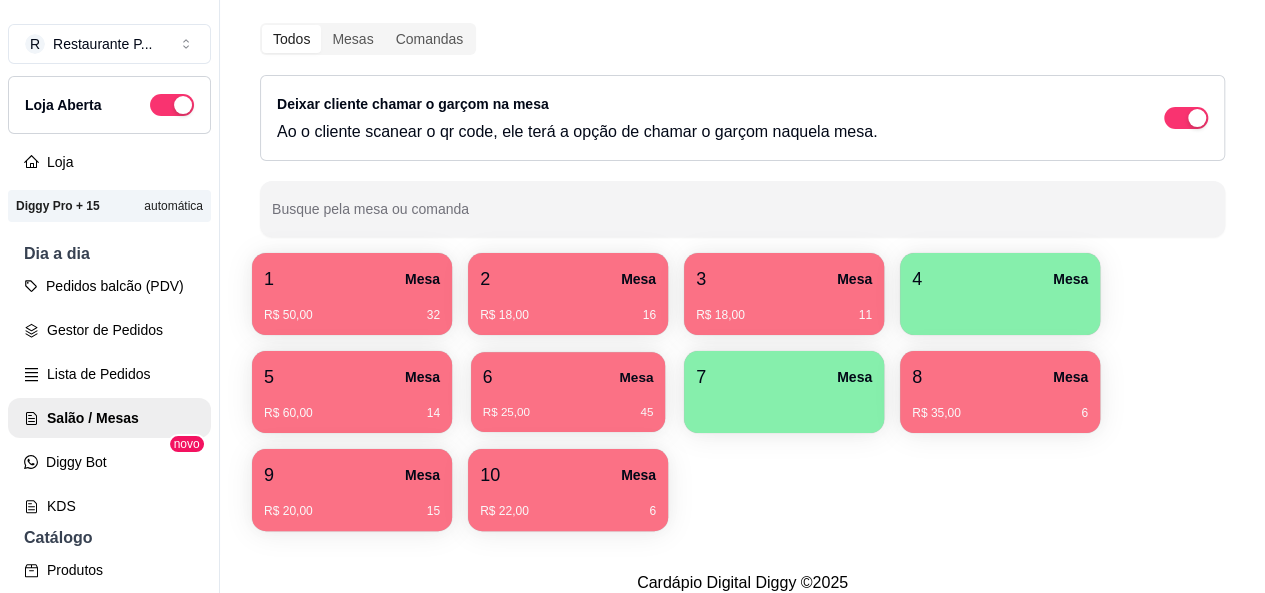 click on "R$ 25,00 45" at bounding box center [568, 405] 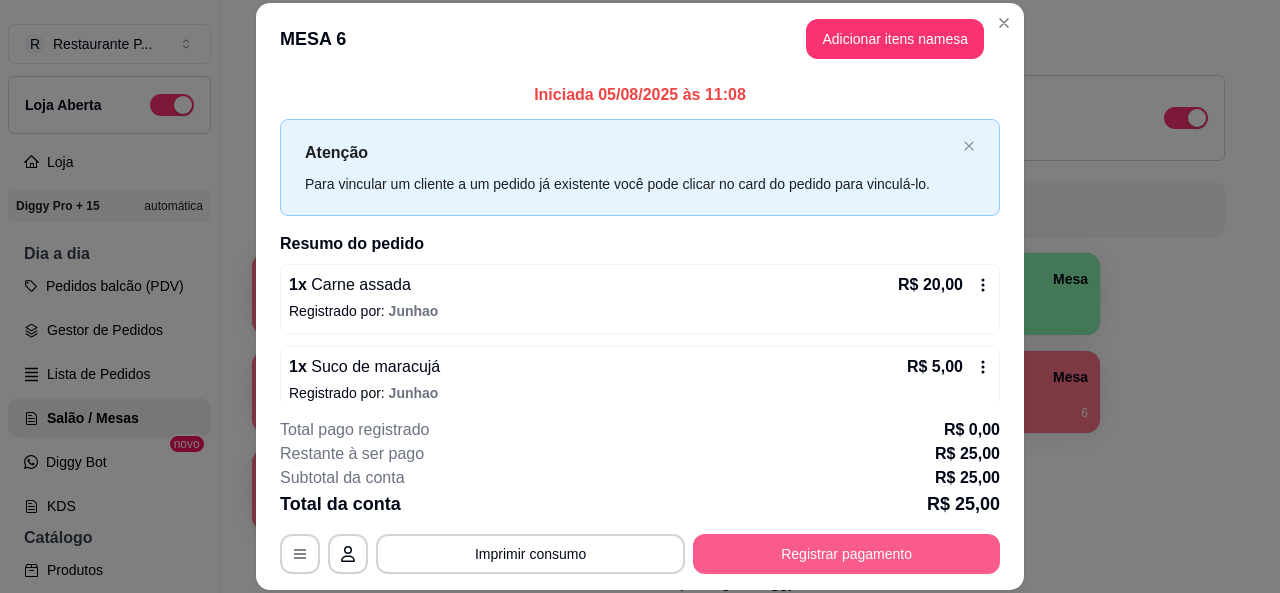 click on "Registrar pagamento" at bounding box center [846, 554] 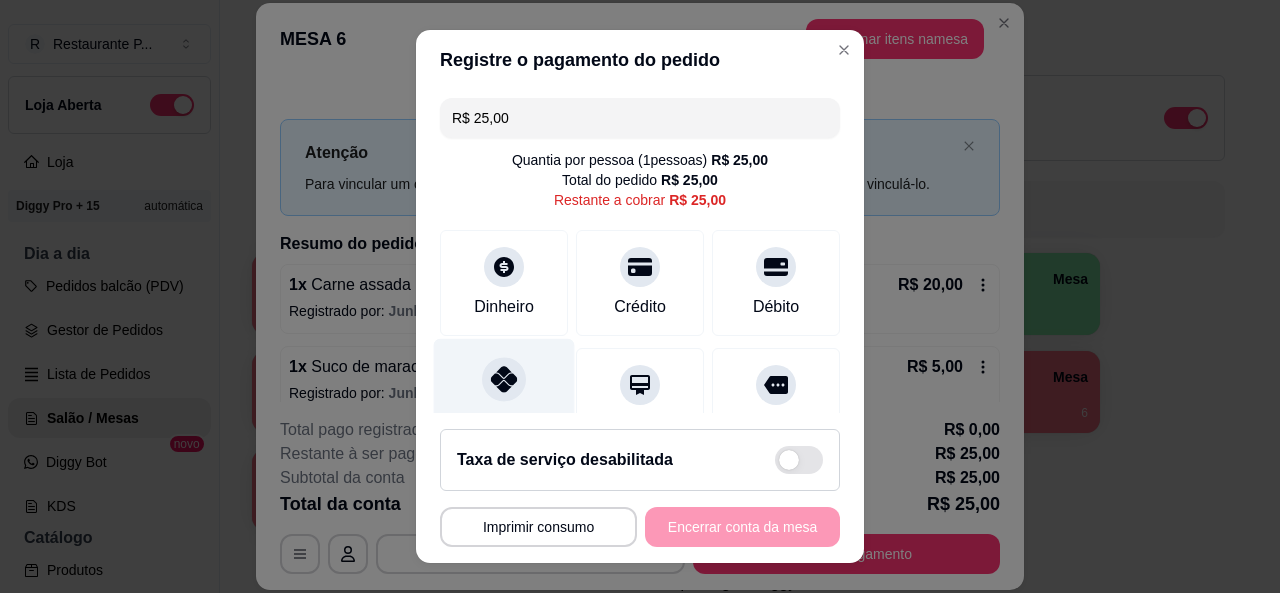 click 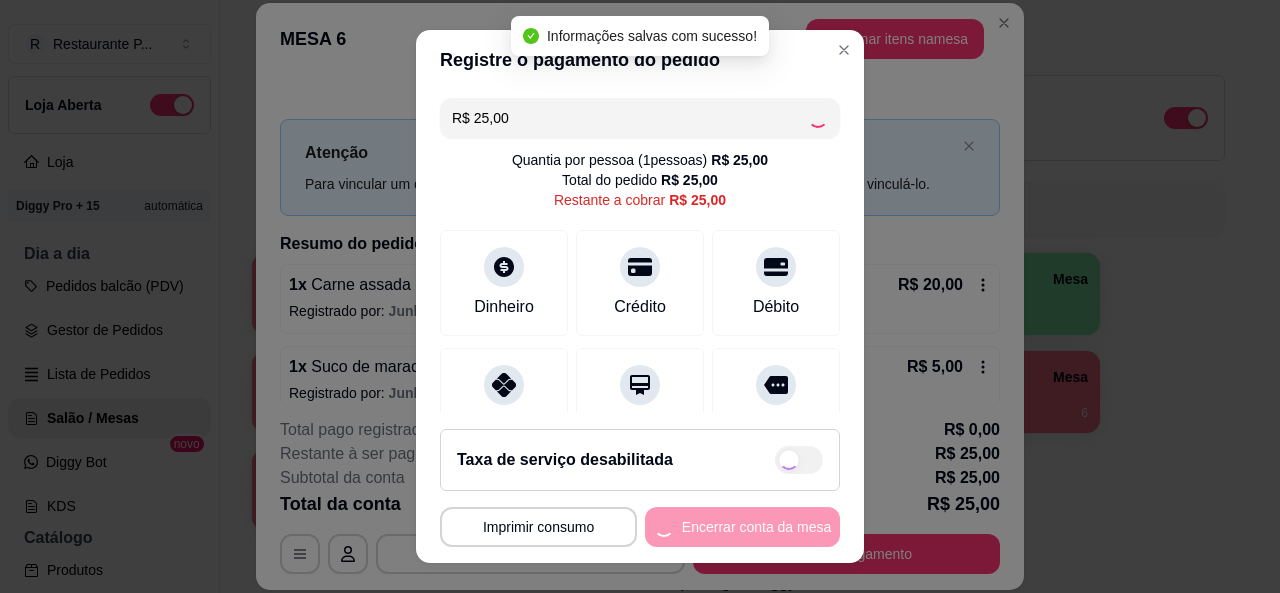 type on "R$ 0,00" 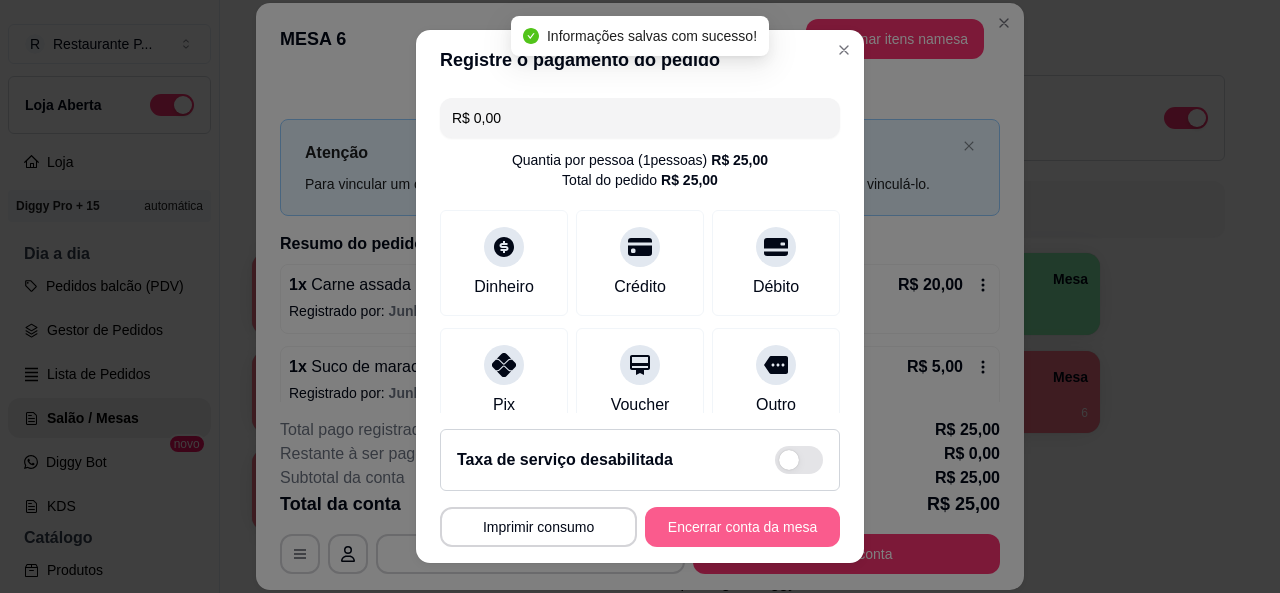 click on "Encerrar conta da mesa" at bounding box center [742, 527] 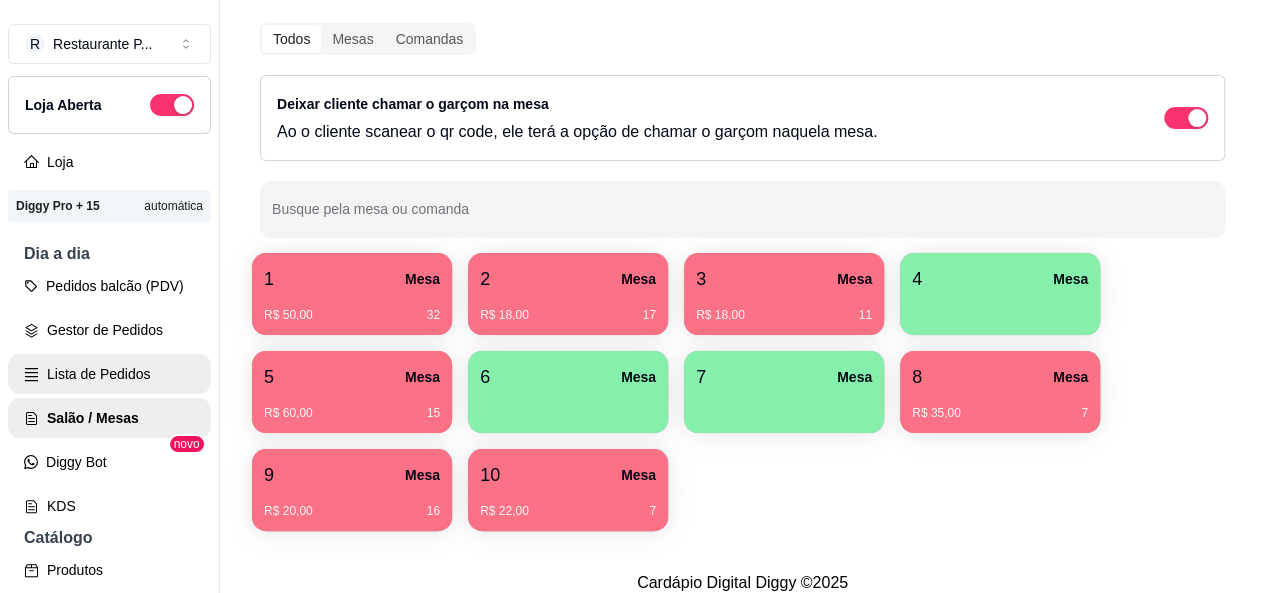 click on "Lista de Pedidos" at bounding box center (109, 374) 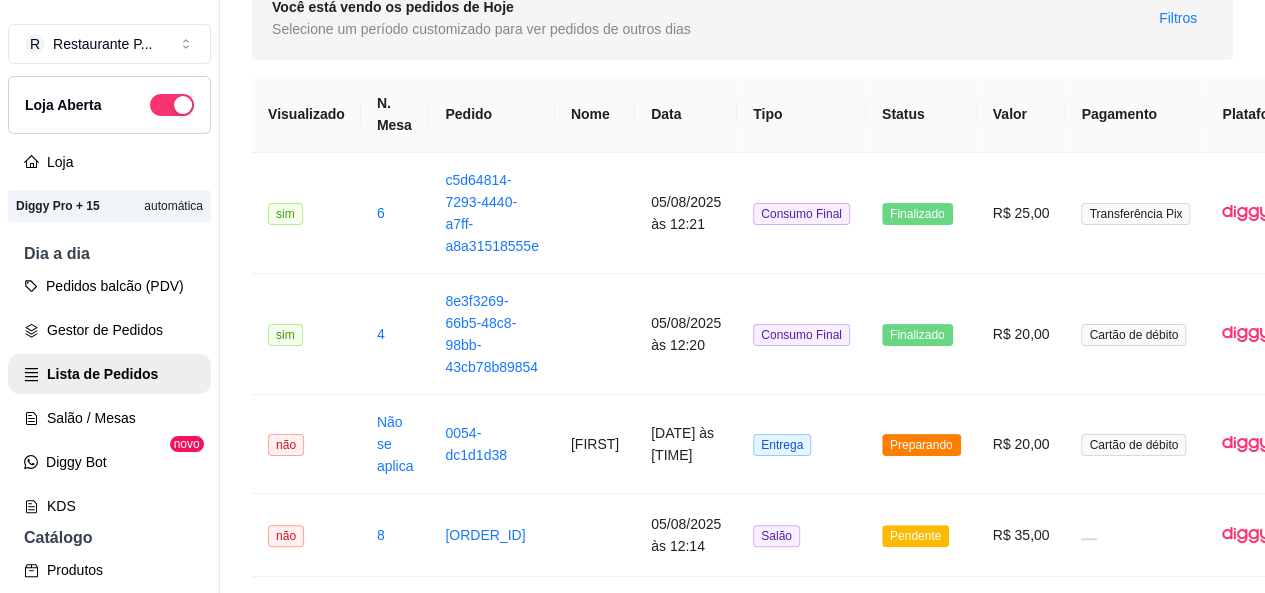 scroll, scrollTop: 136, scrollLeft: 0, axis: vertical 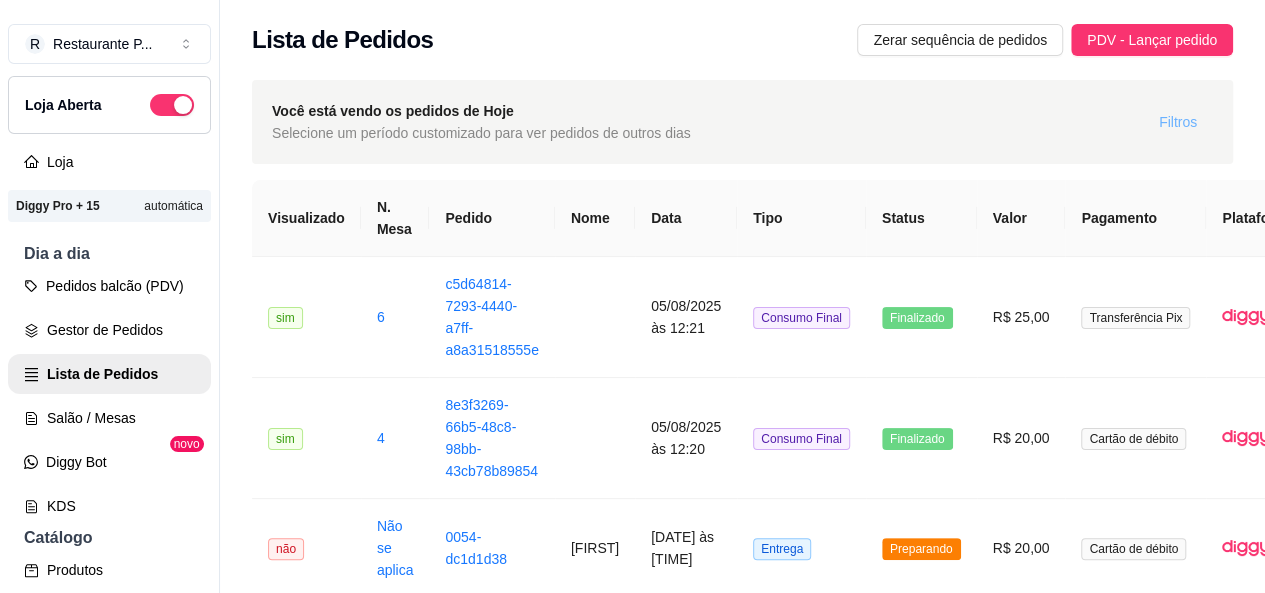 click on "Filtros" at bounding box center [1178, 122] 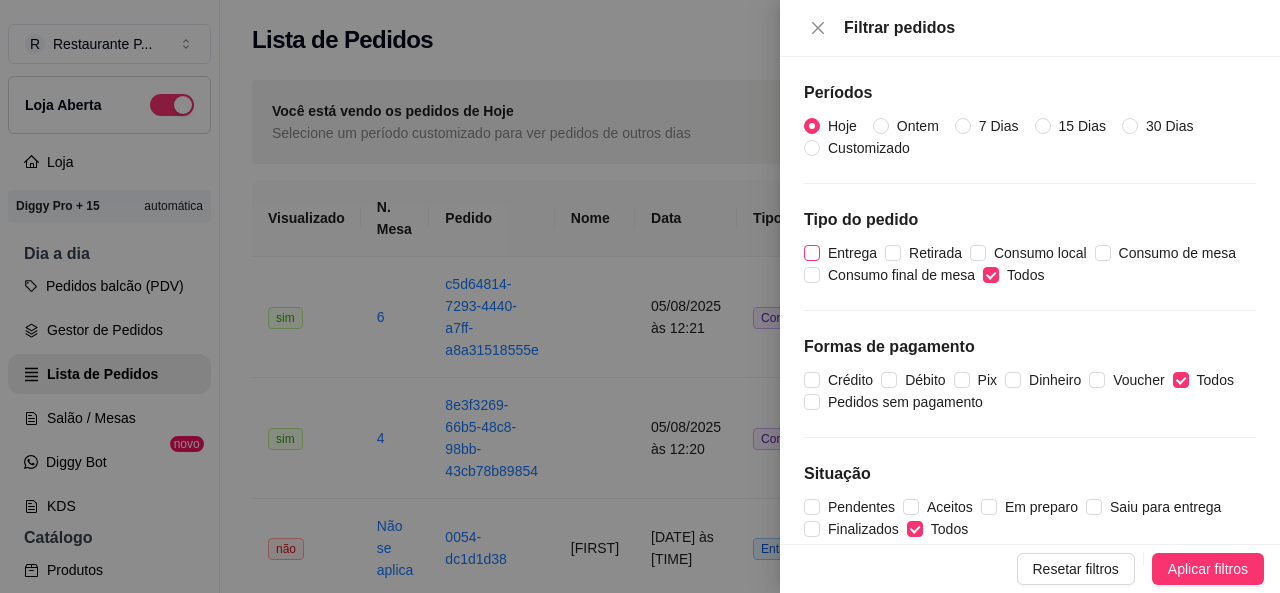 click on "Entrega" at bounding box center (844, 253) 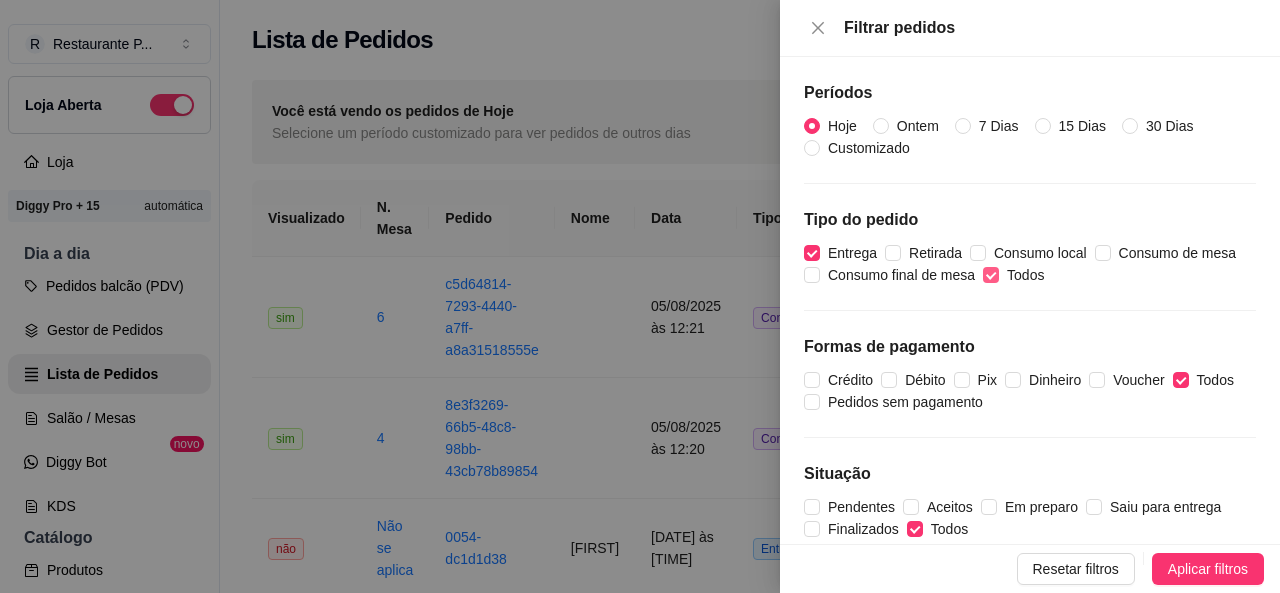 click on "Todos" at bounding box center [991, 275] 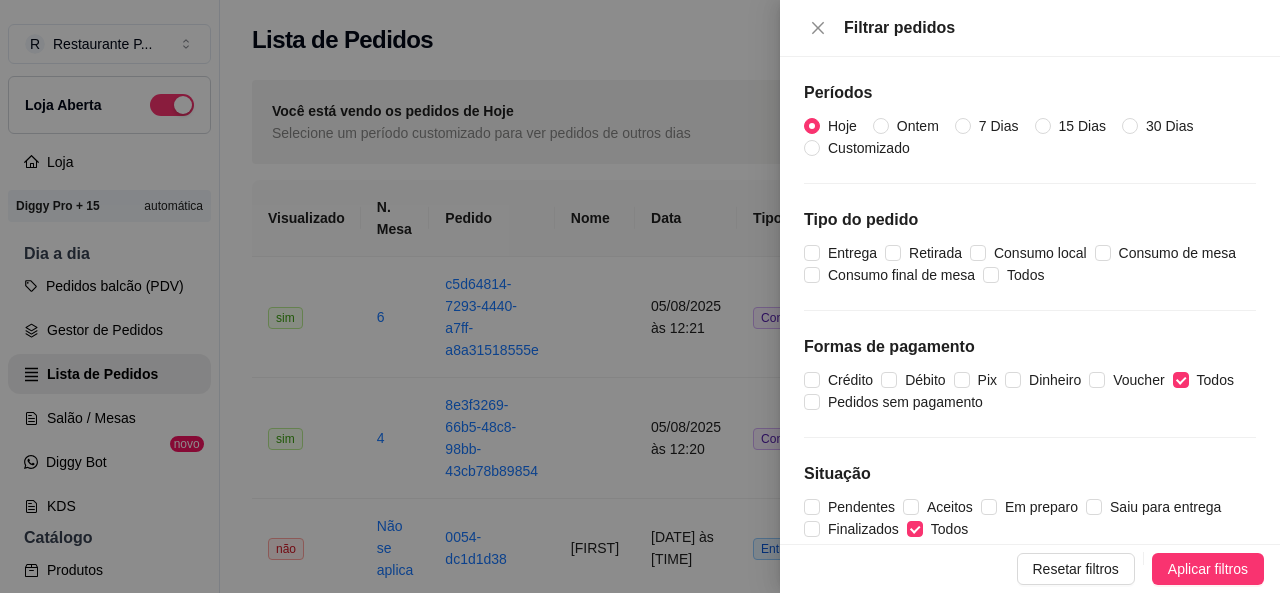 click on "Períodos Hoje Ontem 7 Dias 15 Dias 30 Dias Customizado Tipo do pedido Entrega Retirada Consumo local Consumo de mesa Consumo final de mesa Todos Formas de pagamento Crédito Débito Pix Dinheiro Voucher Todos Pedidos sem pagamento Situação Pendentes Aceitos Em preparo Saiu para entrega Finalizados Todos Plataforma iFood Diggy" at bounding box center [1030, 300] 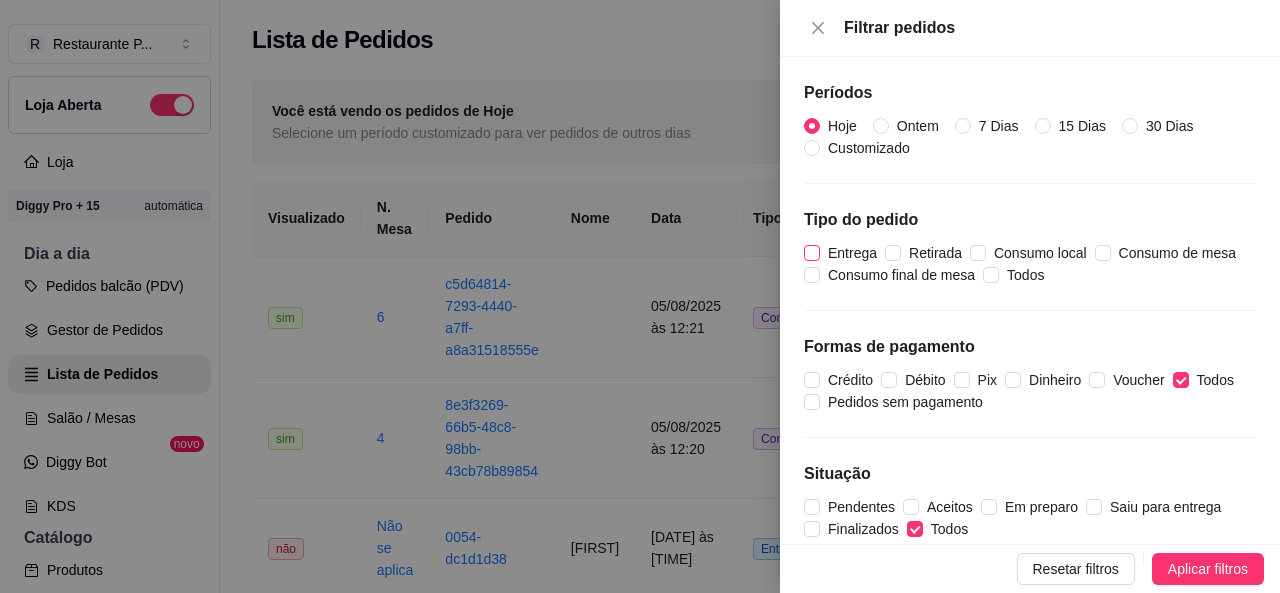 click on "Entrega" at bounding box center (844, 253) 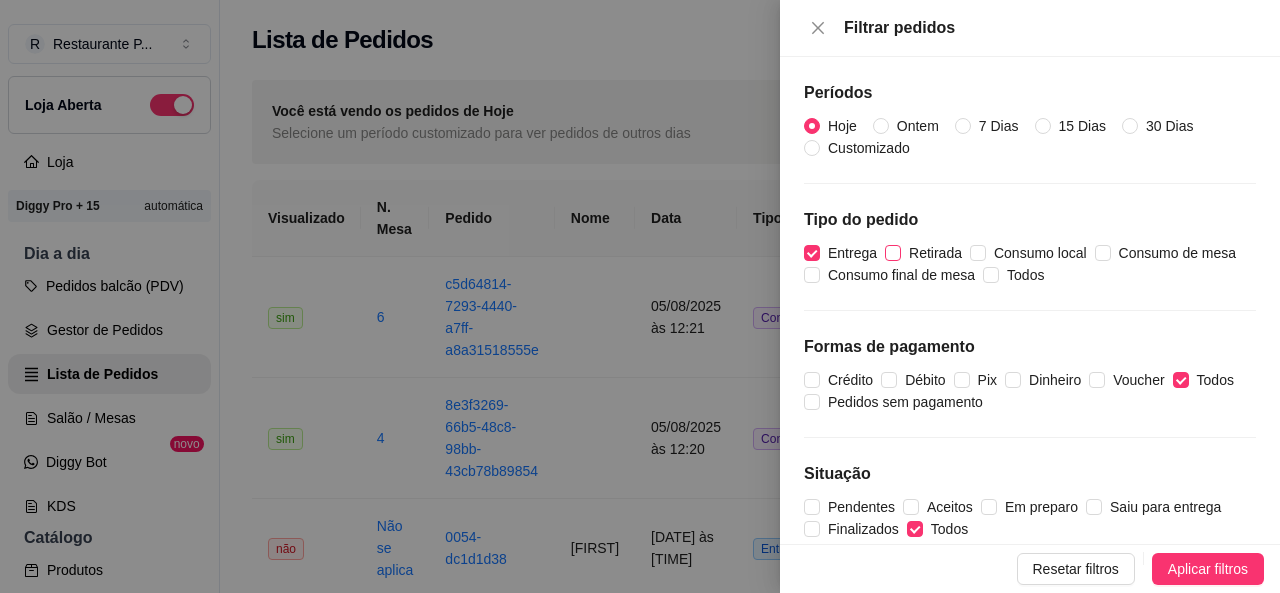 click on "Retirada" at bounding box center (935, 253) 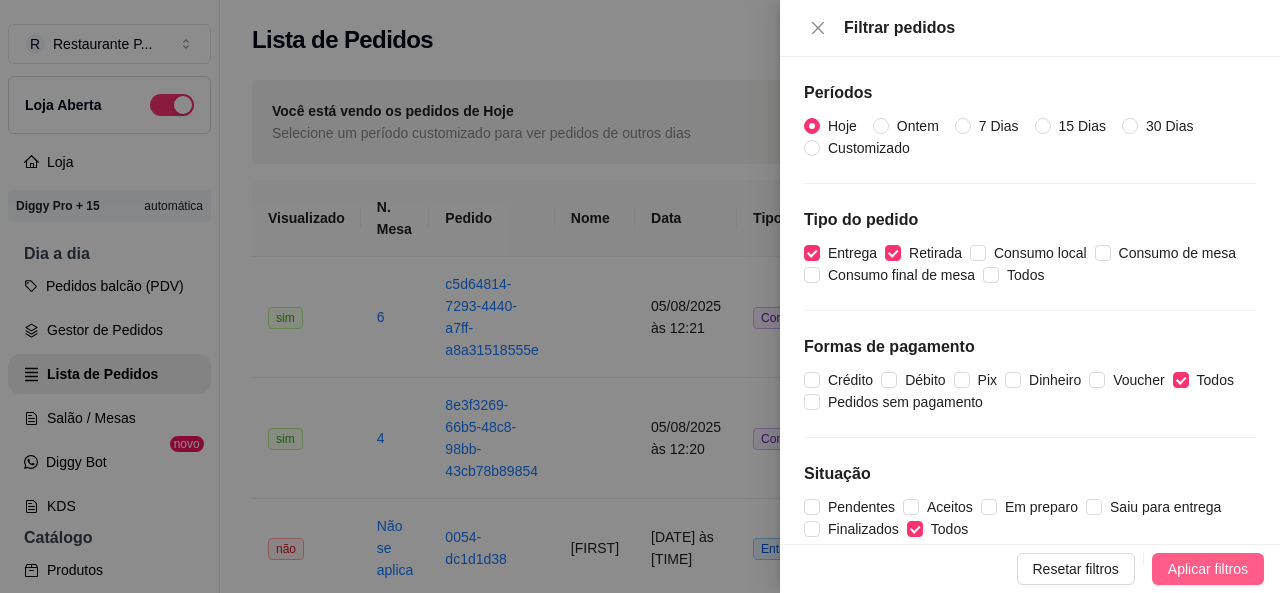 click on "Aplicar filtros" at bounding box center [1208, 569] 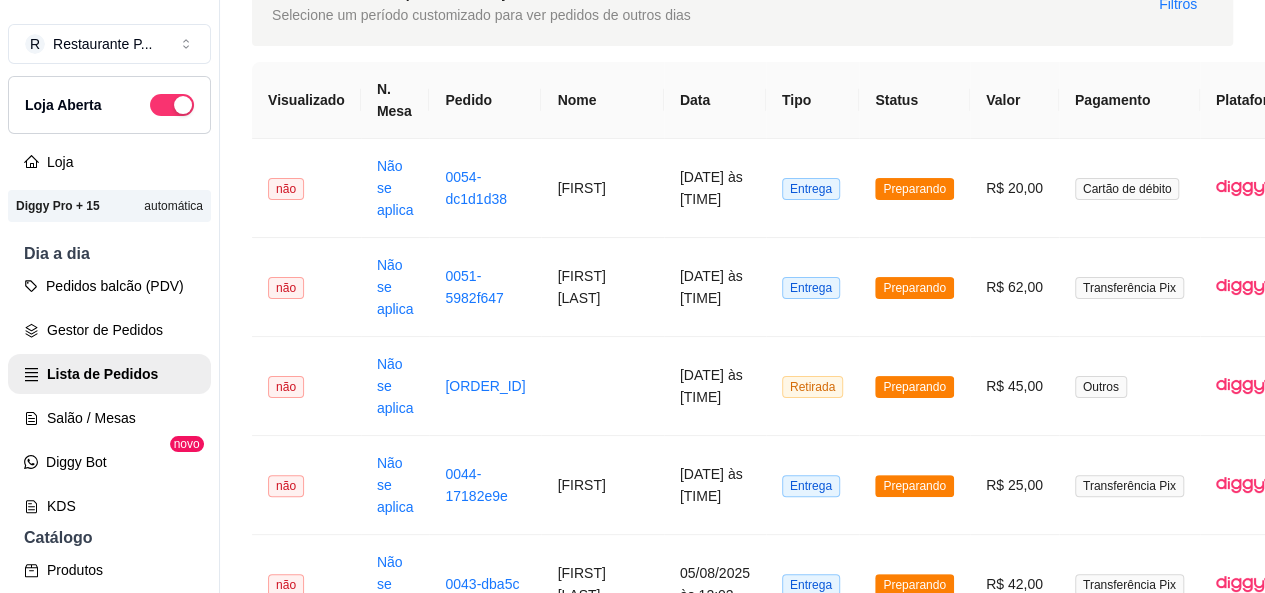scroll, scrollTop: 126, scrollLeft: 0, axis: vertical 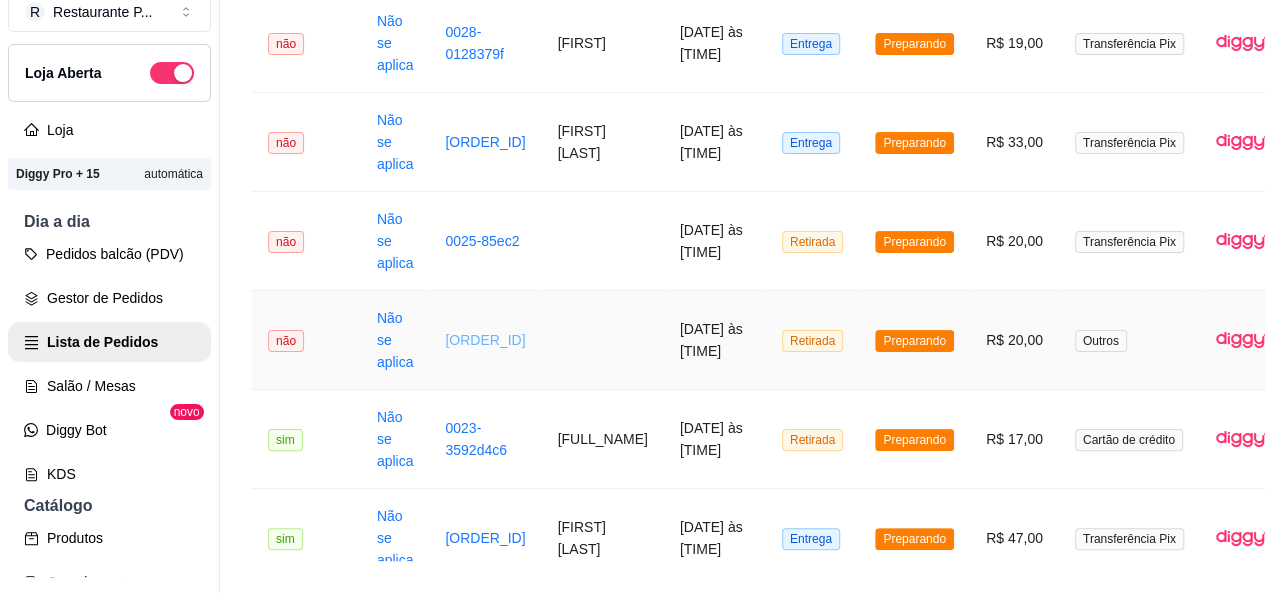click on "[ORDER_ID]" at bounding box center (485, 340) 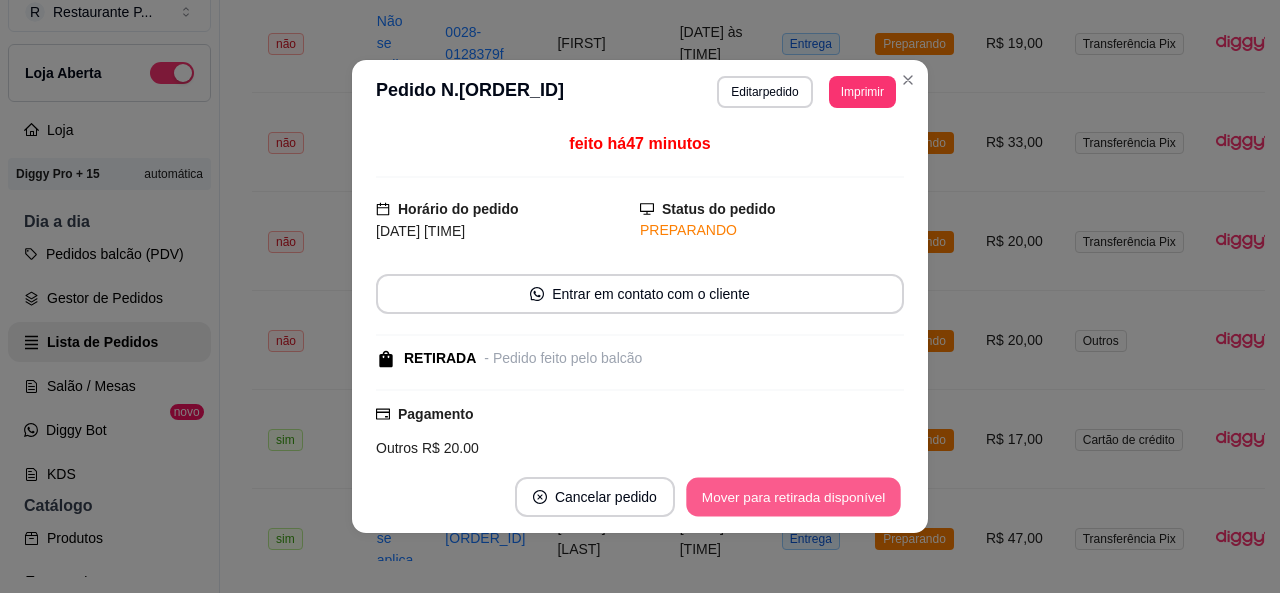 click on "Mover para retirada disponível" at bounding box center [793, 497] 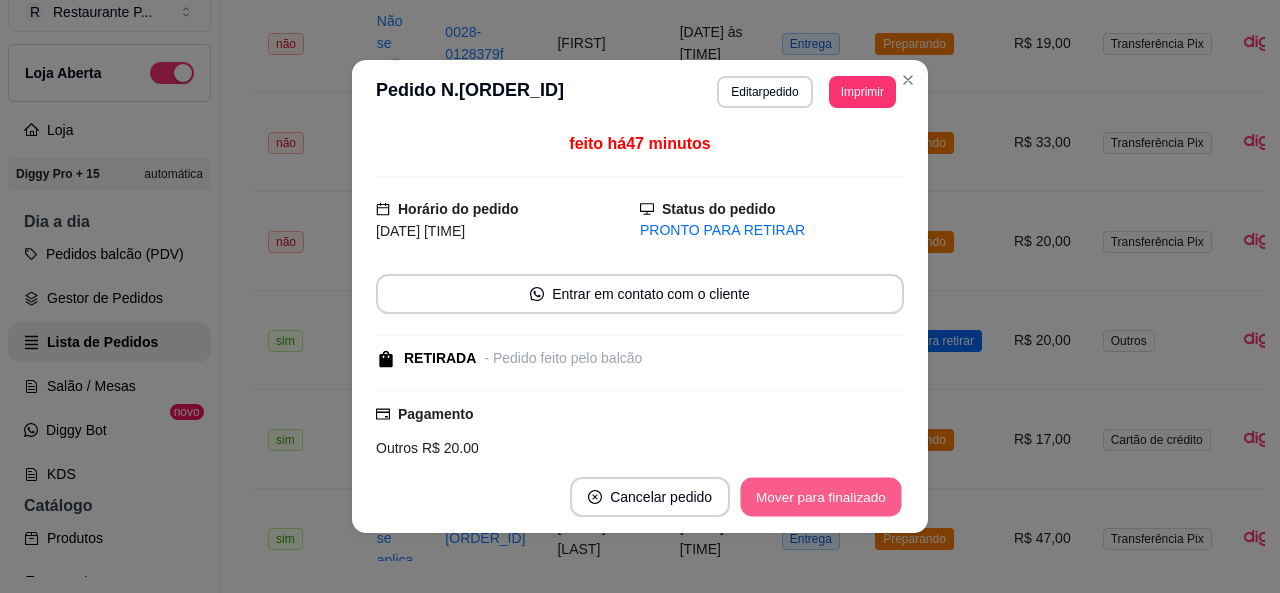 click on "Mover para finalizado" at bounding box center (821, 497) 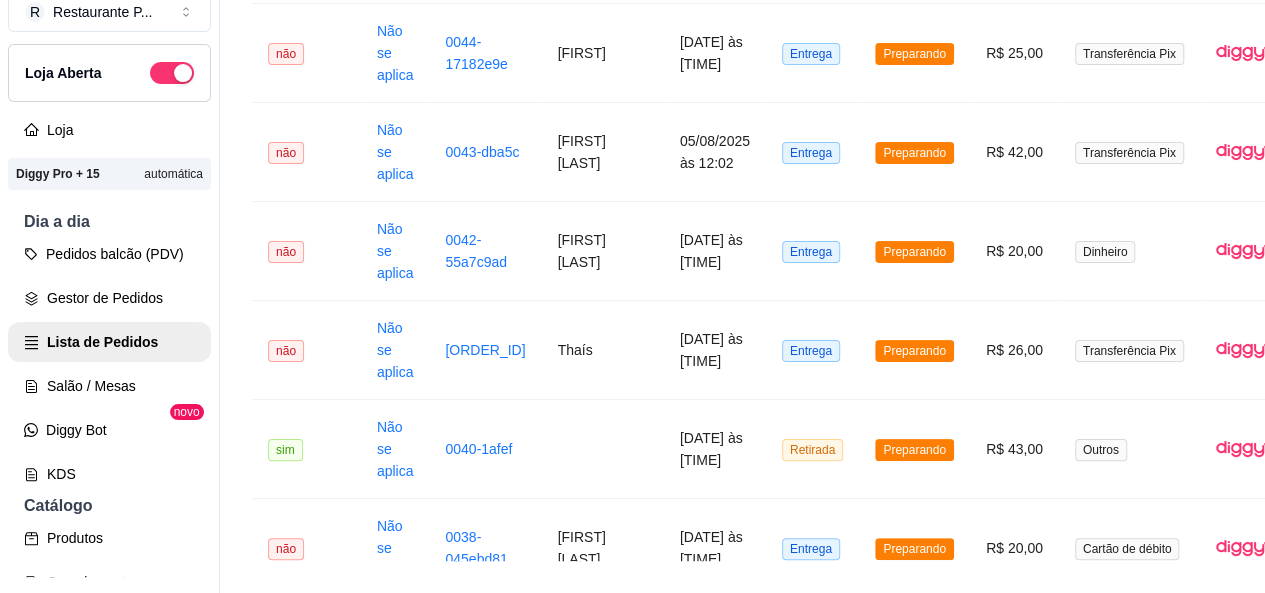 scroll, scrollTop: 0, scrollLeft: 0, axis: both 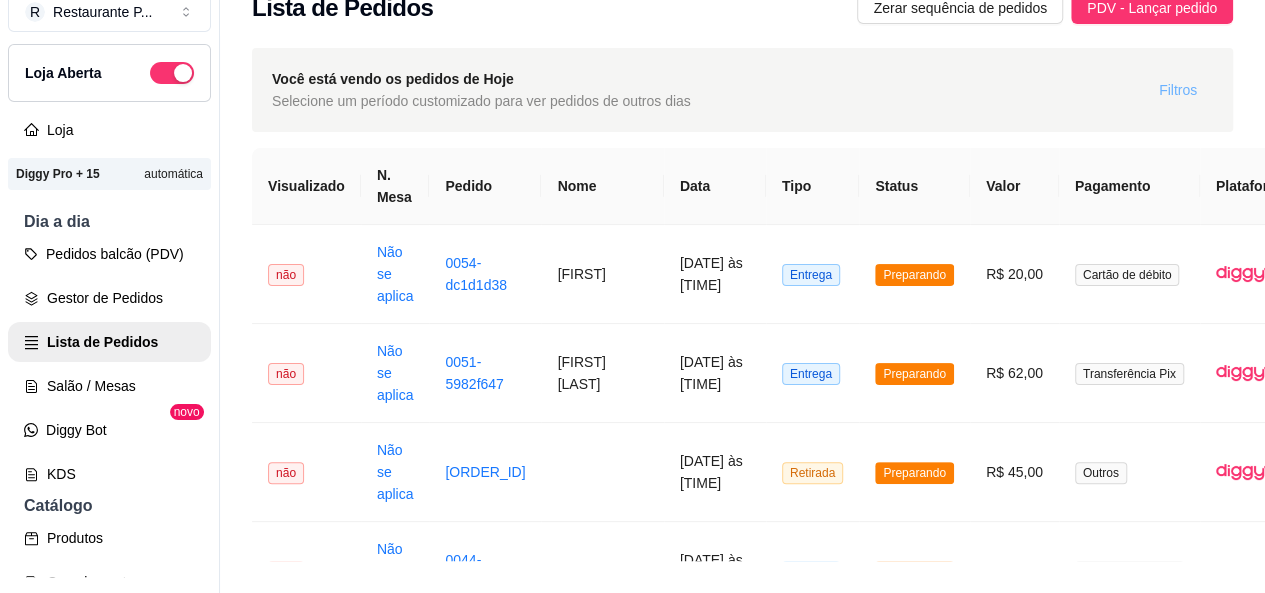click on "Filtros" at bounding box center [1178, 90] 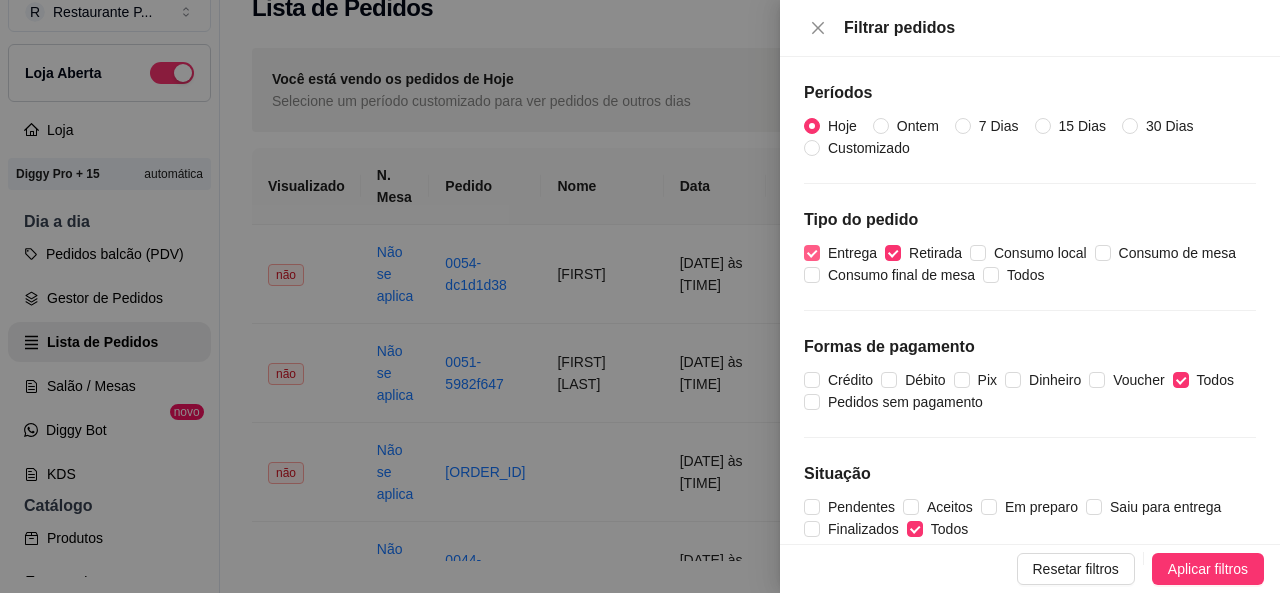 click on "Entrega" at bounding box center [844, 253] 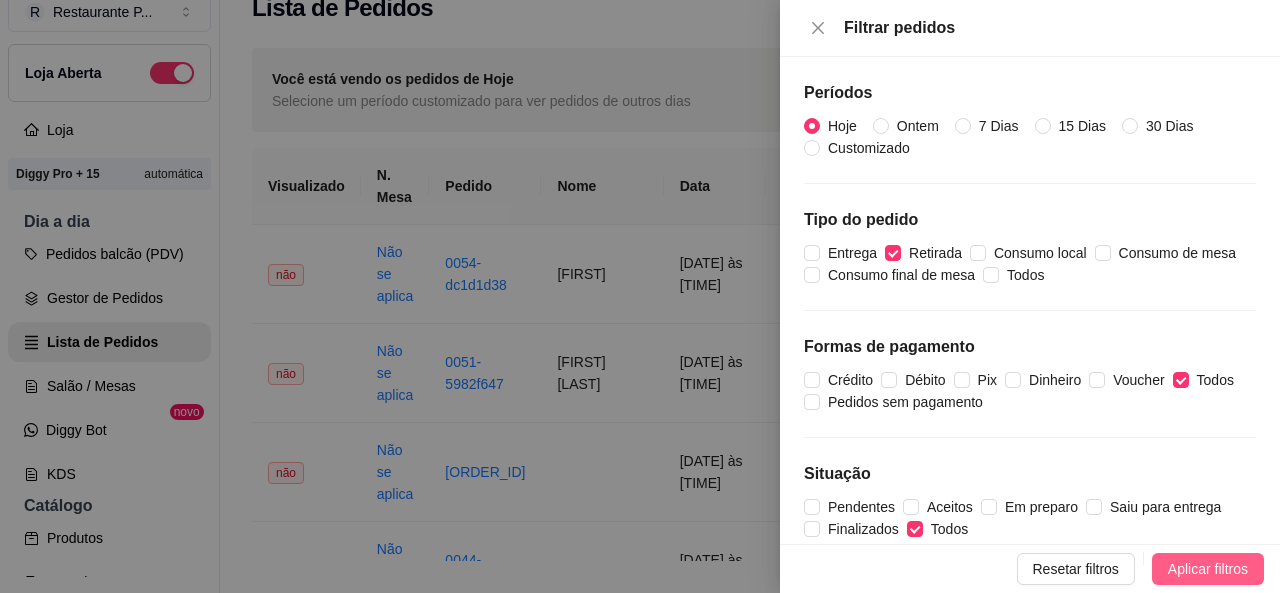click on "Aplicar filtros" at bounding box center (1208, 569) 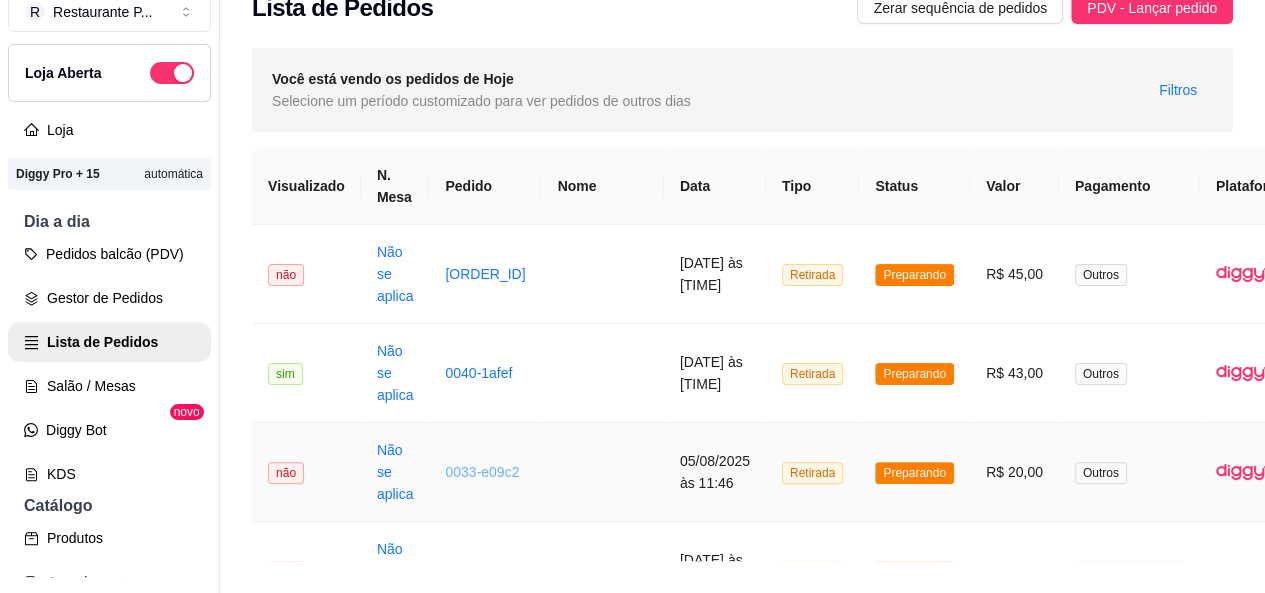 click on "0033-e09c2" at bounding box center [482, 472] 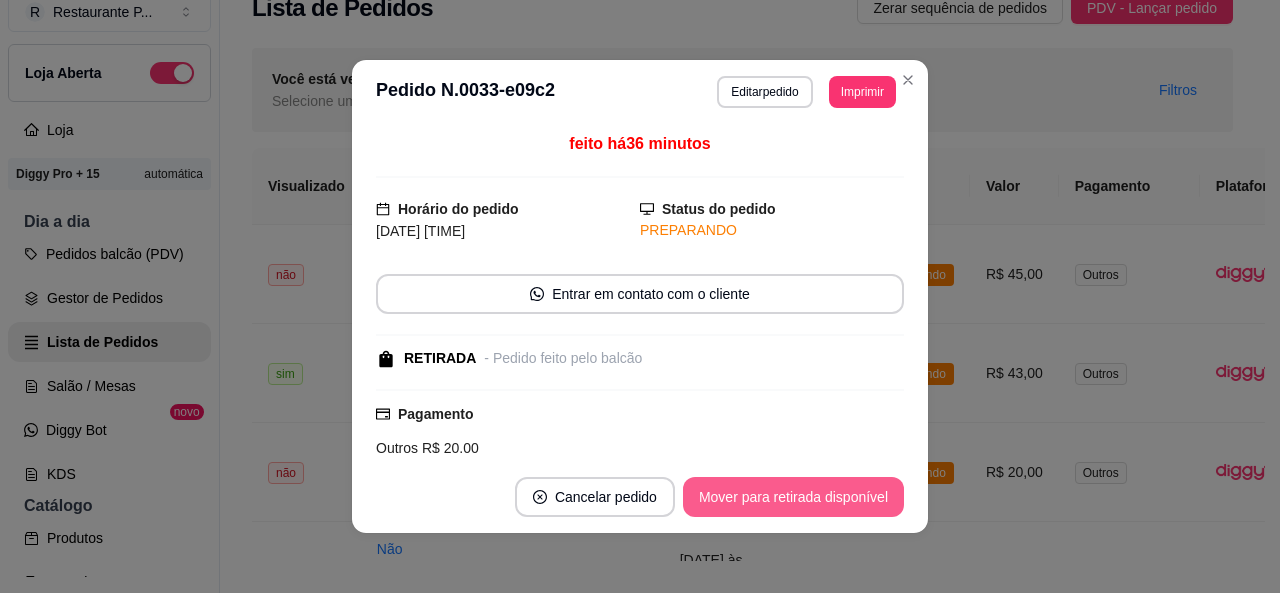 click on "Mover para retirada disponível" at bounding box center [793, 497] 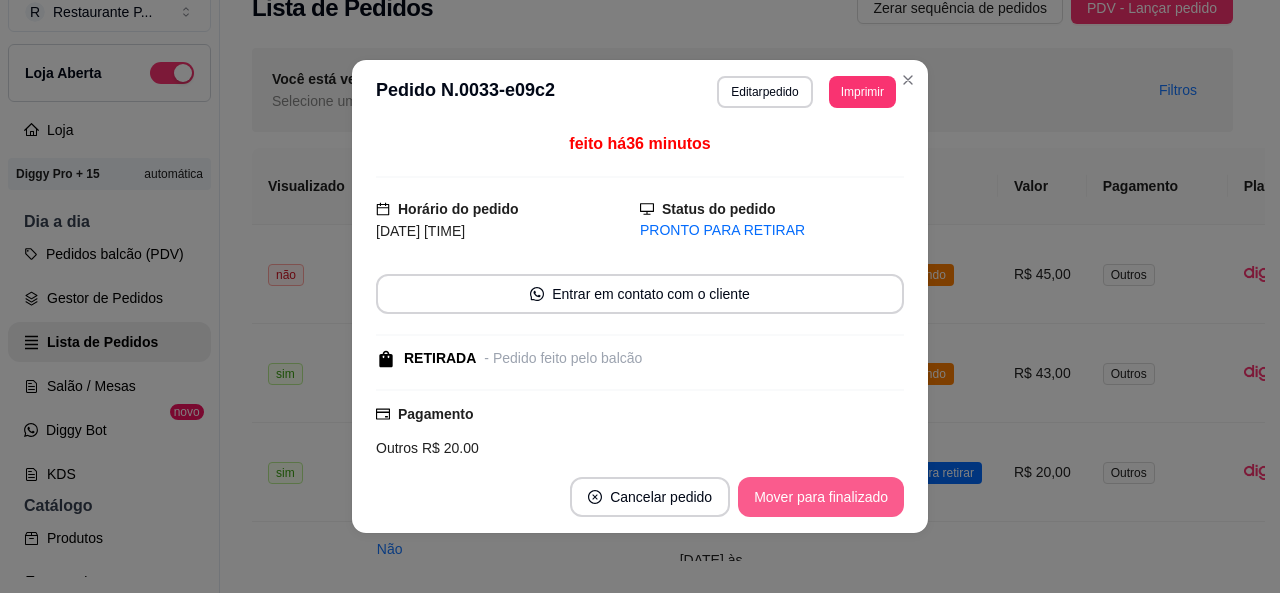 click on "Mover para finalizado" at bounding box center [821, 497] 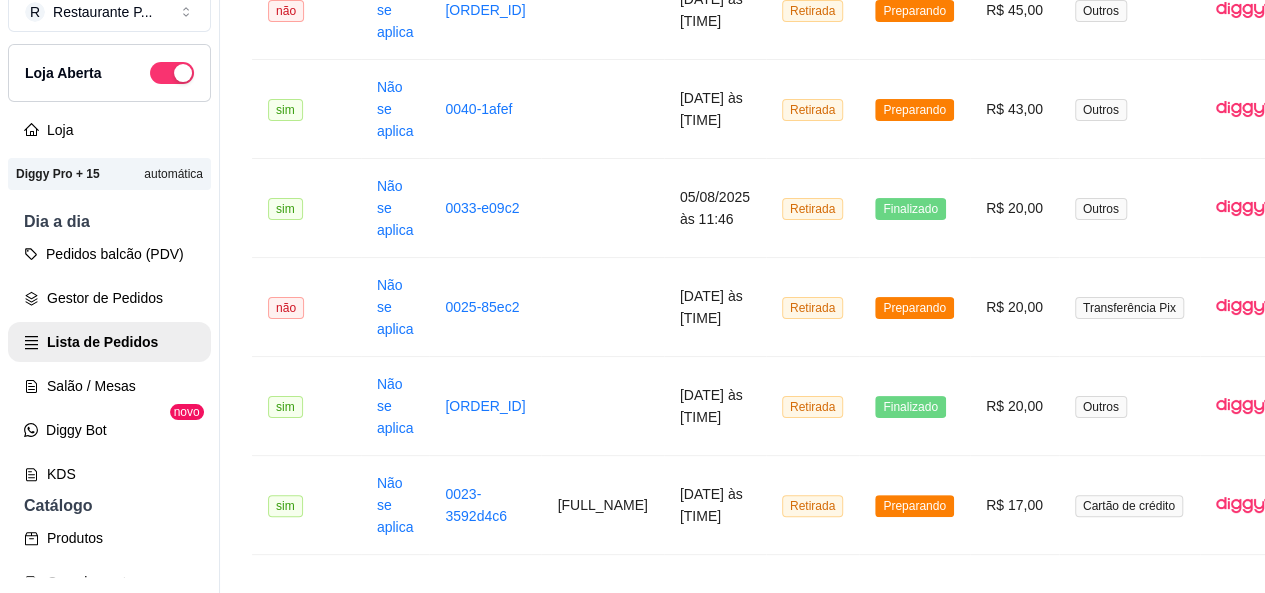 scroll, scrollTop: 275, scrollLeft: 0, axis: vertical 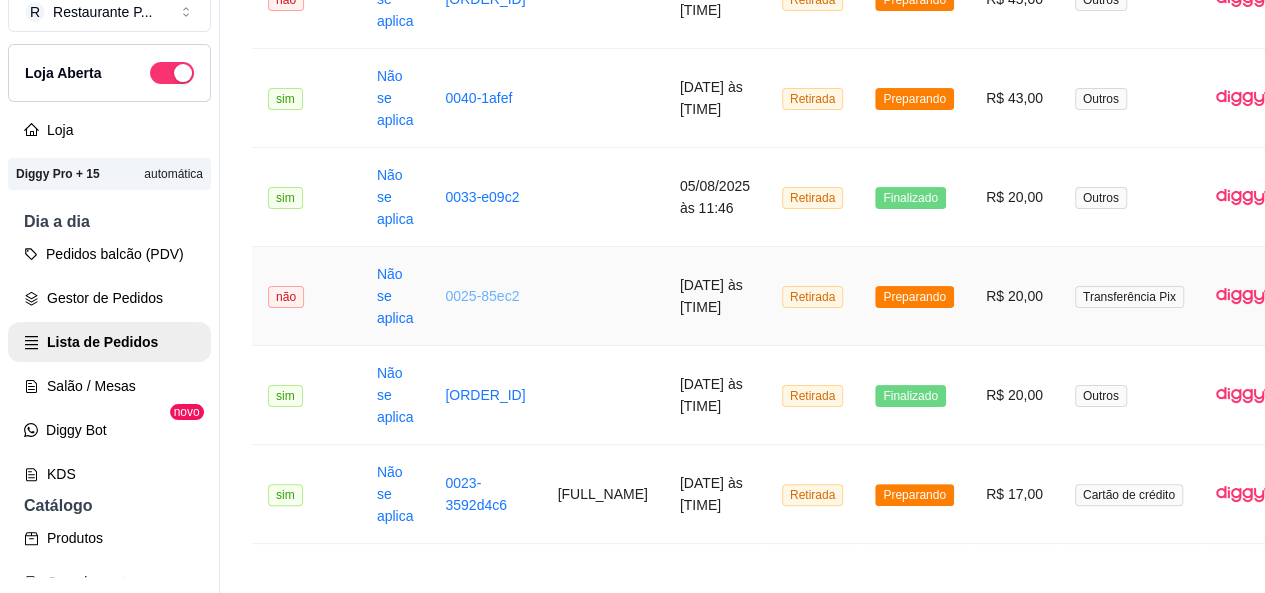 click on "0025-85ec2" at bounding box center [482, 296] 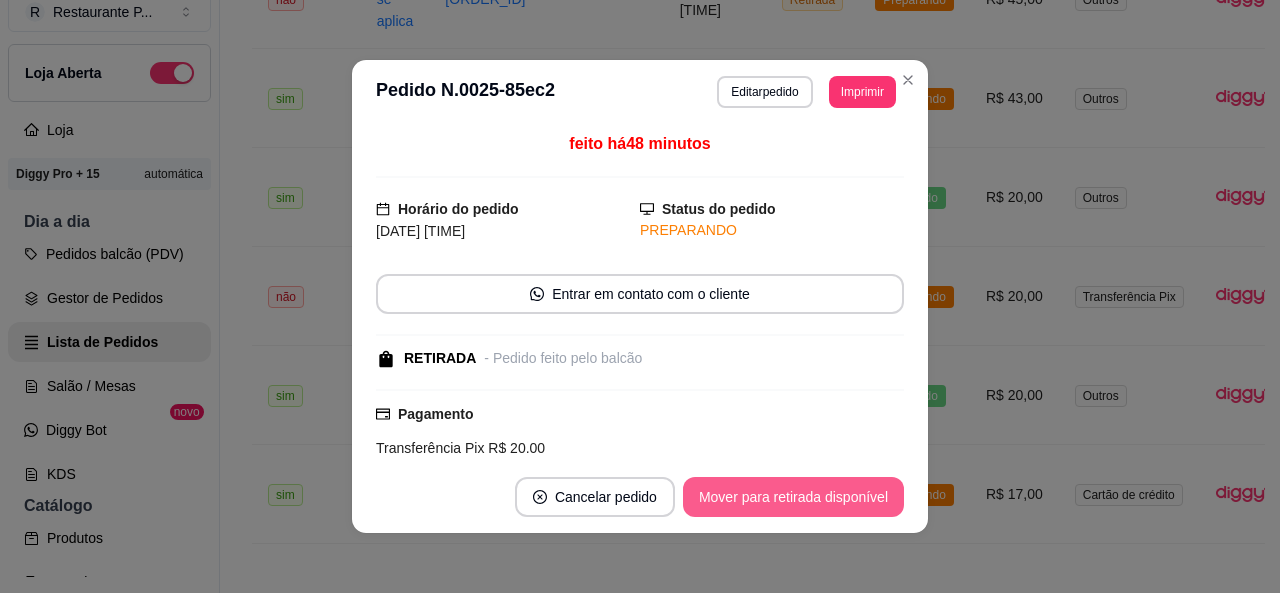 click on "Mover para retirada disponível" at bounding box center (793, 497) 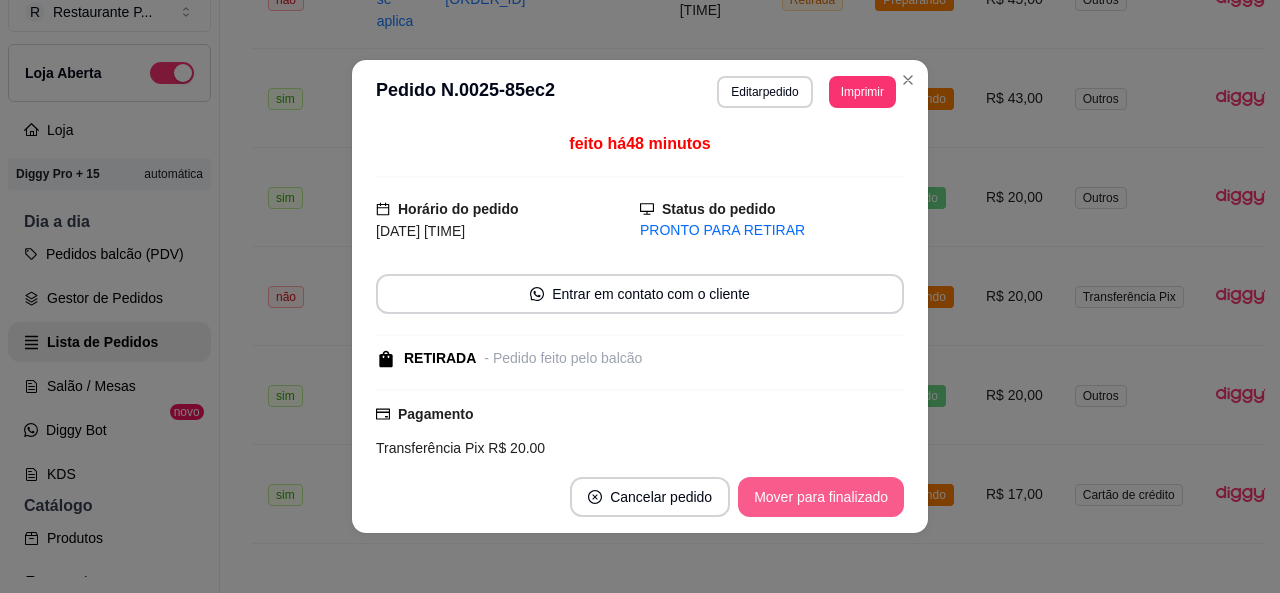 click on "Mover para finalizado" at bounding box center [821, 497] 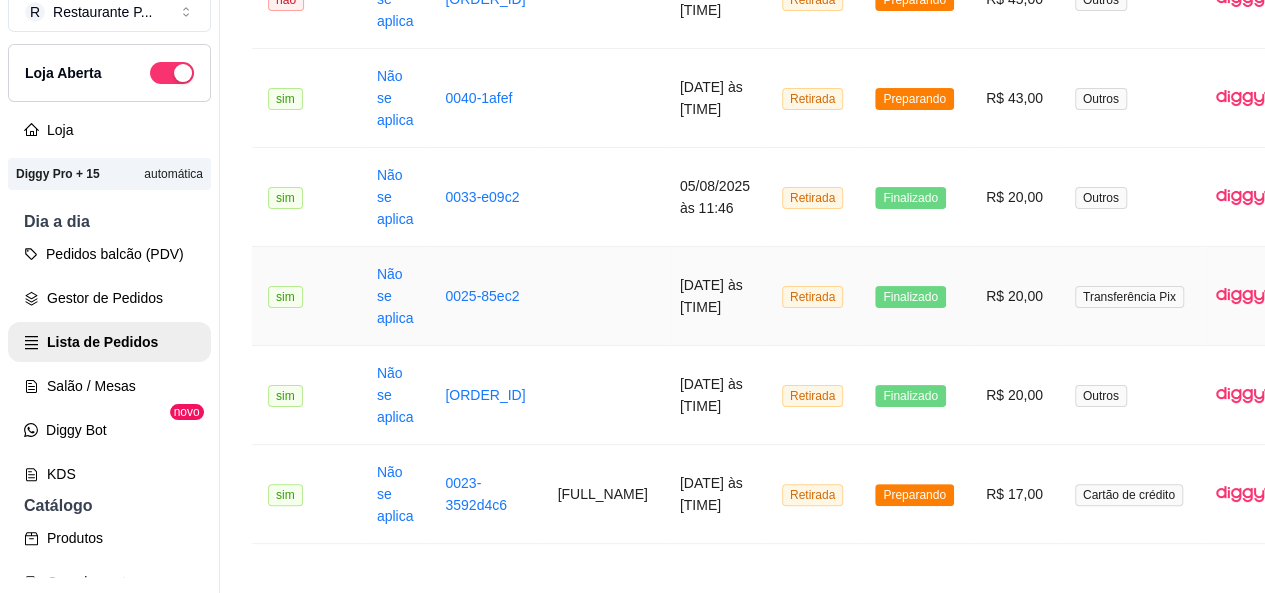 click on "0025-85ec2" at bounding box center [485, 296] 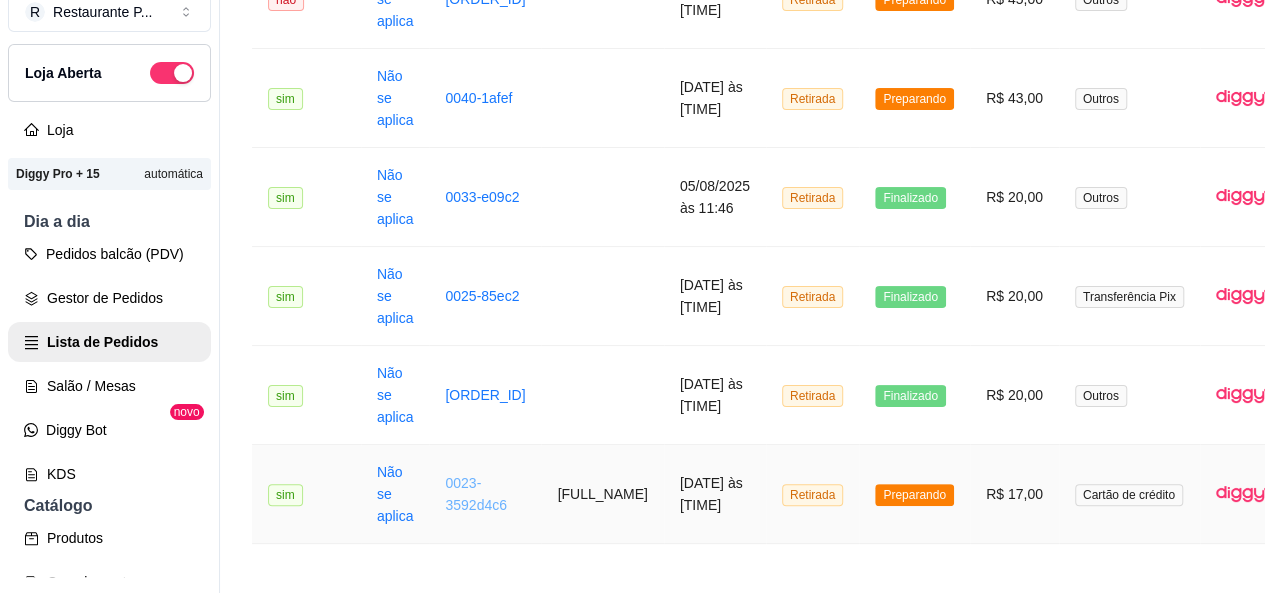 click on "0023-3592d4c6" at bounding box center [476, 494] 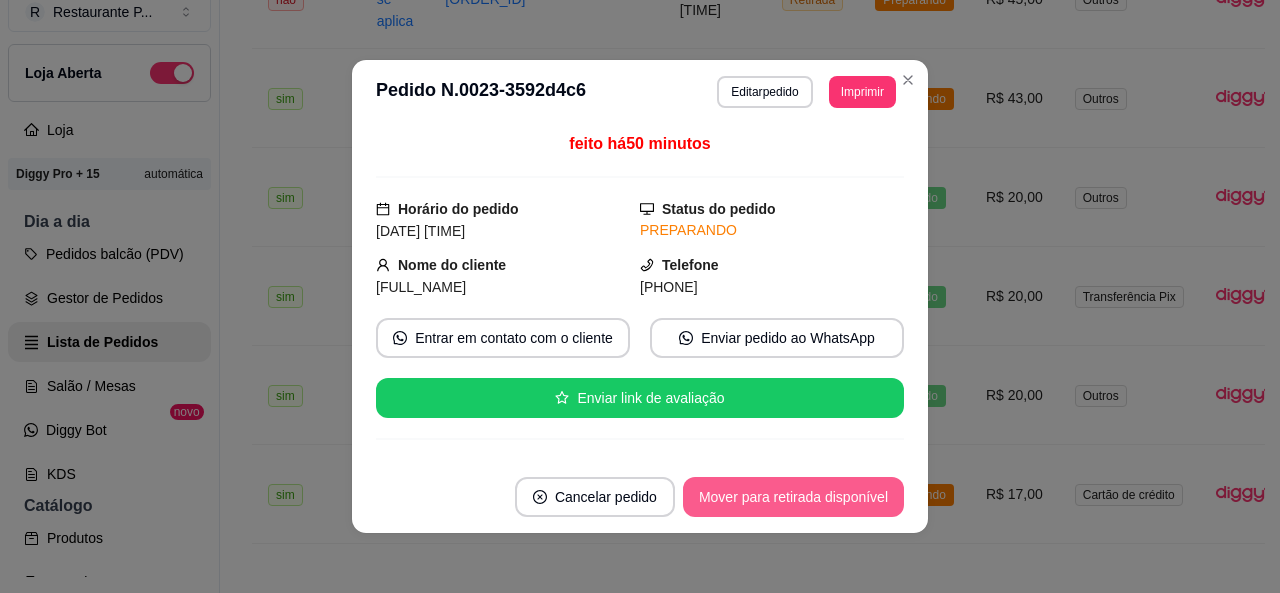 click on "Mover para retirada disponível" at bounding box center [793, 497] 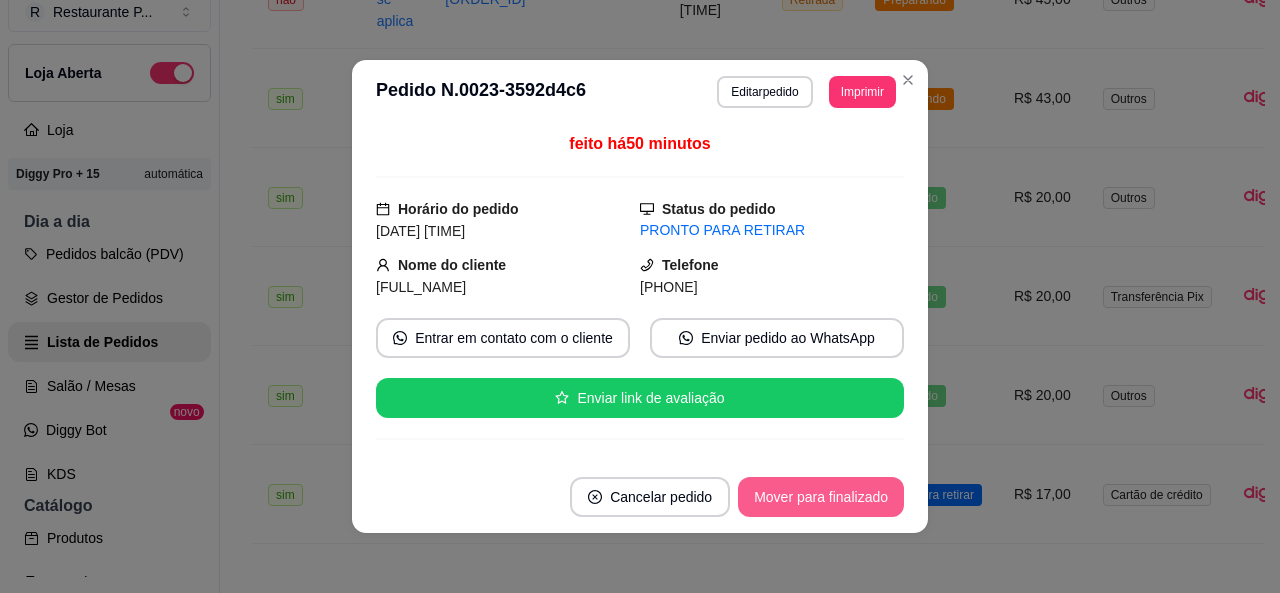 click on "Mover para finalizado" at bounding box center [821, 497] 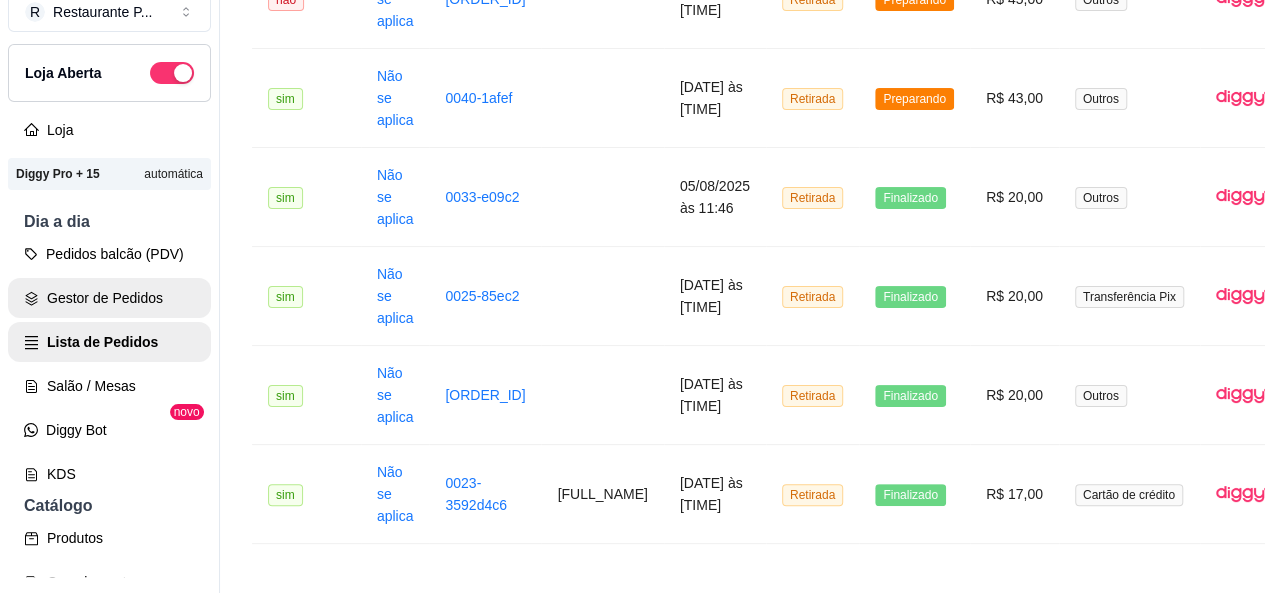 click on "Gestor de Pedidos" at bounding box center (109, 298) 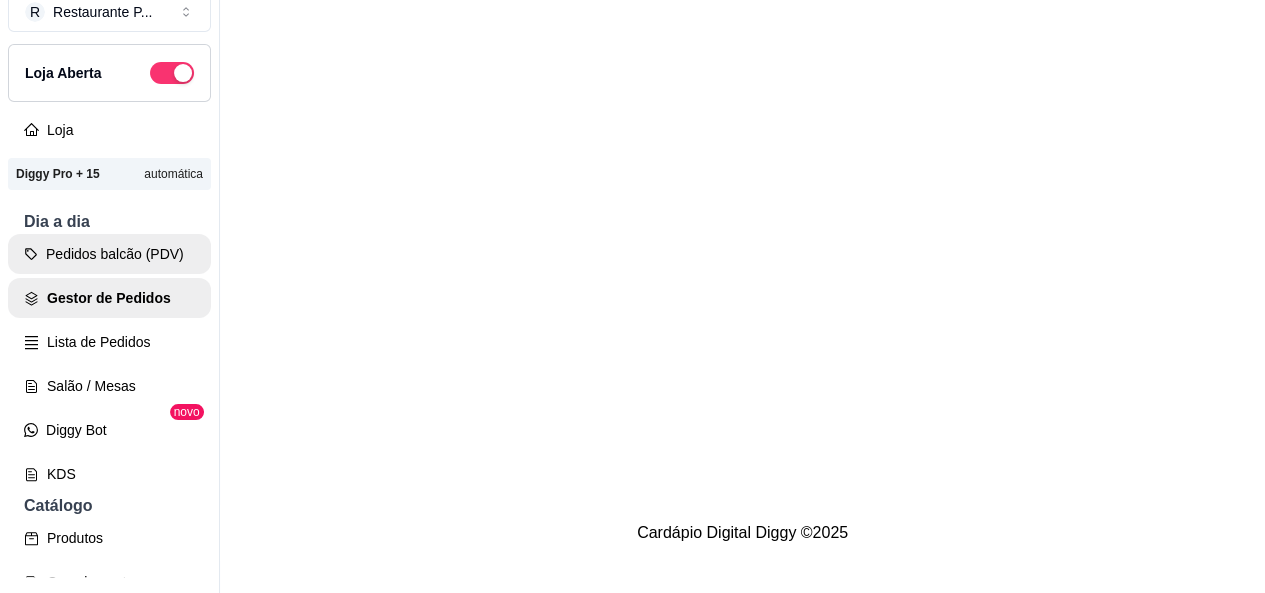 scroll, scrollTop: 0, scrollLeft: 0, axis: both 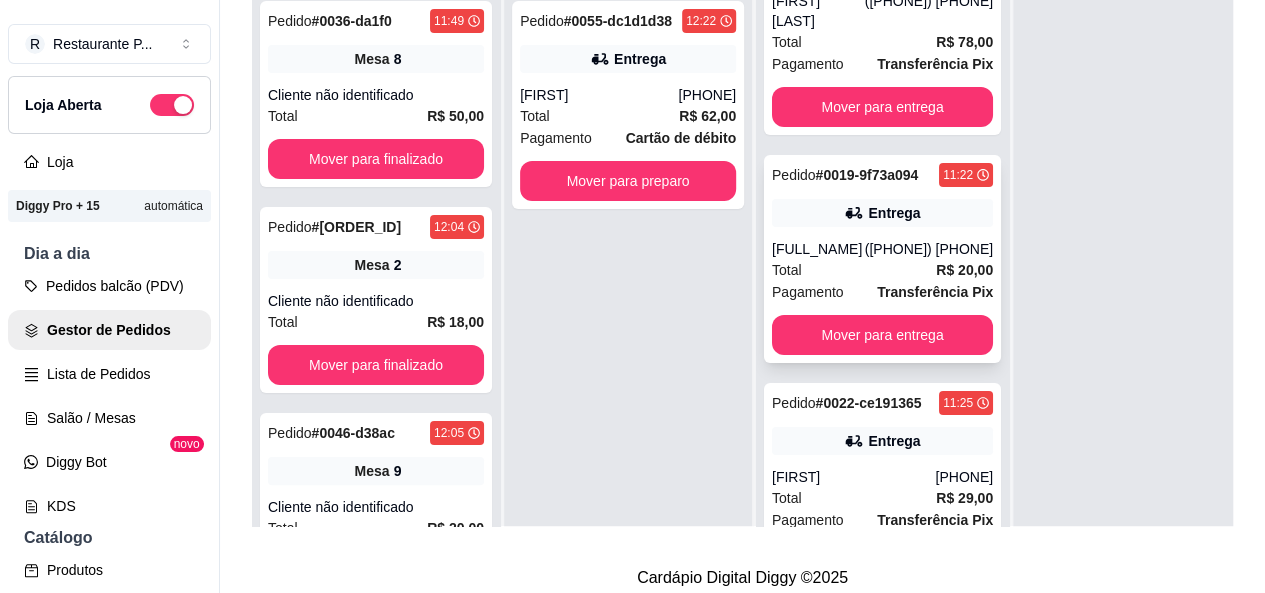 click on "[FIRST] [LAST]" at bounding box center (818, 249) 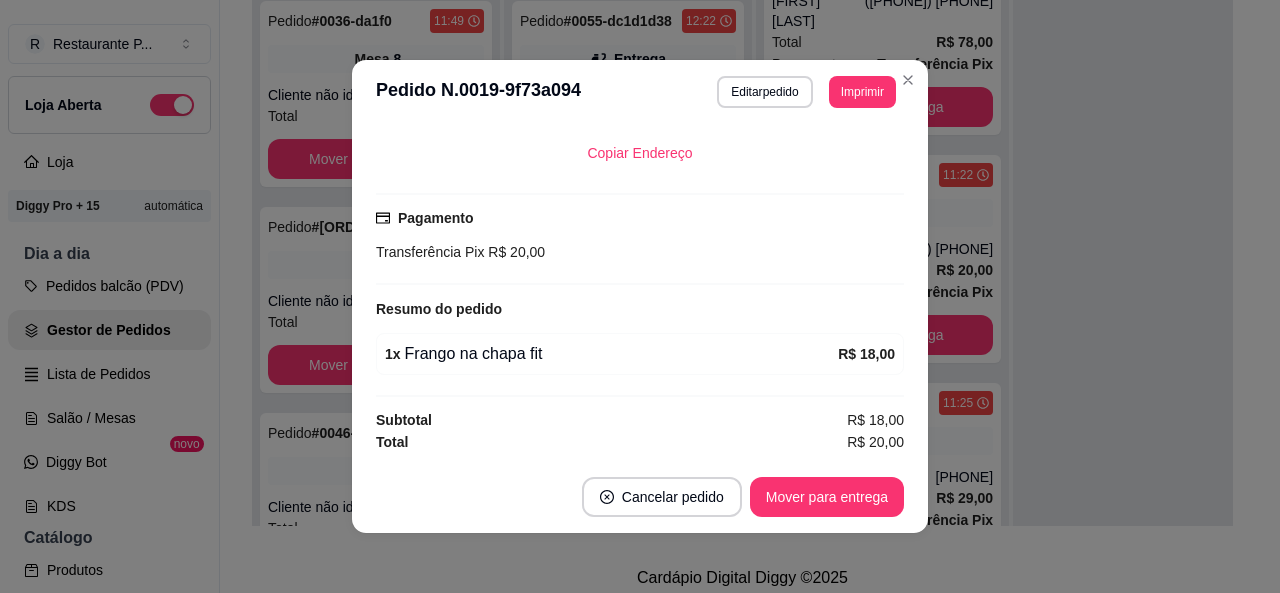 scroll, scrollTop: 476, scrollLeft: 0, axis: vertical 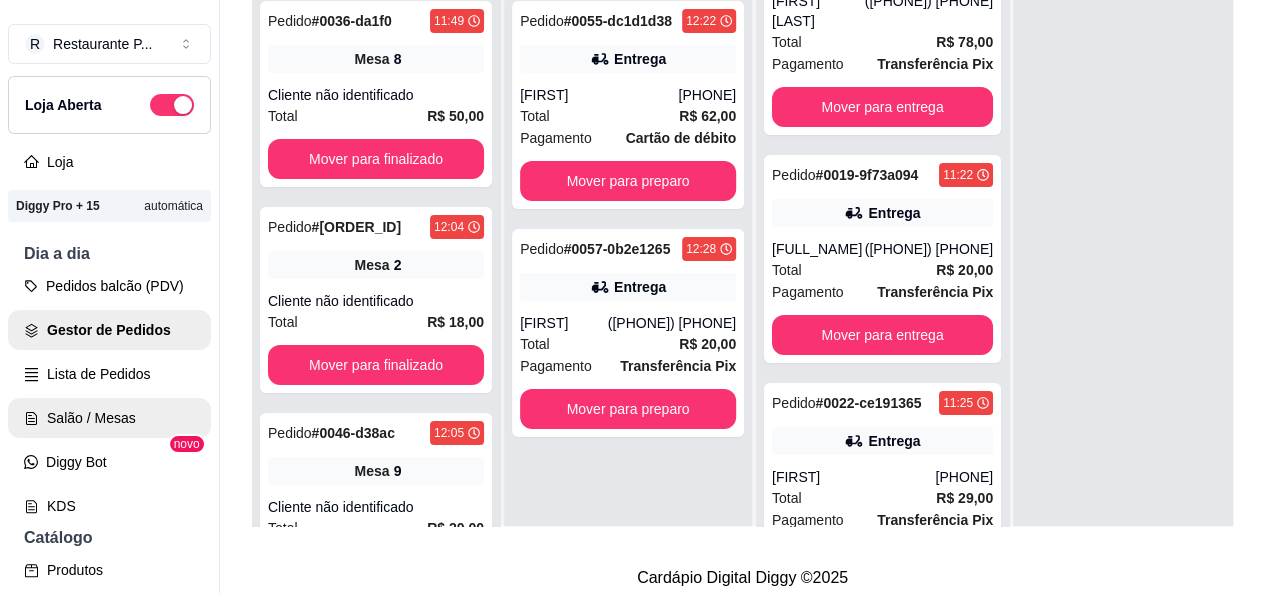 click on "Salão / Mesas" at bounding box center [109, 418] 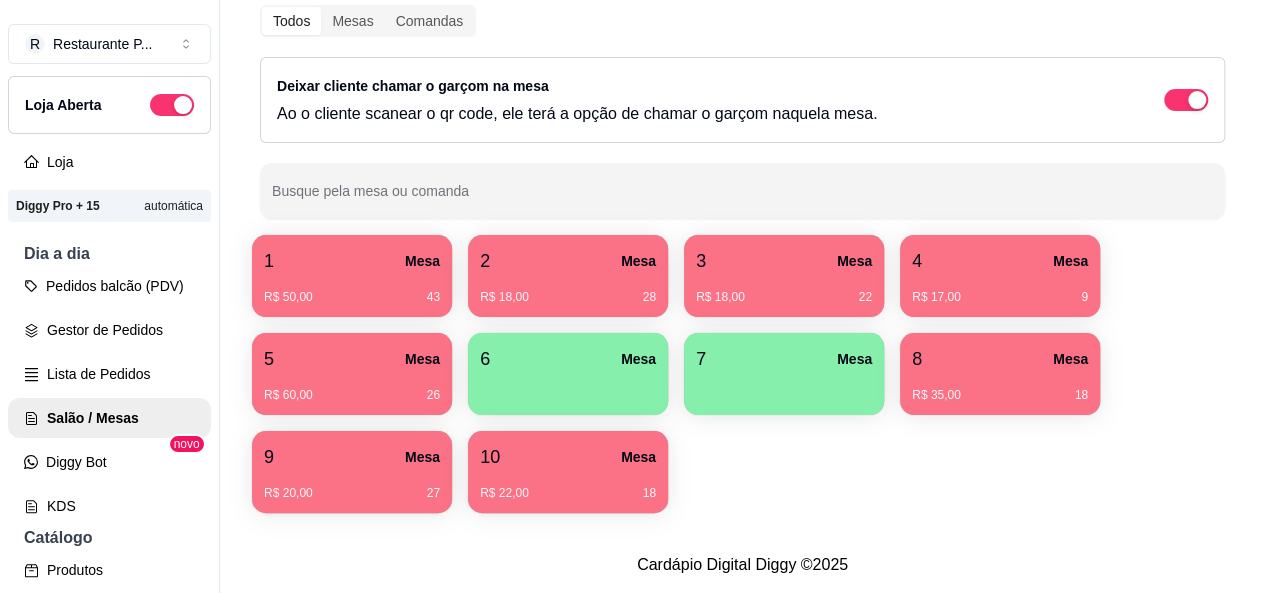 scroll, scrollTop: 0, scrollLeft: 0, axis: both 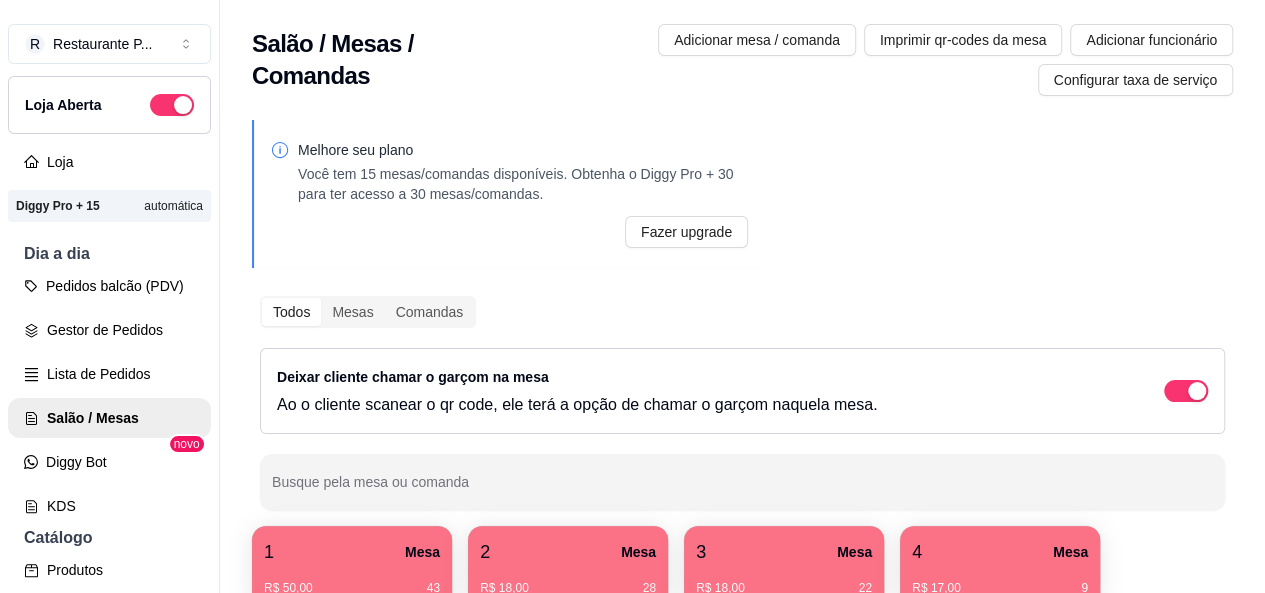 click on "1 Mesa" at bounding box center [352, 552] 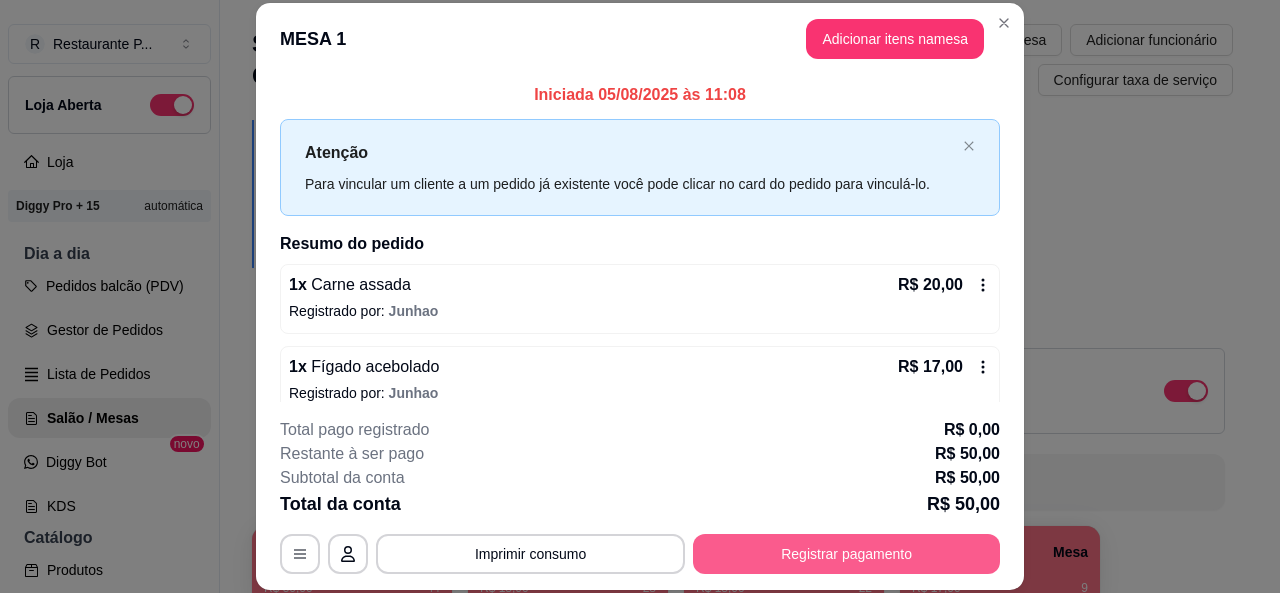 click on "Registrar pagamento" at bounding box center (846, 554) 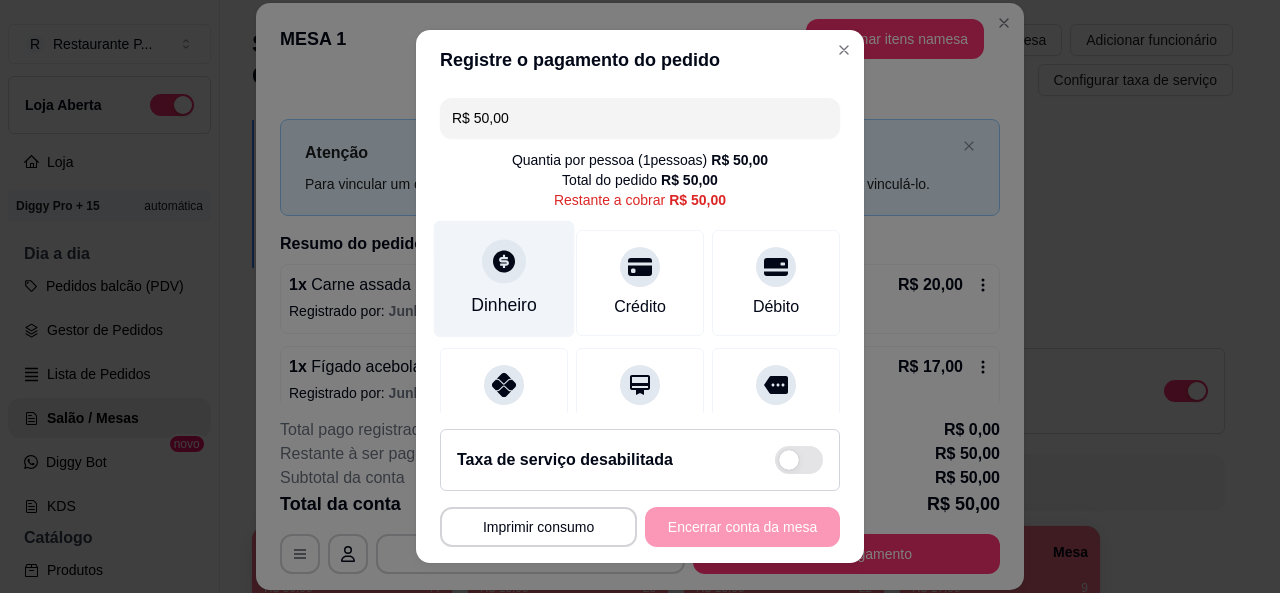 click at bounding box center [504, 261] 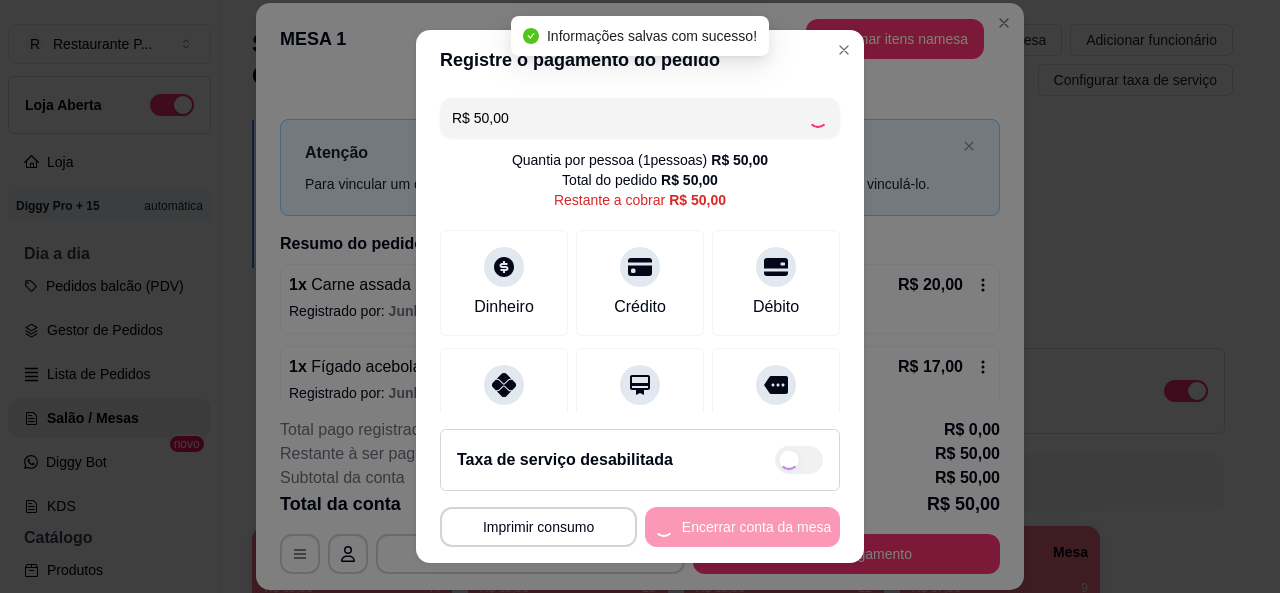 type on "R$ 0,00" 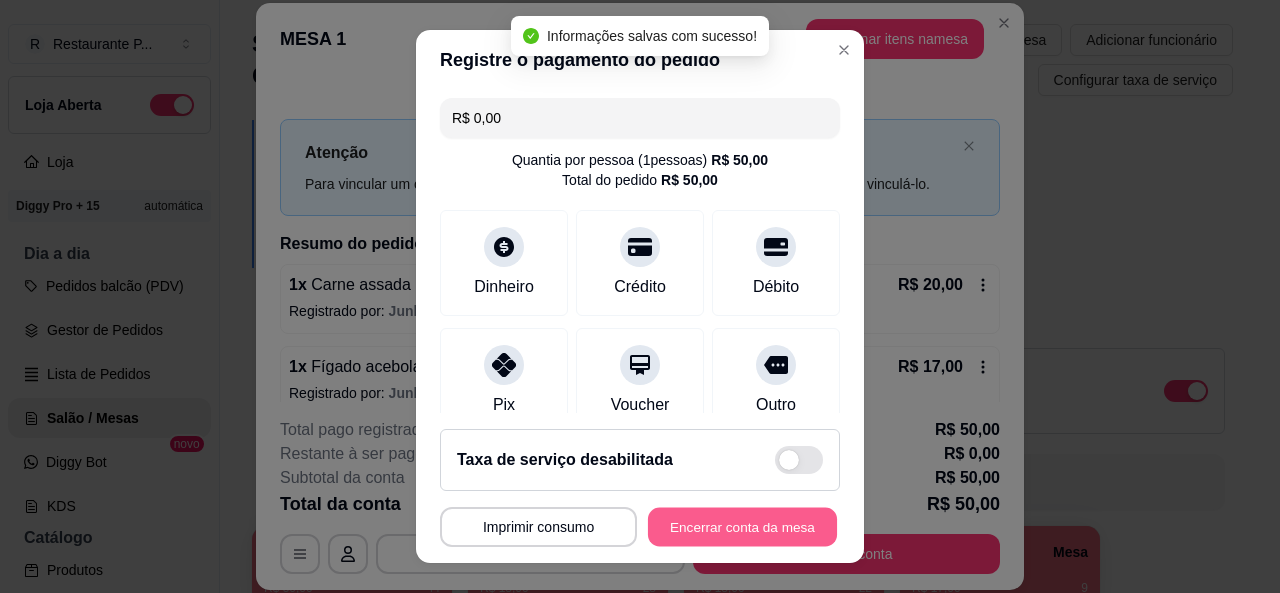 click on "Encerrar conta da mesa" at bounding box center (742, 527) 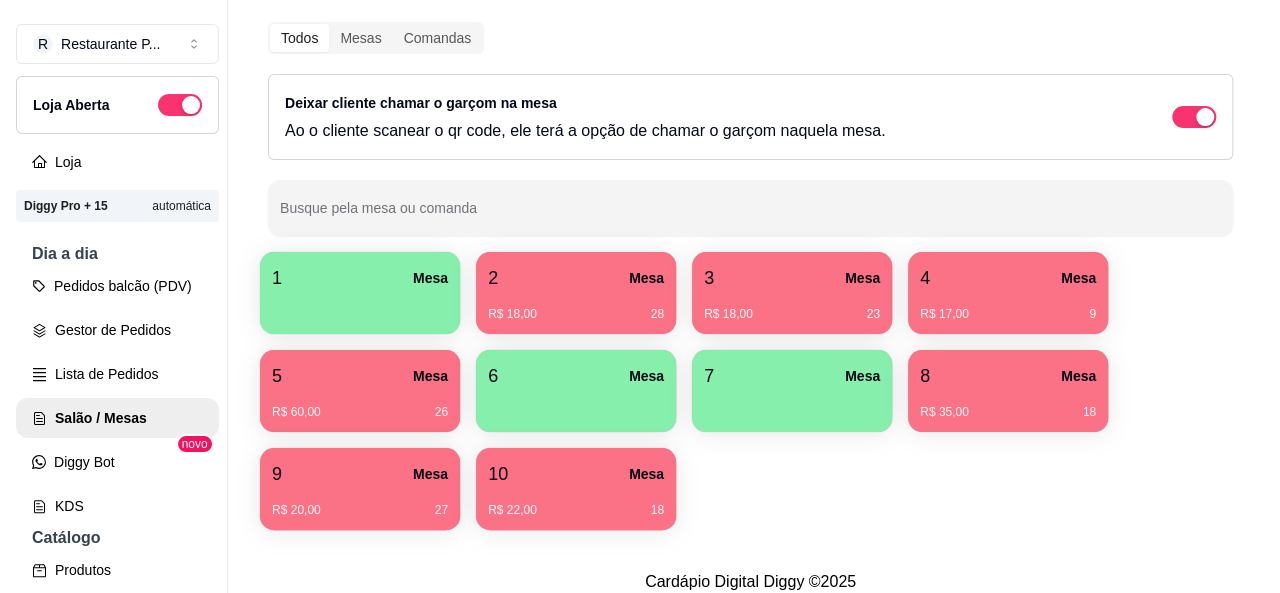 scroll, scrollTop: 282, scrollLeft: 0, axis: vertical 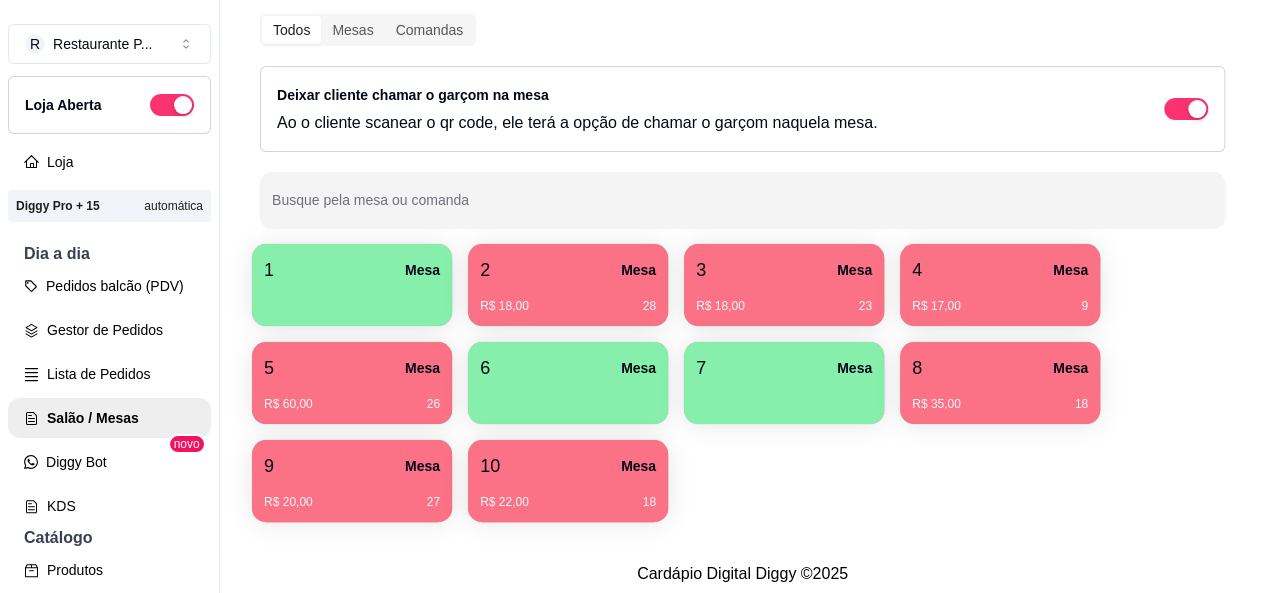 click on "9" at bounding box center (269, 466) 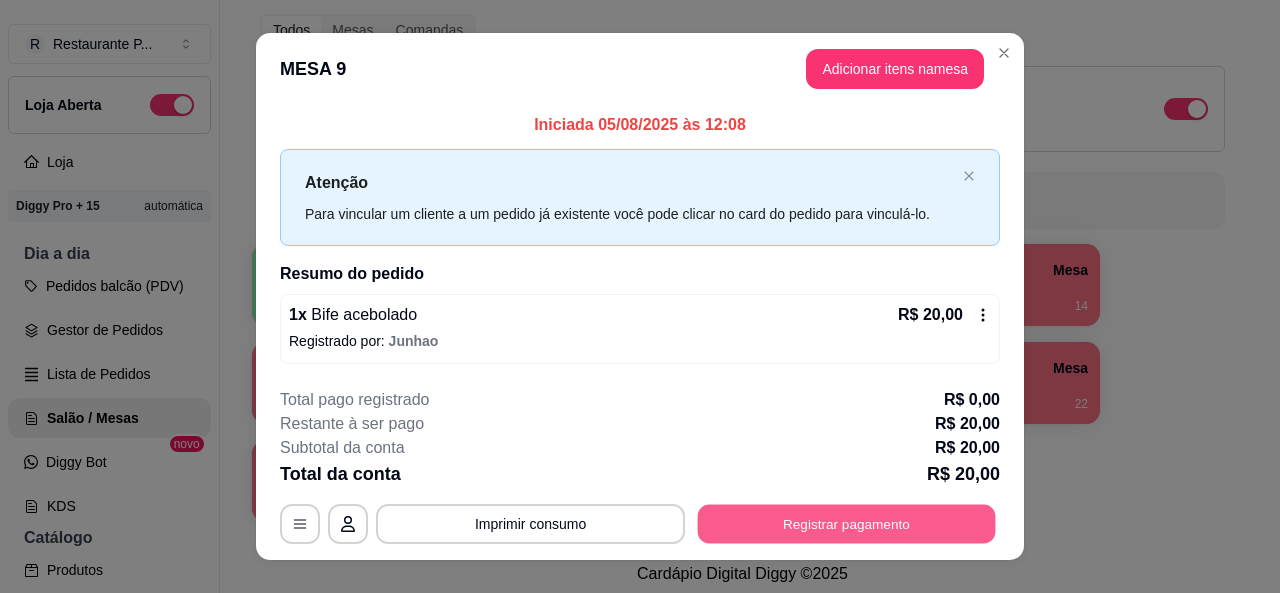 click on "Registrar pagamento" at bounding box center (847, 524) 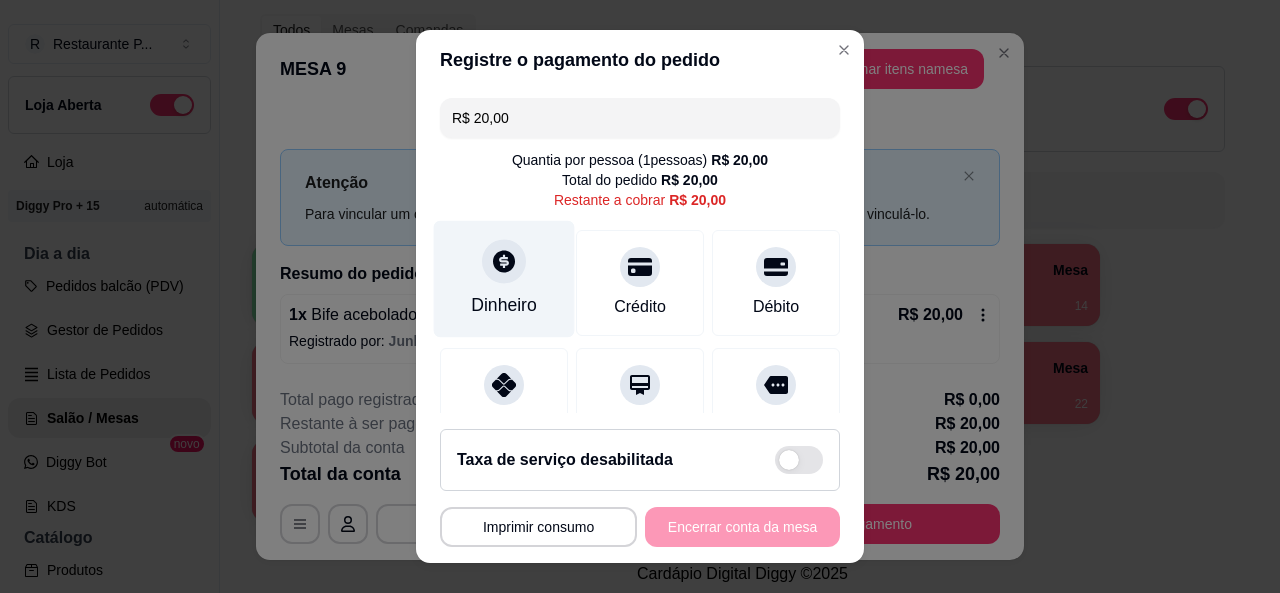 click on "Dinheiro" at bounding box center [504, 278] 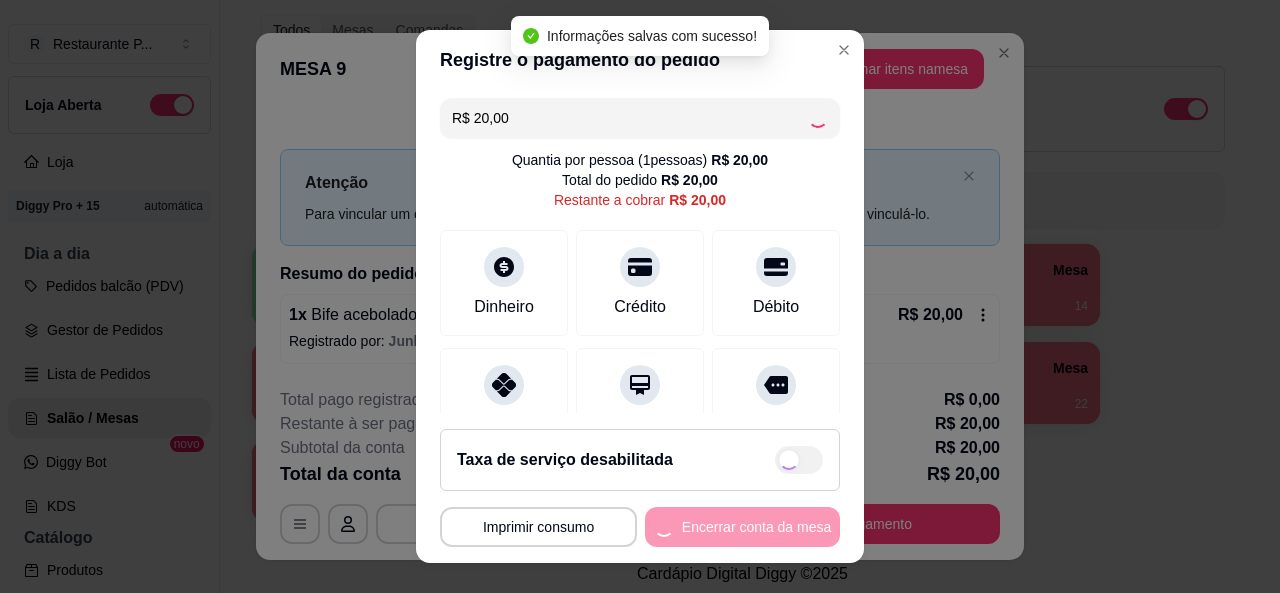 type on "R$ 0,00" 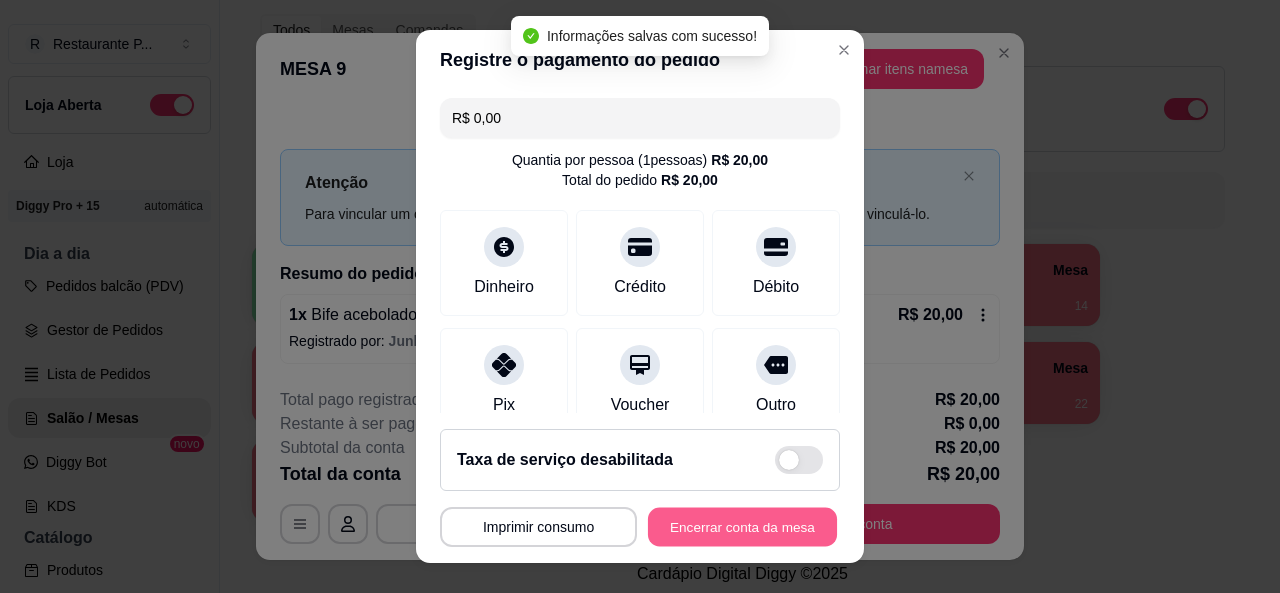 click on "Encerrar conta da mesa" at bounding box center [742, 527] 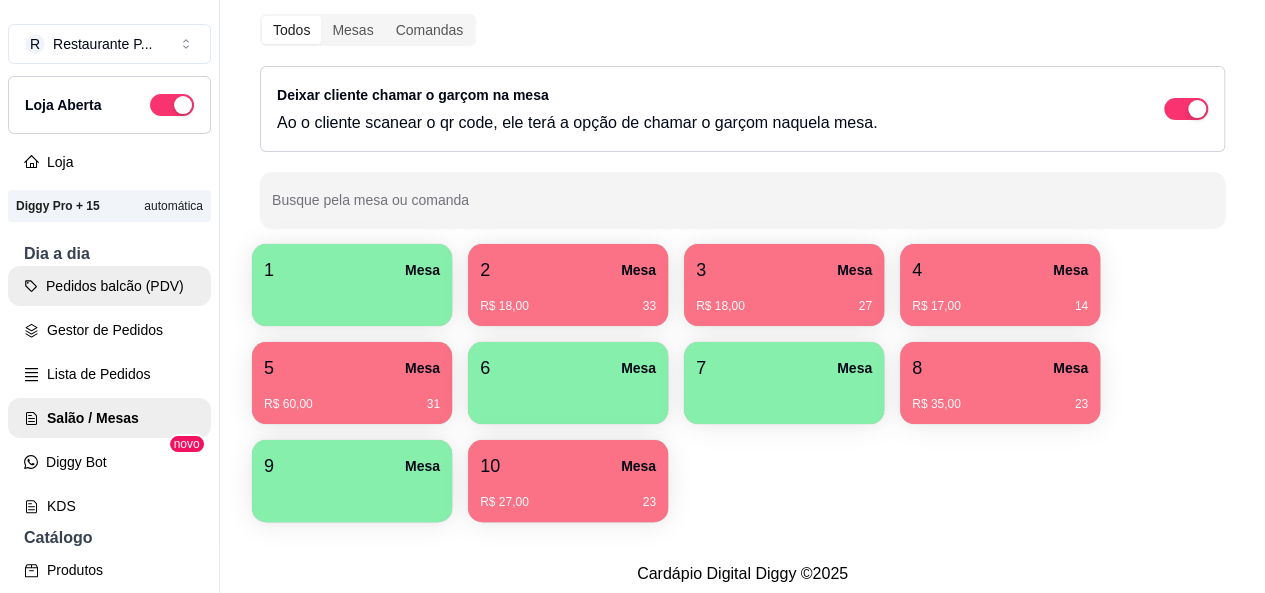 click on "Pedidos balcão (PDV)" at bounding box center [109, 286] 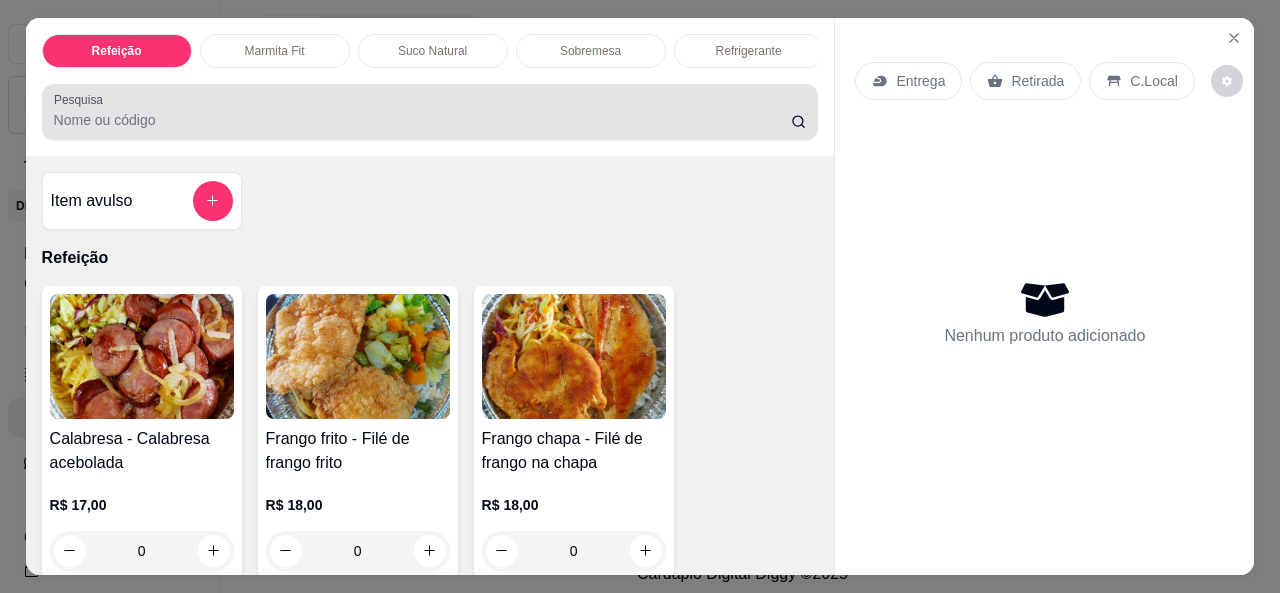 click on "Pesquisa" at bounding box center [422, 120] 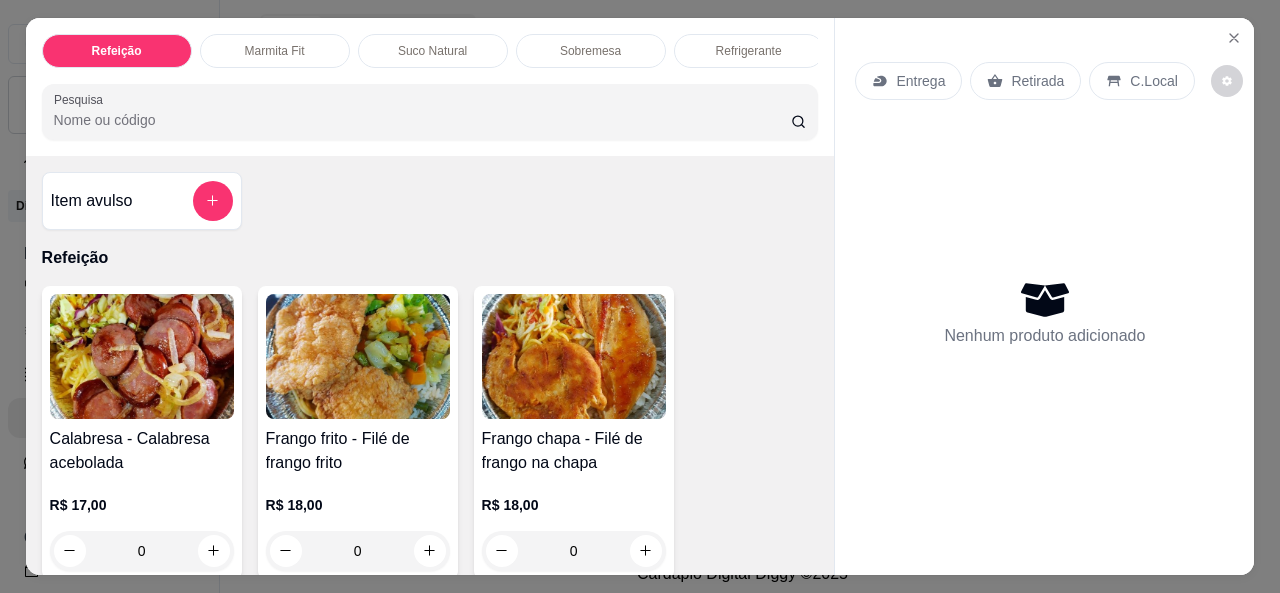 click on "Pesquisa" at bounding box center [422, 120] 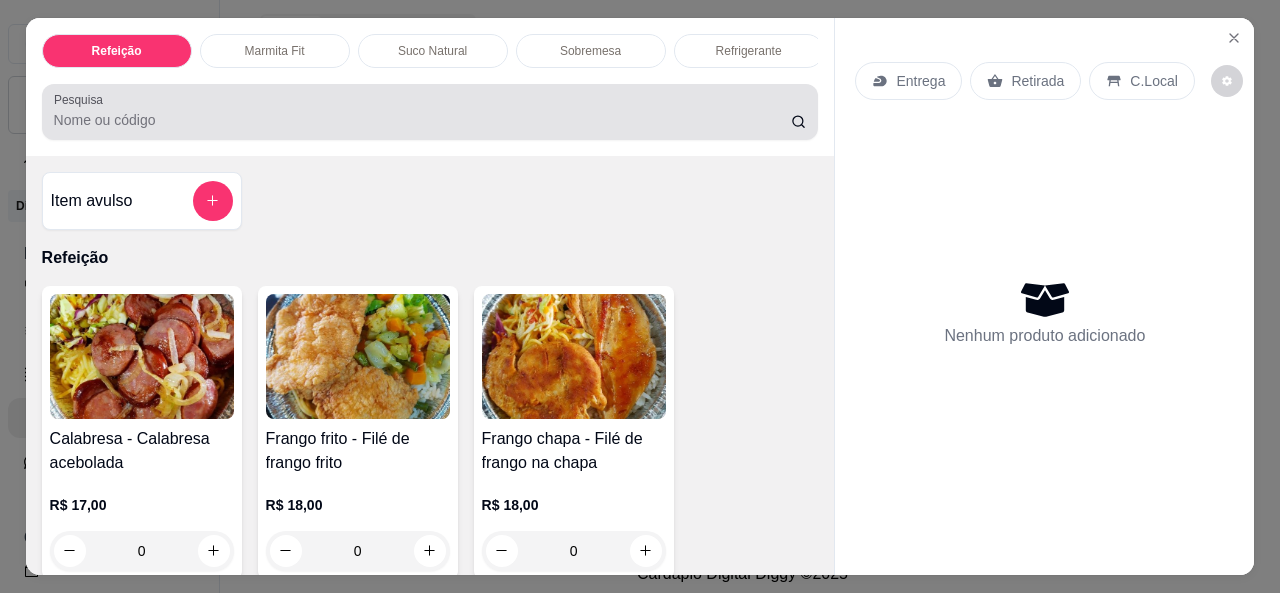click at bounding box center [430, 112] 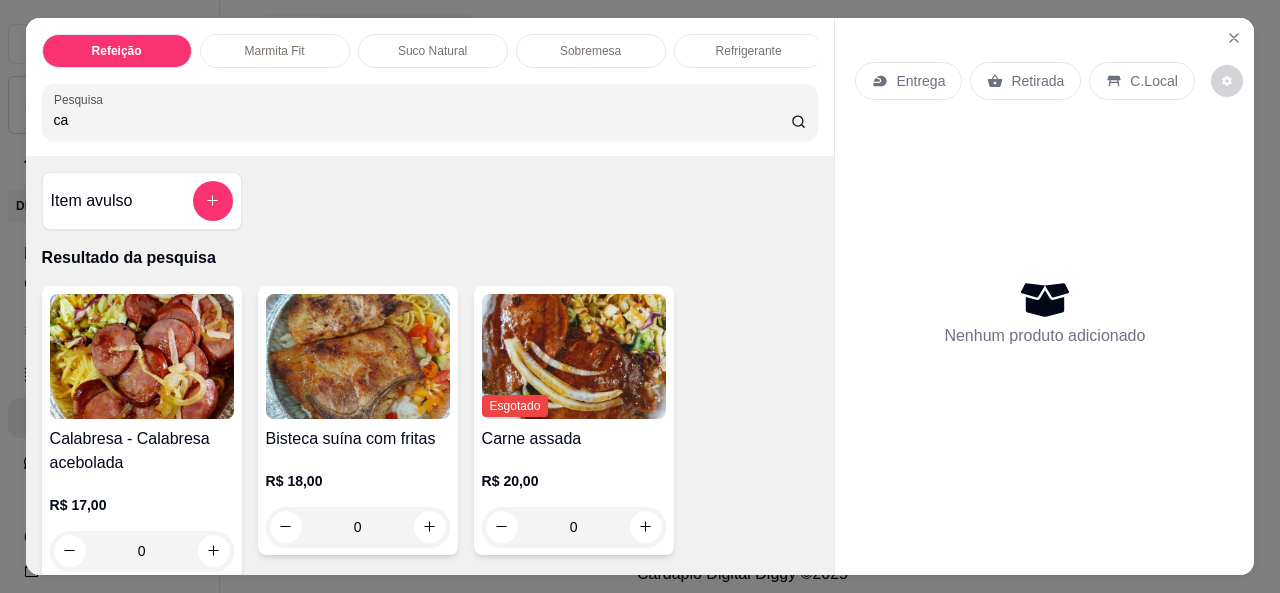 type on "ca" 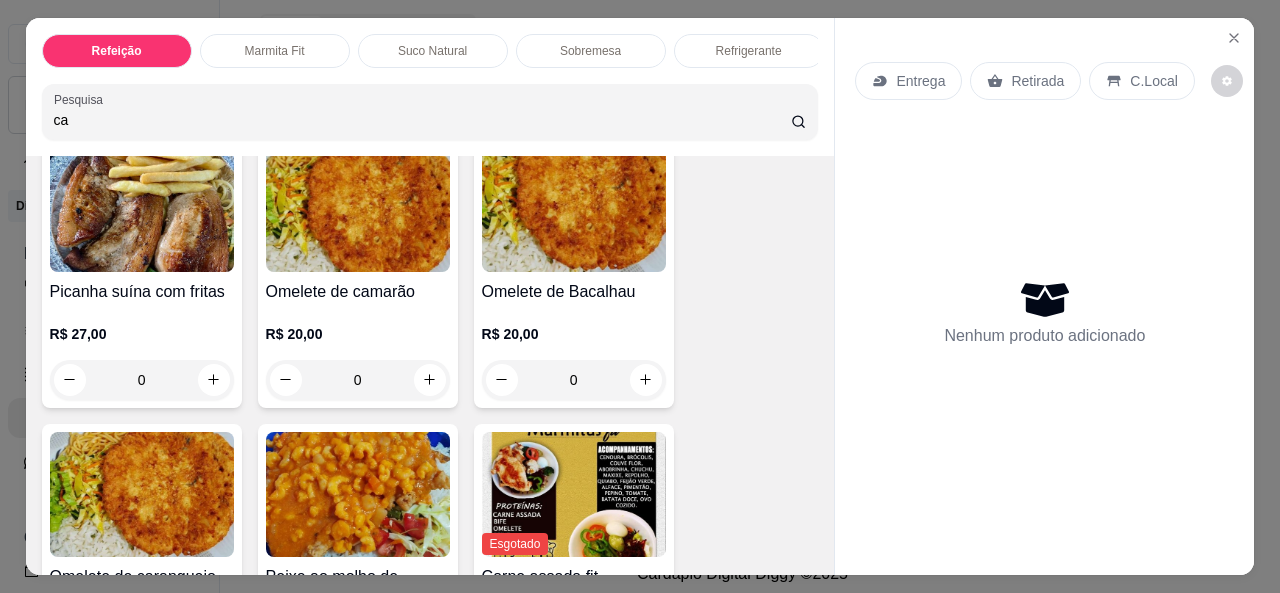scroll, scrollTop: 426, scrollLeft: 0, axis: vertical 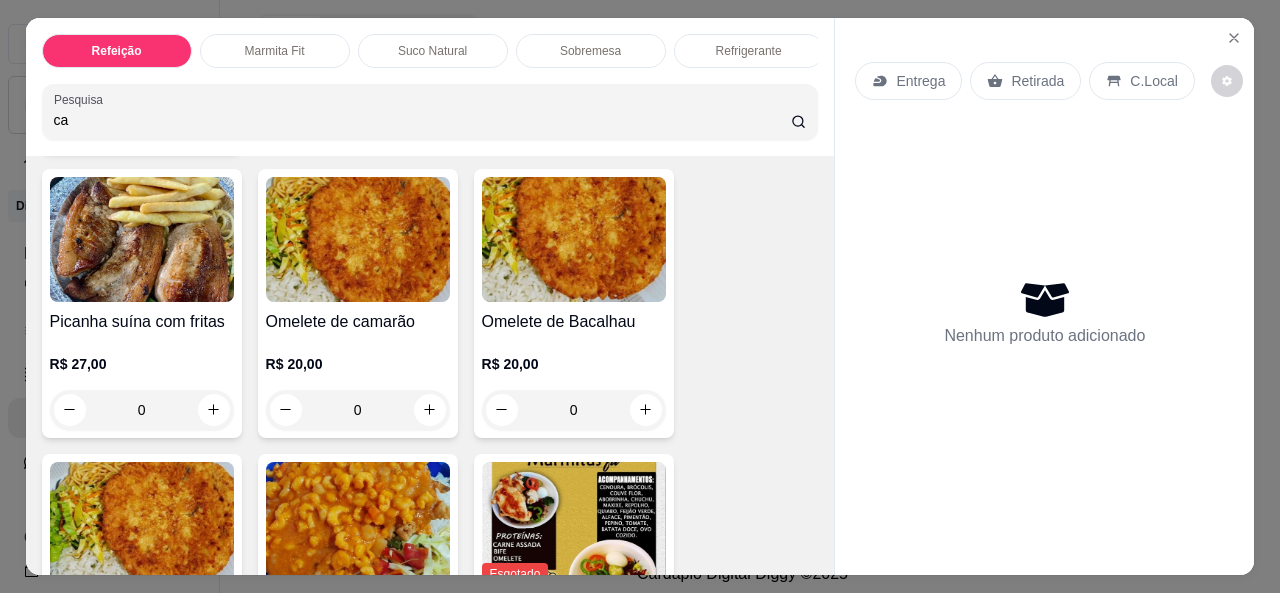 click at bounding box center (358, 239) 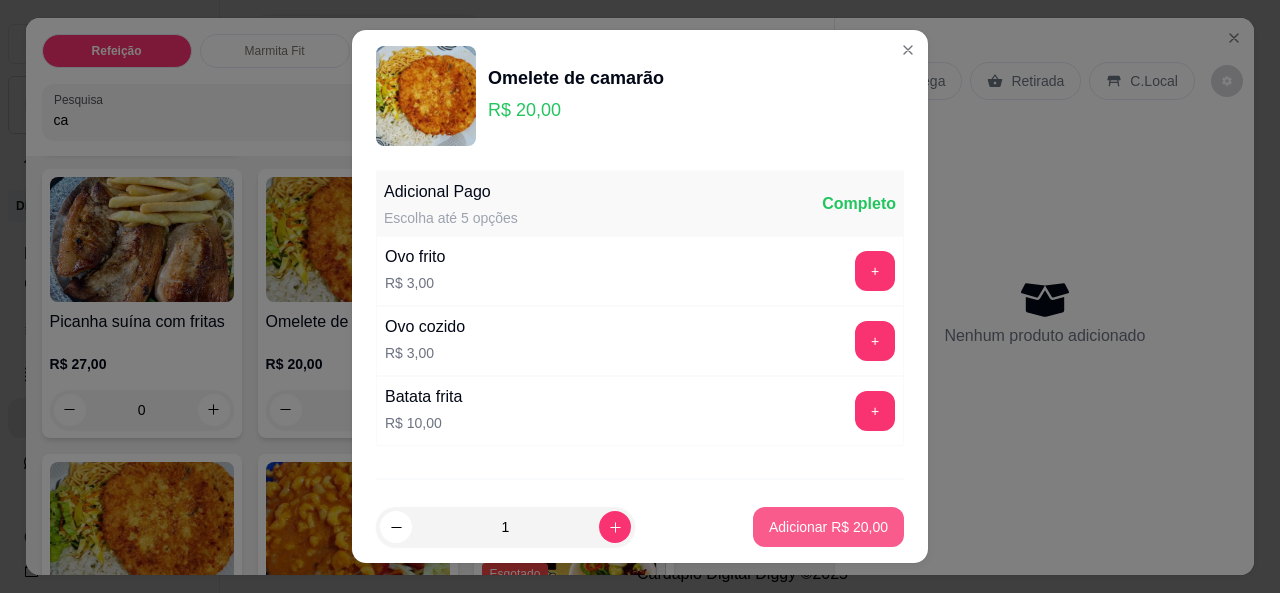 click on "Adicionar   R$ 20,00" at bounding box center (828, 527) 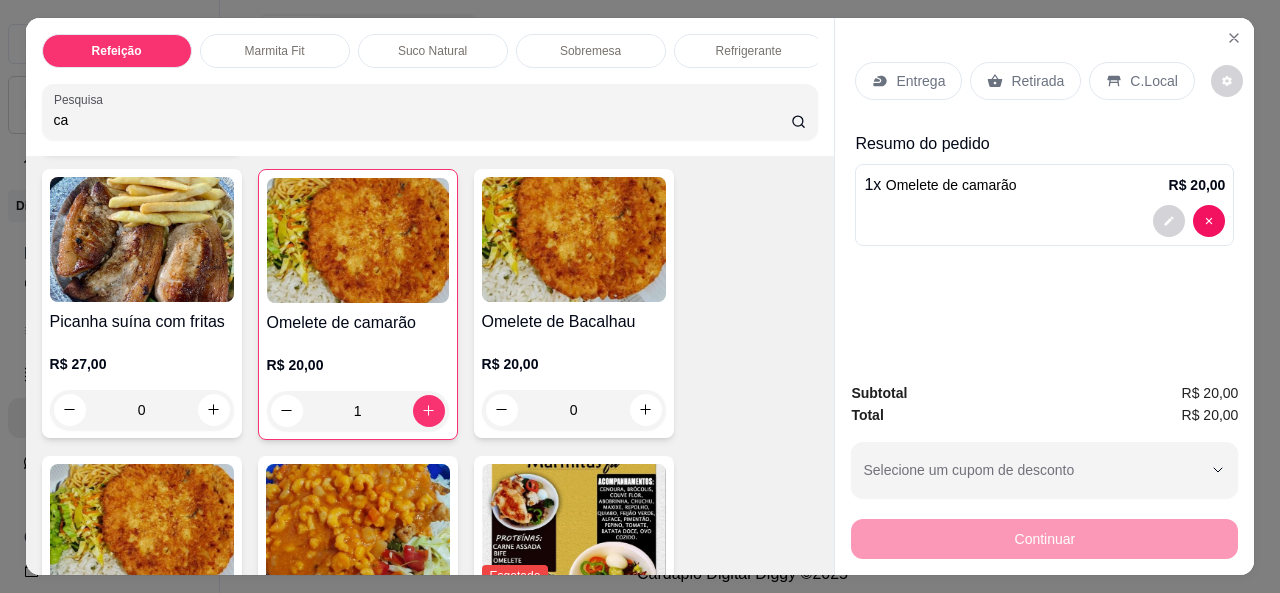 click on "Entrega" at bounding box center [920, 81] 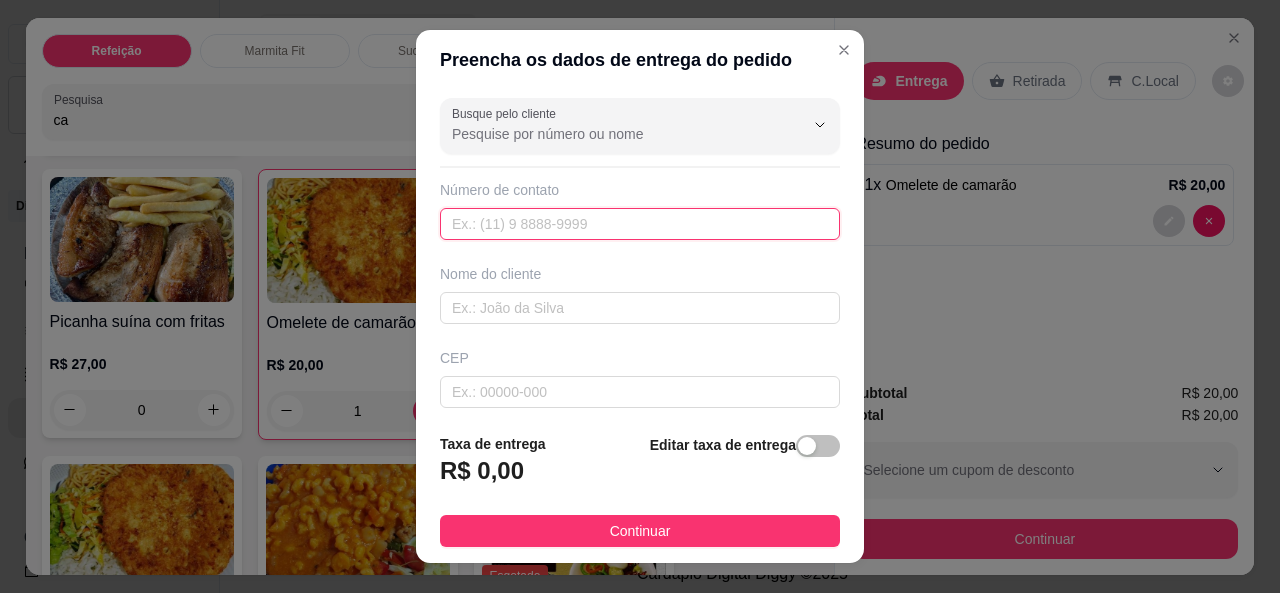 click at bounding box center (640, 224) 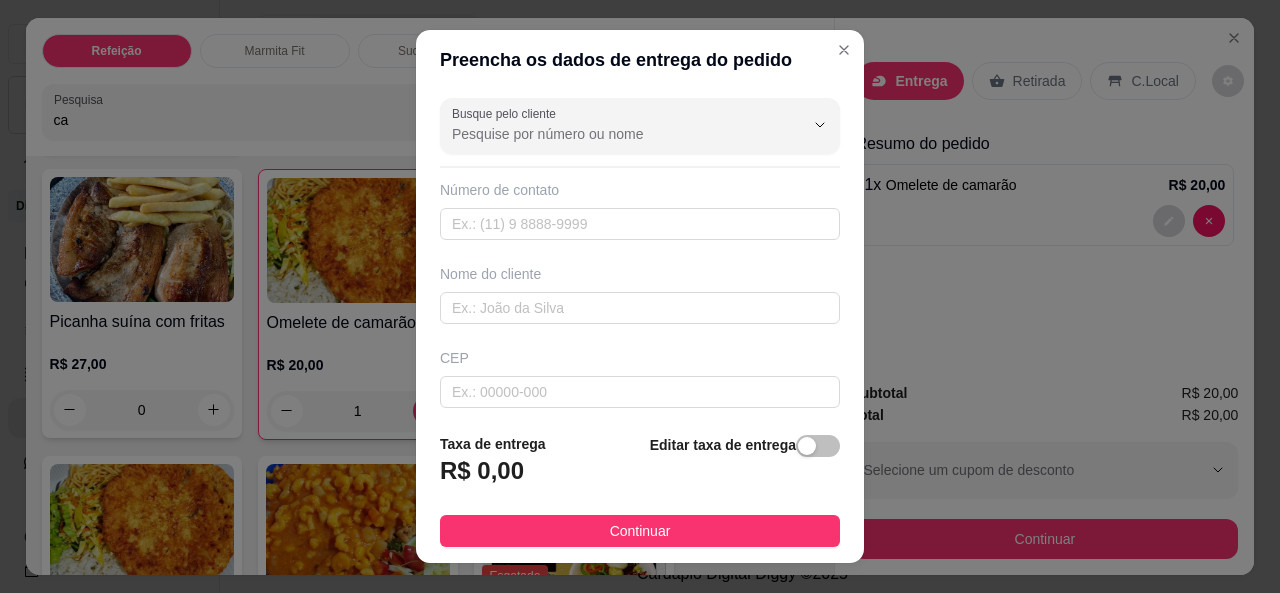 click on "Busque pelo cliente" at bounding box center [612, 134] 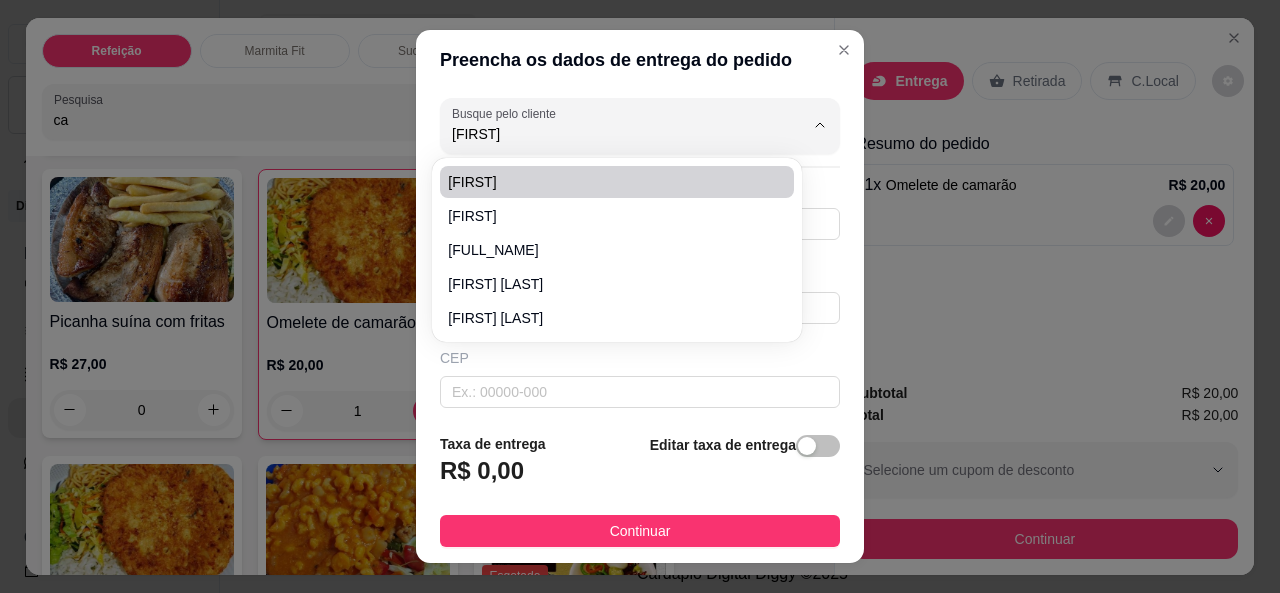 click on "[FIRST]" at bounding box center (616, 182) 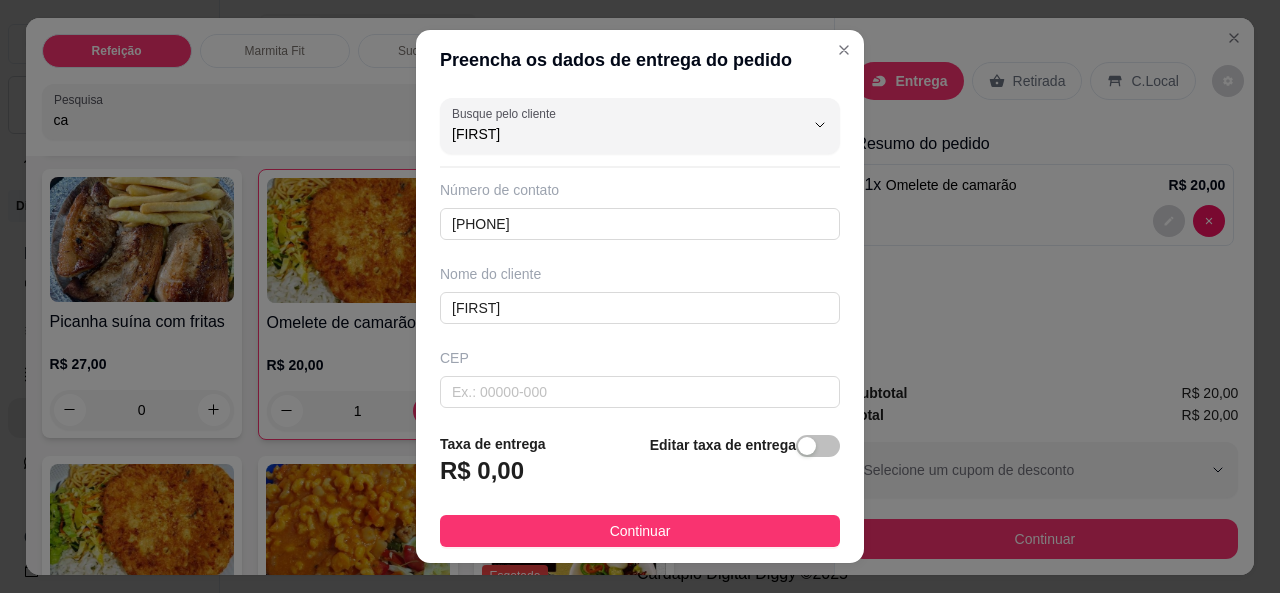 type on "[FIRST]" 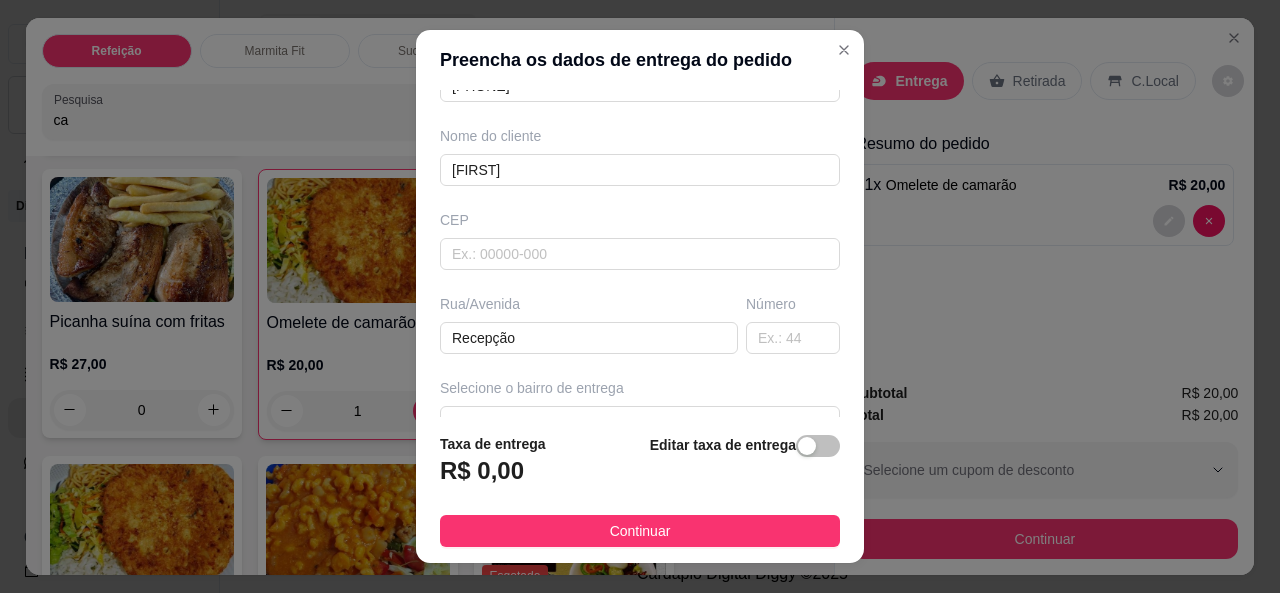 scroll, scrollTop: 0, scrollLeft: 0, axis: both 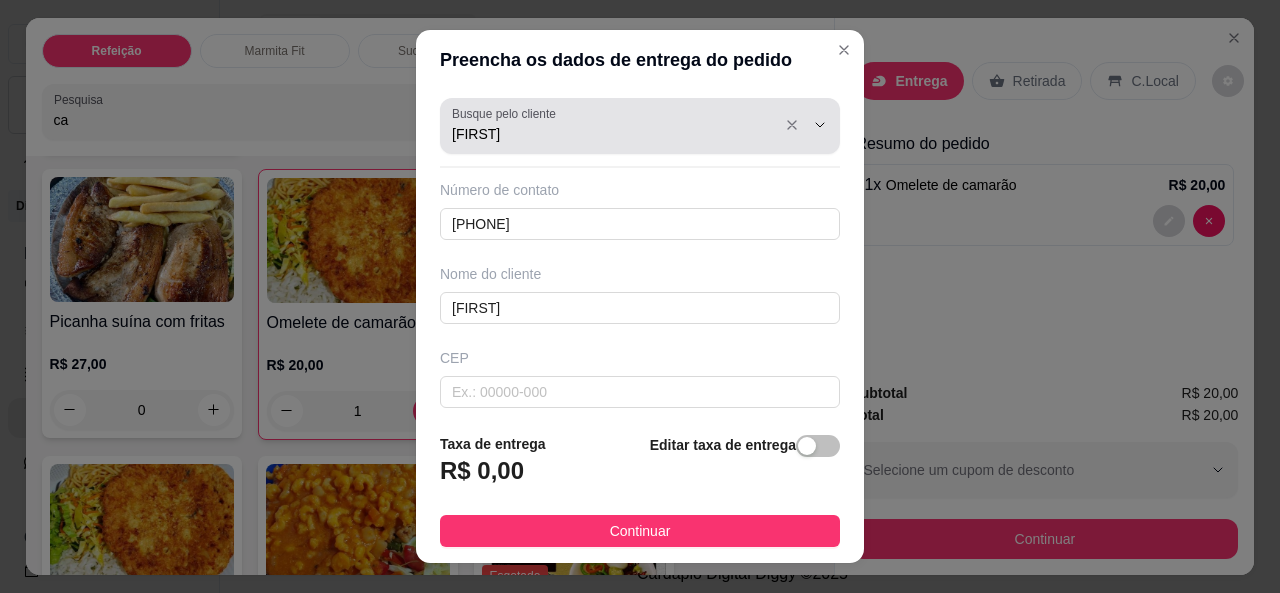 click on "[FIRST]" at bounding box center (612, 134) 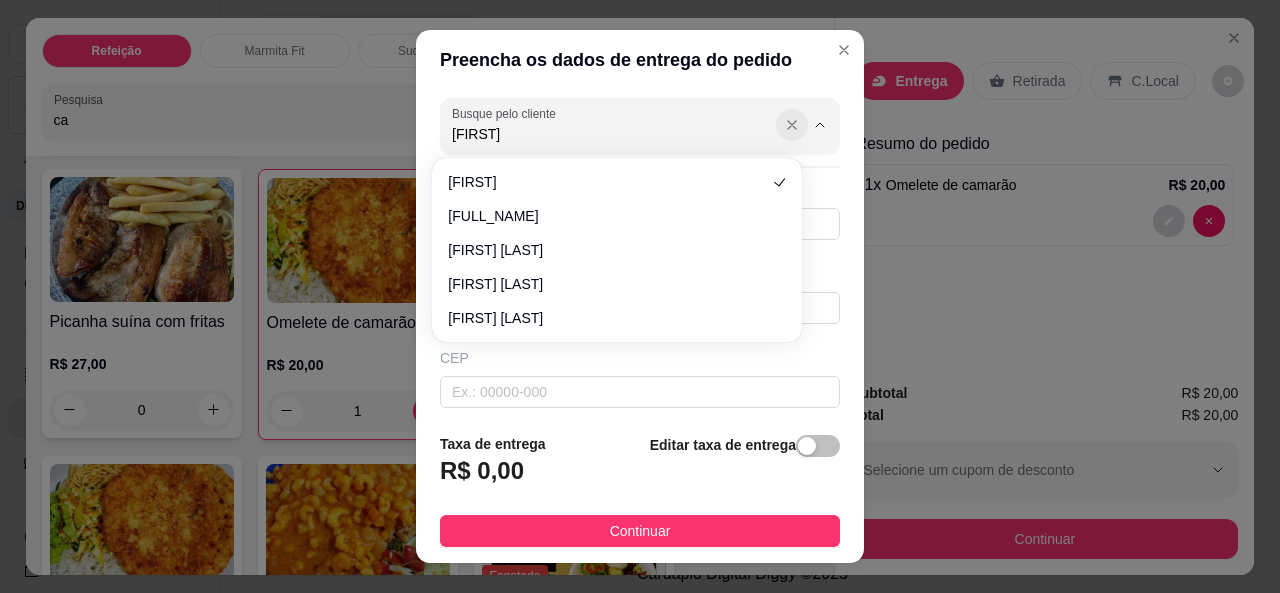 click 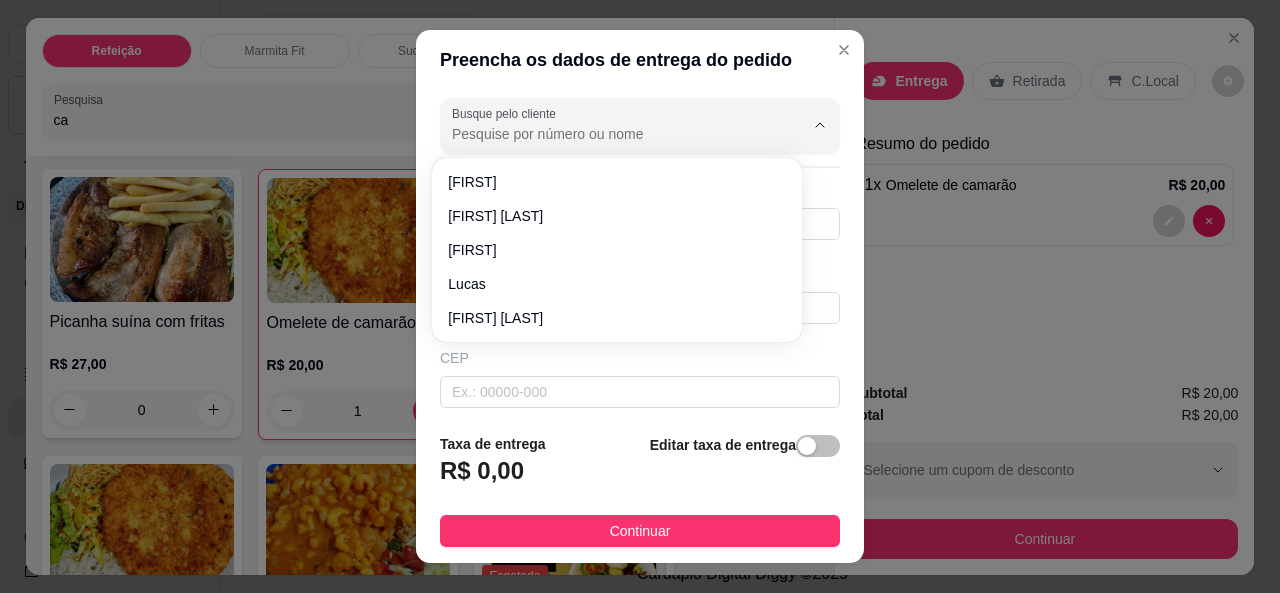 click on "Busque pelo cliente" at bounding box center [612, 134] 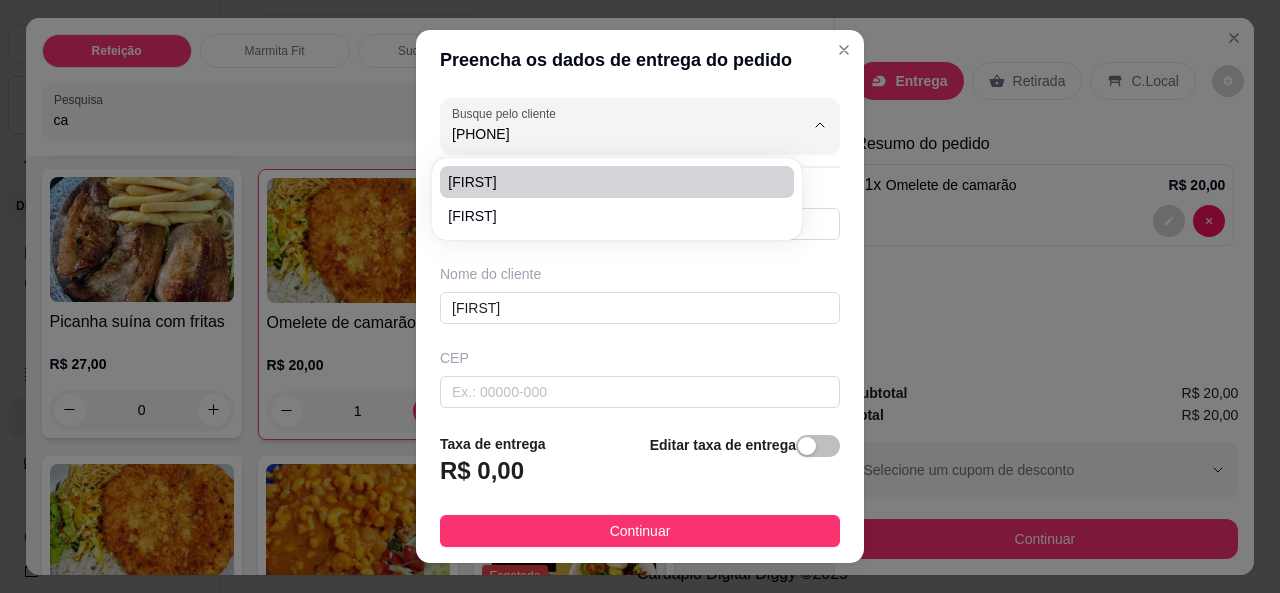 click on "[FIRST]" at bounding box center [606, 182] 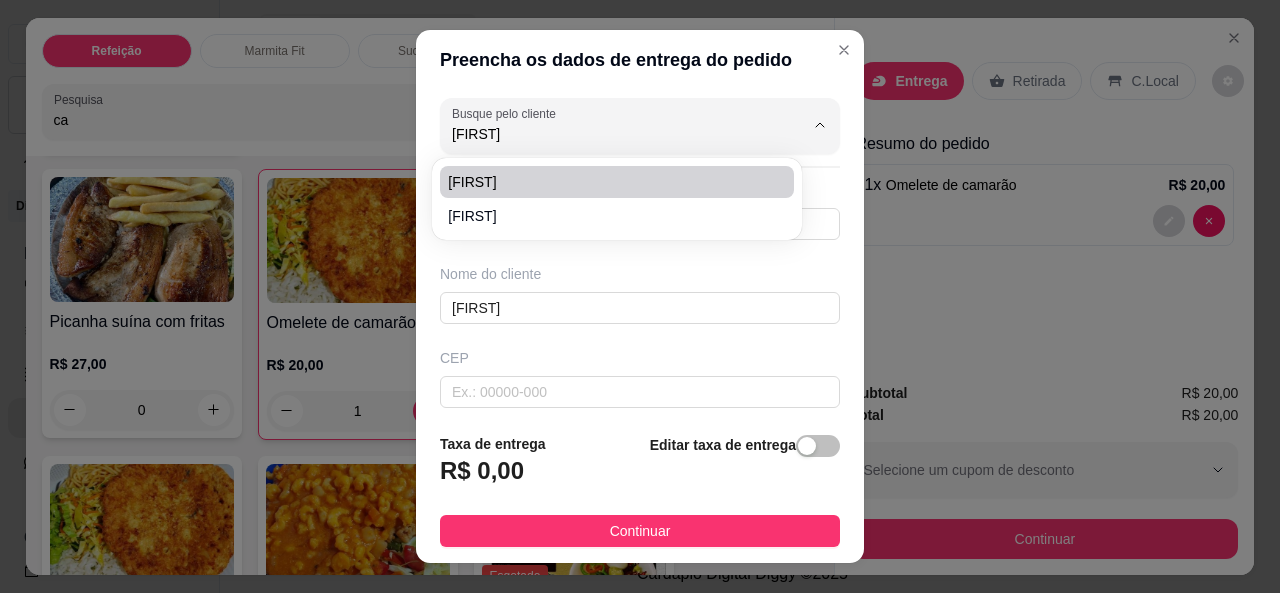 type on "Al Guimarães, casa de 2 andares" 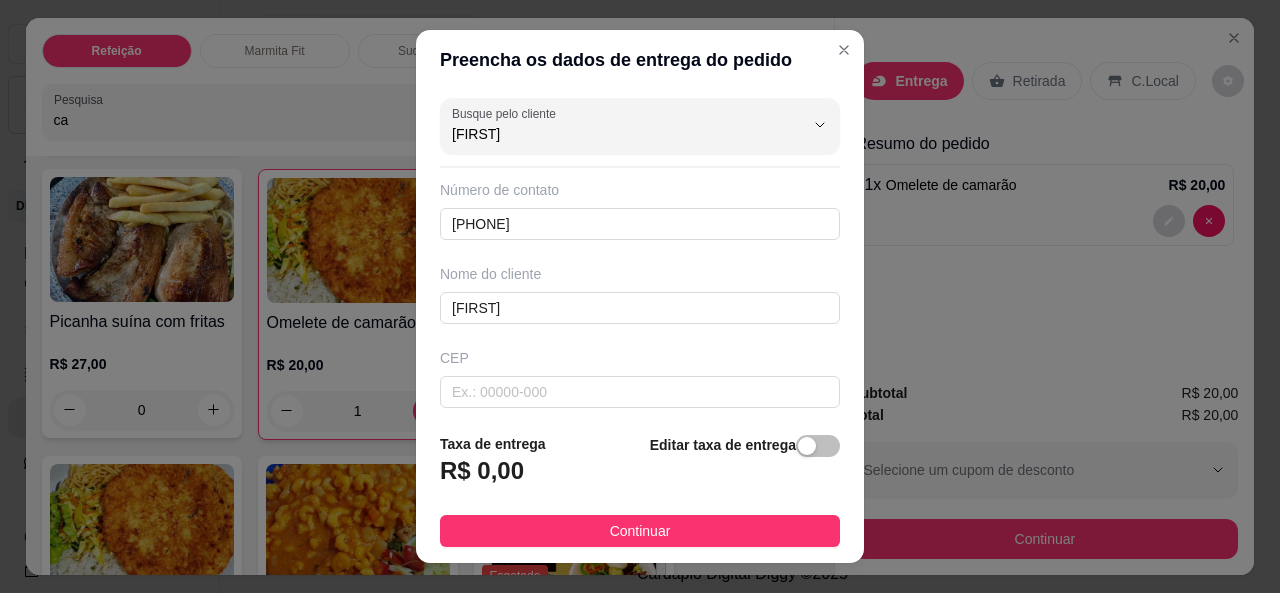 type on "[FIRST]" 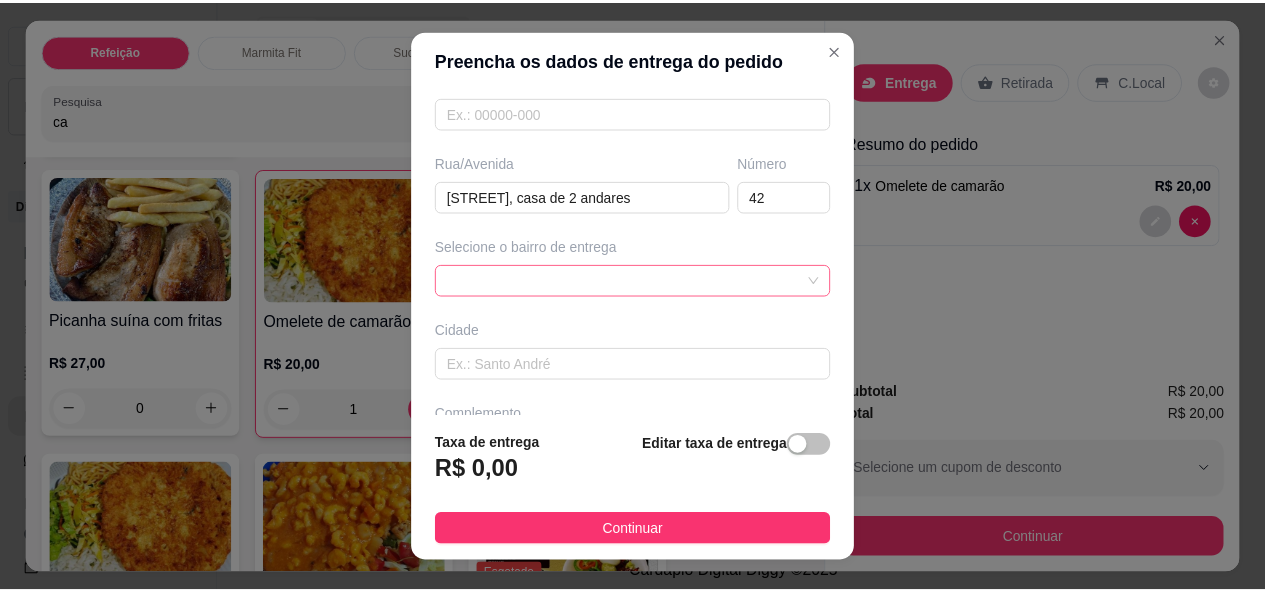 scroll, scrollTop: 280, scrollLeft: 0, axis: vertical 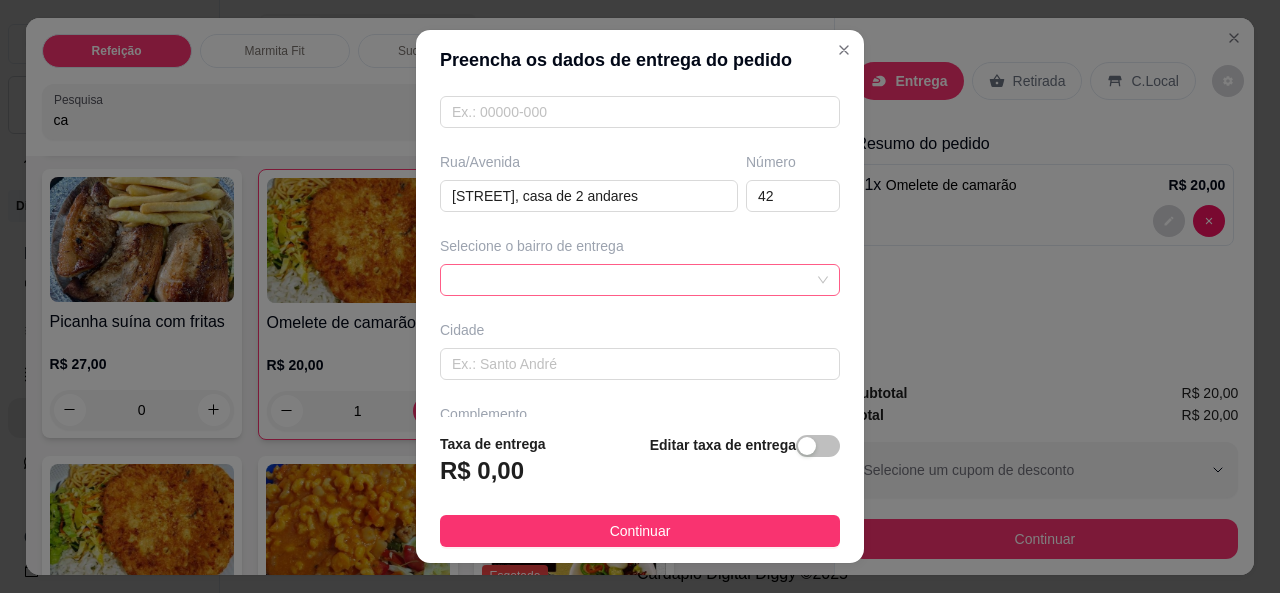 click at bounding box center (640, 280) 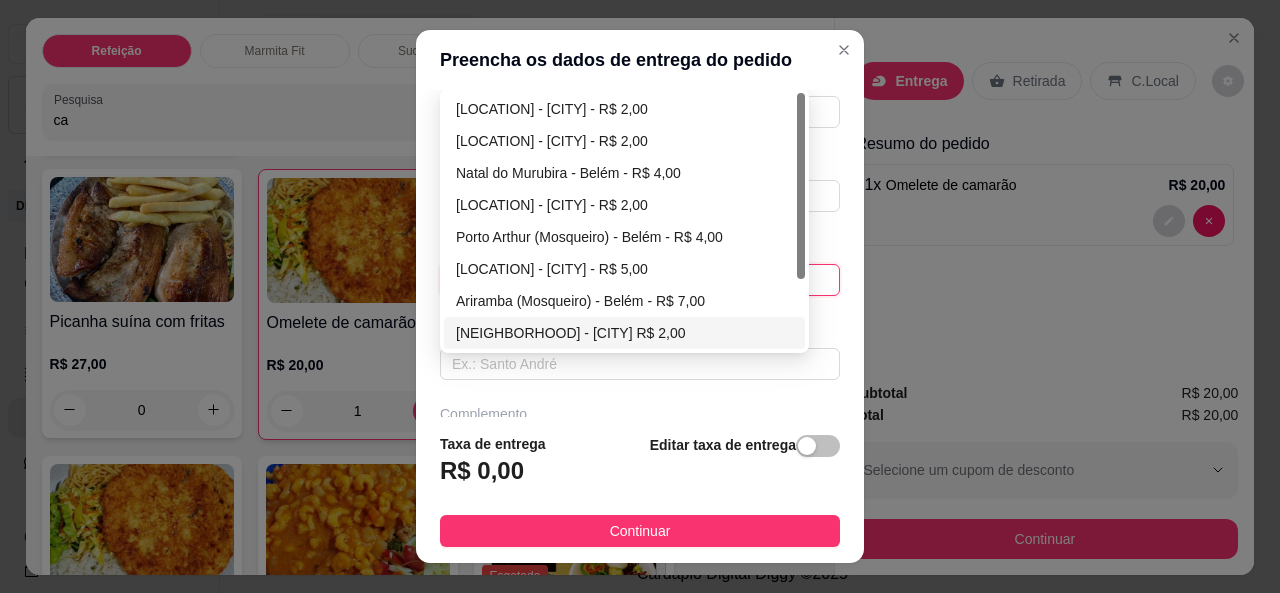 click on "Vila (Mosqueiro) - Belém -  R$ 2,00" at bounding box center (624, 333) 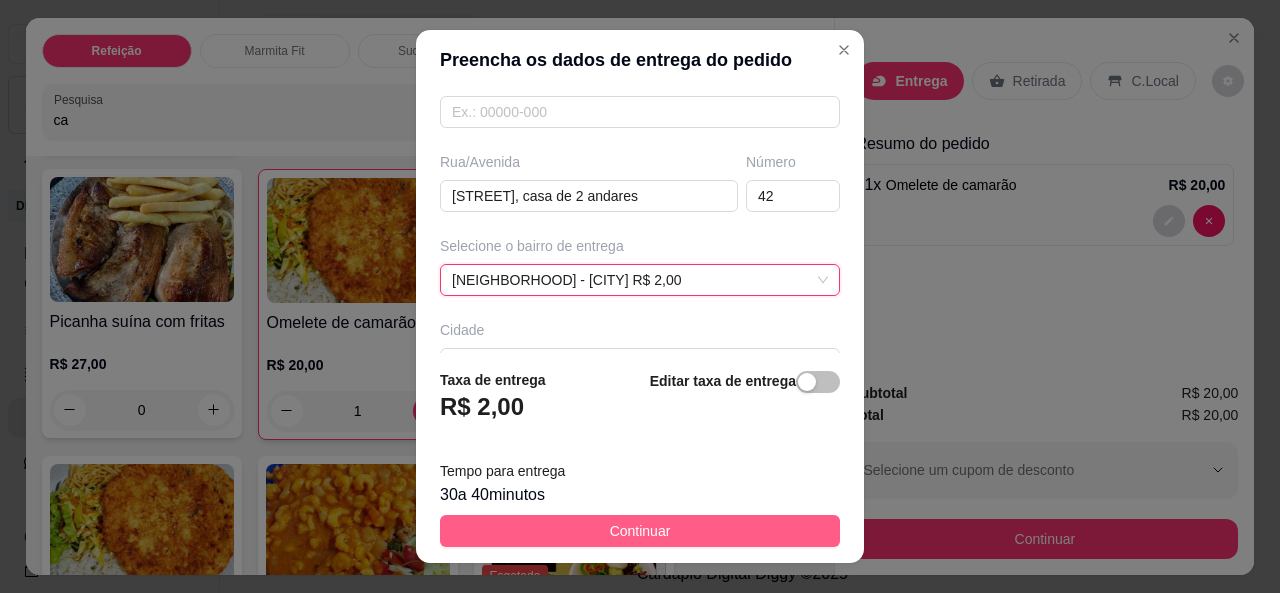 click on "Continuar" at bounding box center (640, 531) 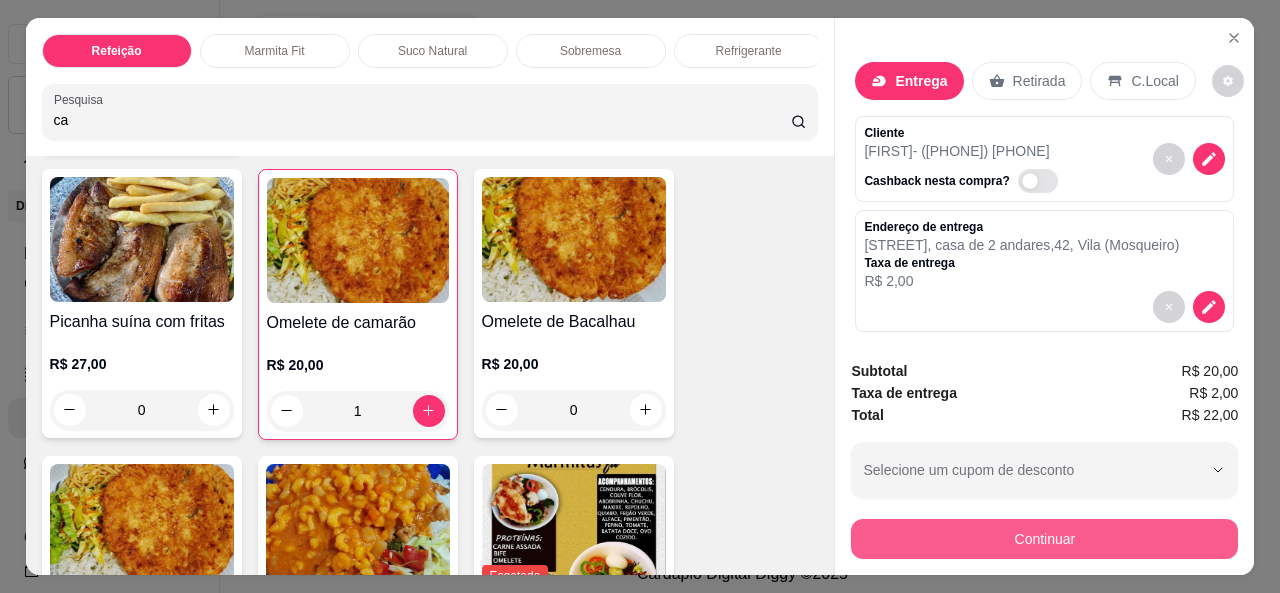 click on "Continuar" at bounding box center (1044, 539) 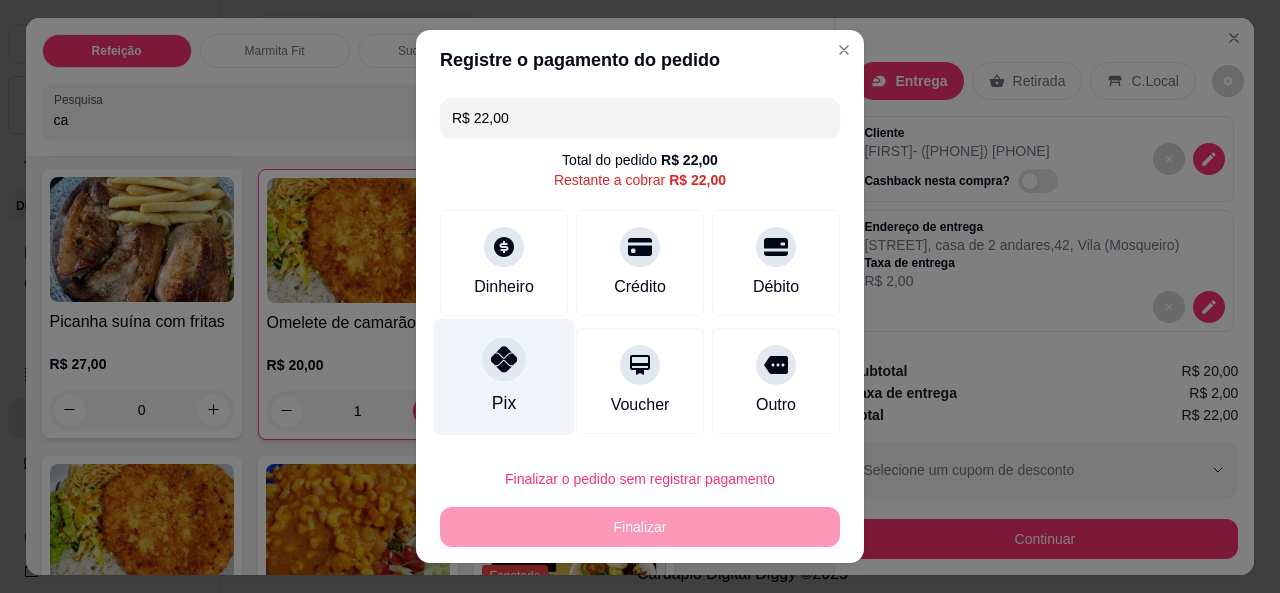 click 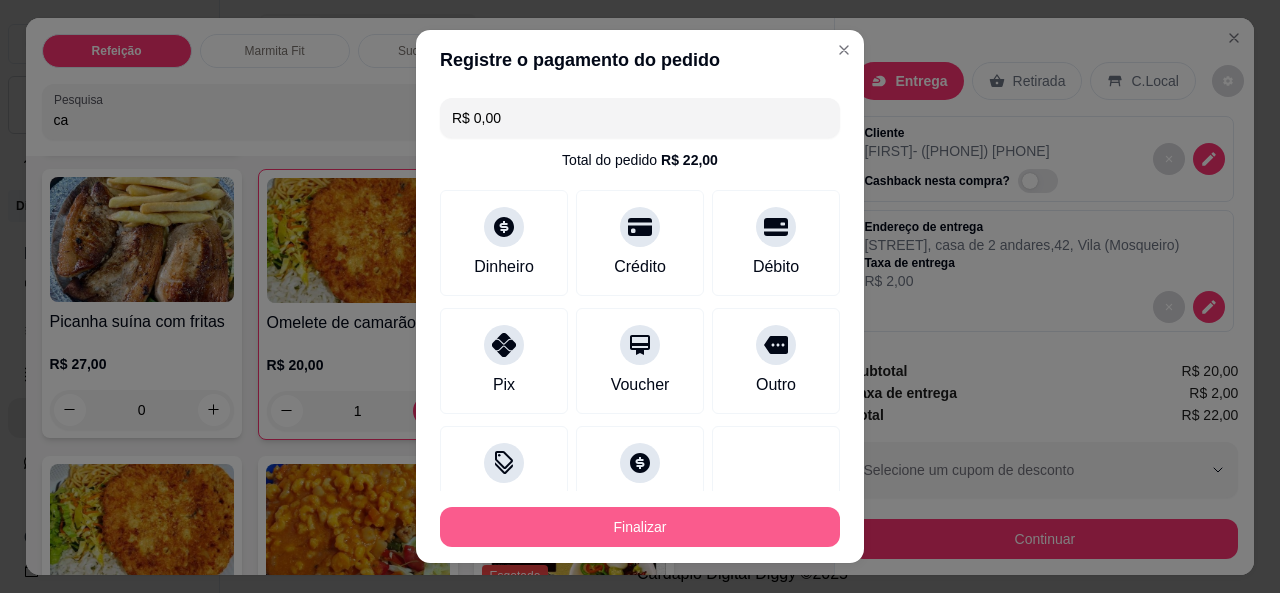click on "Finalizar" at bounding box center (640, 527) 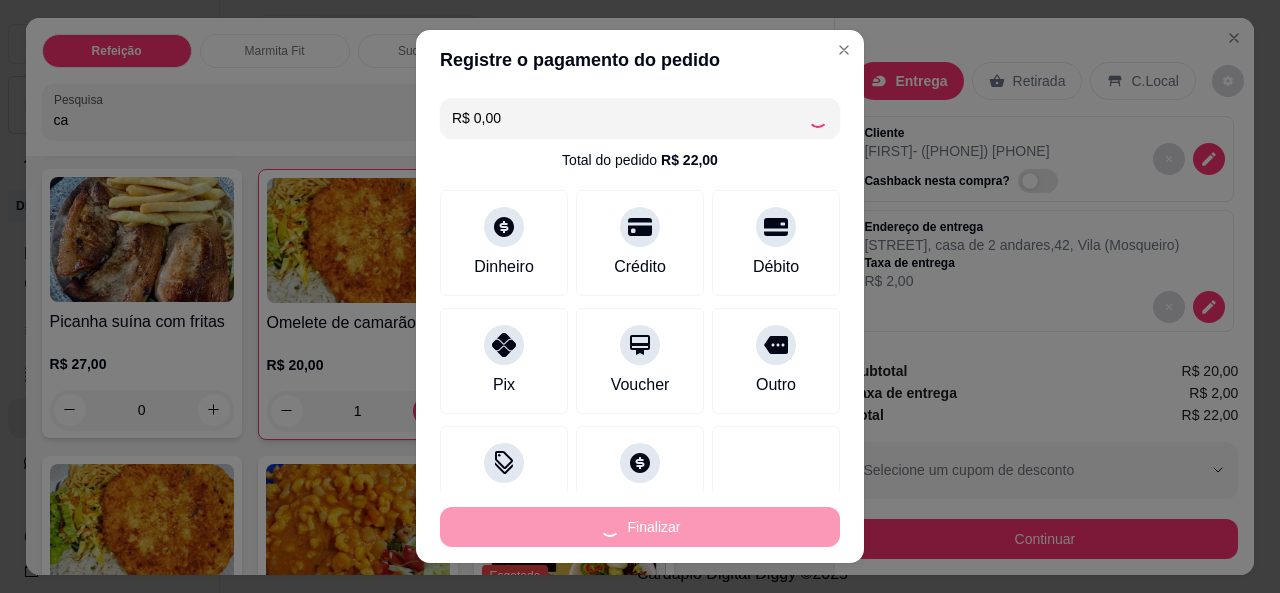 type on "0" 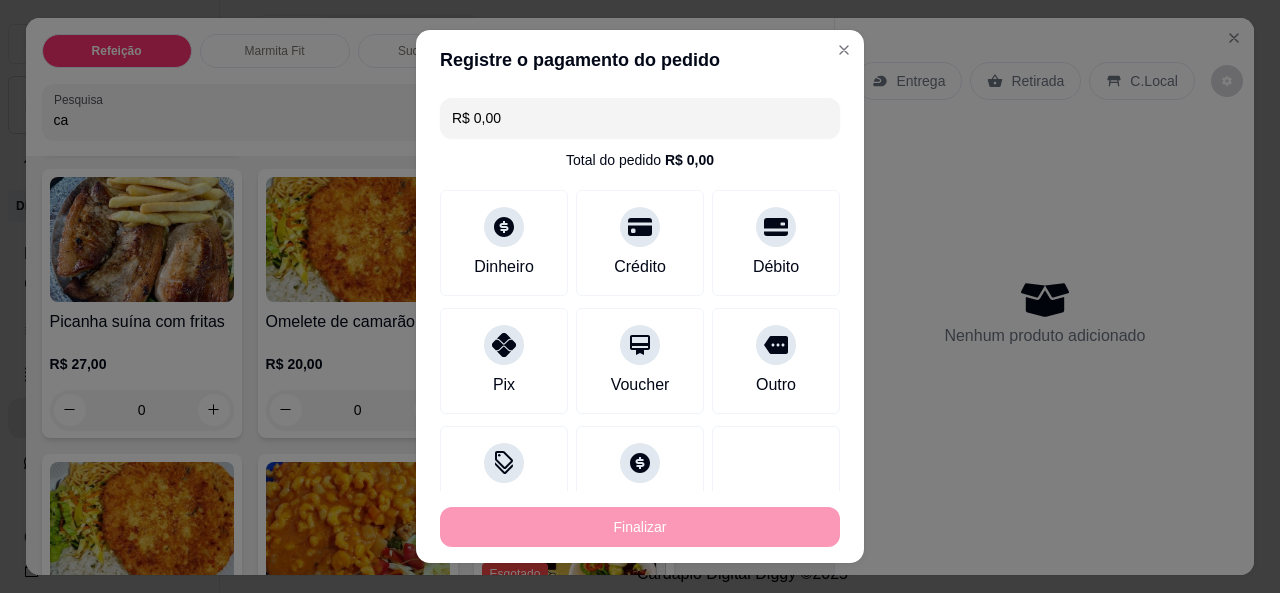 type on "-R$ 22,00" 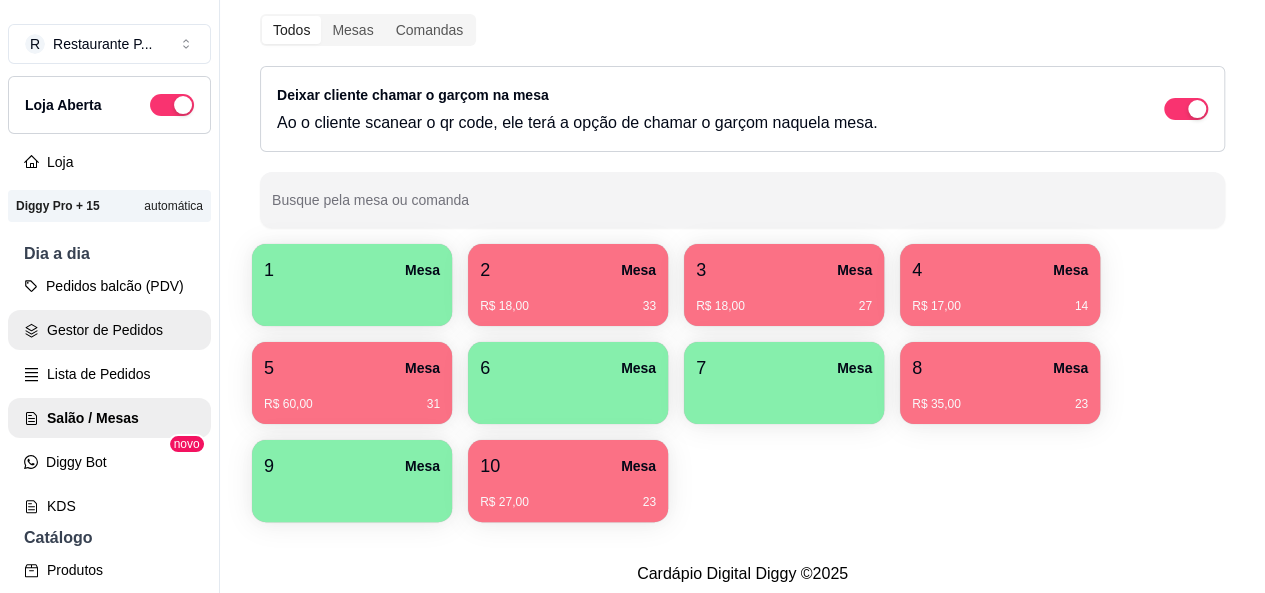 click on "Gestor de Pedidos" at bounding box center [109, 330] 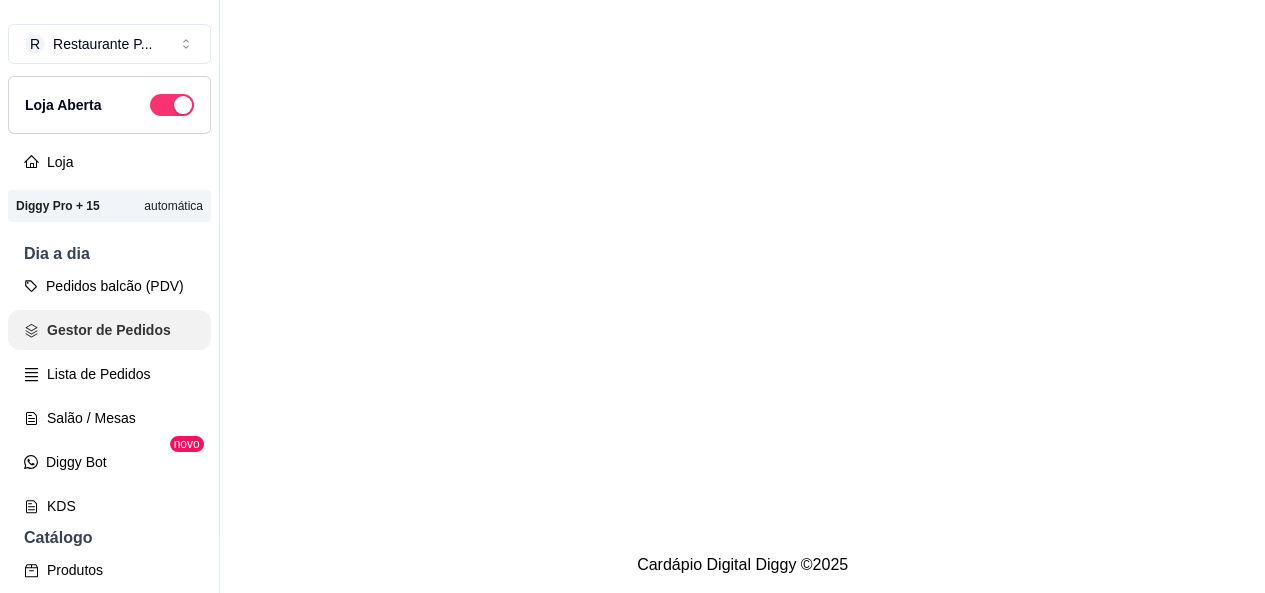 scroll, scrollTop: 0, scrollLeft: 0, axis: both 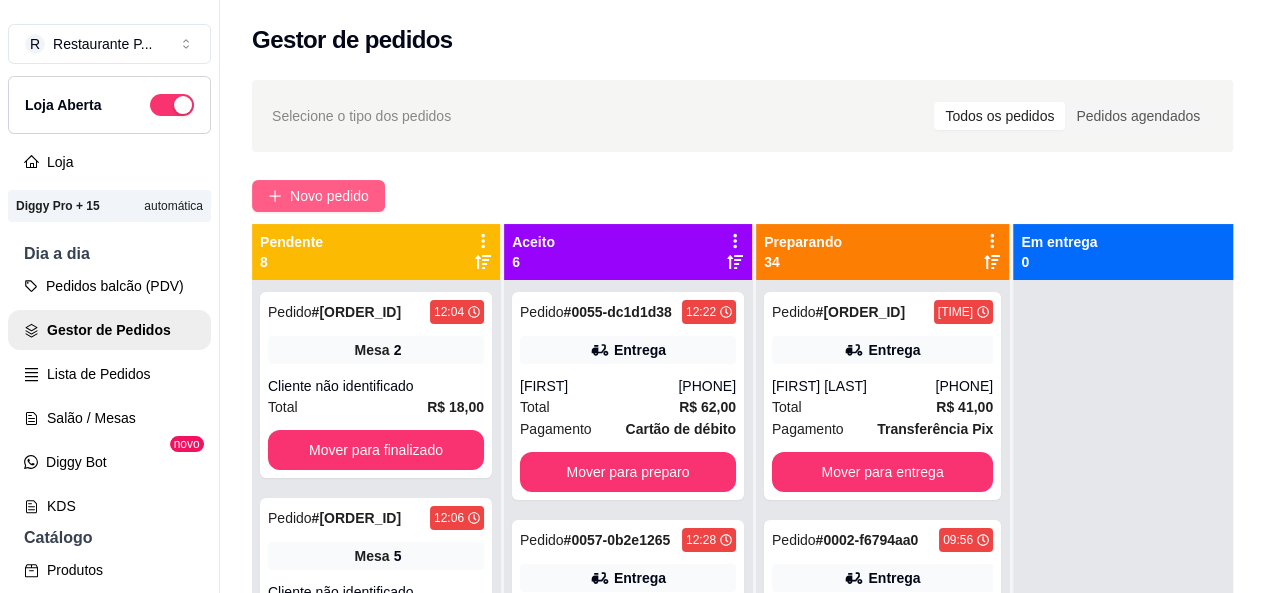 click on "Novo pedido" at bounding box center (329, 196) 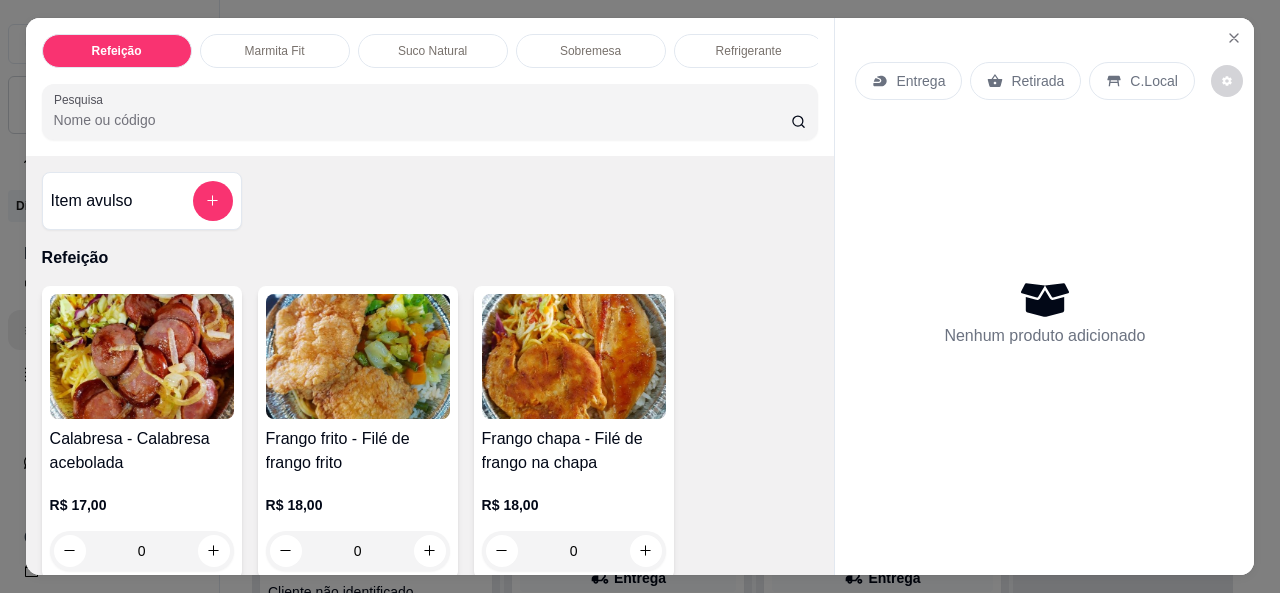 click on "Pesquisa" at bounding box center (422, 120) 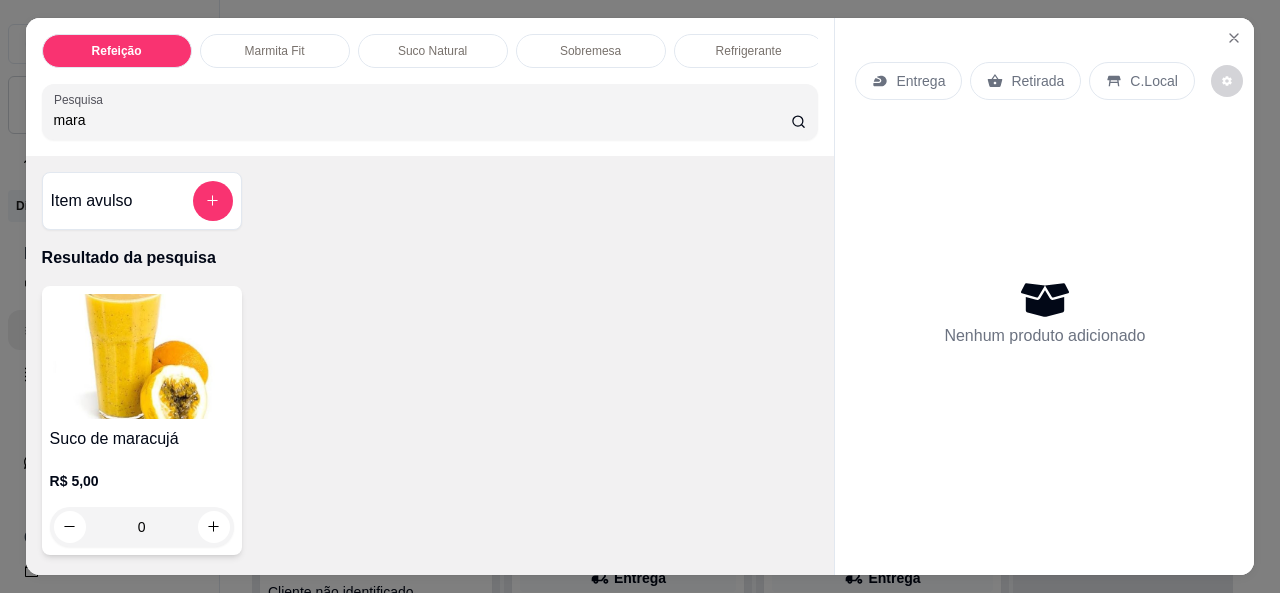 type on "mara" 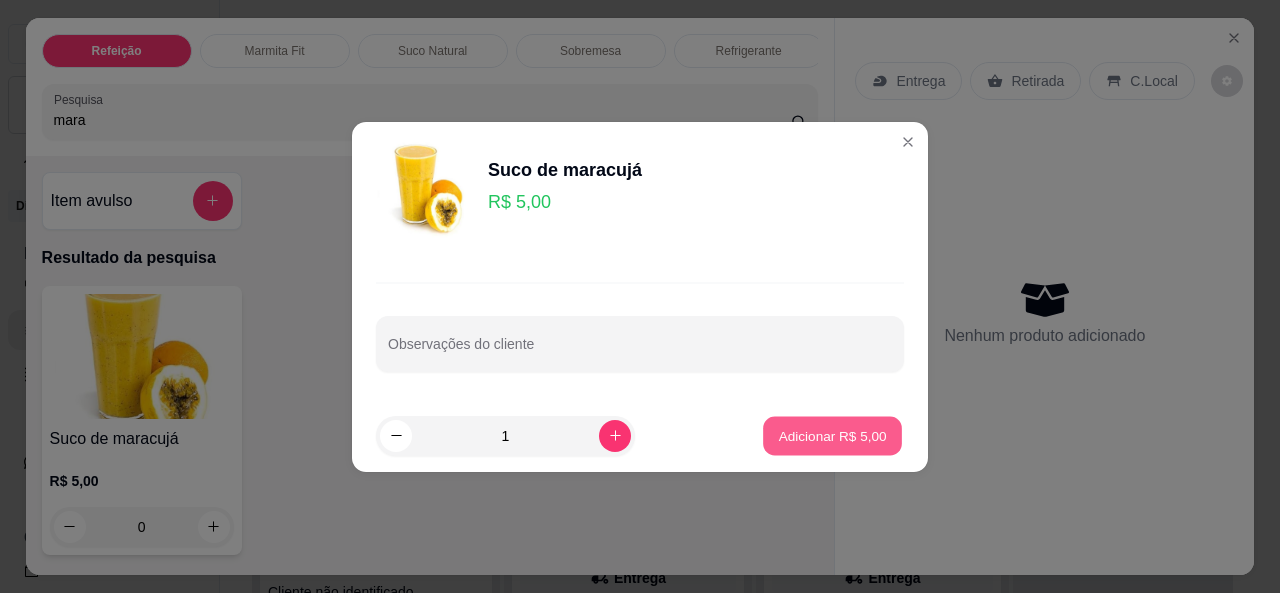 click on "Adicionar   R$ 5,00" at bounding box center [832, 435] 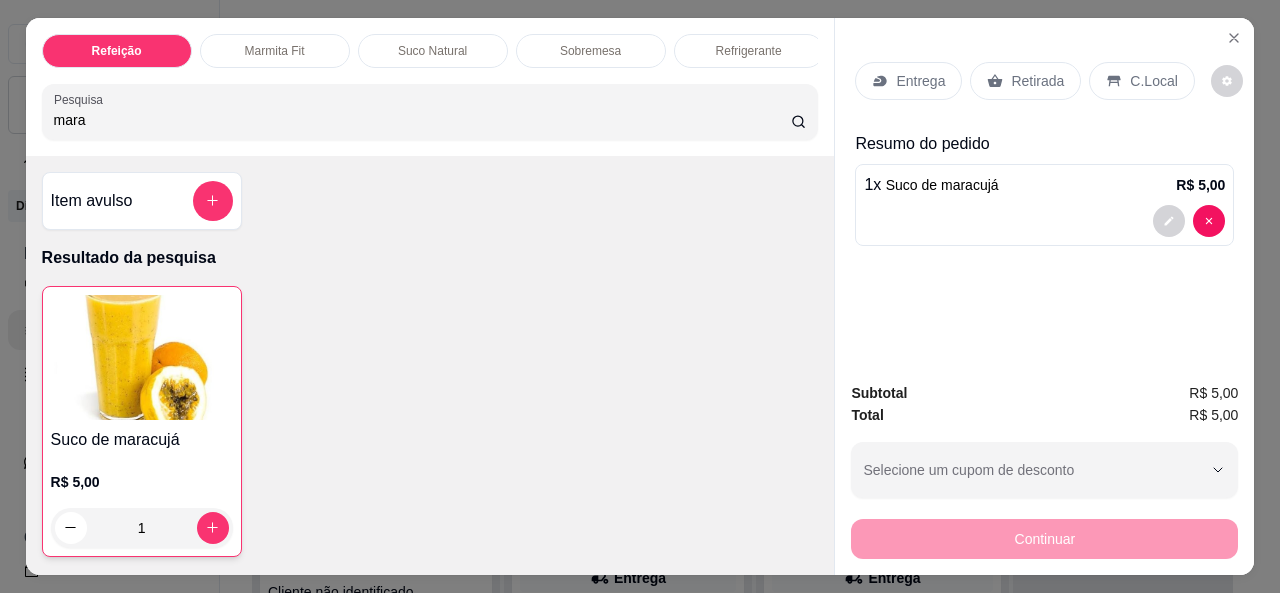 click on "Retirada" at bounding box center (1037, 81) 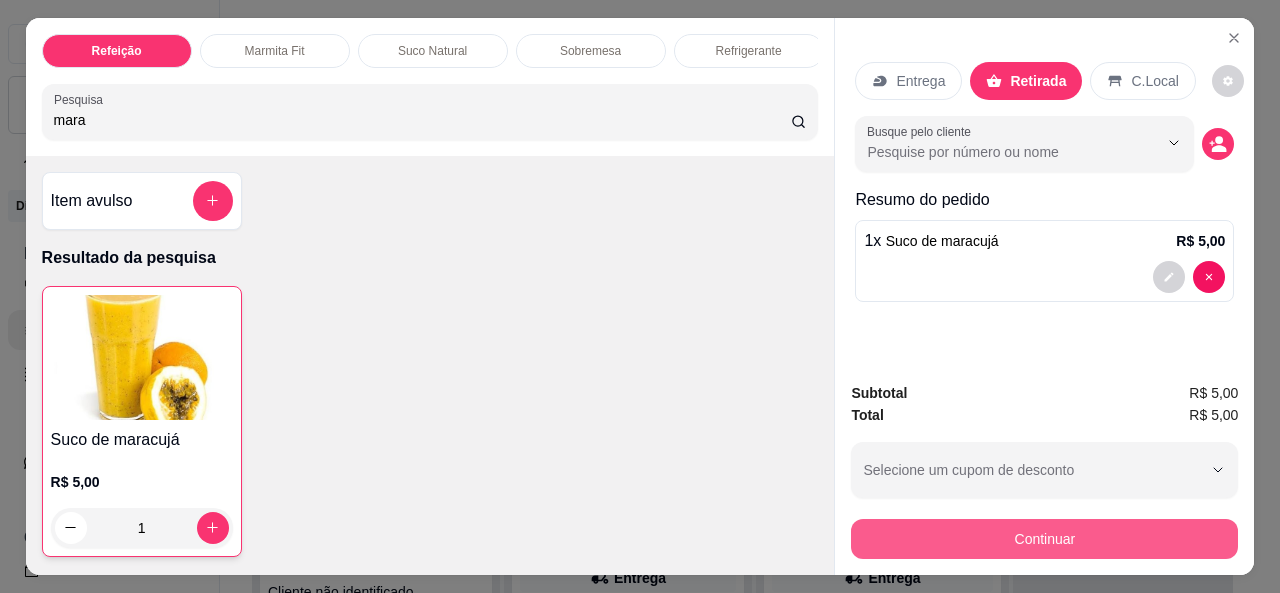 click on "Continuar" at bounding box center (1044, 539) 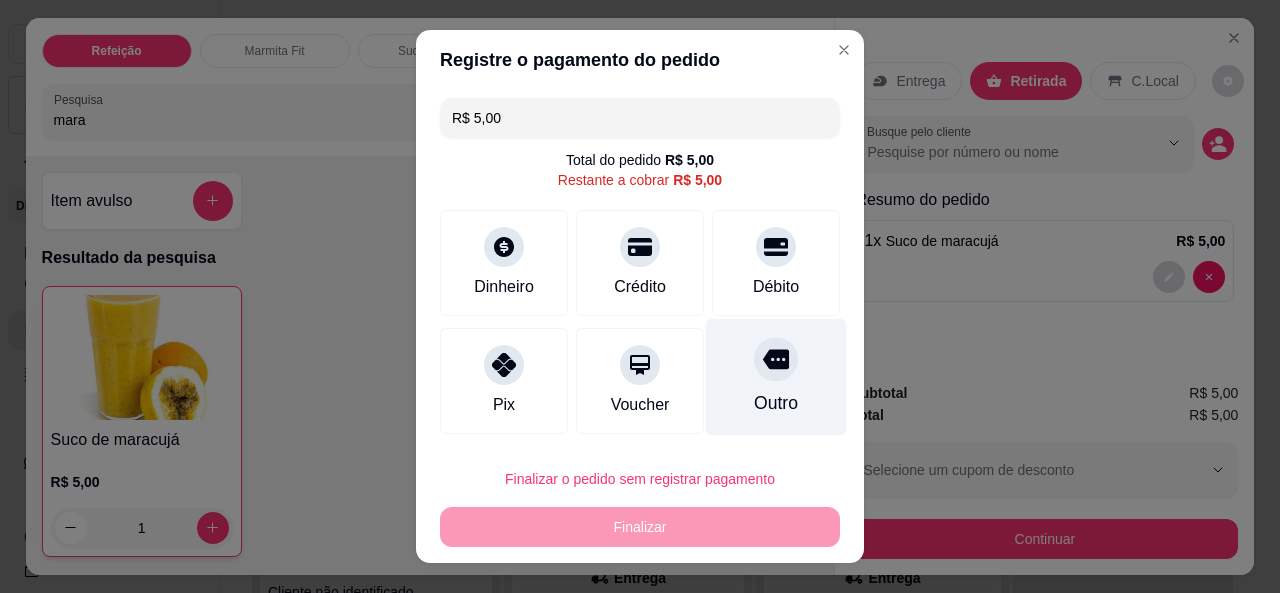 click on "Outro" at bounding box center (776, 376) 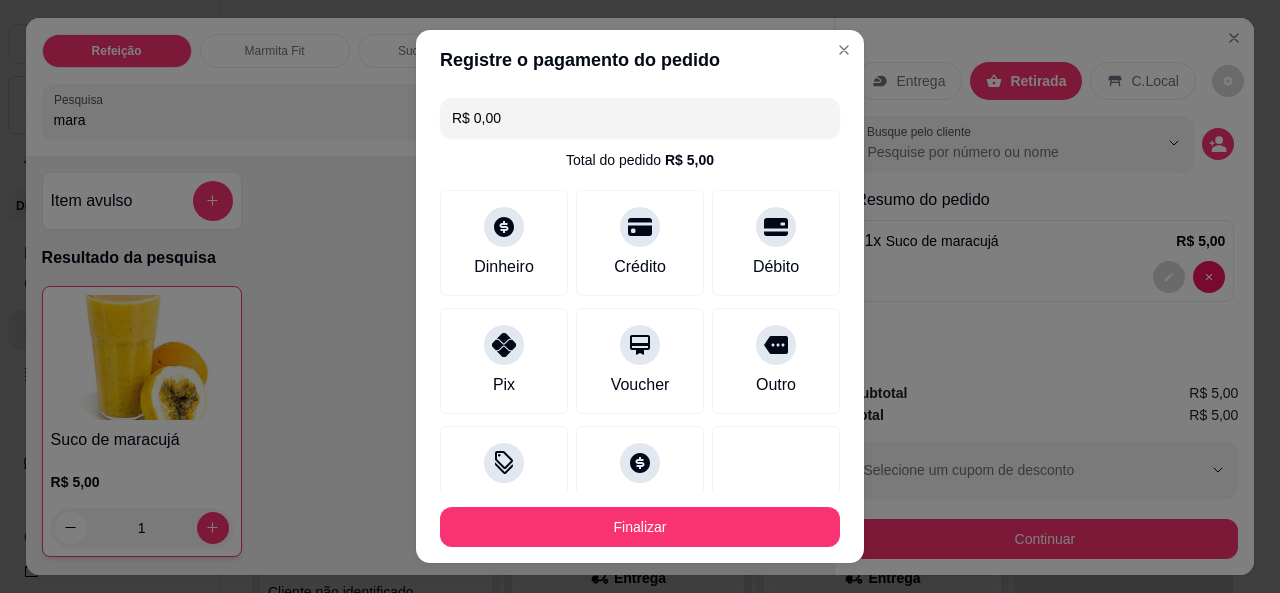 click on "Finalizar" at bounding box center [640, 527] 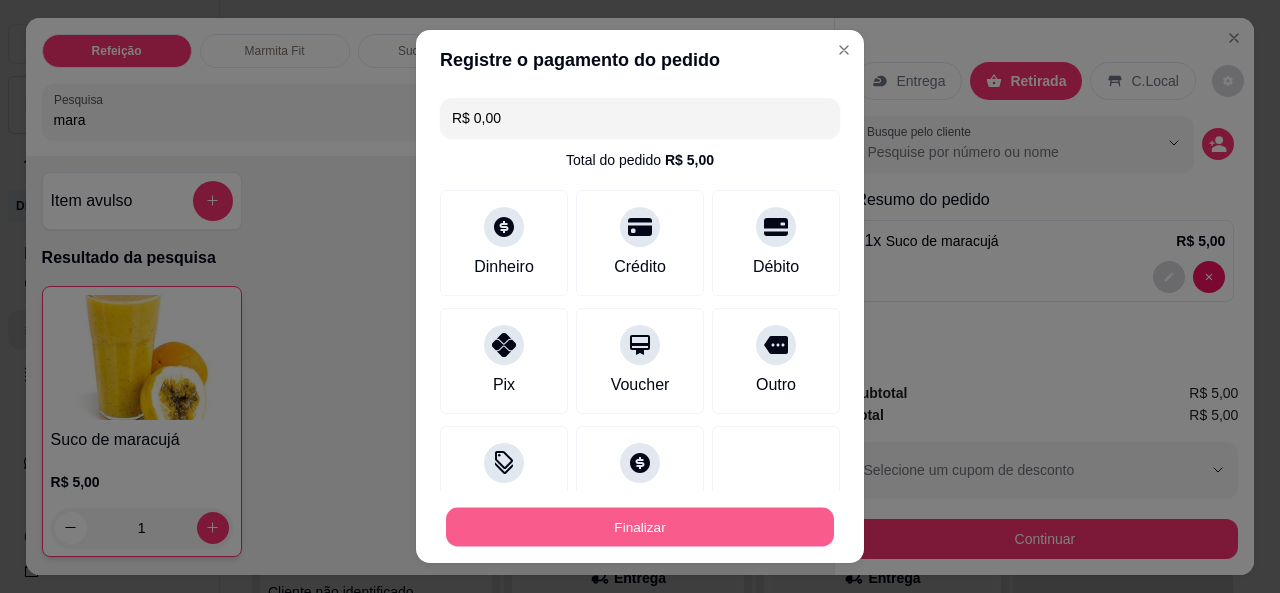 click on "Finalizar" at bounding box center [640, 527] 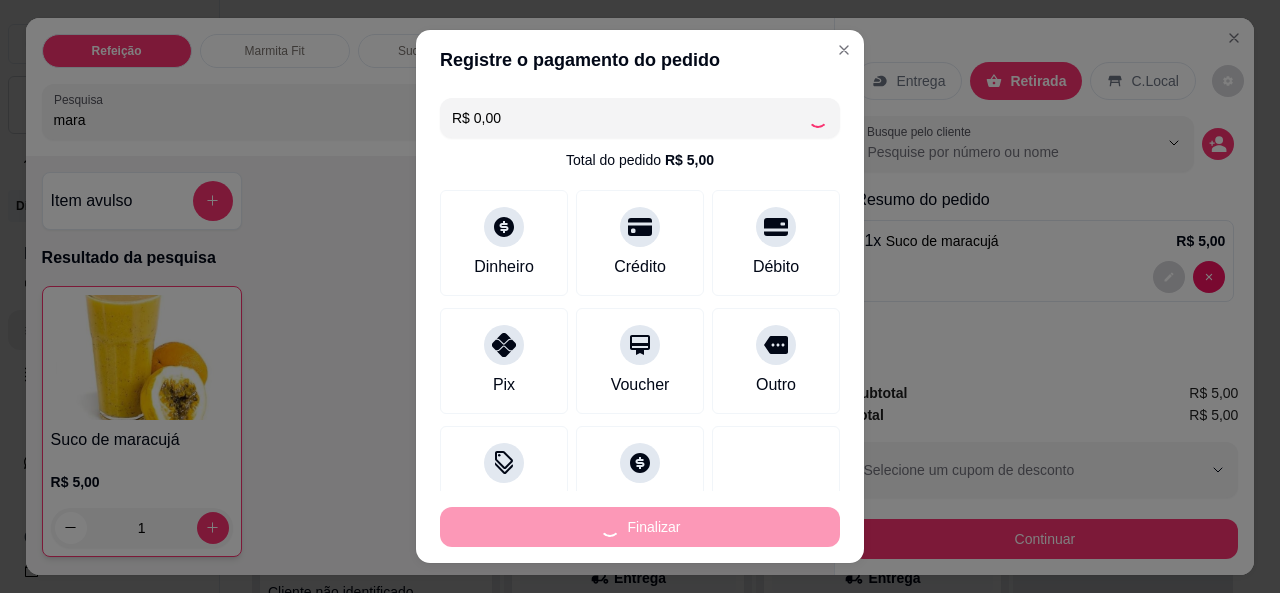 type on "0" 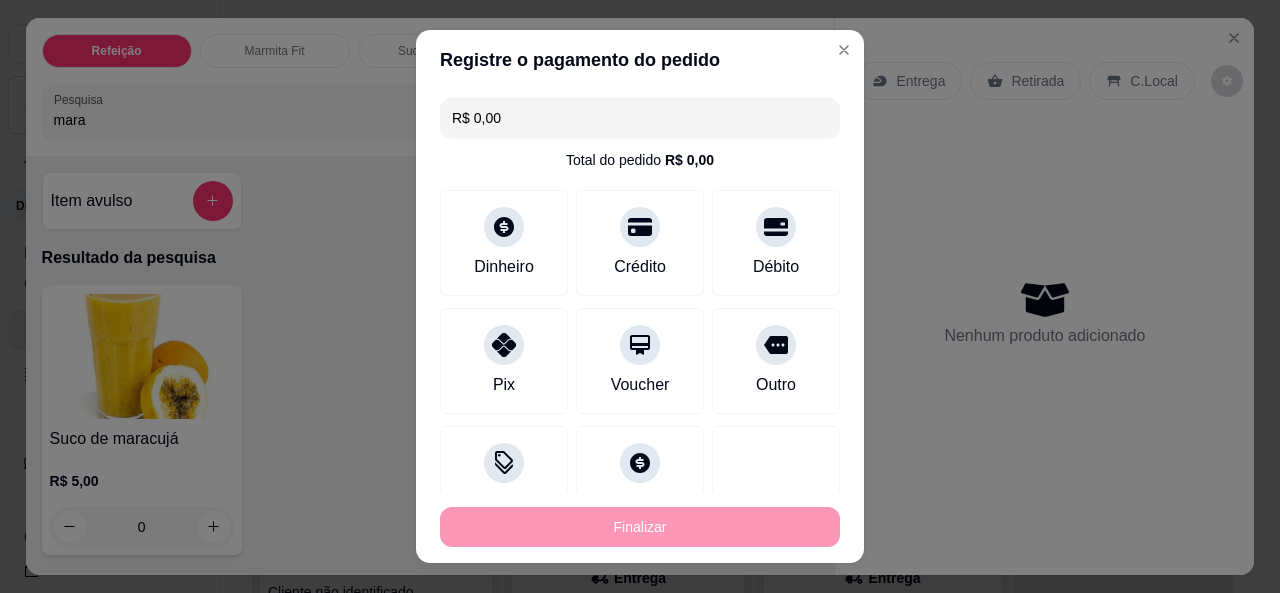 type on "-R$ 5,00" 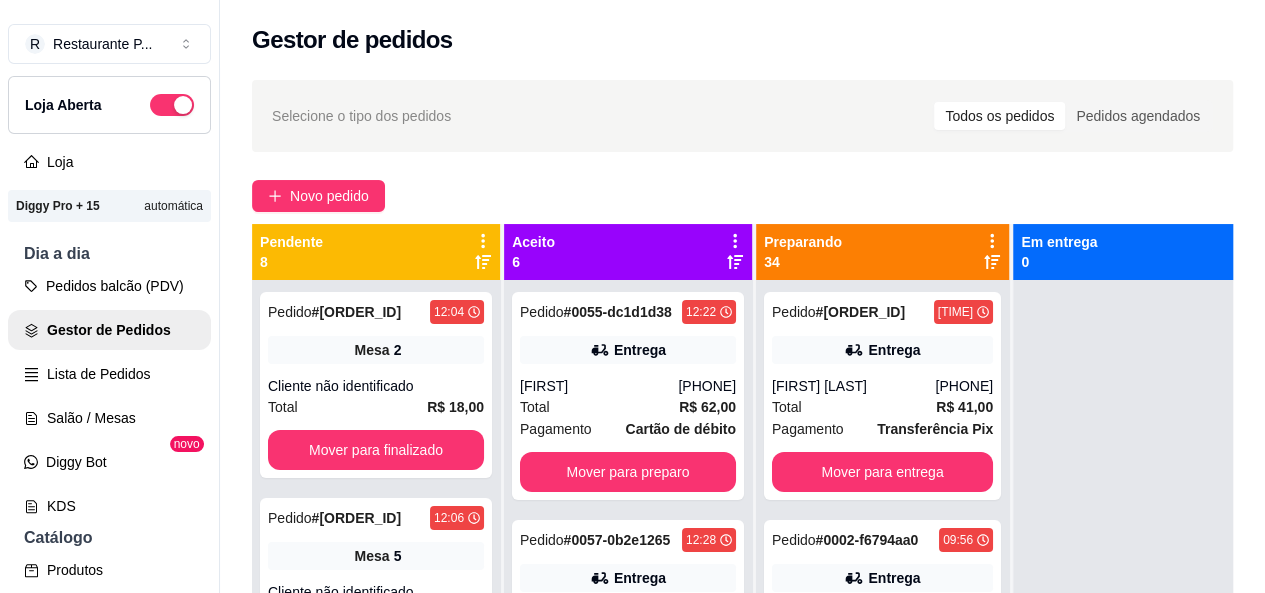 click 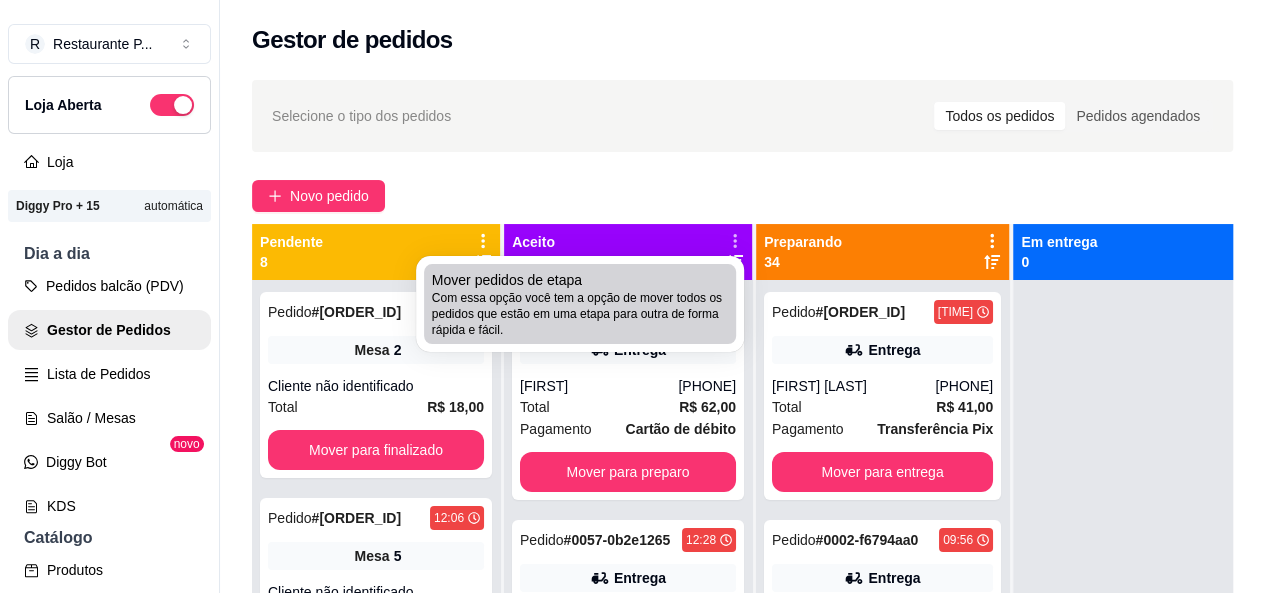 click on "Mover pedidos de etapa" at bounding box center [507, 280] 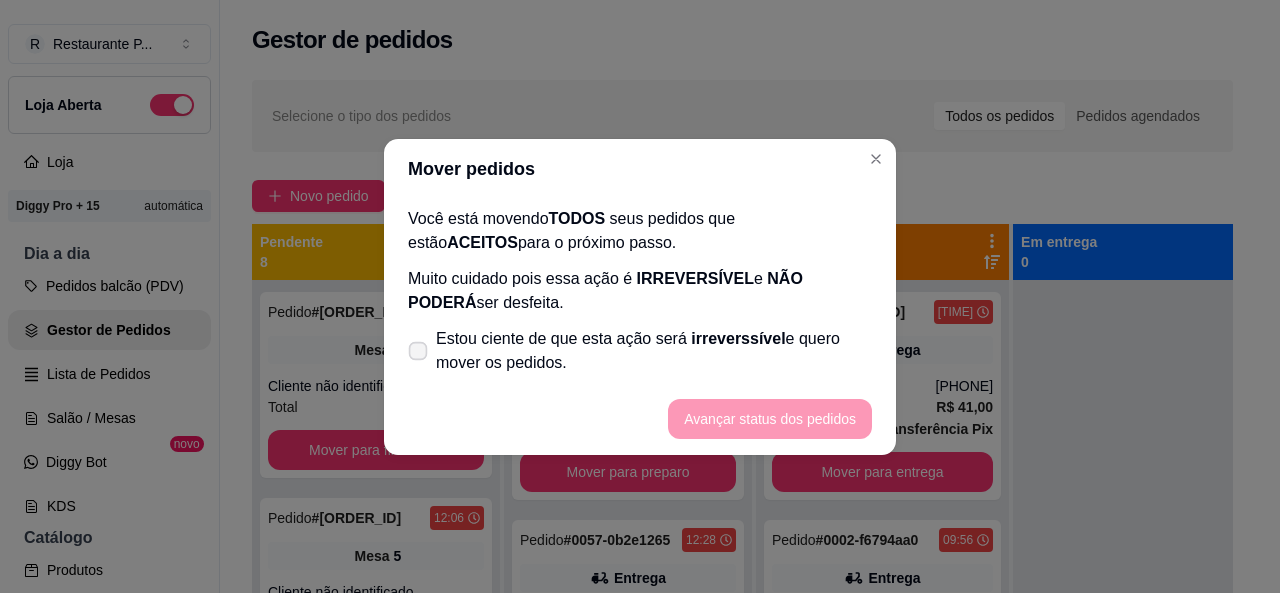 click on "Estou ciente de que esta ação será   irreverssível  e quero mover os pedidos." at bounding box center [640, 351] 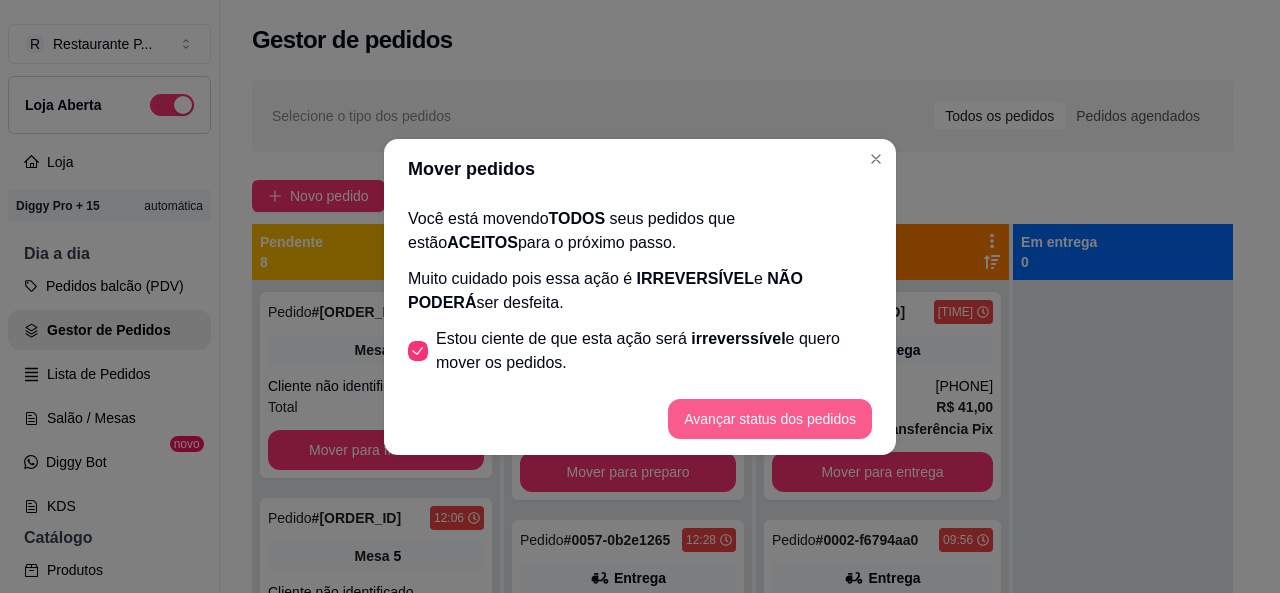 click on "Avançar status dos pedidos" at bounding box center [770, 419] 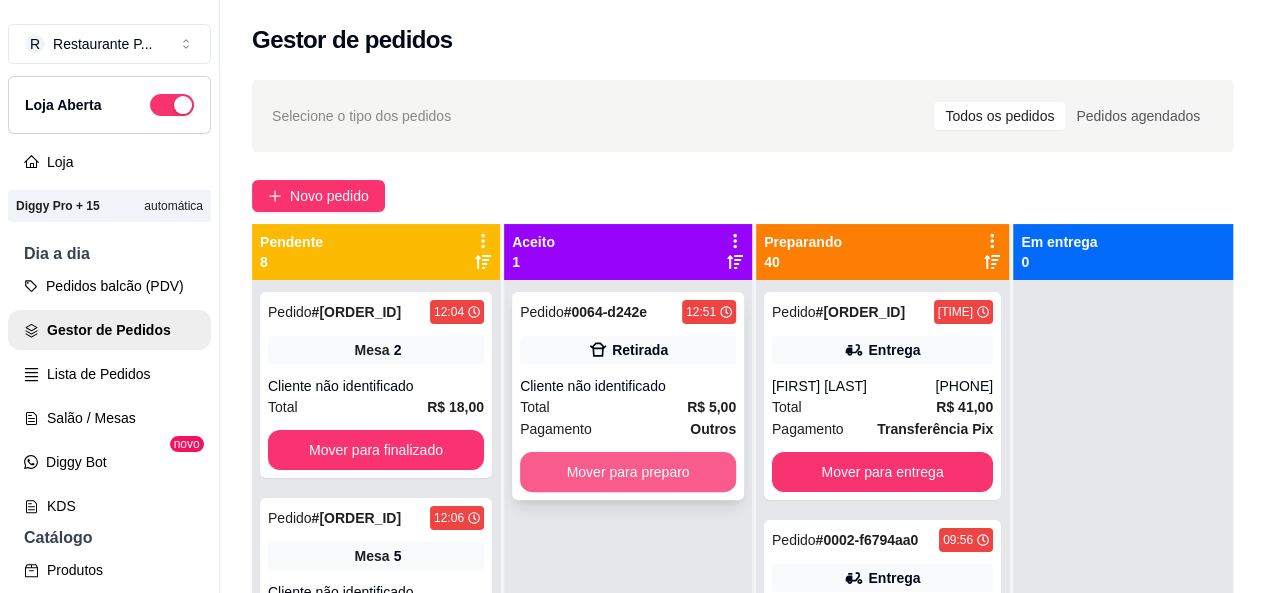 click on "Mover para preparo" at bounding box center [628, 472] 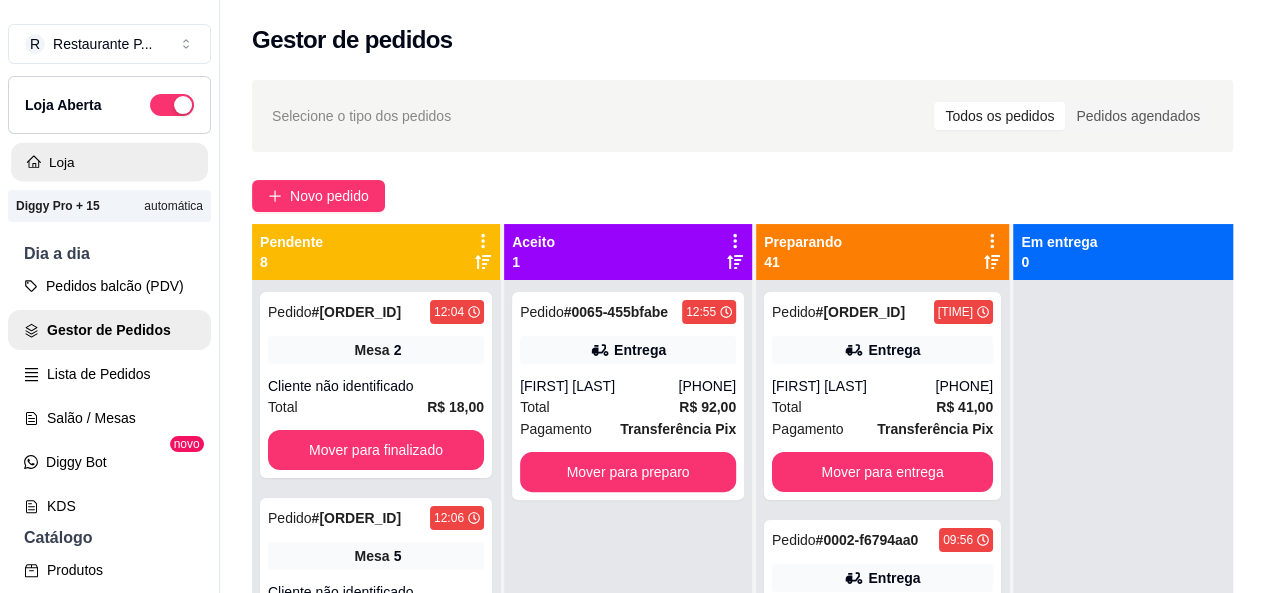 click on "Loja" at bounding box center (109, 162) 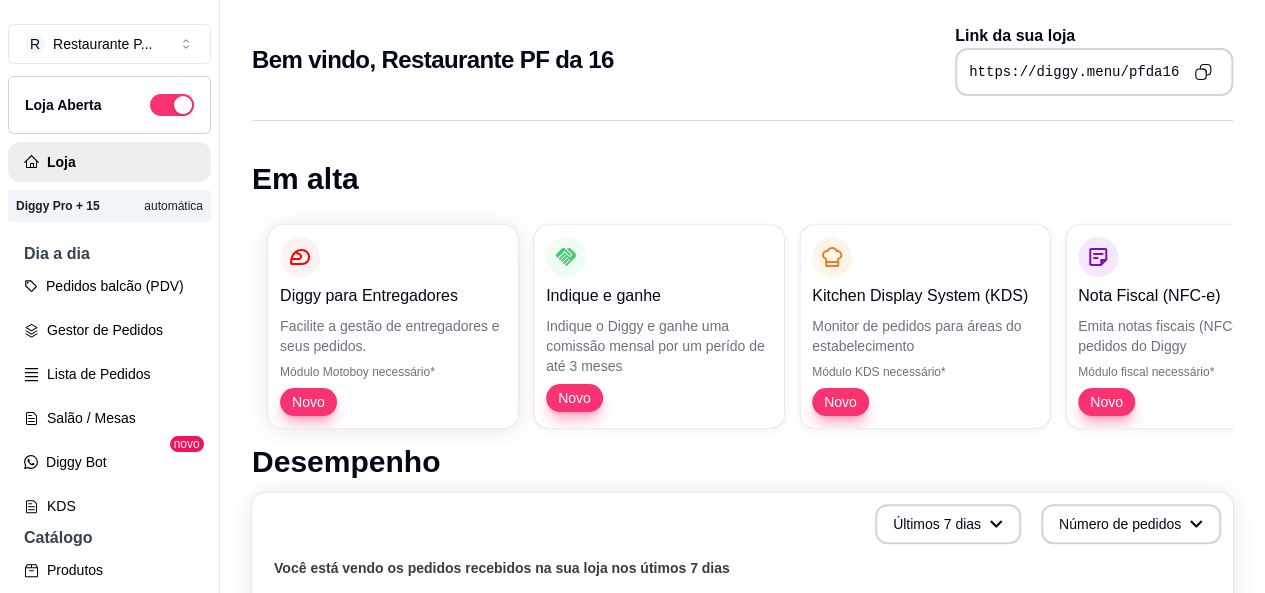 click on "https://diggy.menu/pfda16" at bounding box center [1074, 72] 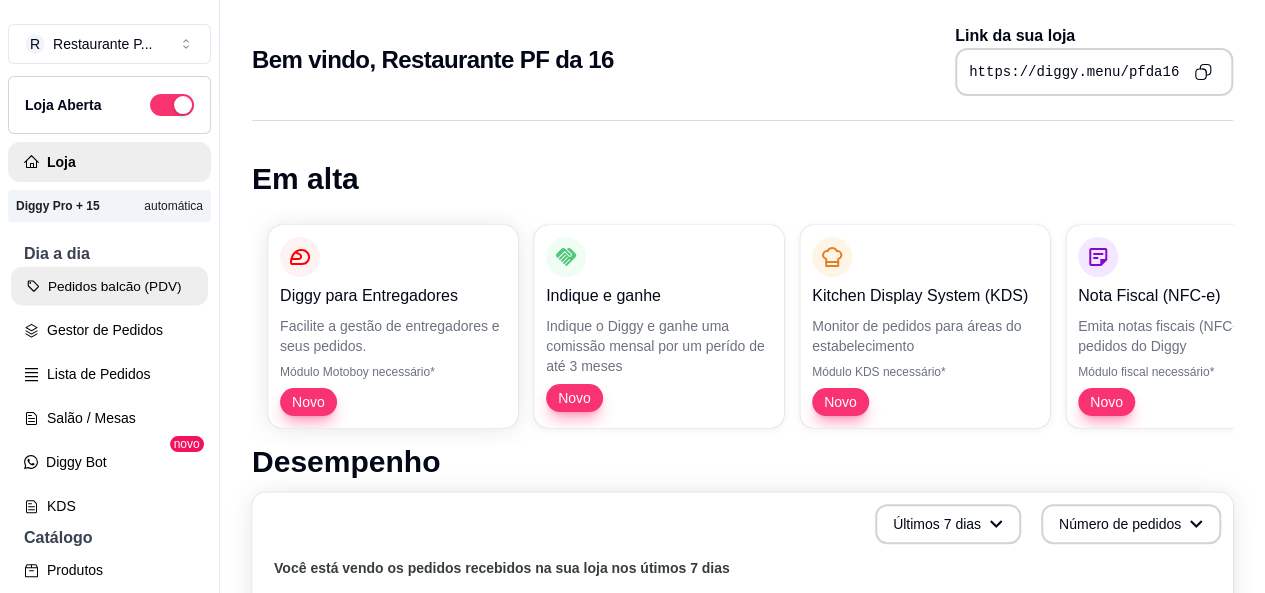 click on "Pedidos balcão (PDV)" at bounding box center [109, 286] 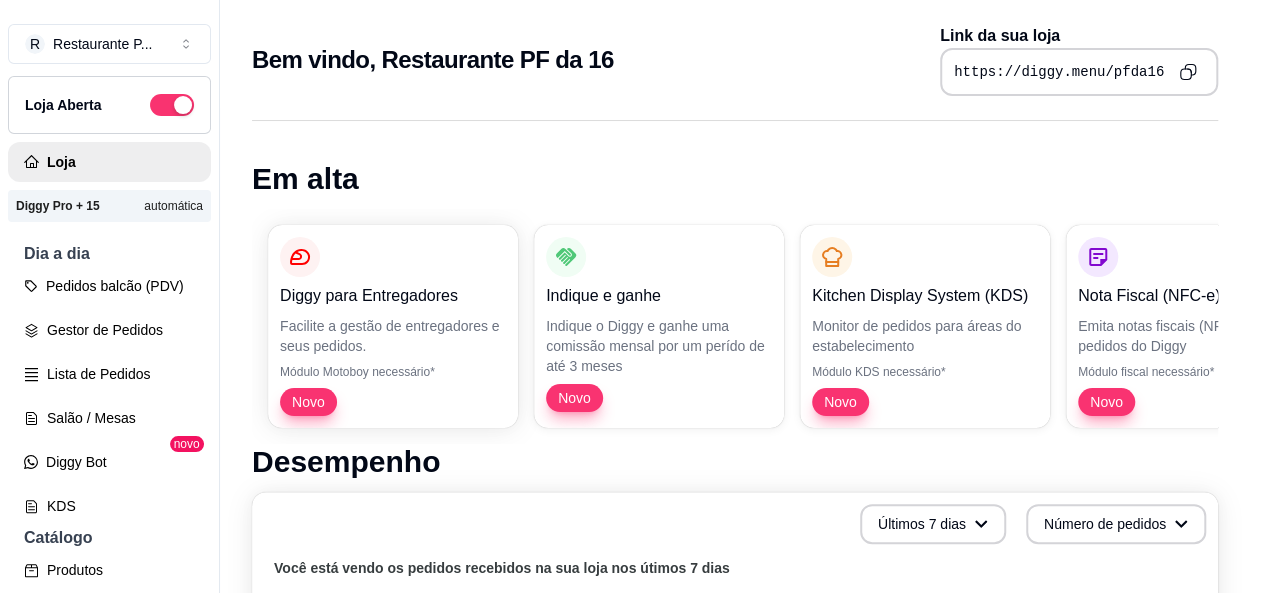 click at bounding box center [131, 357] 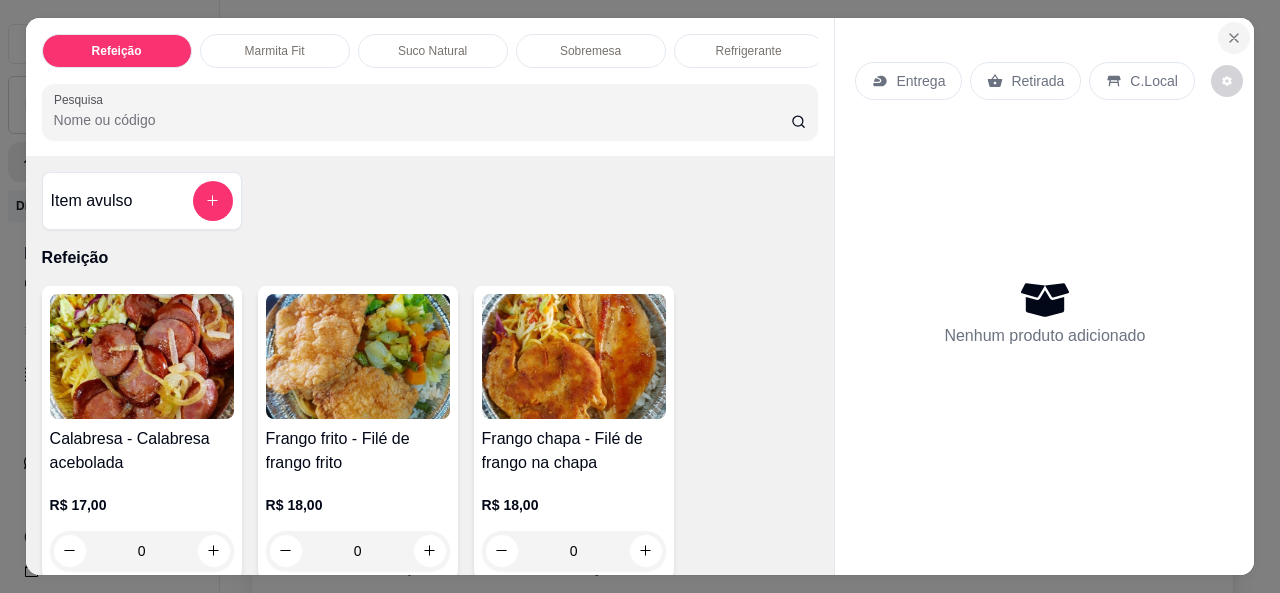 click at bounding box center [1234, 38] 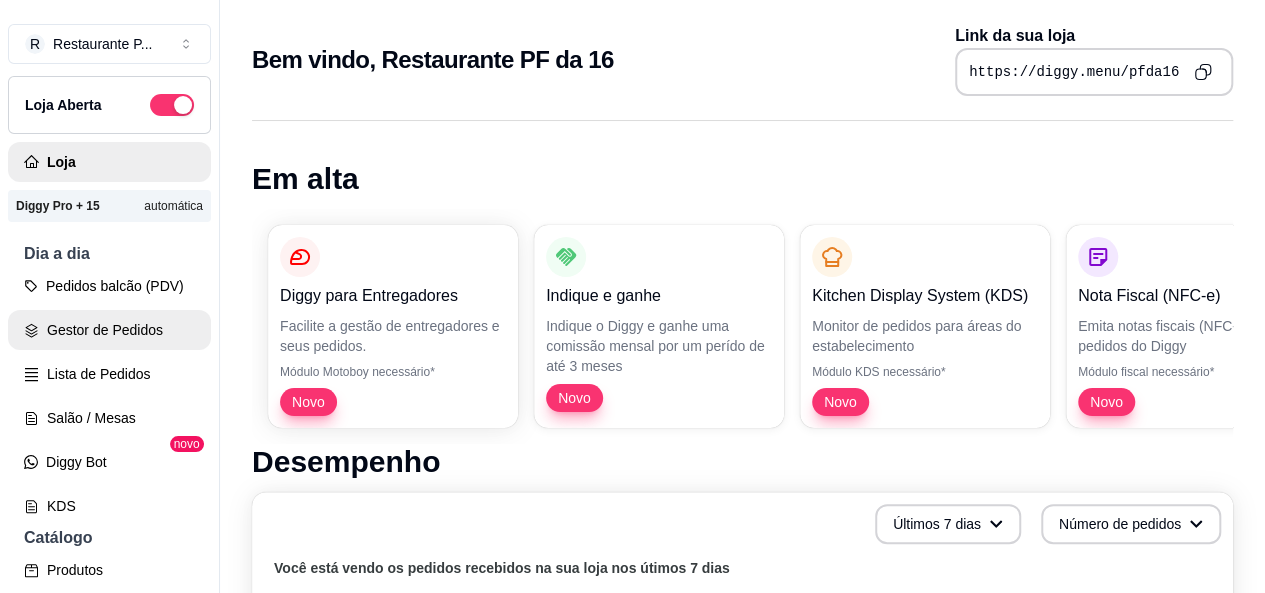 click on "Gestor de Pedidos" at bounding box center [109, 330] 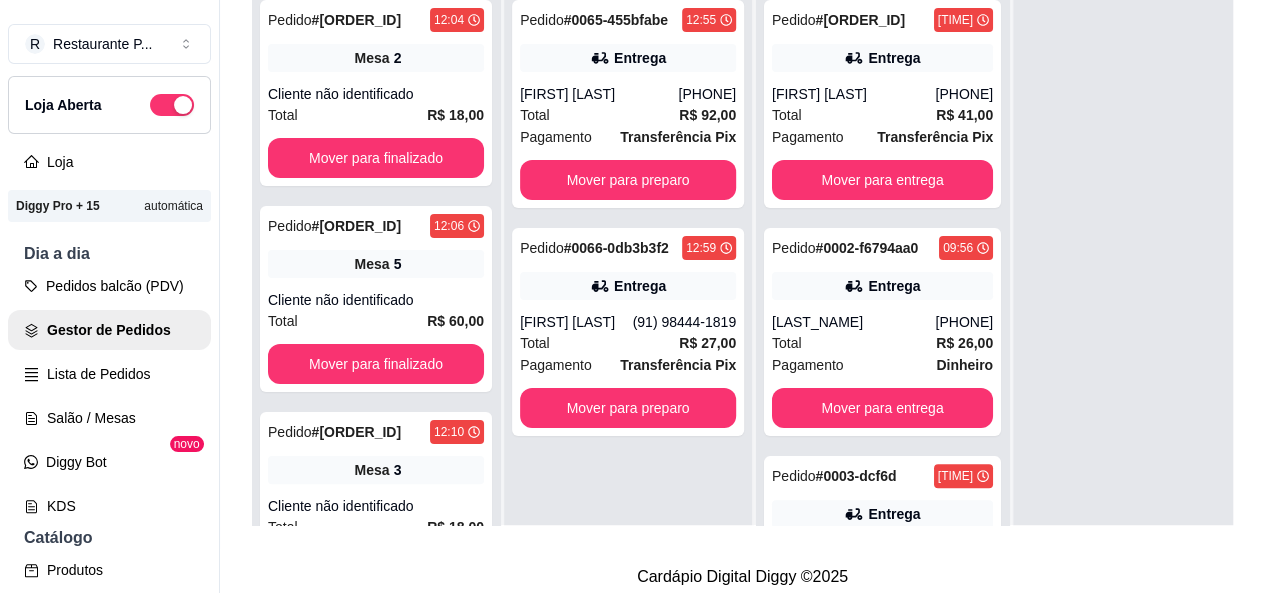 scroll, scrollTop: 305, scrollLeft: 0, axis: vertical 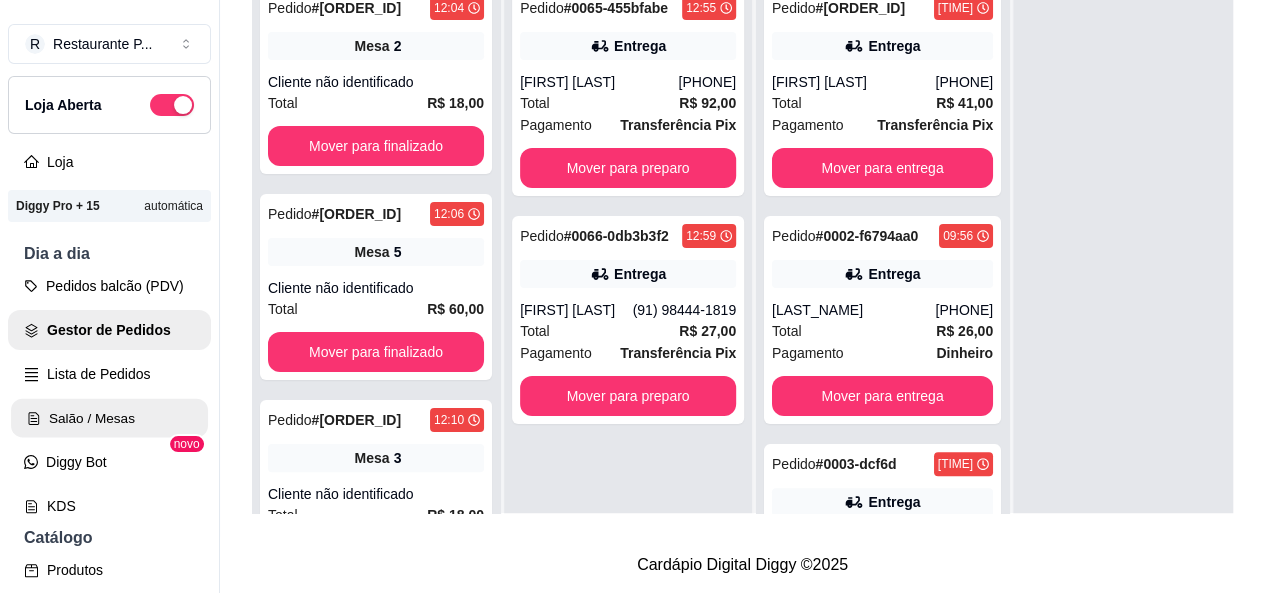 click on "Salão / Mesas" at bounding box center [109, 418] 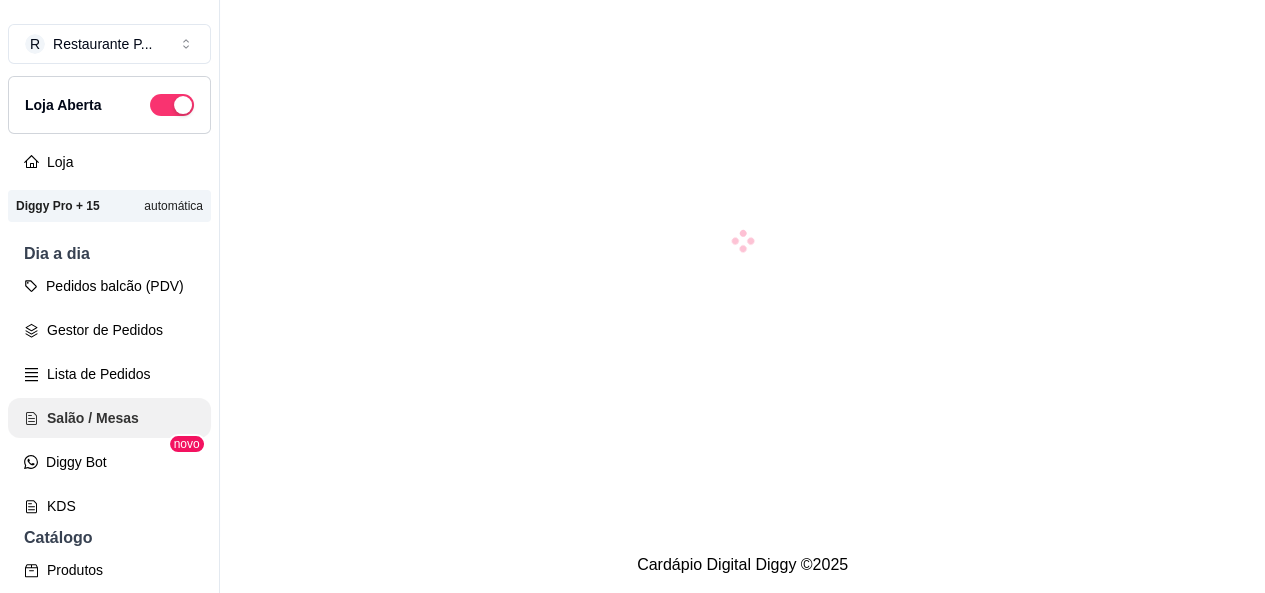 scroll, scrollTop: 0, scrollLeft: 0, axis: both 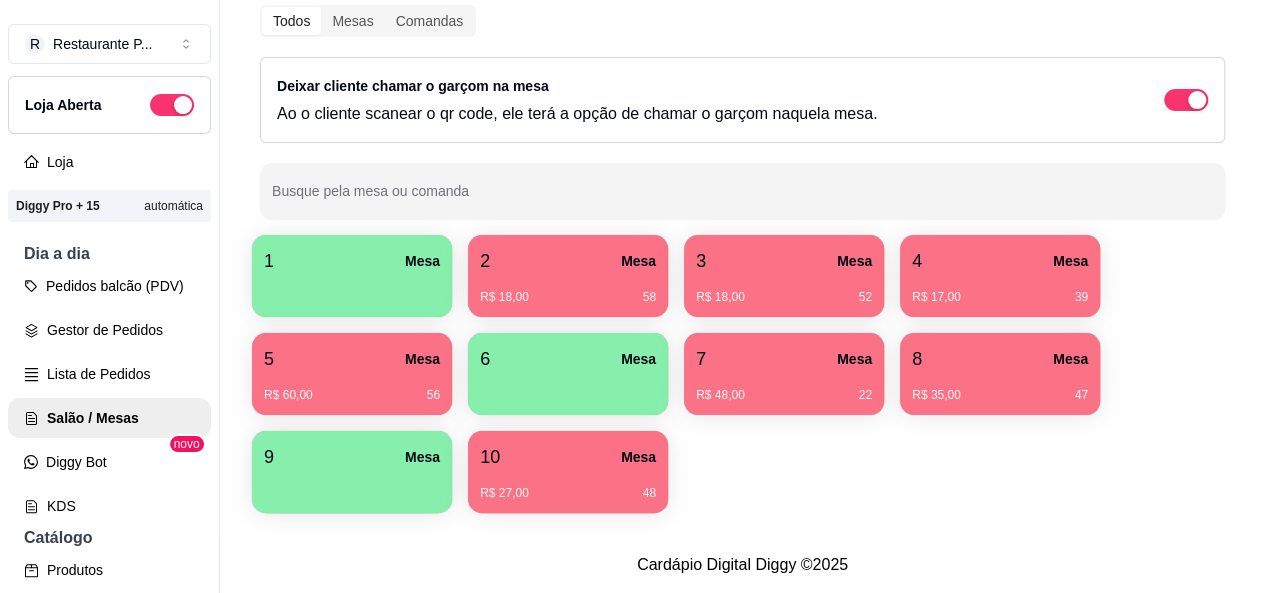 click on "5 Mesa" at bounding box center (352, 359) 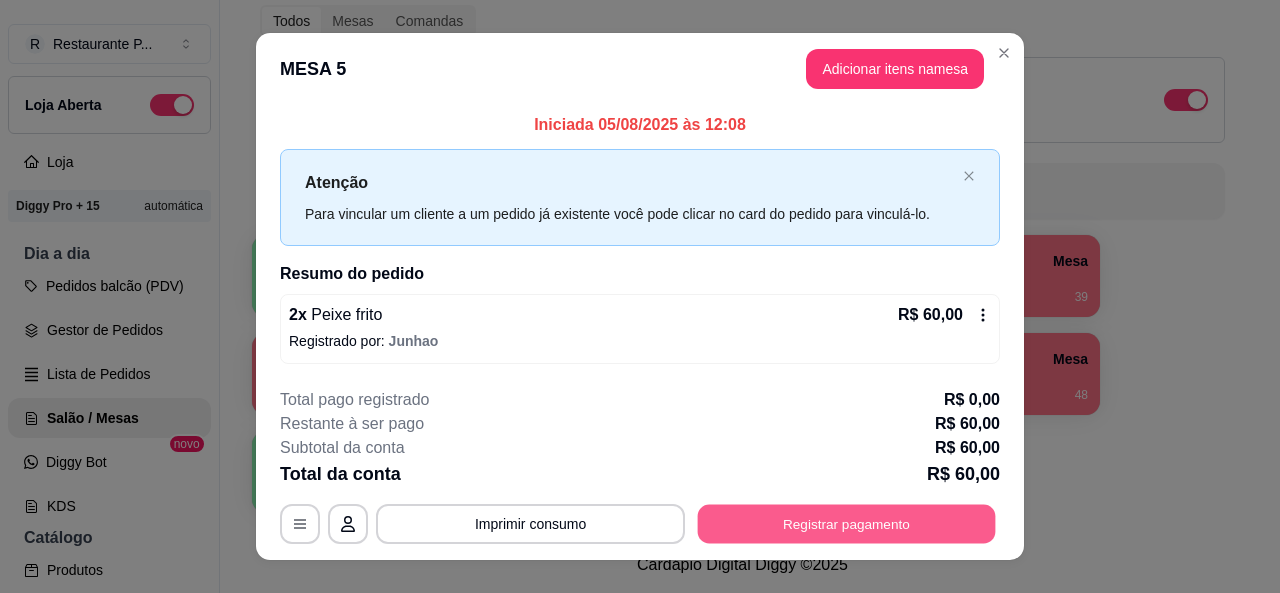 click on "Registrar pagamento" at bounding box center [847, 524] 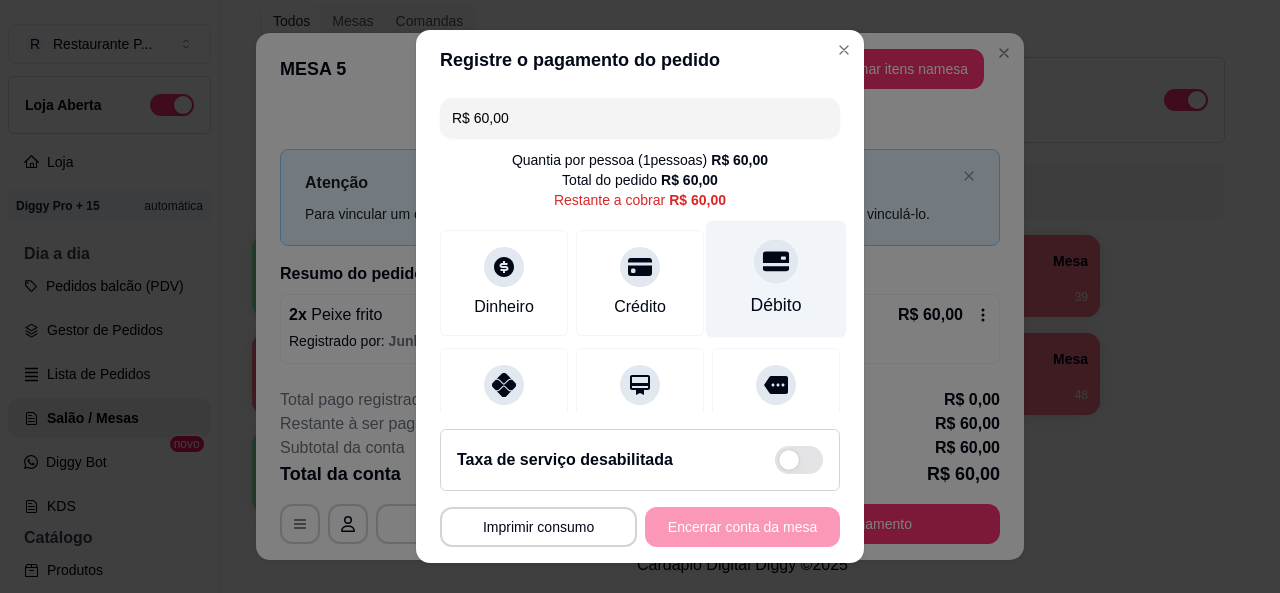 click on "Débito" at bounding box center [776, 278] 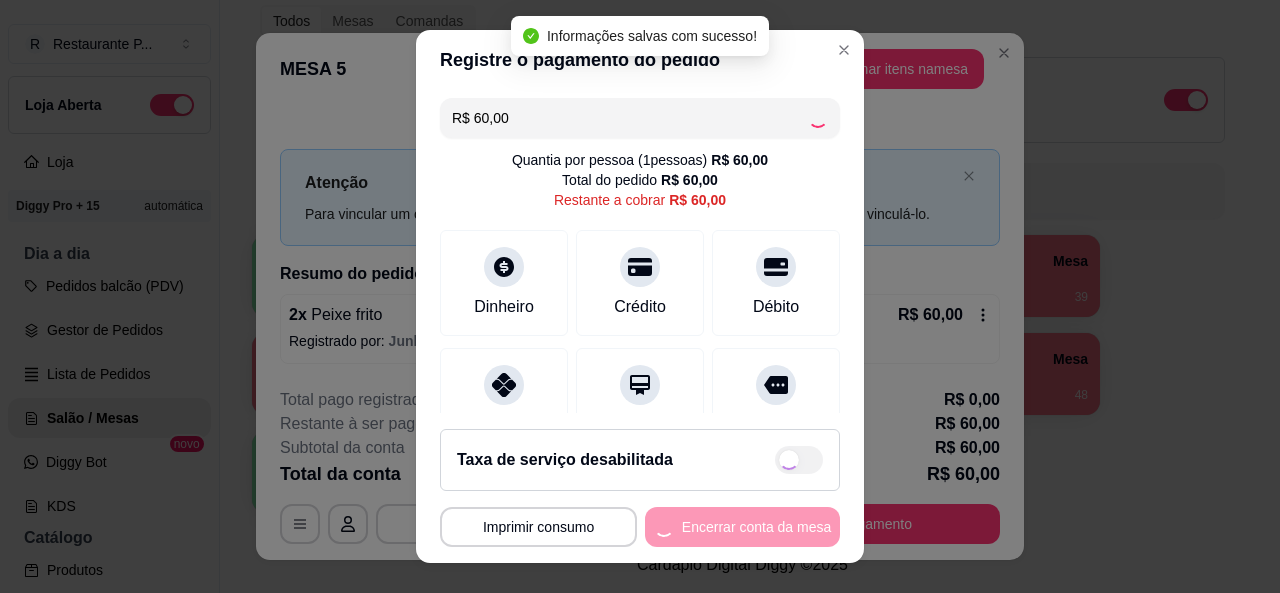 type on "R$ 0,00" 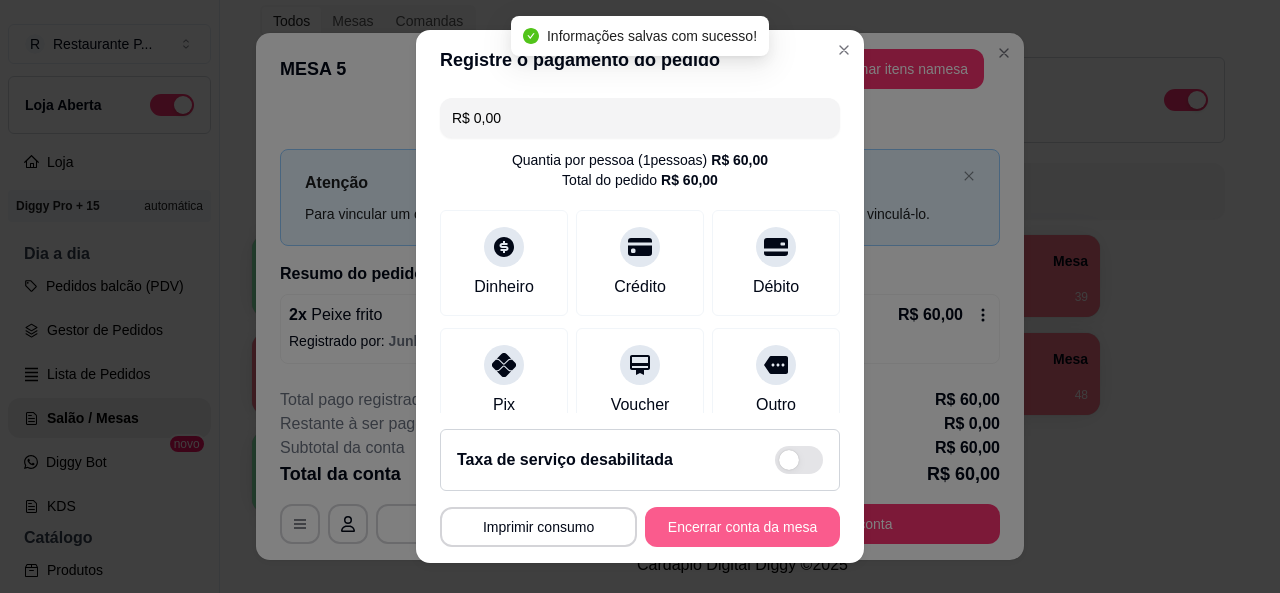 click on "Encerrar conta da mesa" at bounding box center [742, 527] 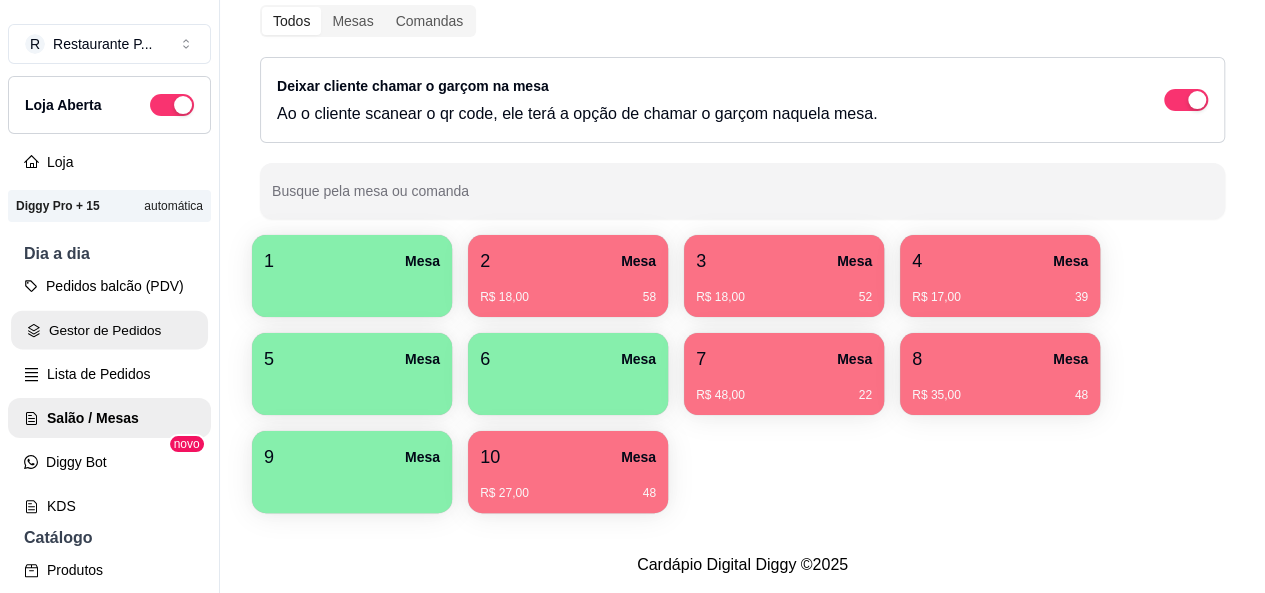 click on "Gestor de Pedidos" at bounding box center [109, 330] 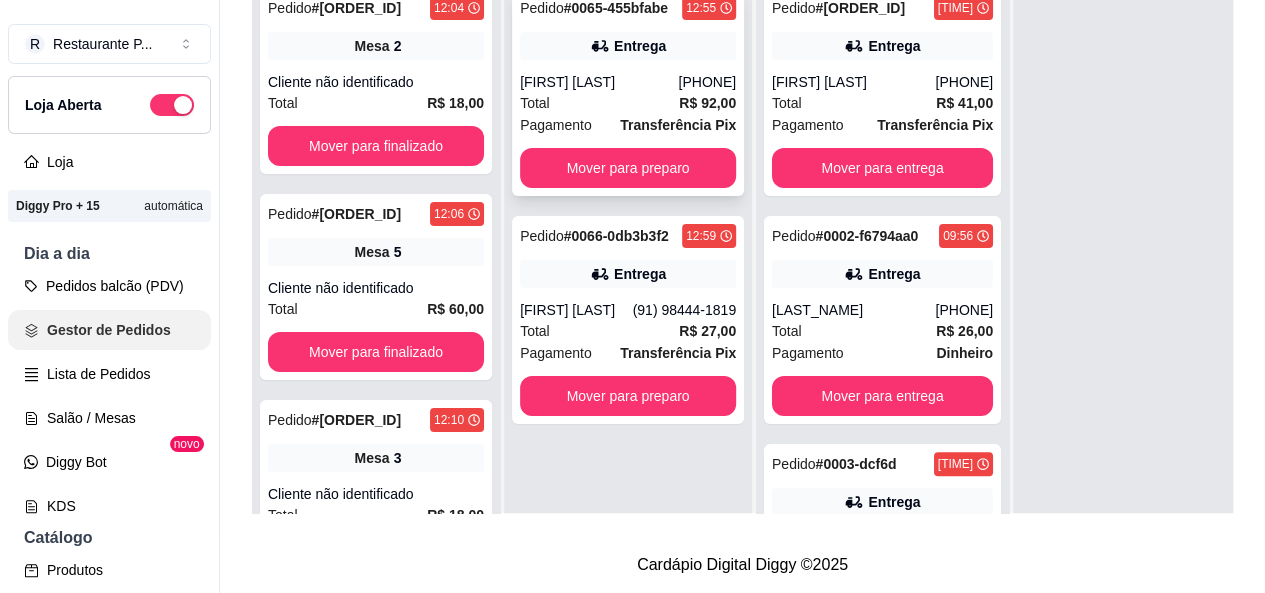 scroll, scrollTop: 0, scrollLeft: 0, axis: both 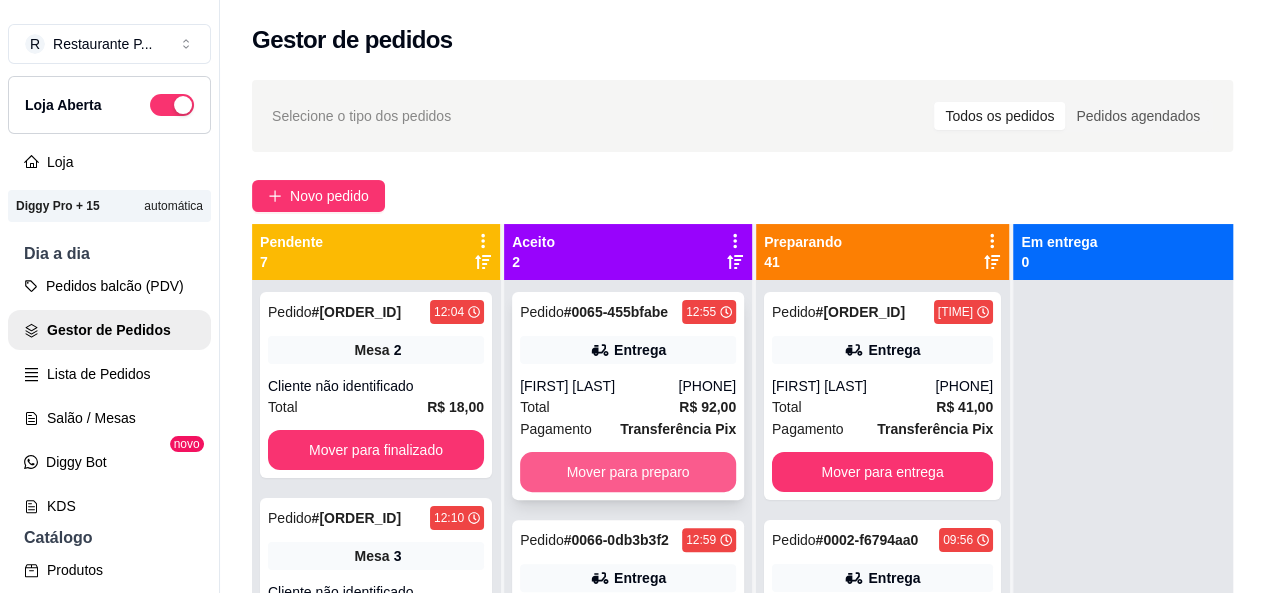 click on "Mover para preparo" at bounding box center [628, 472] 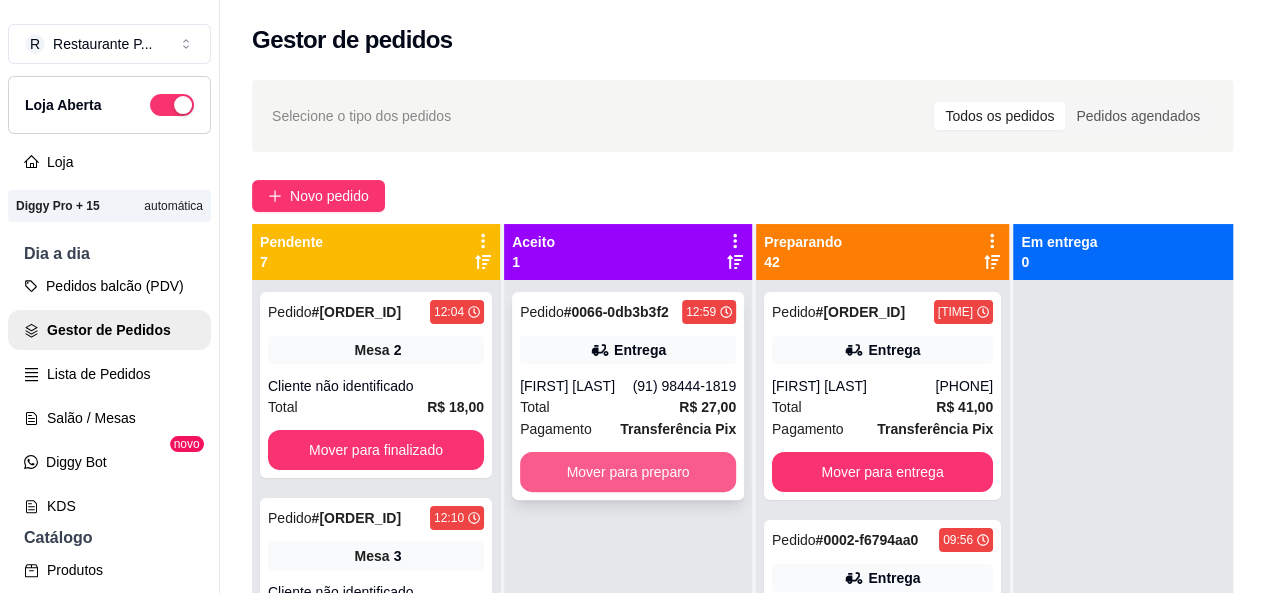 click on "Mover para preparo" at bounding box center (628, 472) 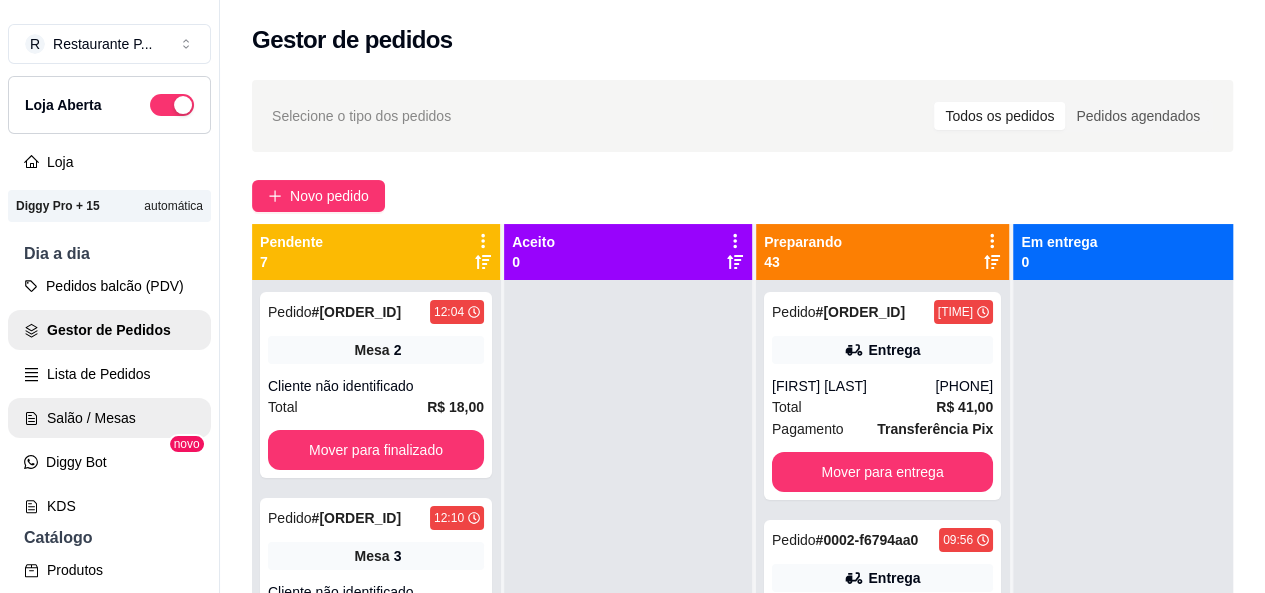 click on "Salão / Mesas" at bounding box center [109, 418] 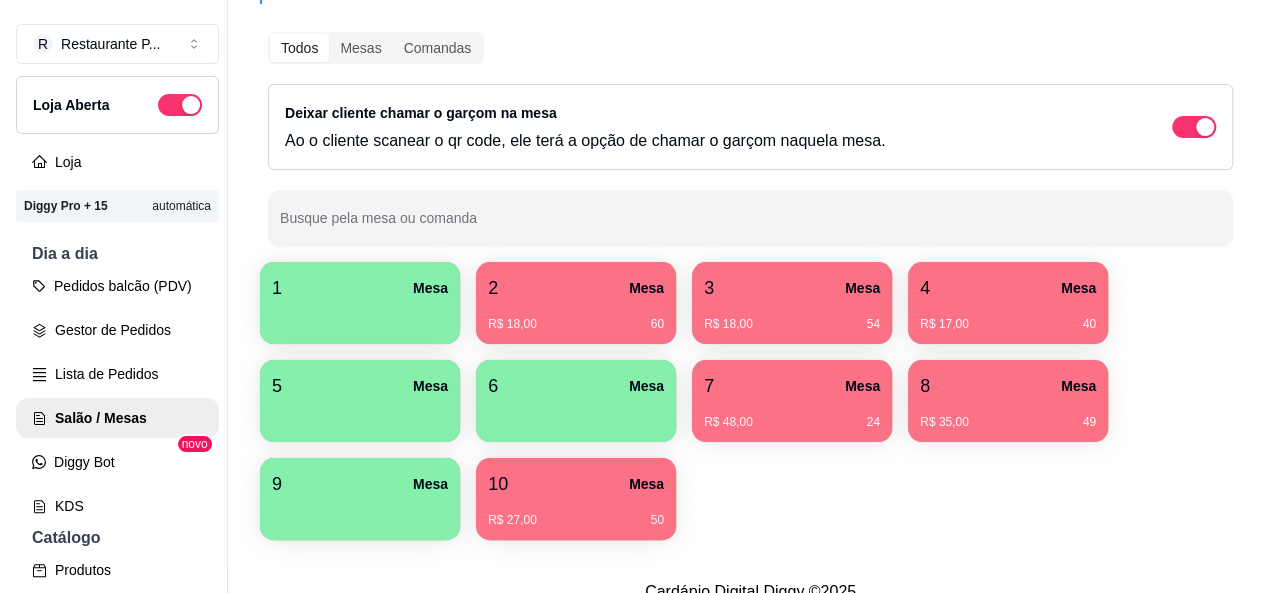scroll, scrollTop: 305, scrollLeft: 0, axis: vertical 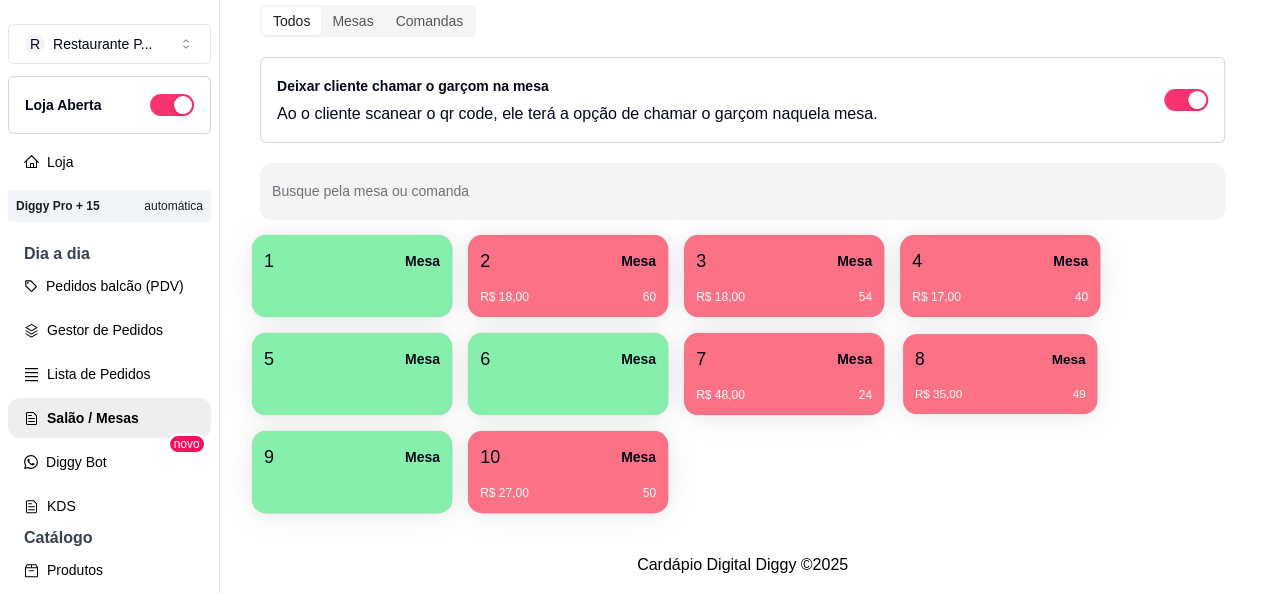click on "R$ 35,00 49" at bounding box center [1000, 387] 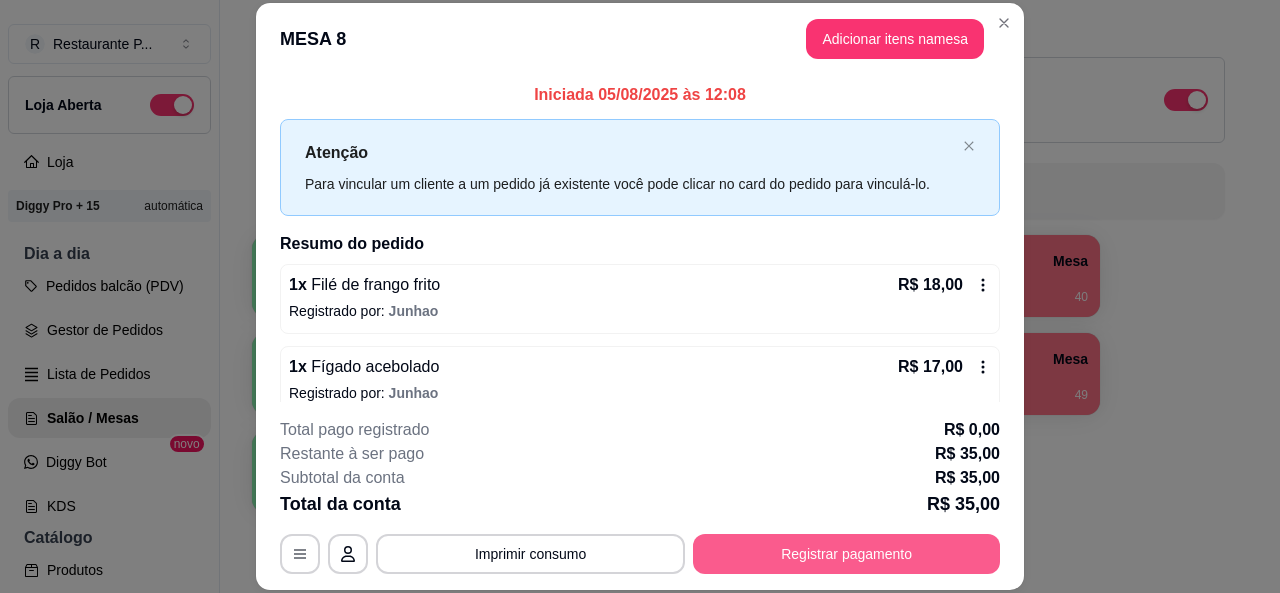 click on "Registrar pagamento" at bounding box center (846, 554) 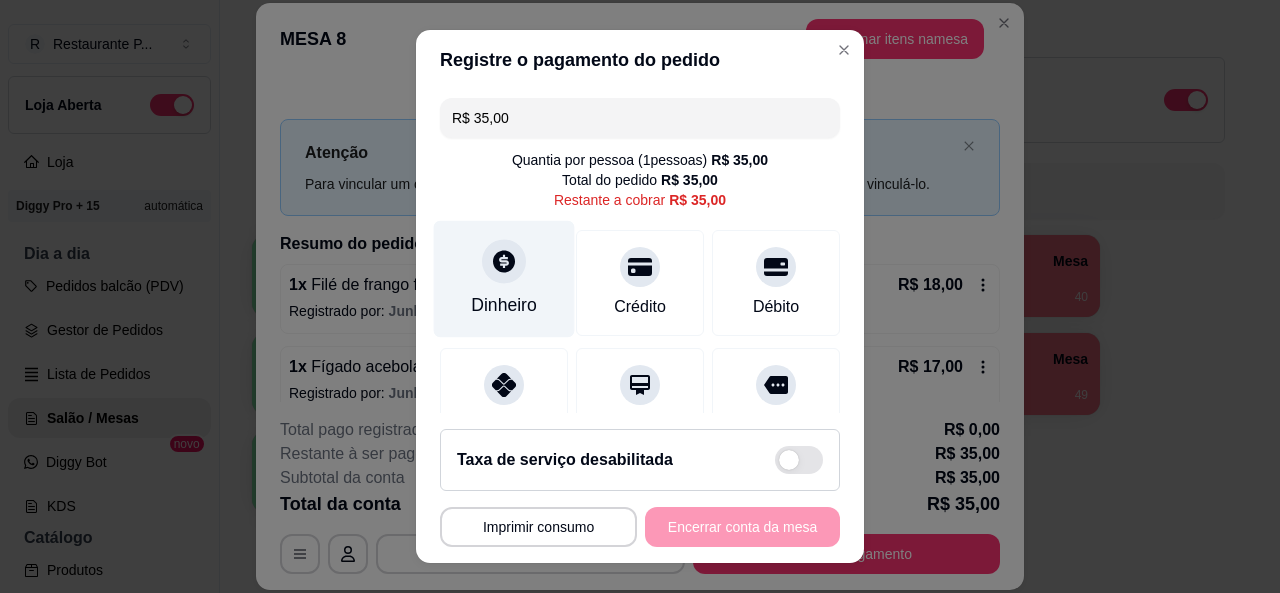click on "Dinheiro" at bounding box center (504, 278) 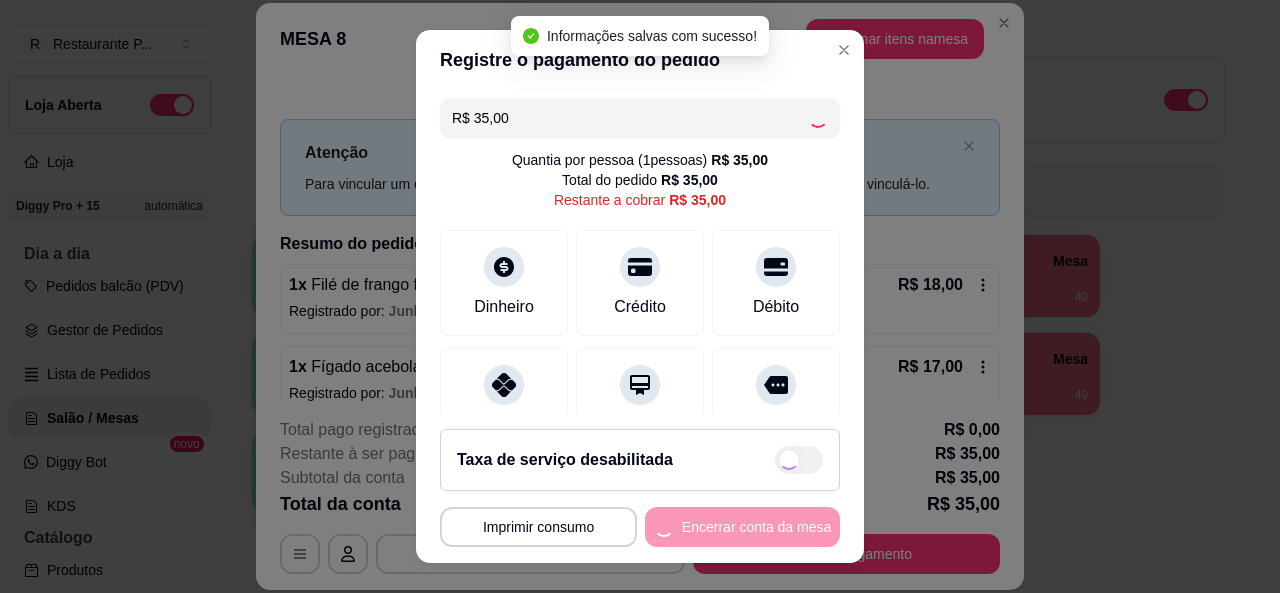 type on "R$ 0,00" 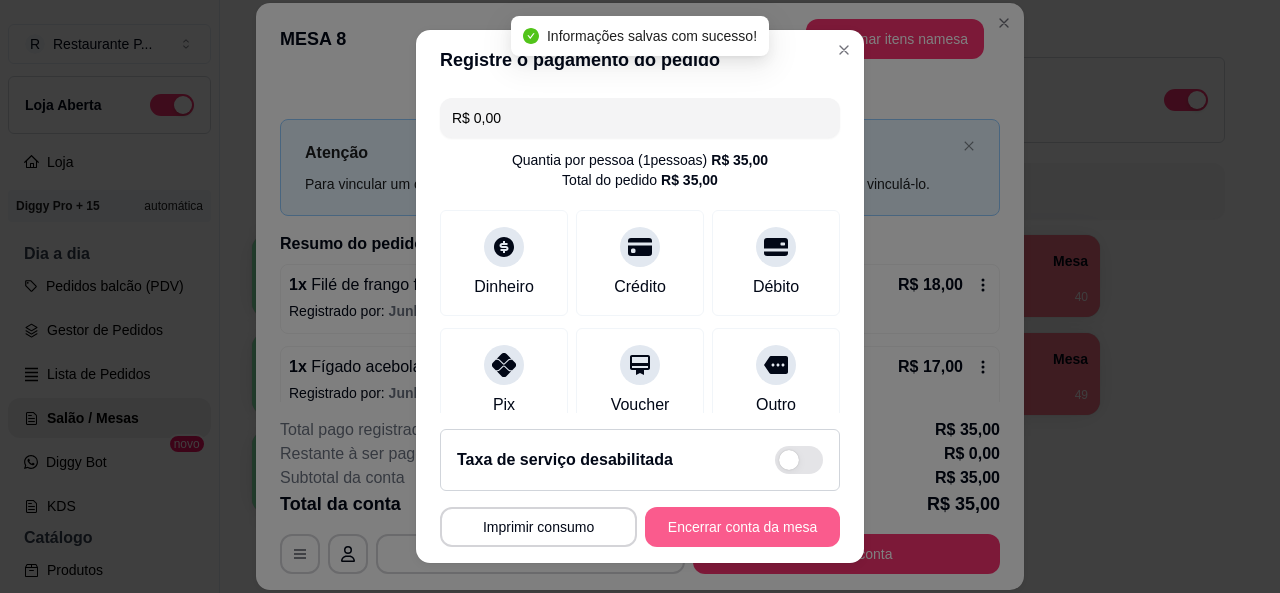 click on "Encerrar conta da mesa" at bounding box center [742, 527] 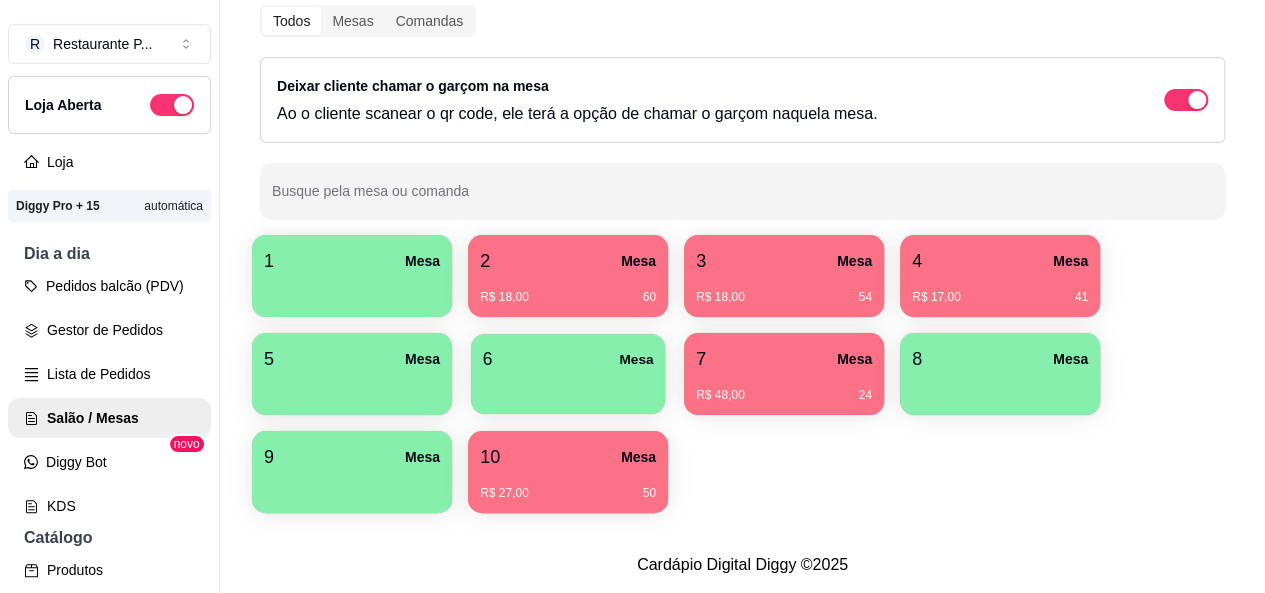 click on "6 Mesa" at bounding box center [568, 359] 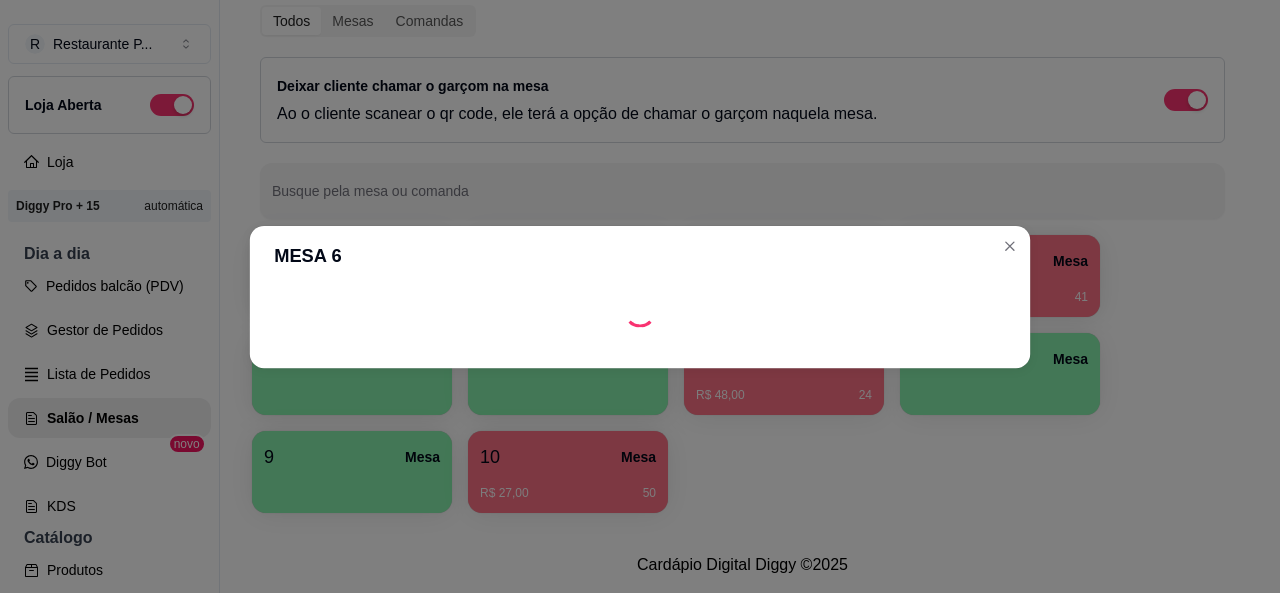 click at bounding box center [640, 351] 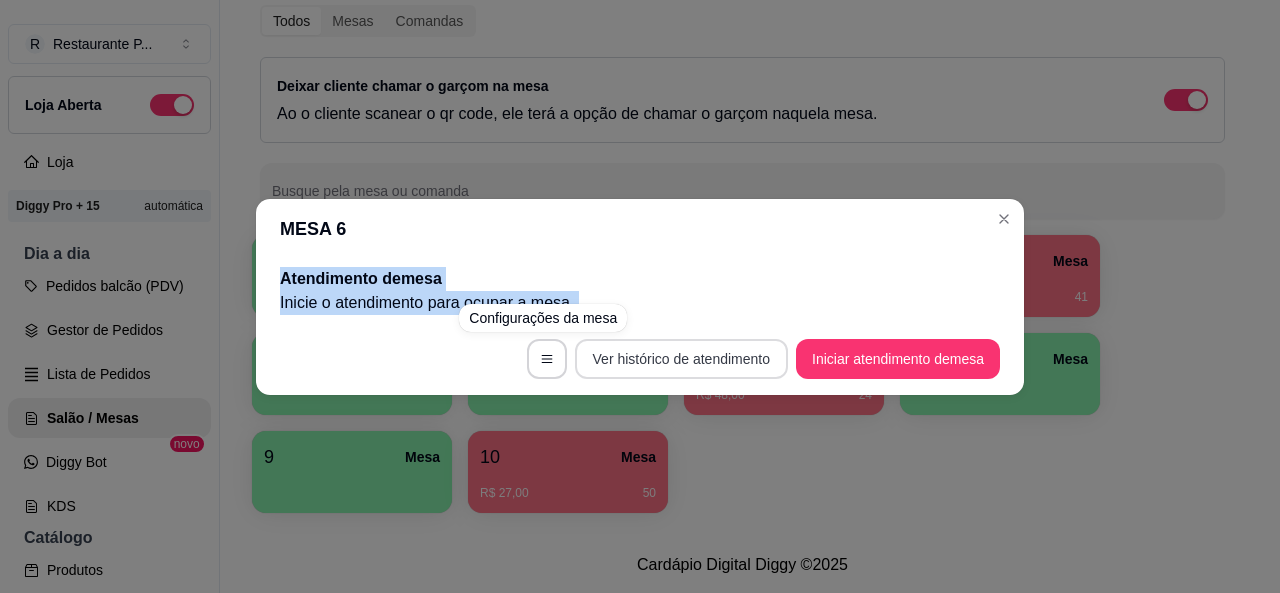 click on "Ver histórico de atendimento" at bounding box center [681, 359] 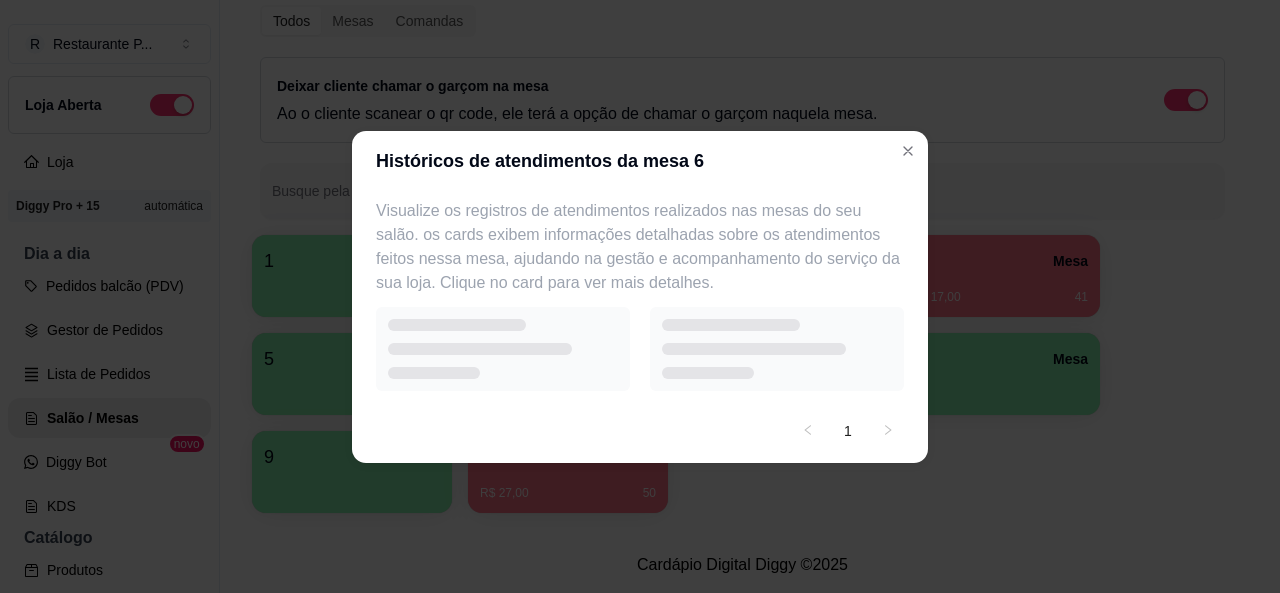 select on "7" 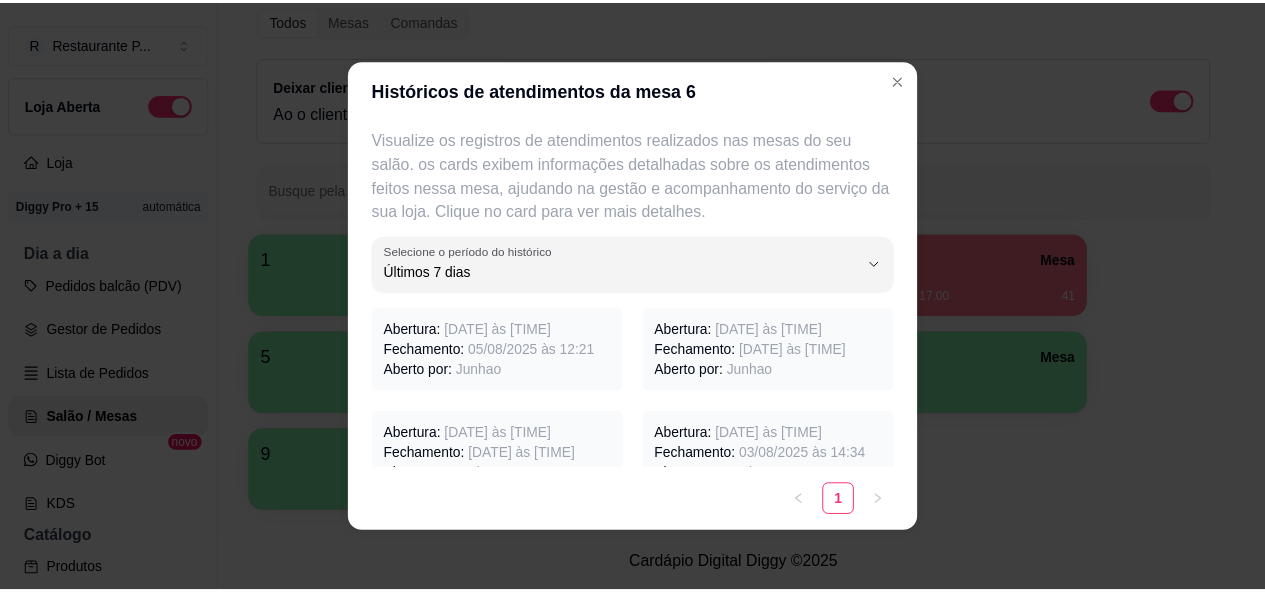 scroll, scrollTop: 242, scrollLeft: 0, axis: vertical 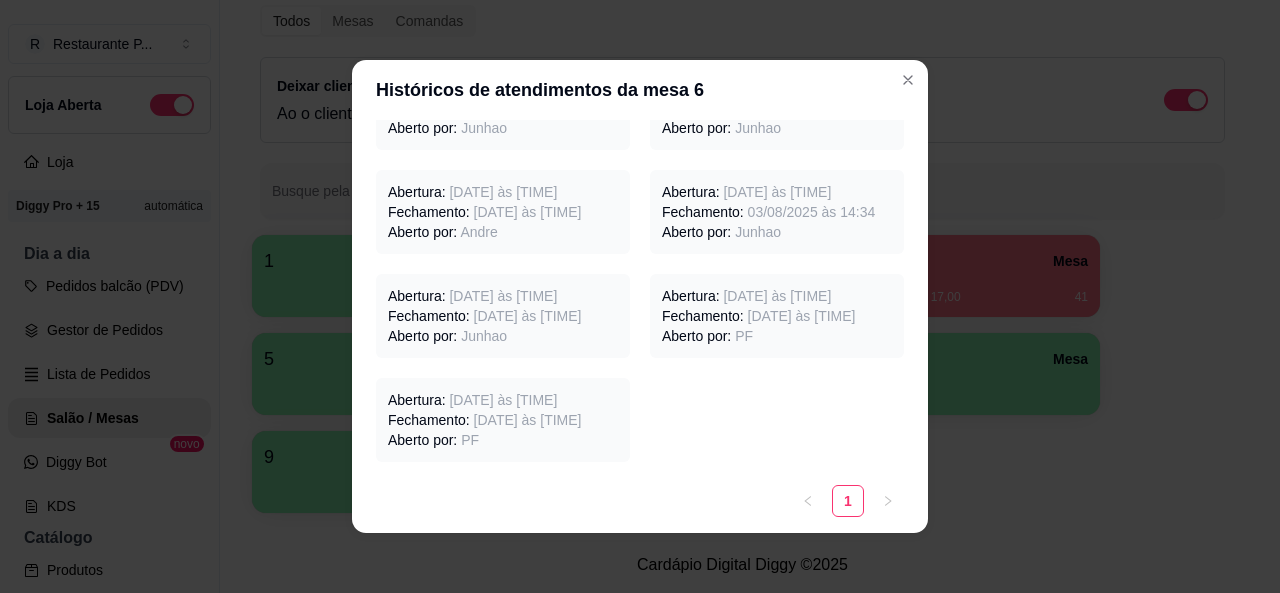 click on "Históricos de atendimentos da mesa 6" at bounding box center [640, 90] 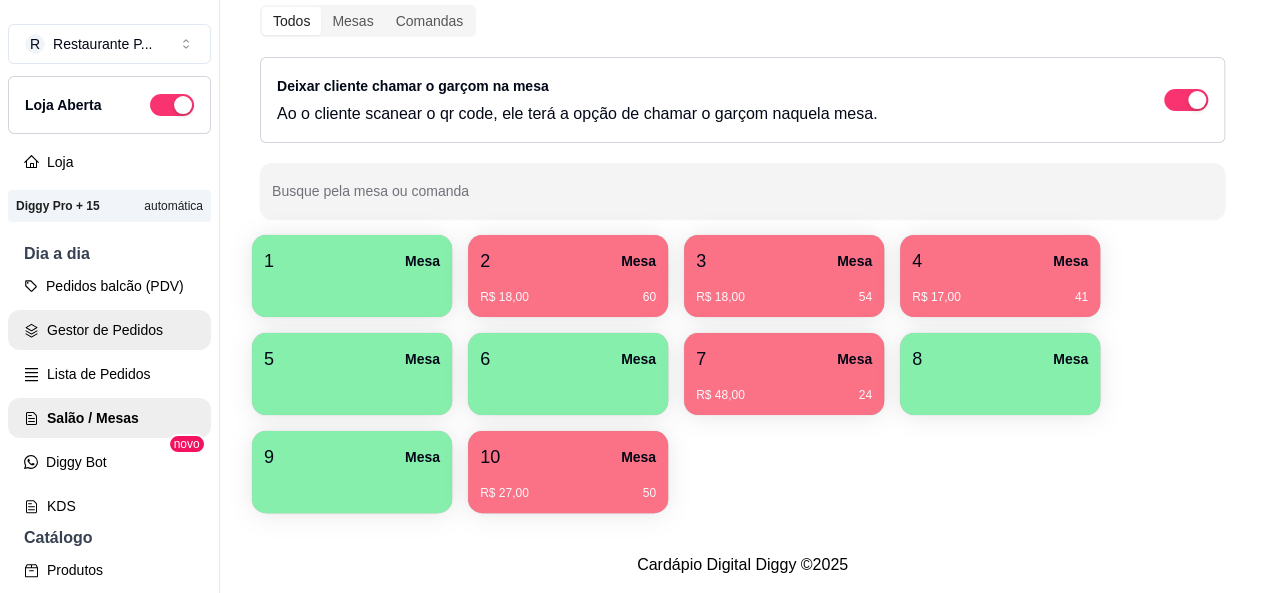 click on "Gestor de Pedidos" at bounding box center (109, 330) 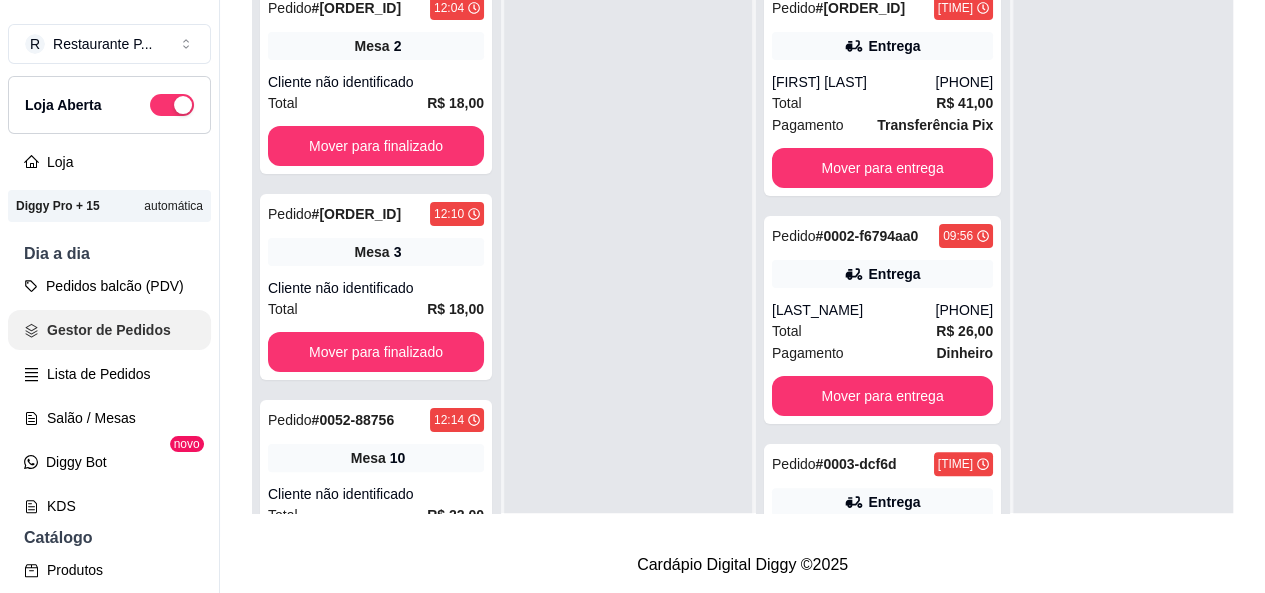 scroll, scrollTop: 0, scrollLeft: 0, axis: both 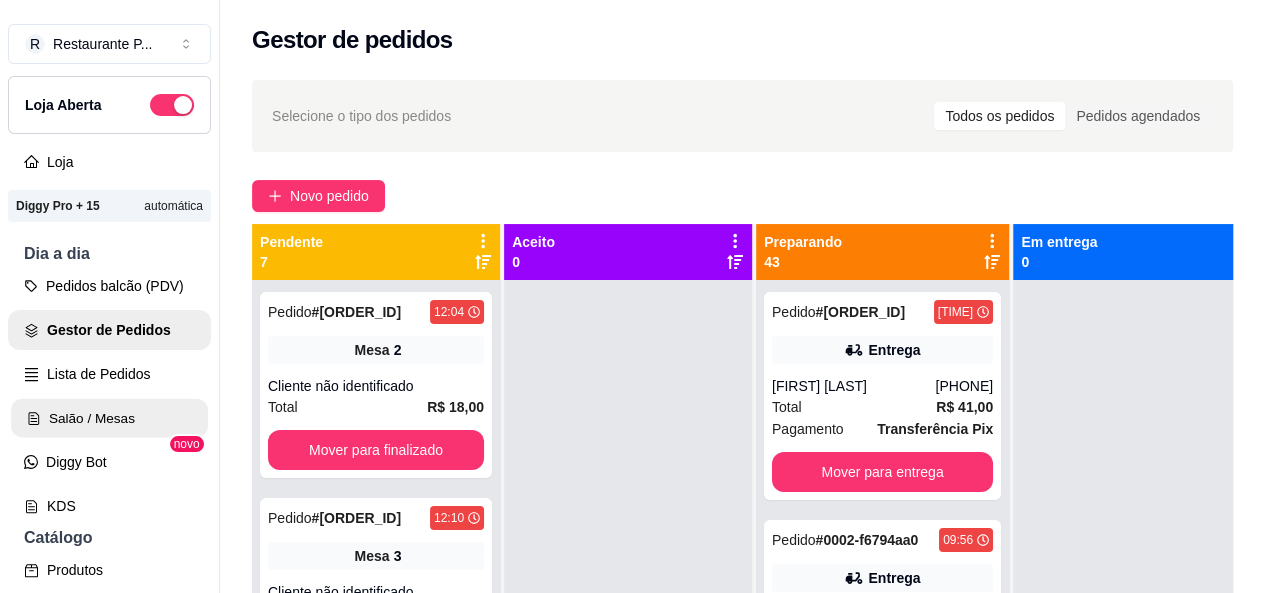 click on "Salão / Mesas" at bounding box center [109, 418] 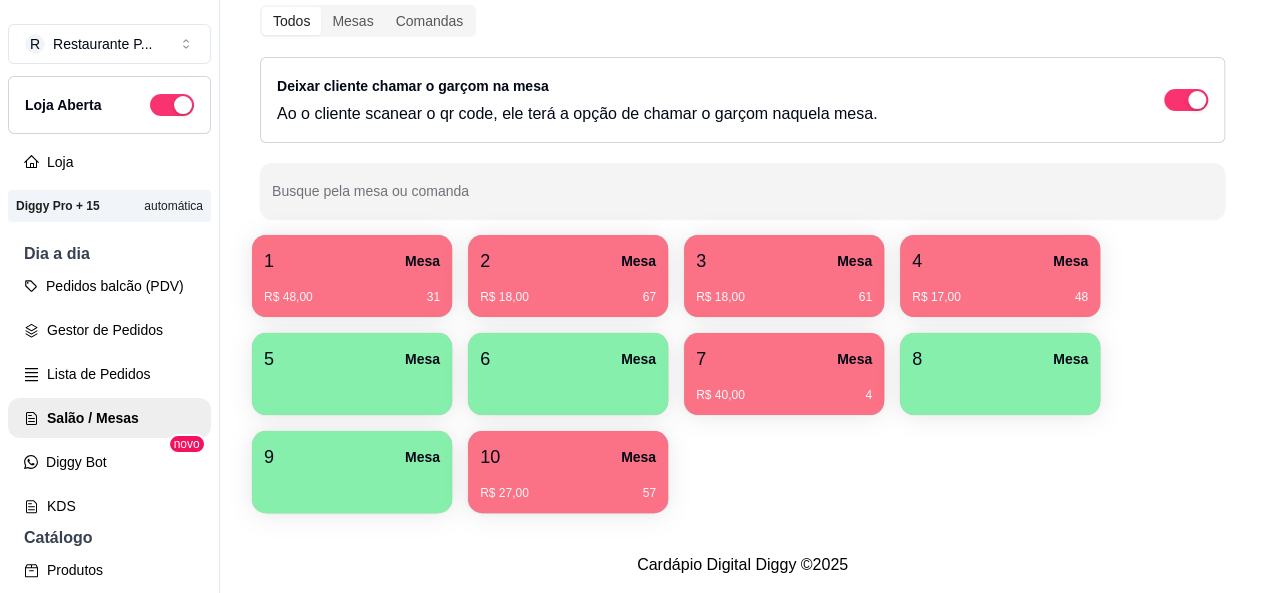 scroll, scrollTop: 305, scrollLeft: 0, axis: vertical 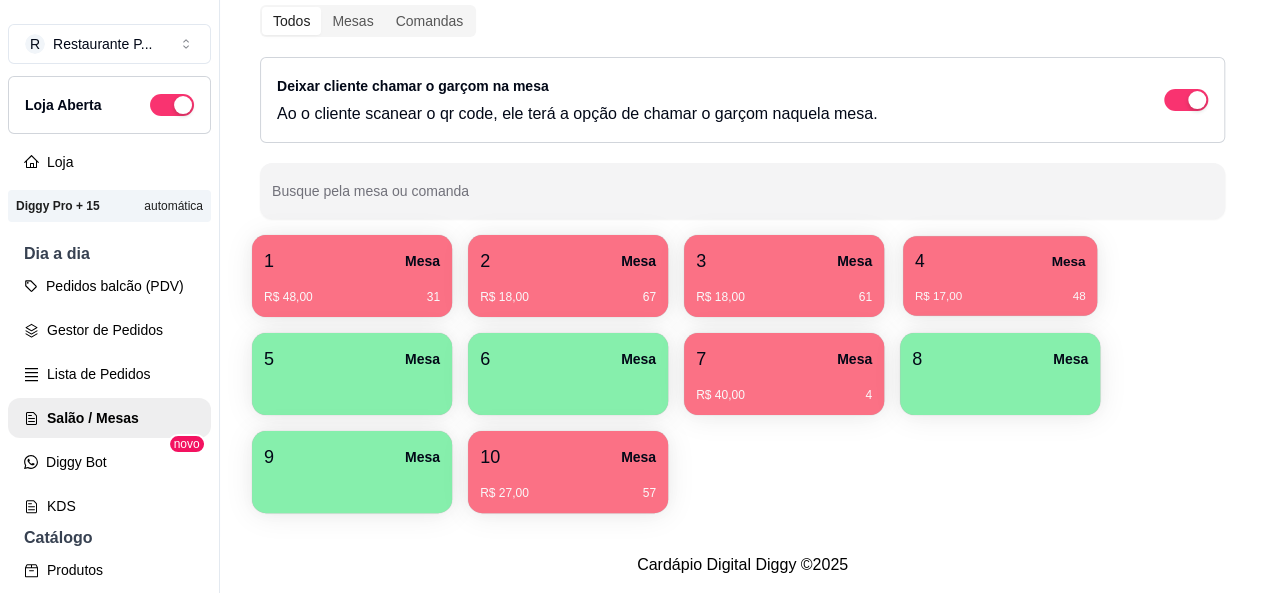 click on "R$ 17,00 48" at bounding box center (1000, 289) 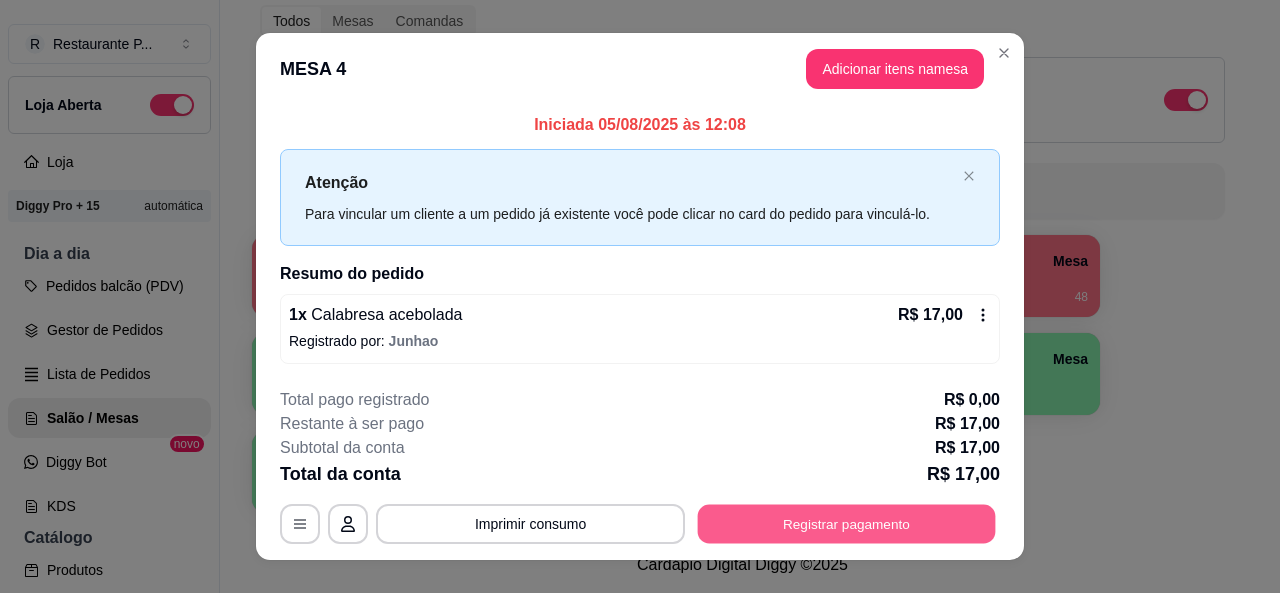 click on "Registrar pagamento" at bounding box center [847, 524] 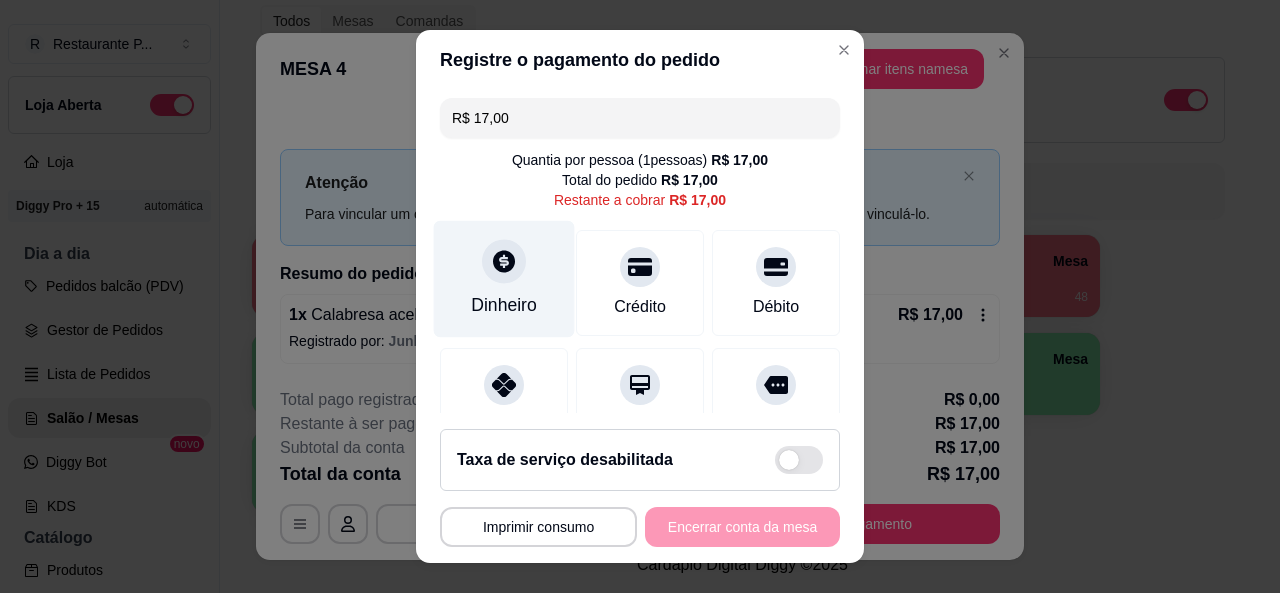 click on "Dinheiro" at bounding box center [504, 305] 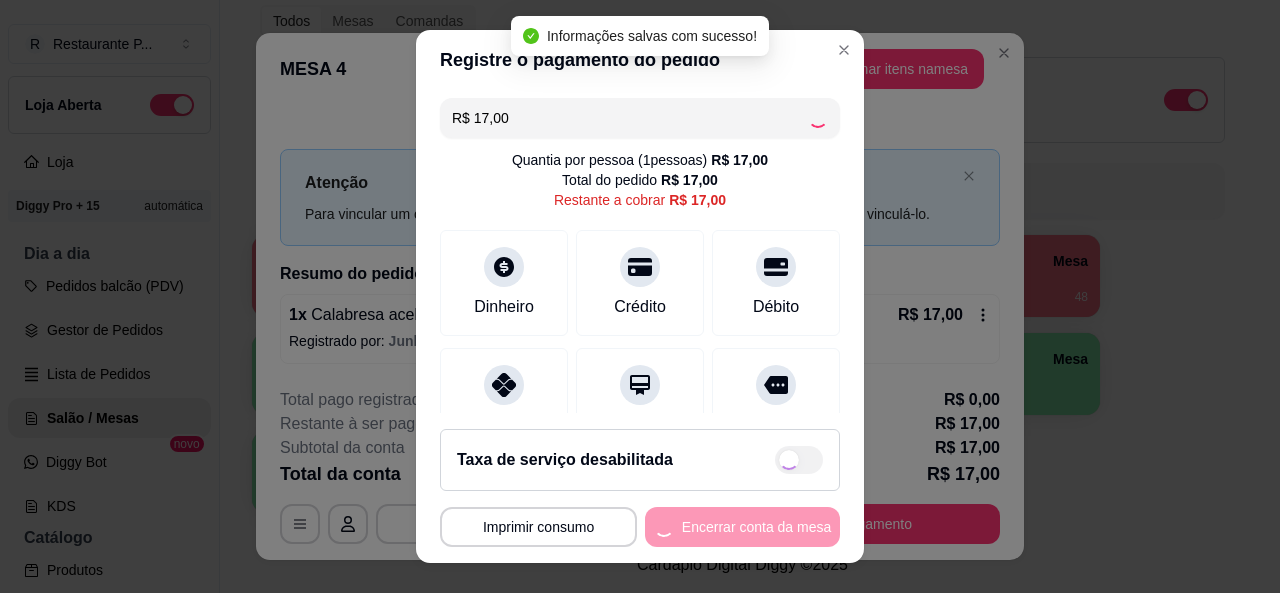 type on "R$ 0,00" 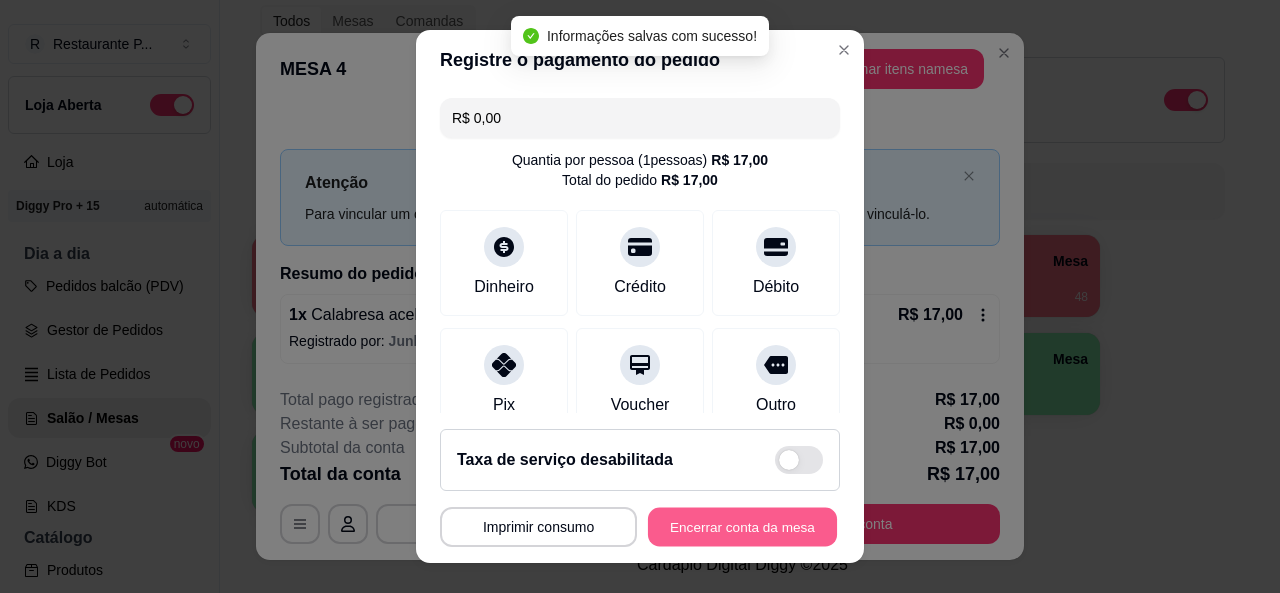 click on "Encerrar conta da mesa" at bounding box center [742, 527] 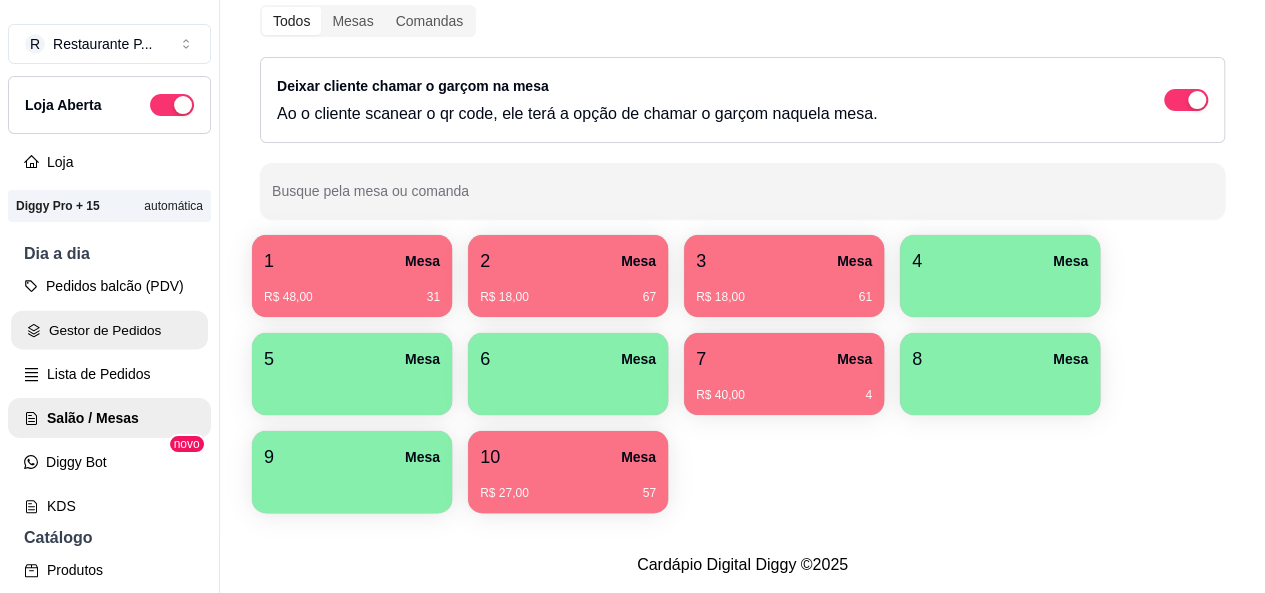 click on "Gestor de Pedidos" at bounding box center [109, 330] 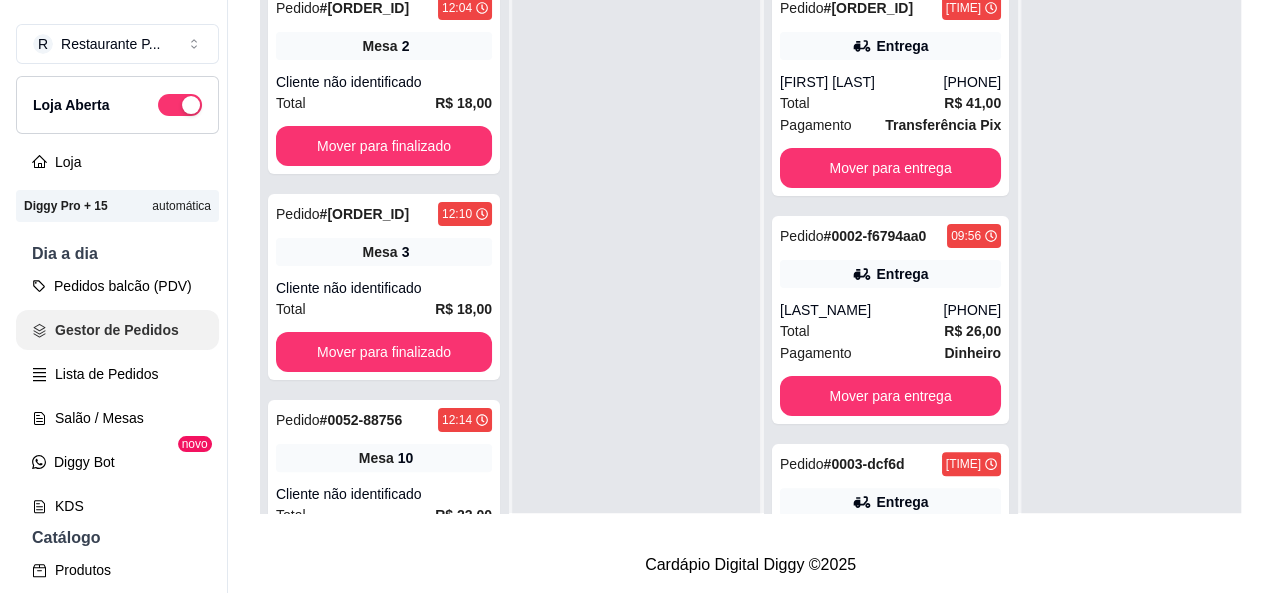 scroll, scrollTop: 0, scrollLeft: 0, axis: both 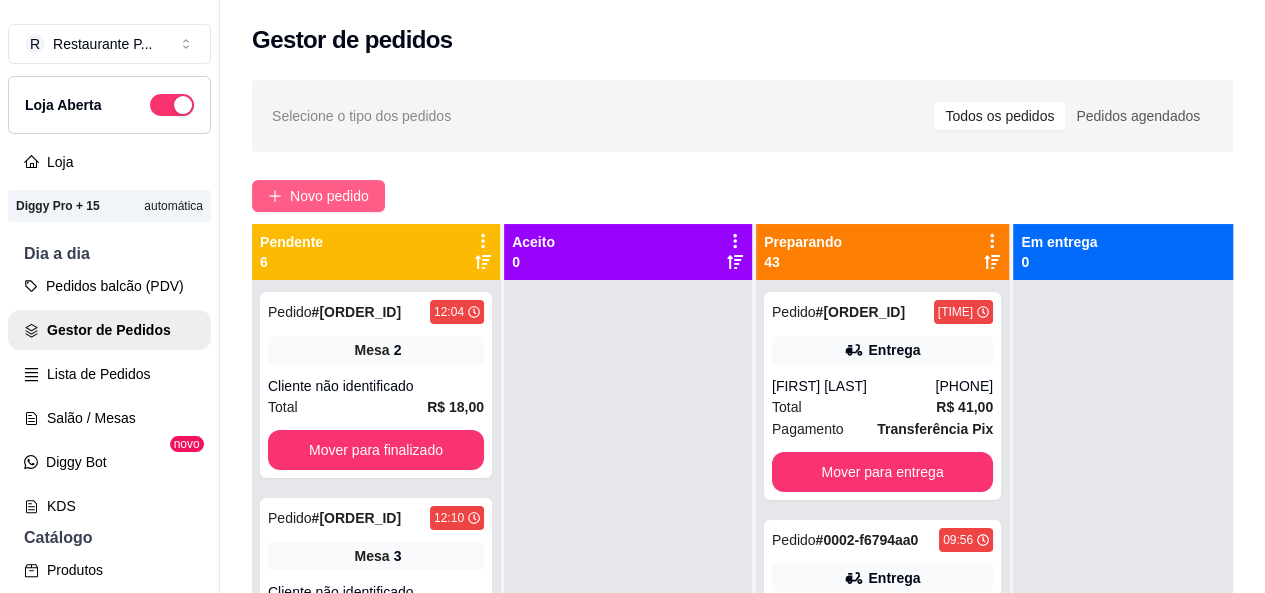 click on "Novo pedido" at bounding box center (318, 196) 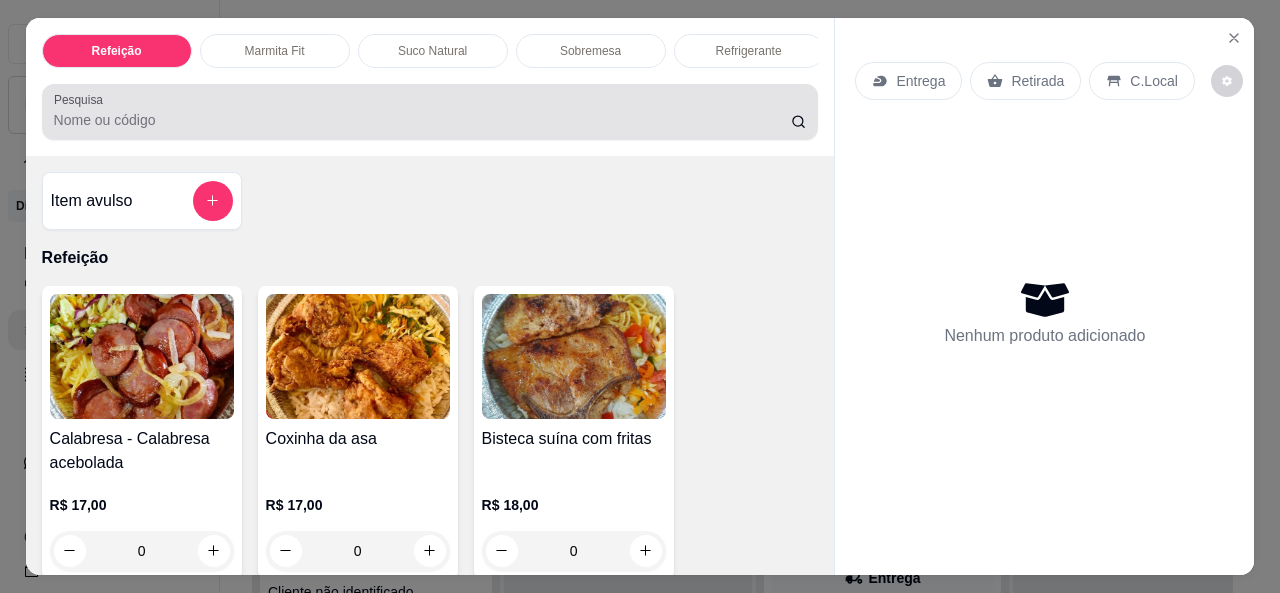click on "Pesquisa" at bounding box center [422, 120] 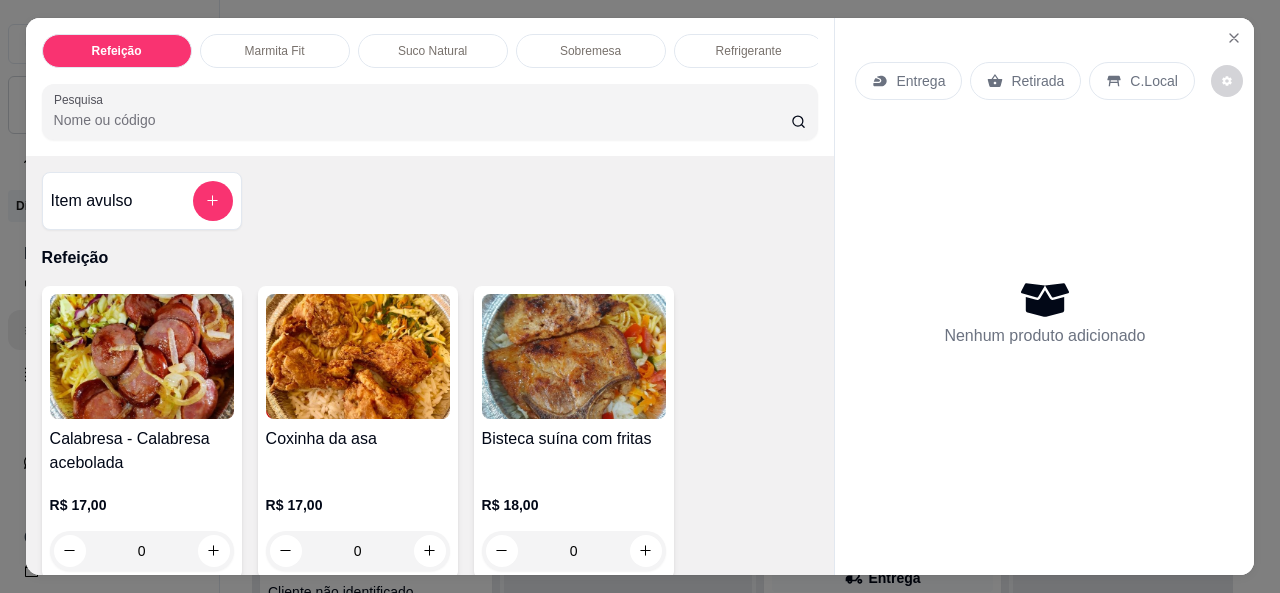 click on "Pesquisa" at bounding box center [422, 120] 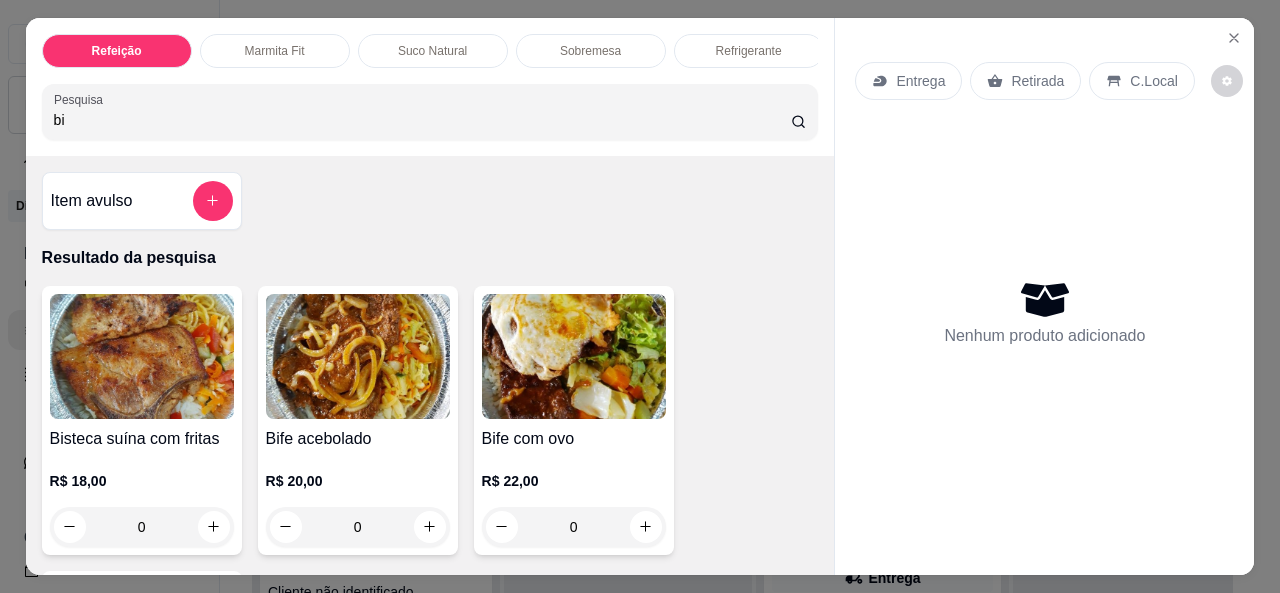 type on "bi" 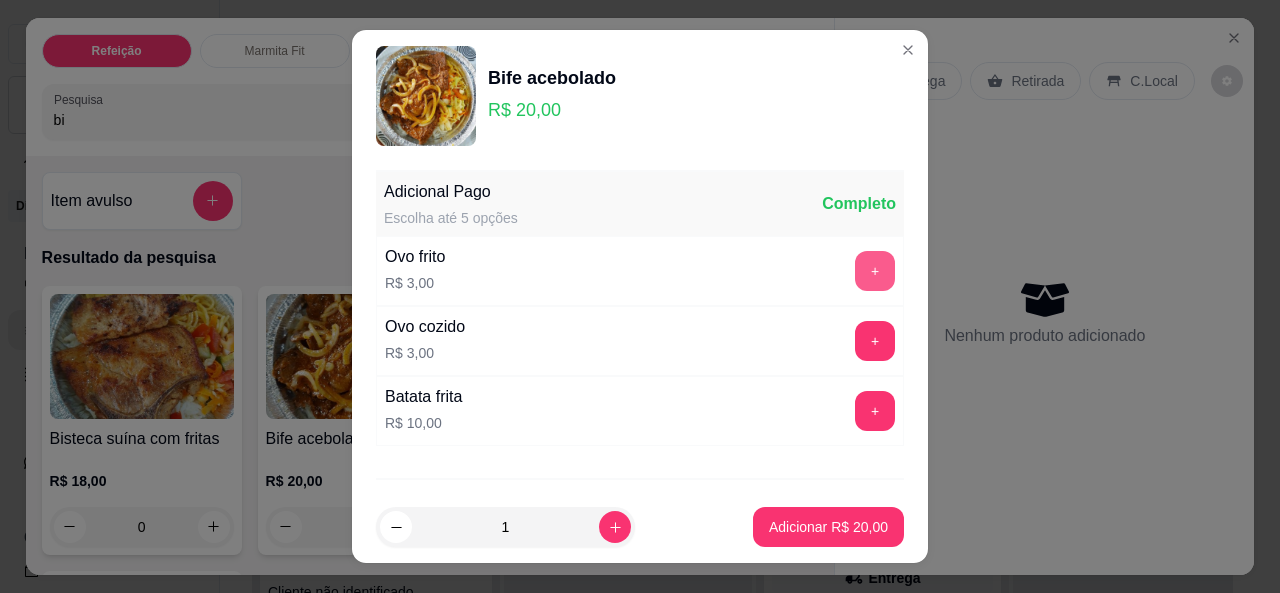 click on "+" at bounding box center (875, 271) 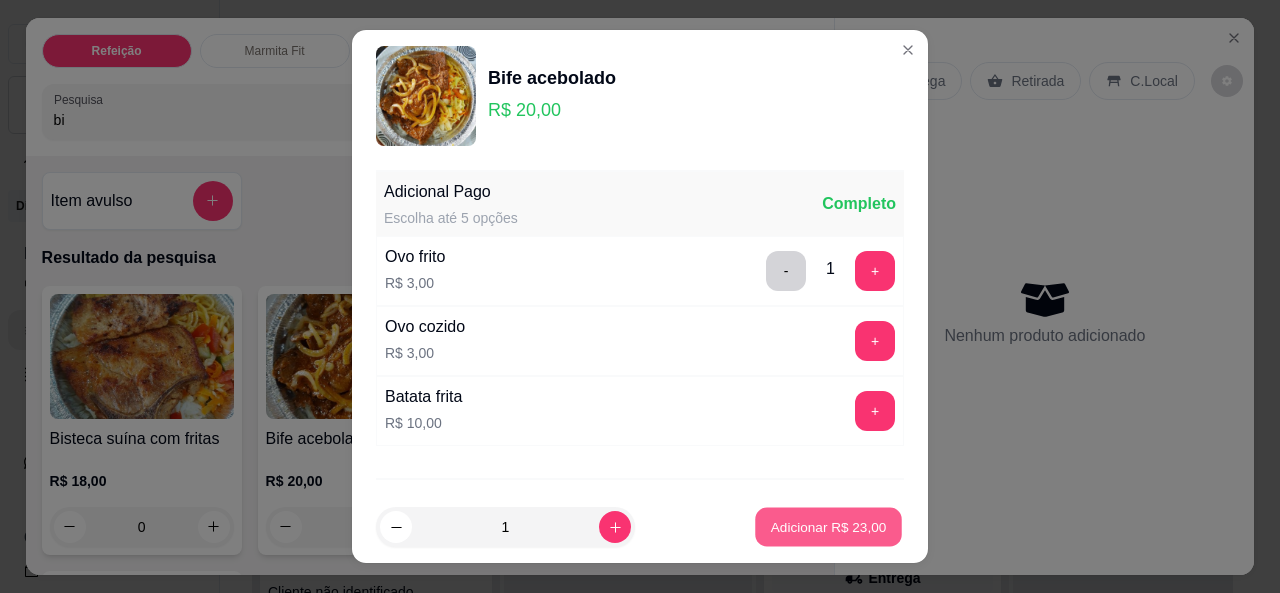 click on "Adicionar   R$ 23,00" at bounding box center [829, 527] 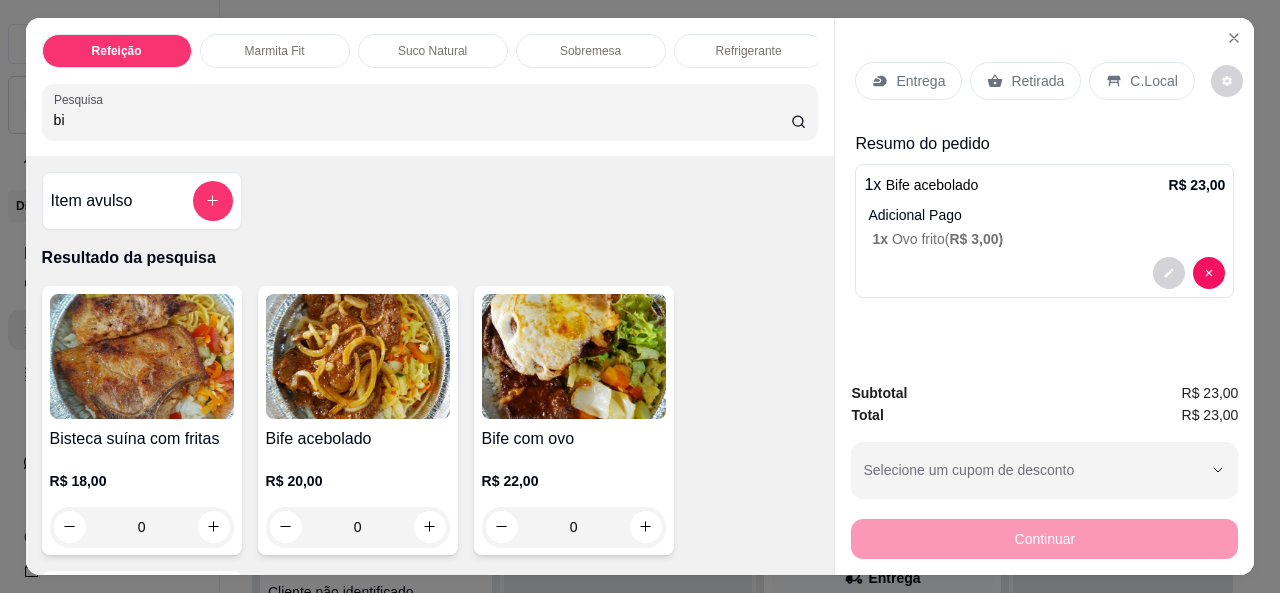 click on "Entrega" at bounding box center (920, 81) 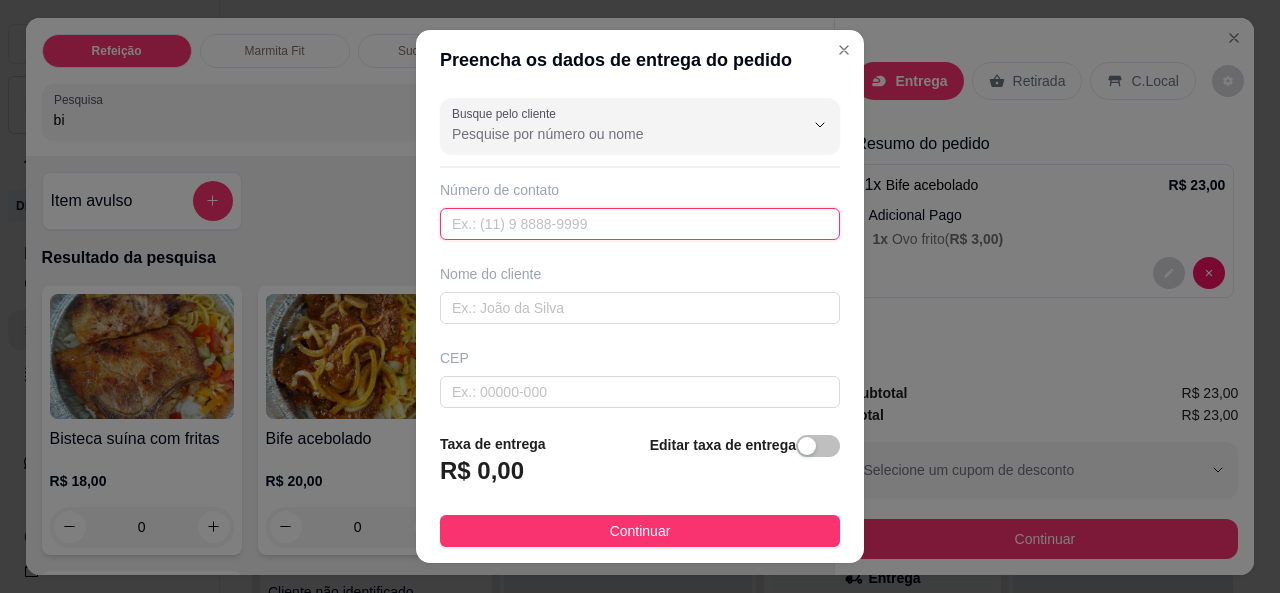 click at bounding box center [640, 224] 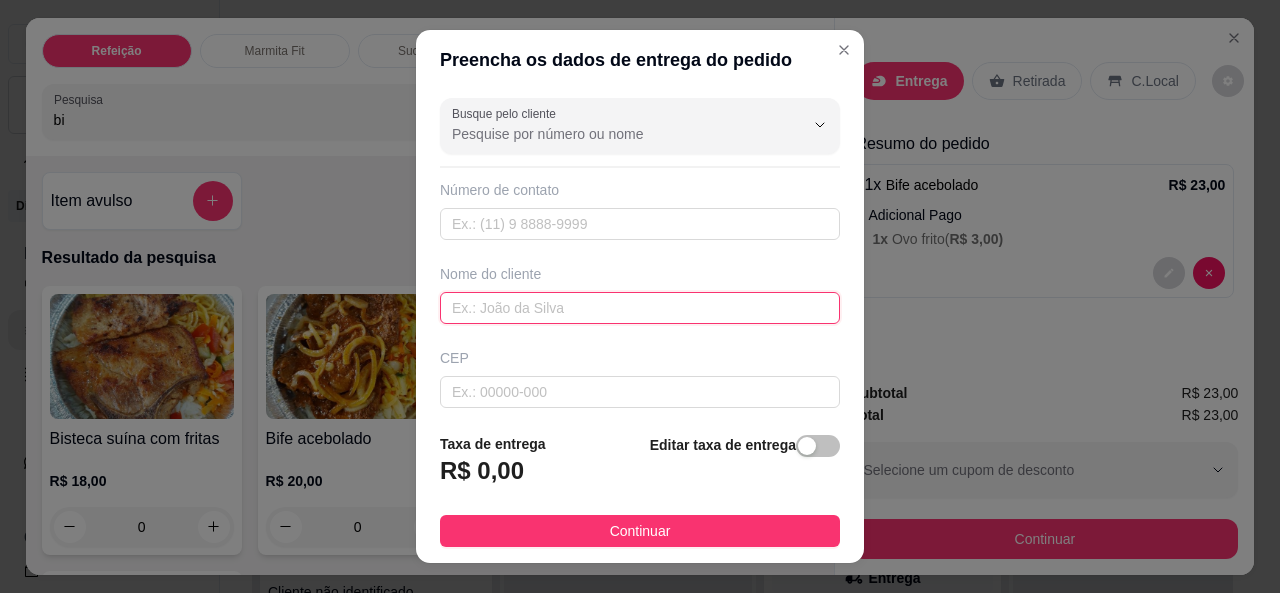 click at bounding box center (640, 308) 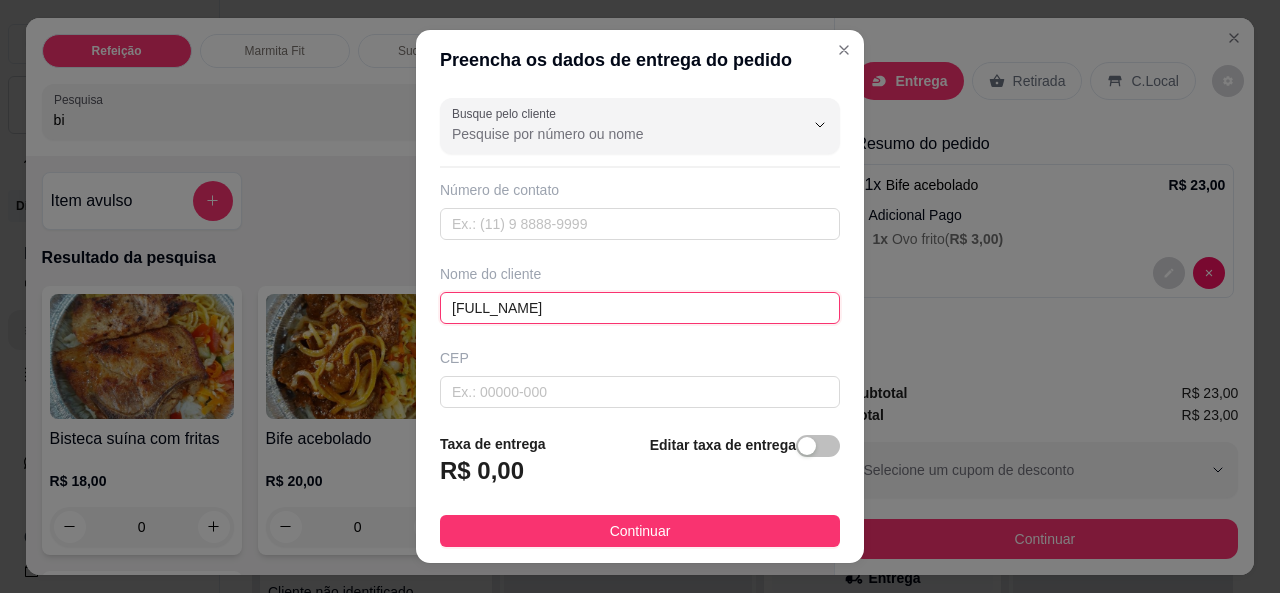 type on "[FIRST] [LAST]" 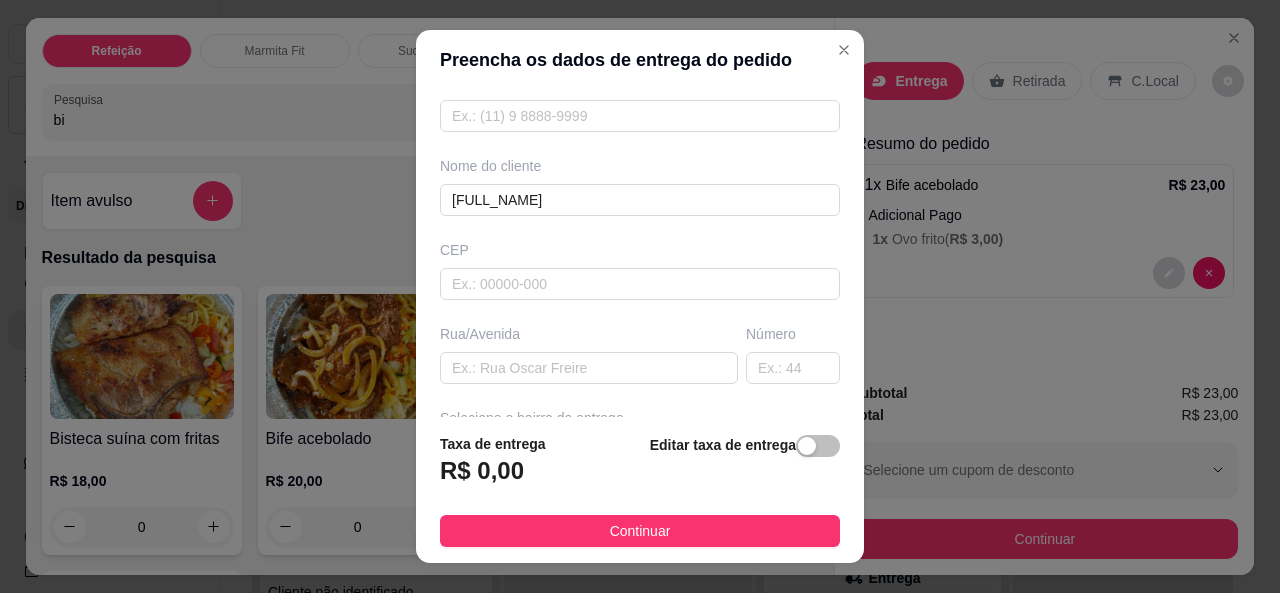 scroll, scrollTop: 165, scrollLeft: 0, axis: vertical 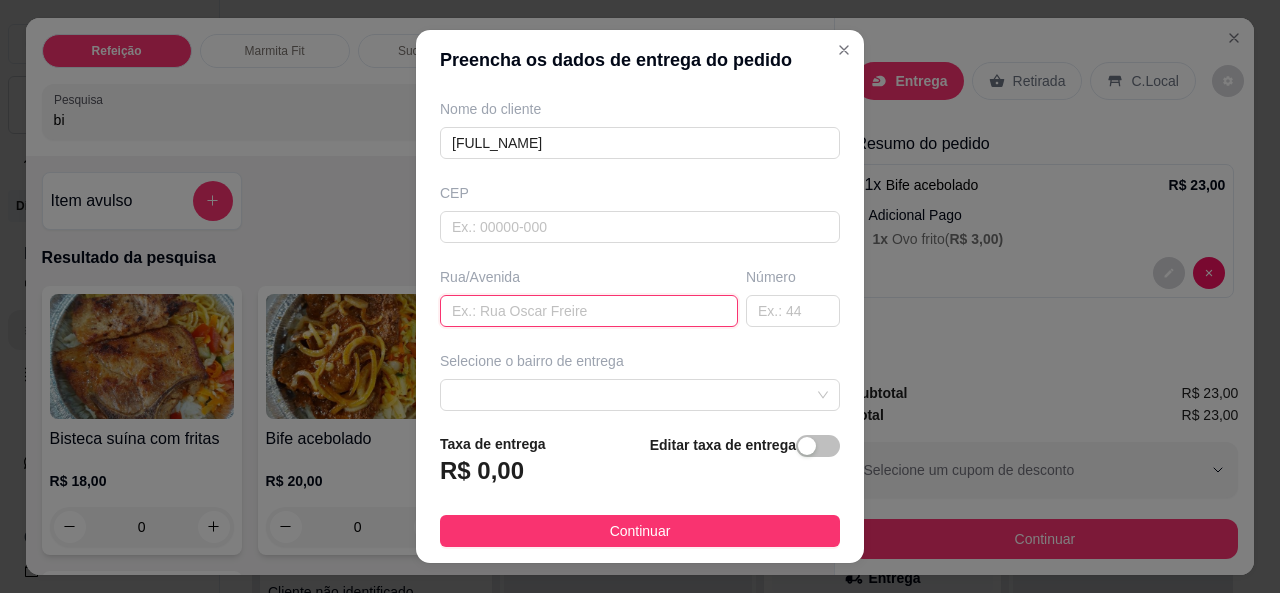 click at bounding box center [589, 311] 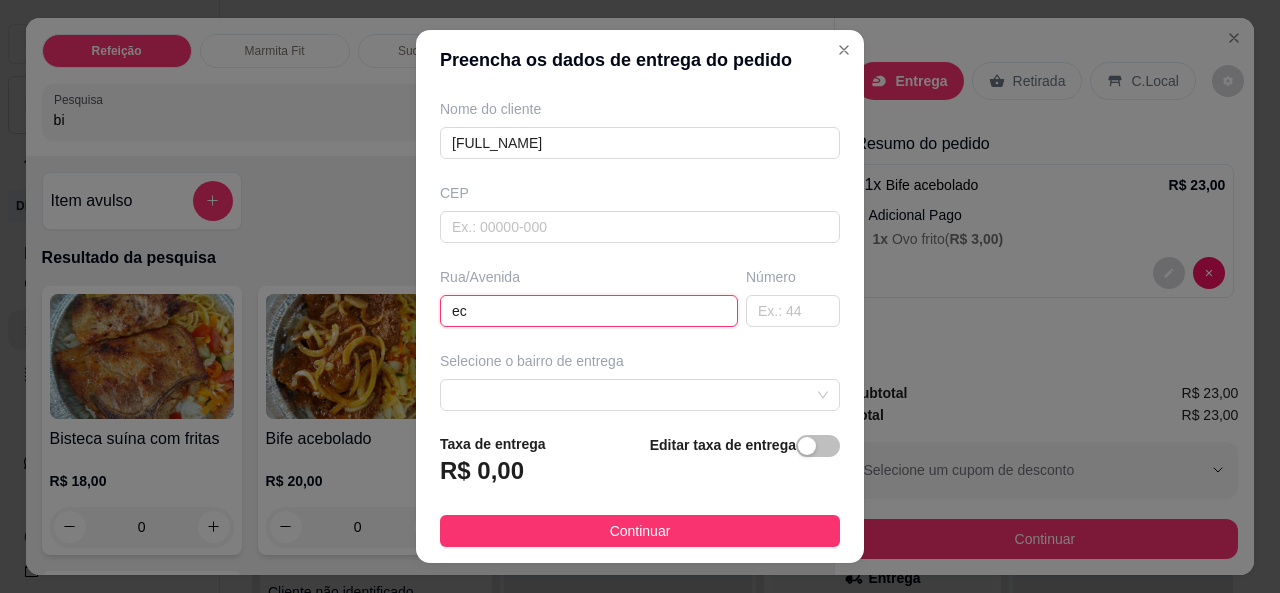 type on "e" 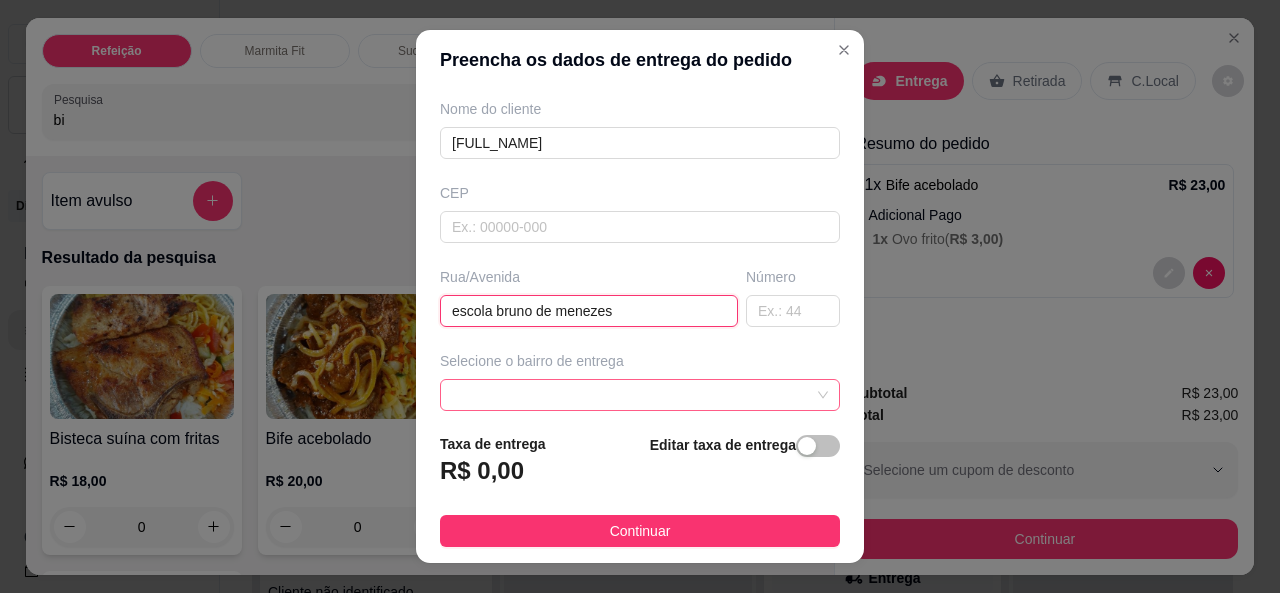 click at bounding box center (640, 395) 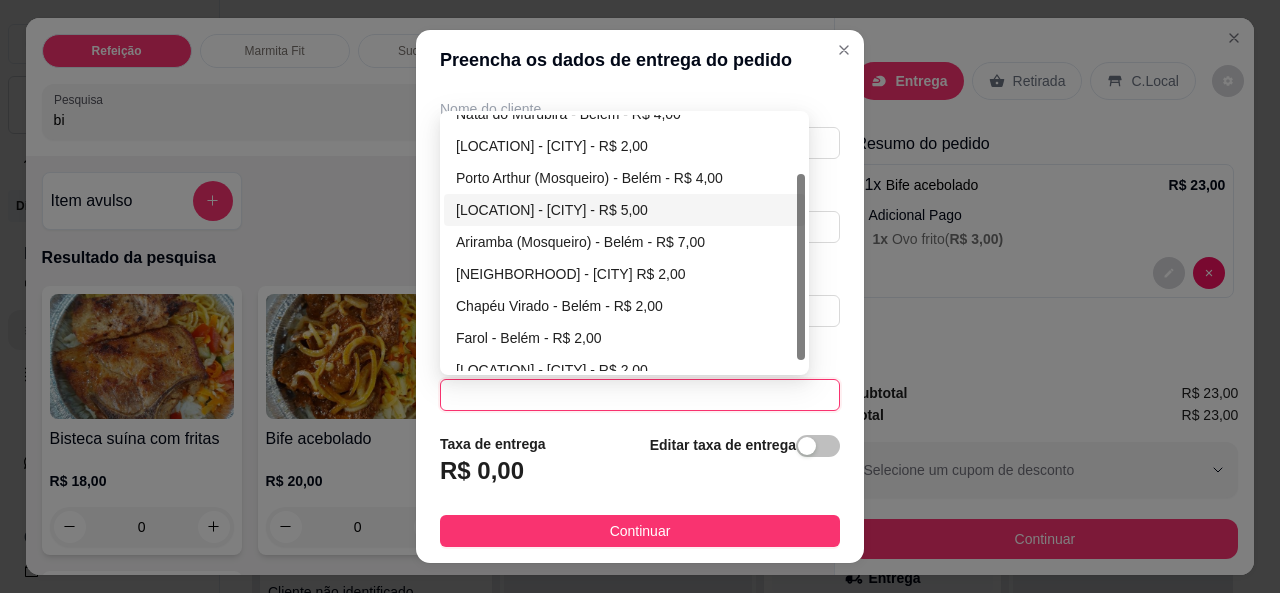 scroll, scrollTop: 96, scrollLeft: 0, axis: vertical 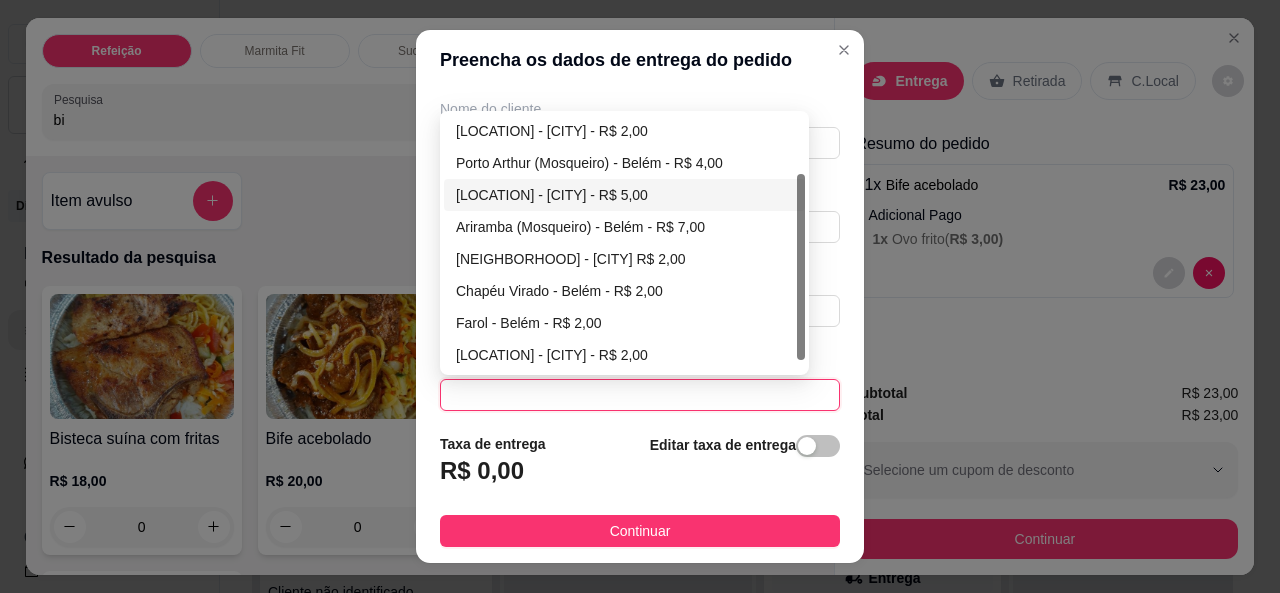 drag, startPoint x: 796, startPoint y: 266, endPoint x: 790, endPoint y: 355, distance: 89.20202 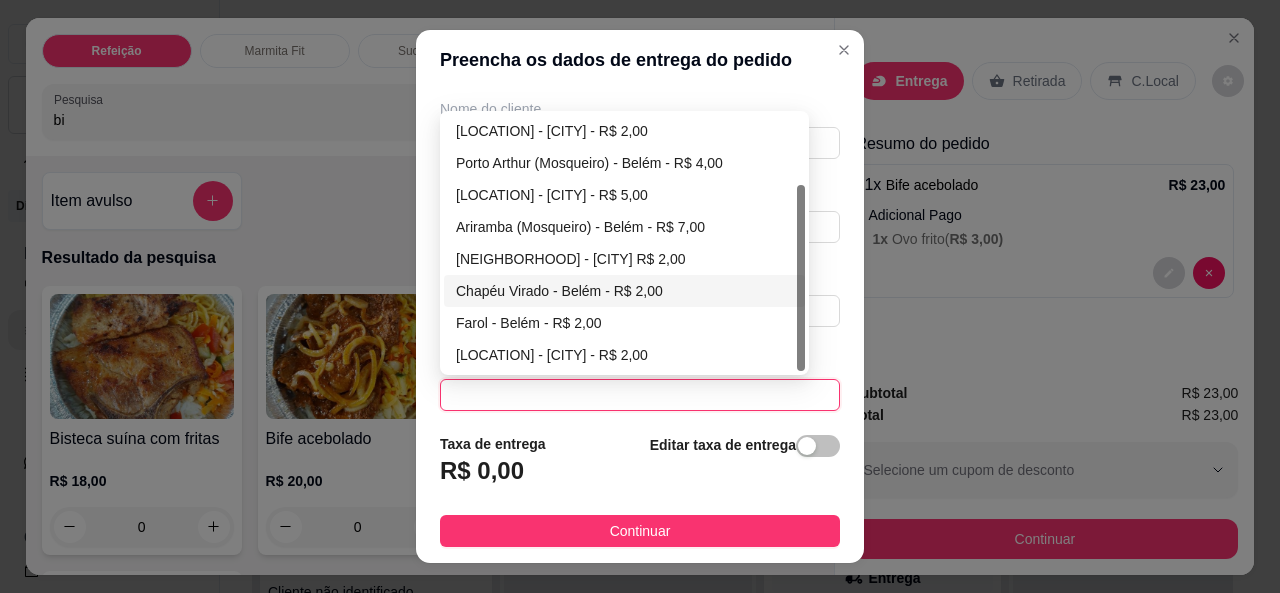 click on "Chapéu Virado - Belém -  R$ 2,00" at bounding box center [624, 291] 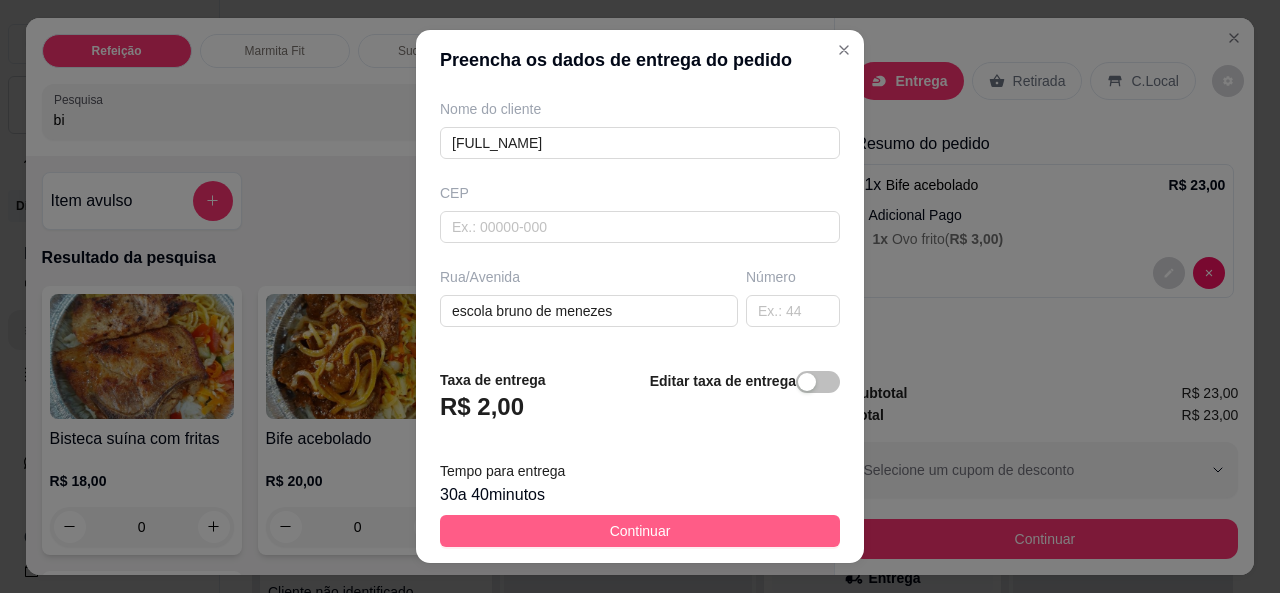 click on "Continuar" at bounding box center (640, 531) 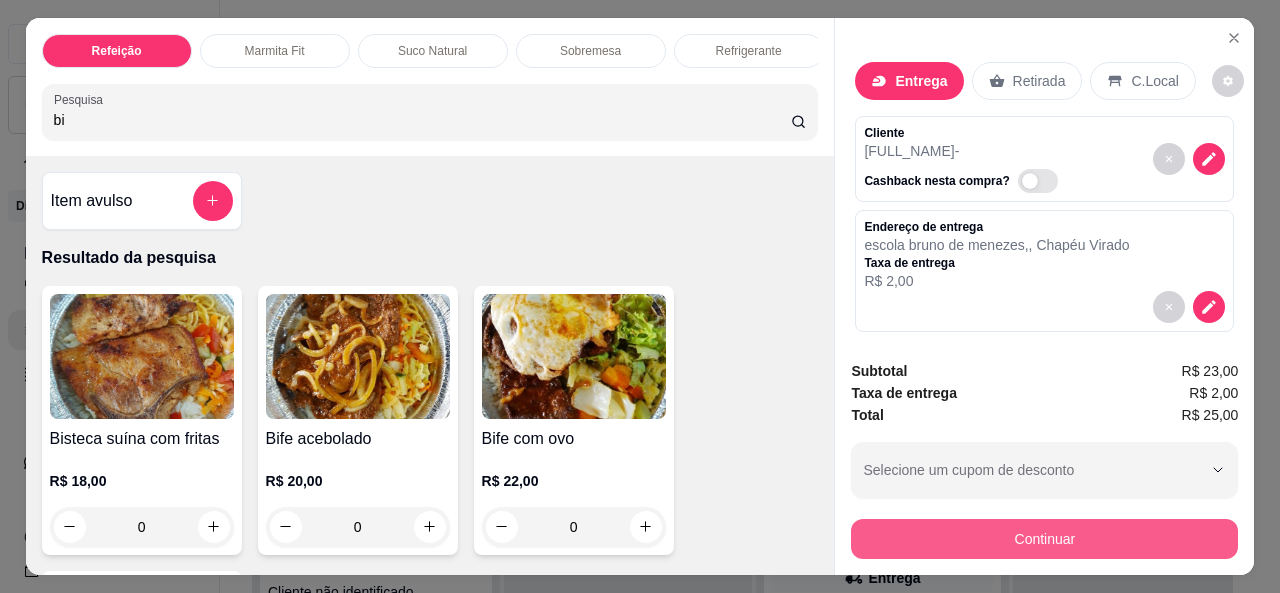 click on "Subtotal R$ 23,00 Taxa de entrega R$ 2,00 Total R$ 25,00 Selecione um cupom de desconto 1COMPRA Selecione um cupom de desconto Continuar" at bounding box center [1044, 459] 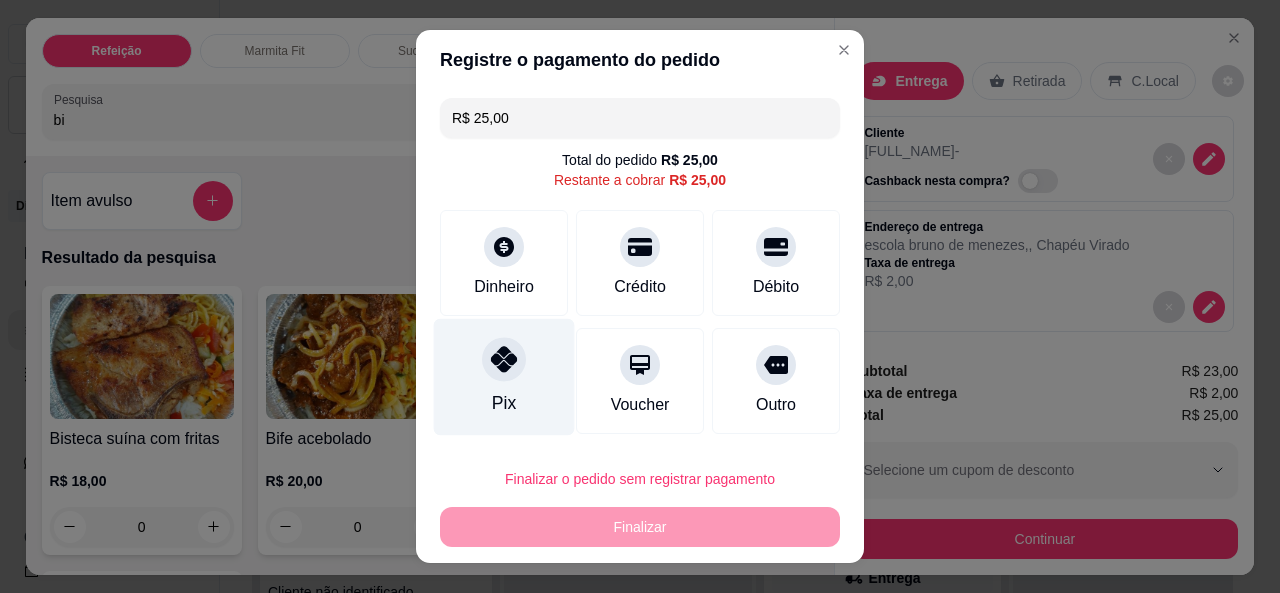 click 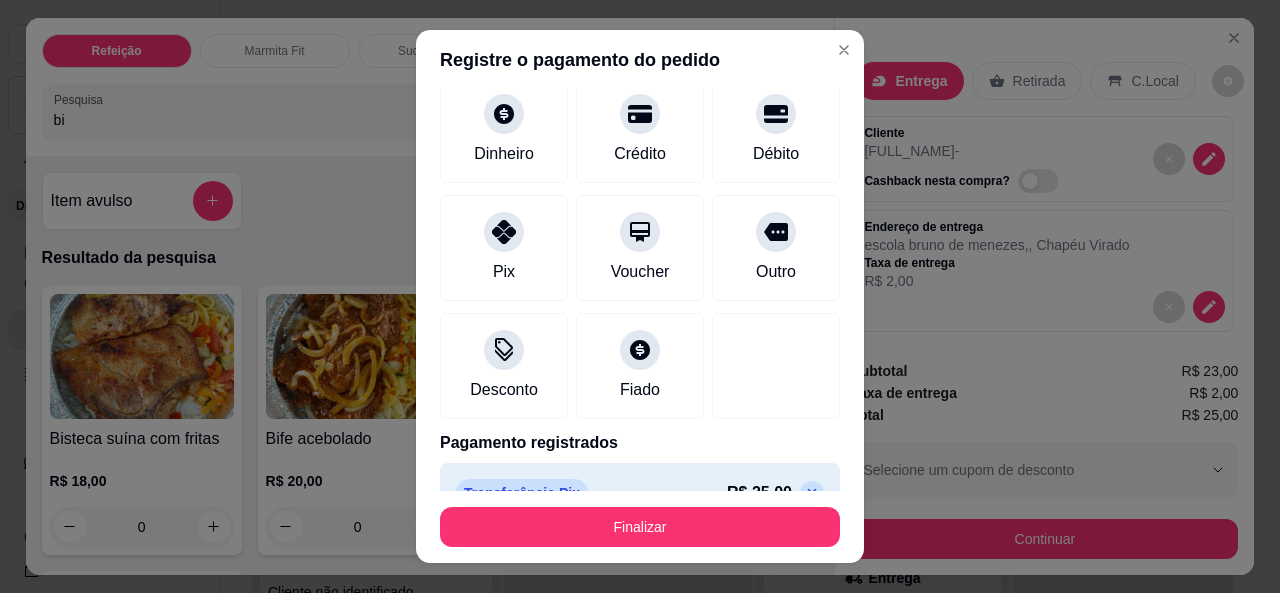 scroll, scrollTop: 150, scrollLeft: 0, axis: vertical 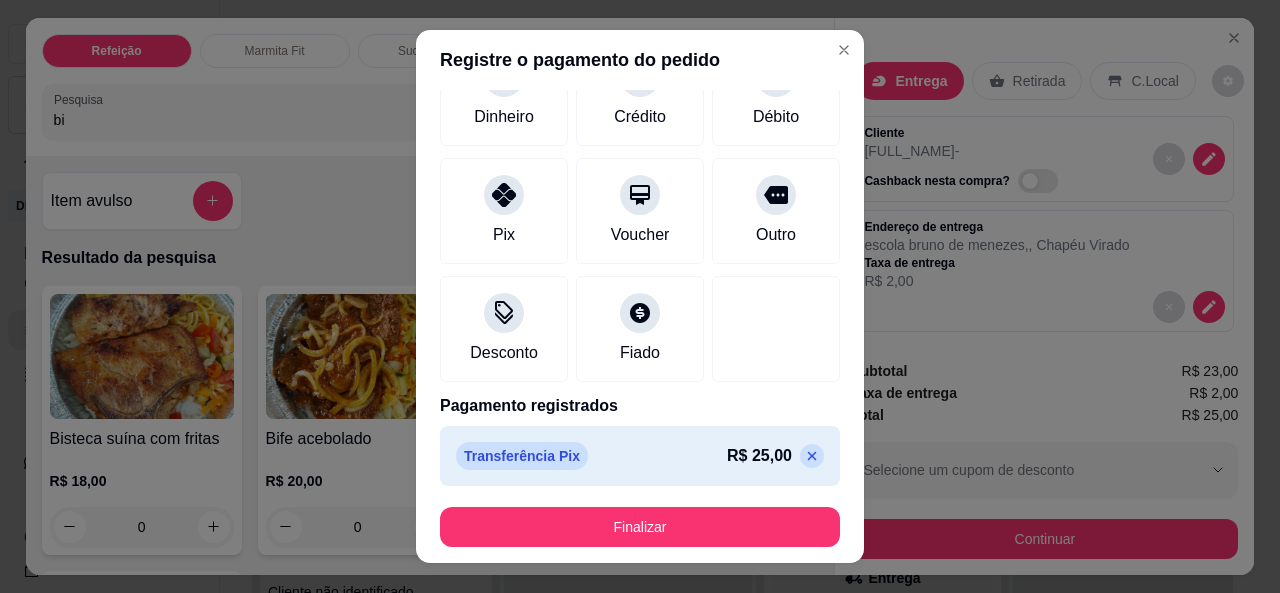 click 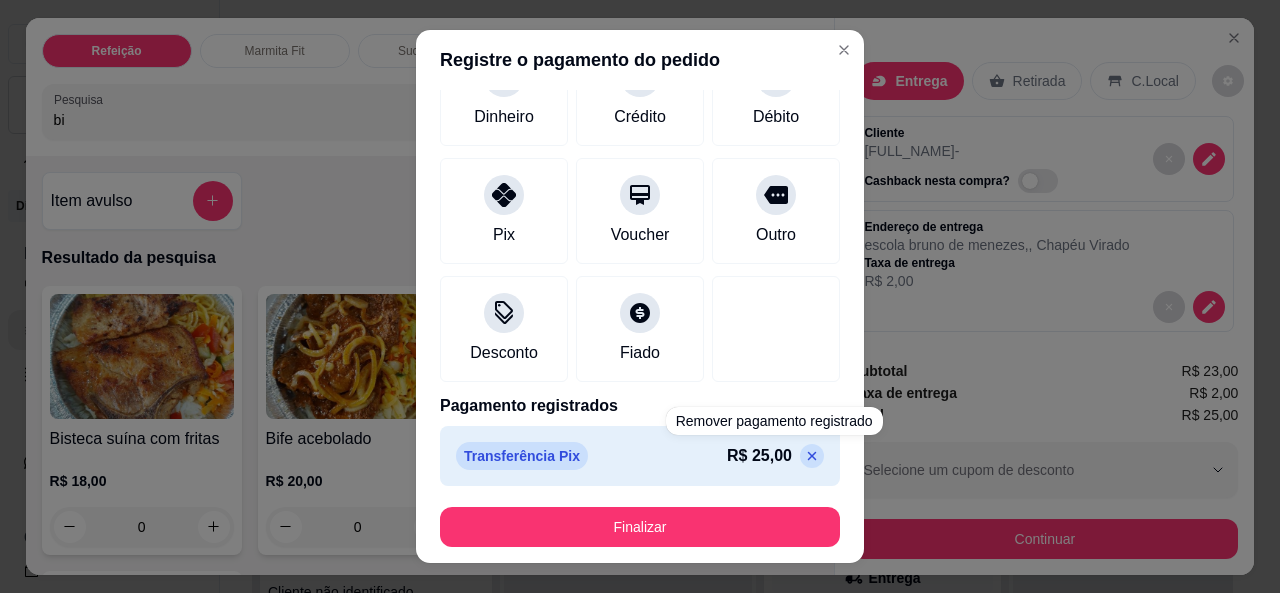 scroll, scrollTop: 114, scrollLeft: 0, axis: vertical 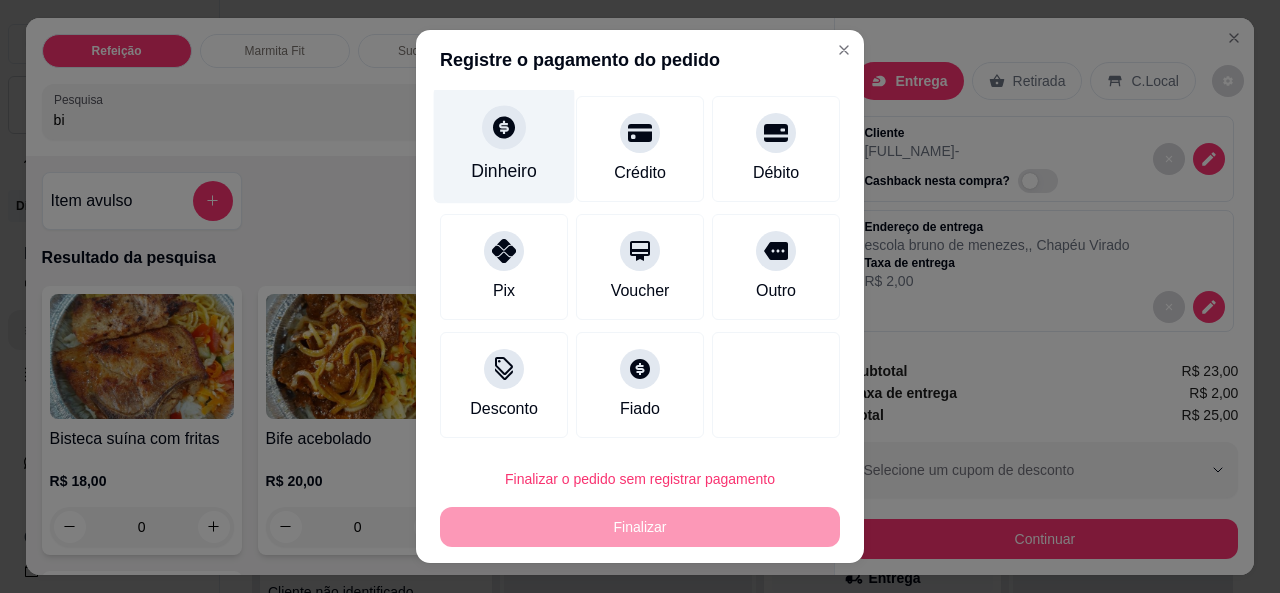 click at bounding box center (504, 127) 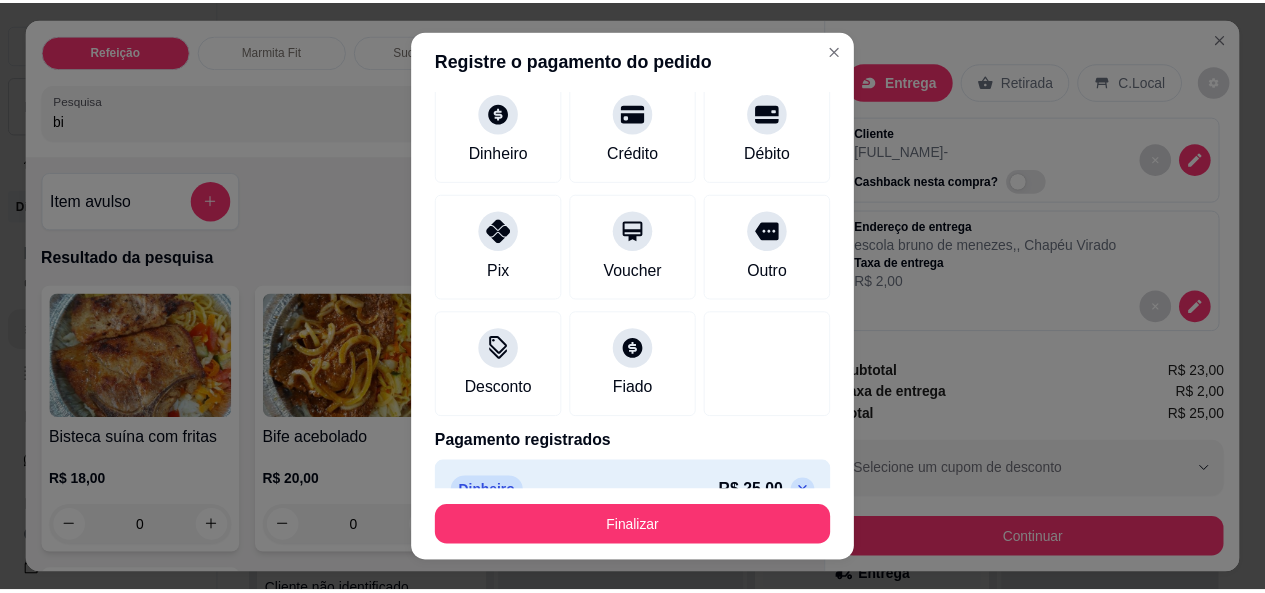 scroll, scrollTop: 94, scrollLeft: 0, axis: vertical 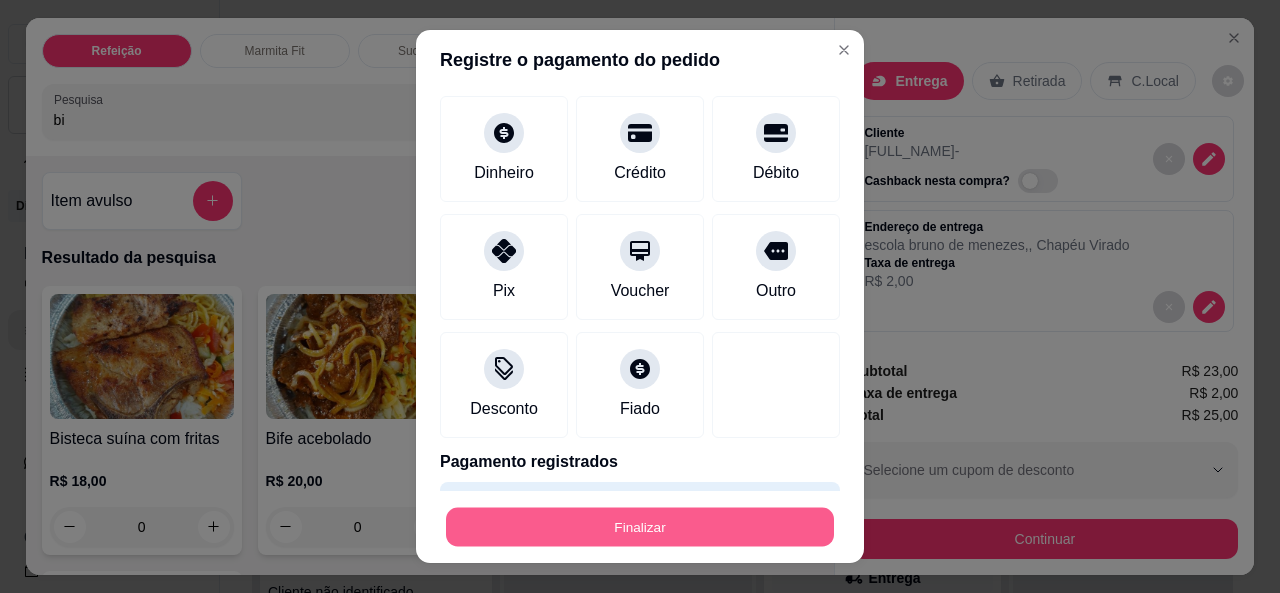 click on "Finalizar" at bounding box center [640, 527] 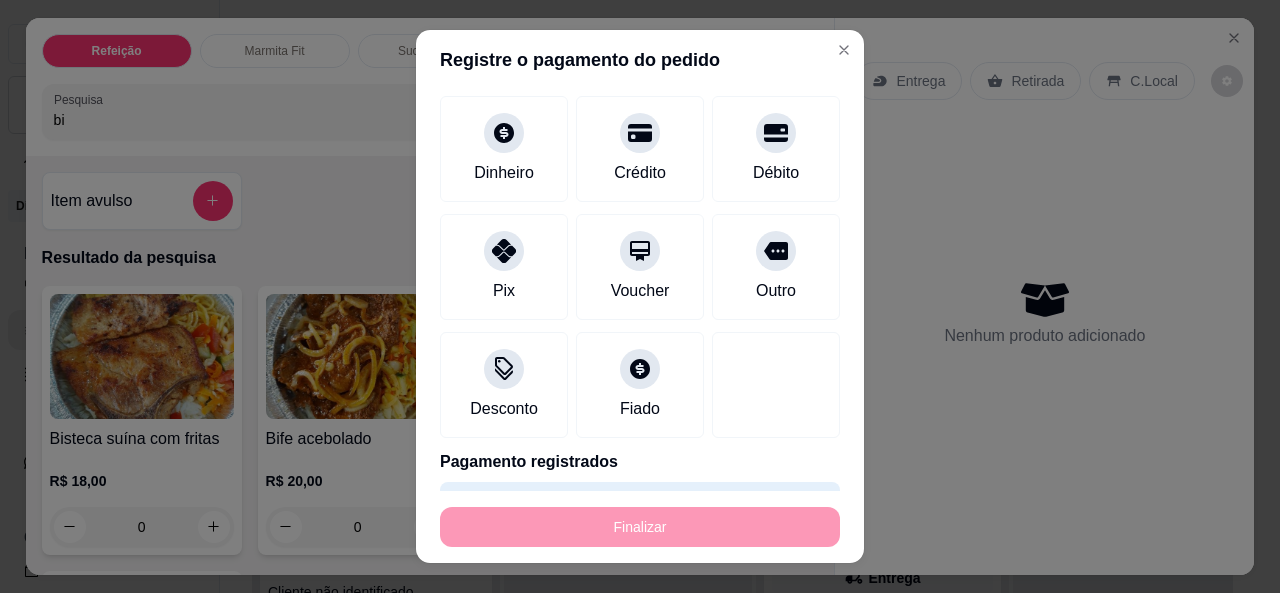 type on "-R$ 25,00" 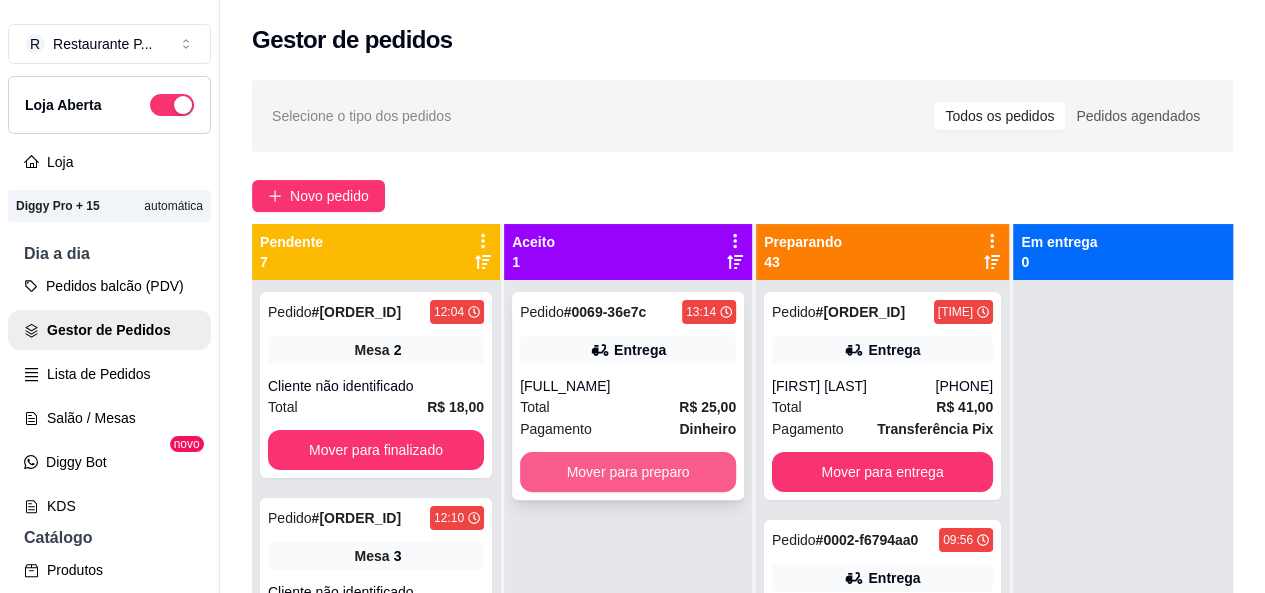 click on "Mover para preparo" at bounding box center (628, 472) 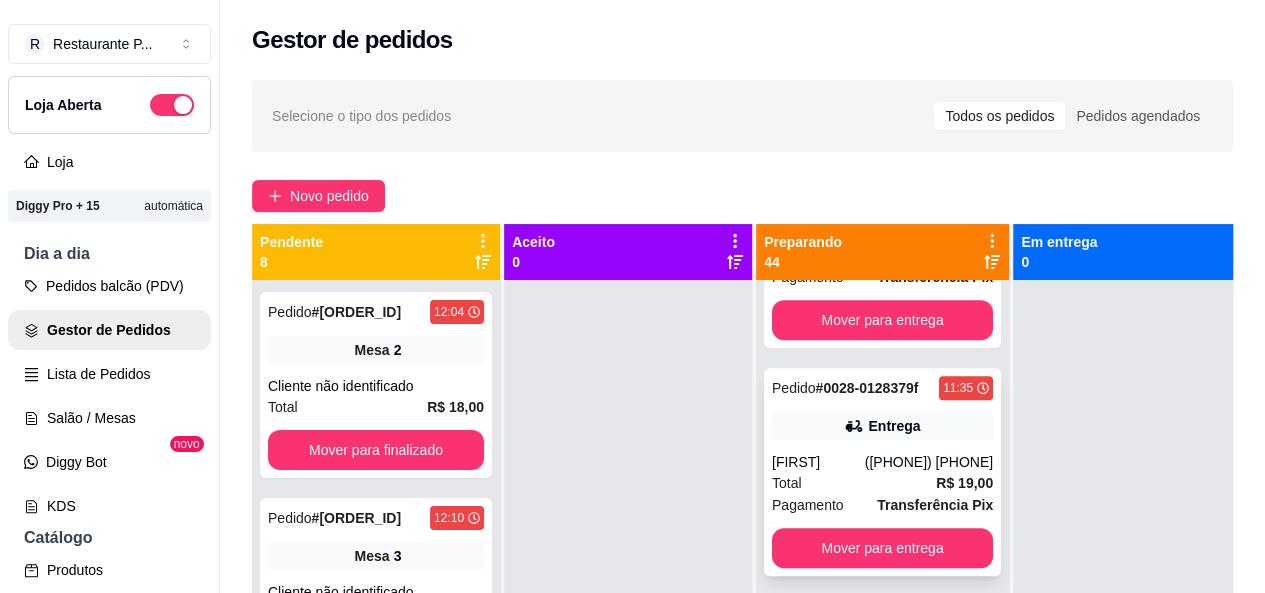 scroll, scrollTop: 4308, scrollLeft: 0, axis: vertical 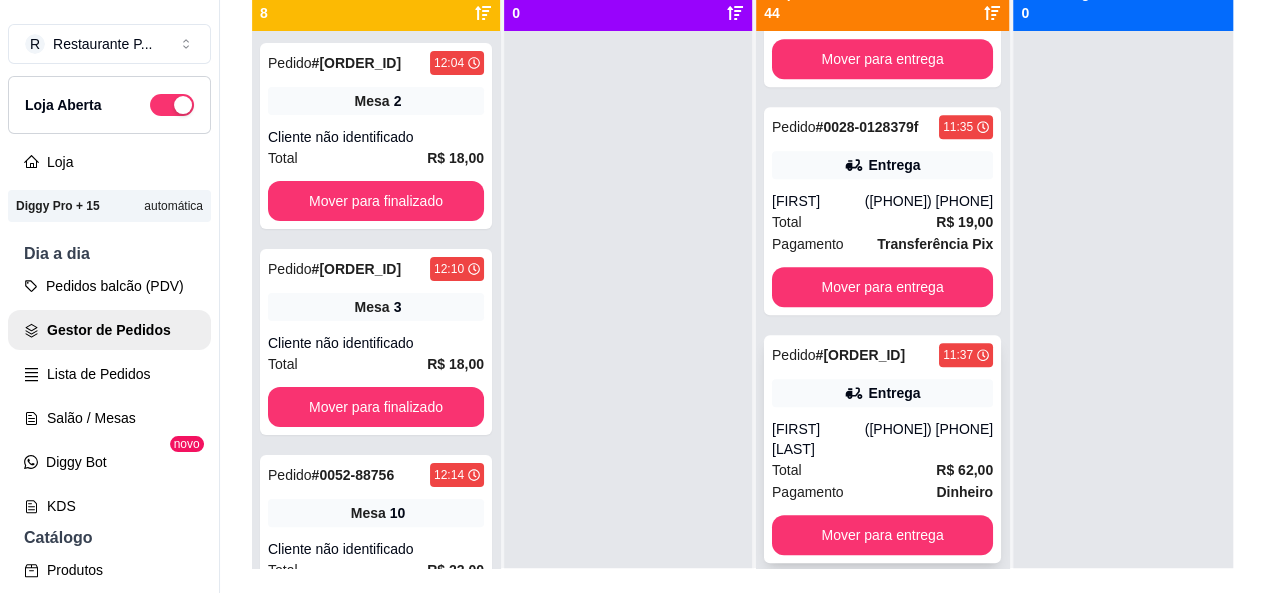 click on "(91) 98145-1333" at bounding box center (929, 439) 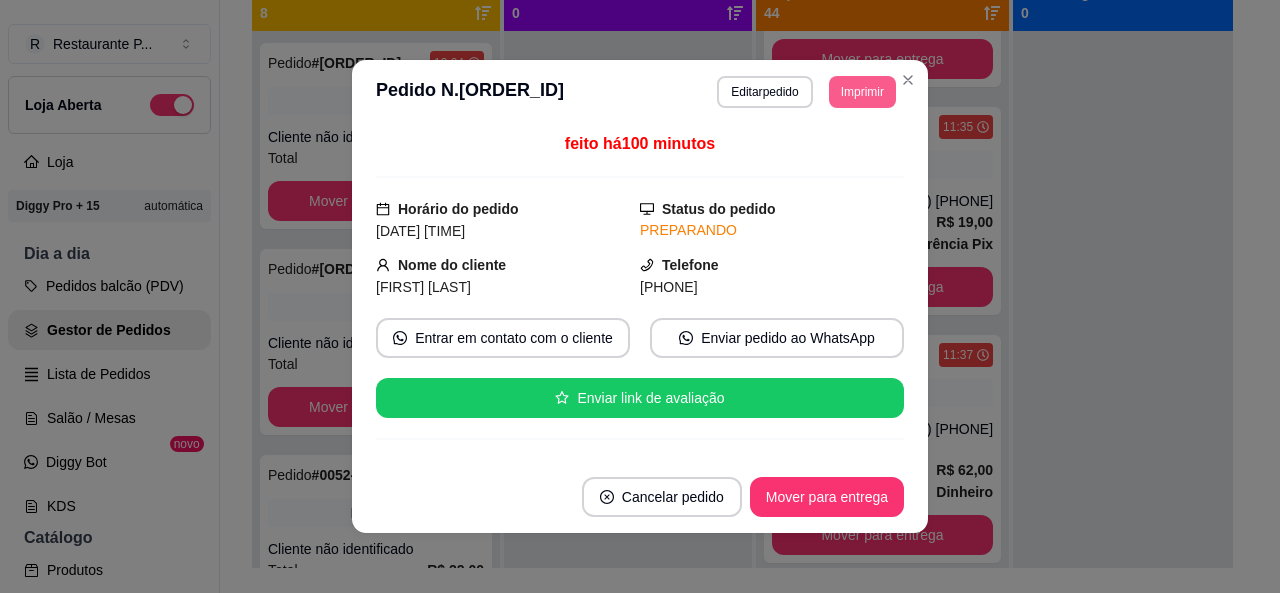 click on "Imprimir" at bounding box center [862, 92] 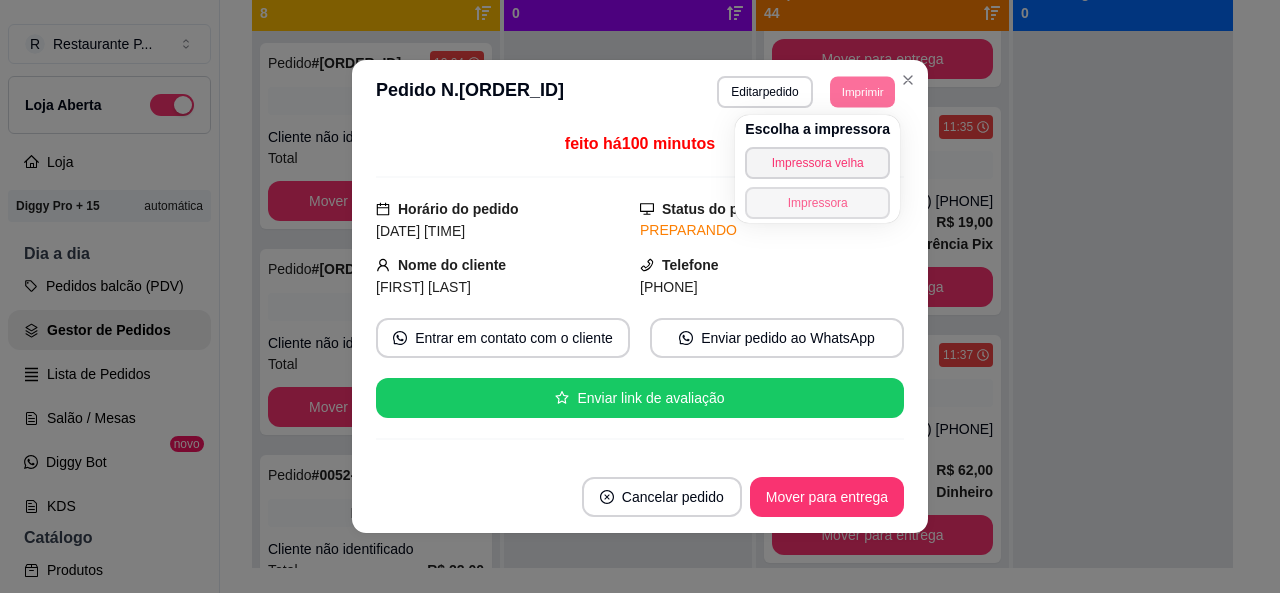 click on "Impressora" at bounding box center [817, 203] 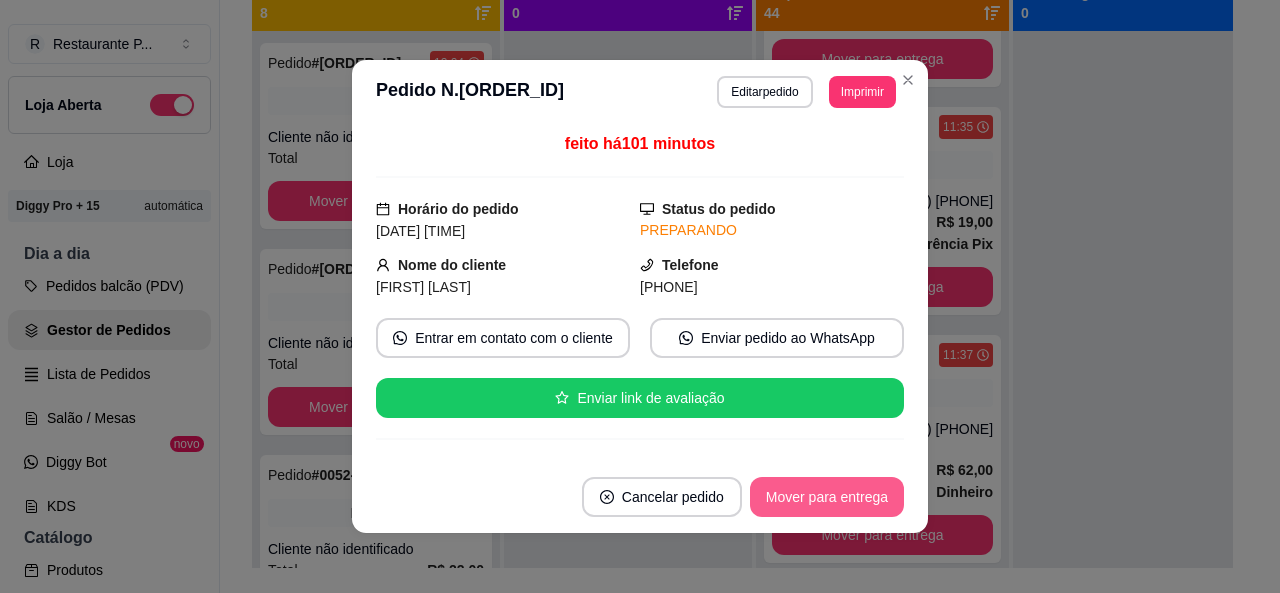 click on "Mover para entrega" at bounding box center (827, 497) 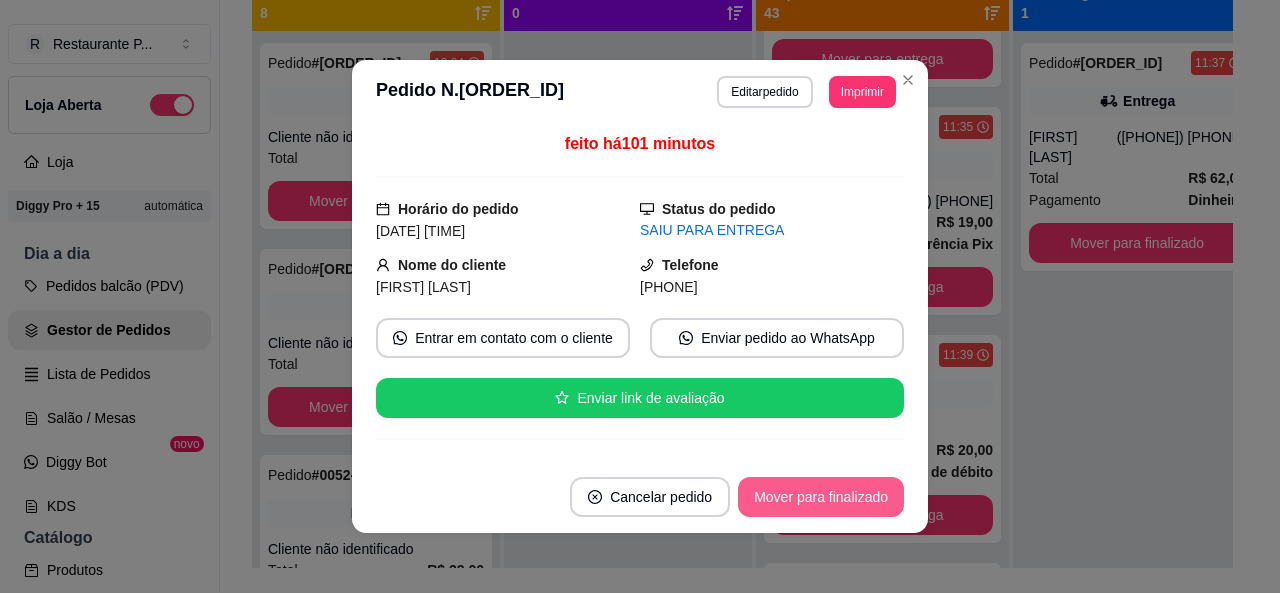 click on "Mover para finalizado" at bounding box center [821, 497] 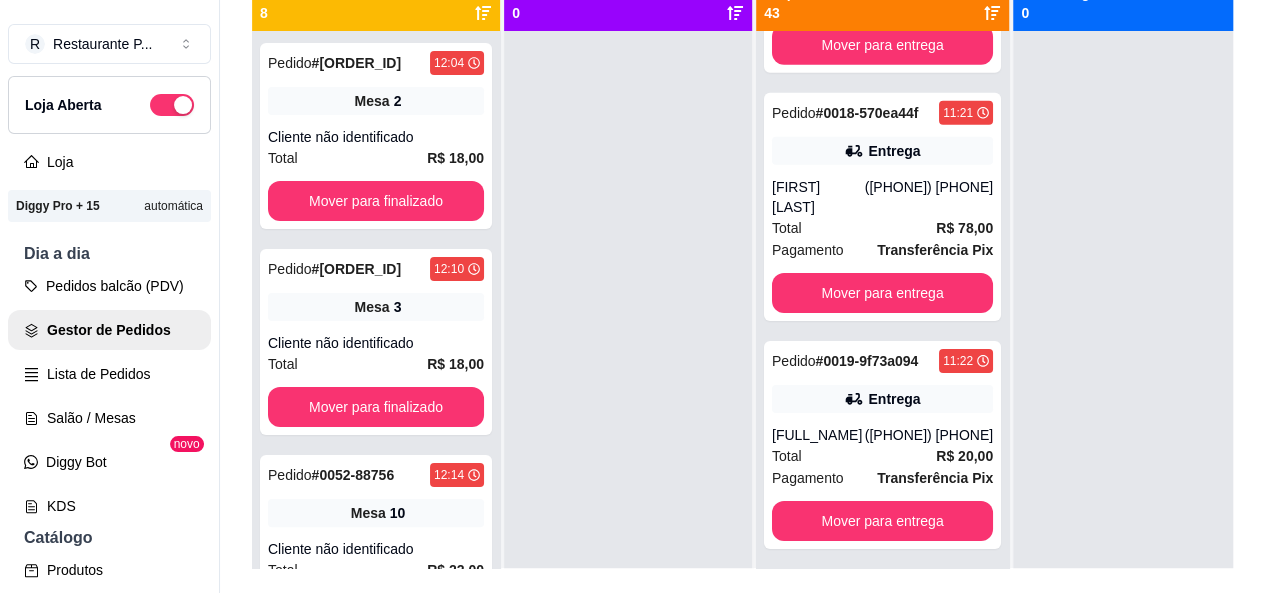 scroll, scrollTop: 3296, scrollLeft: 0, axis: vertical 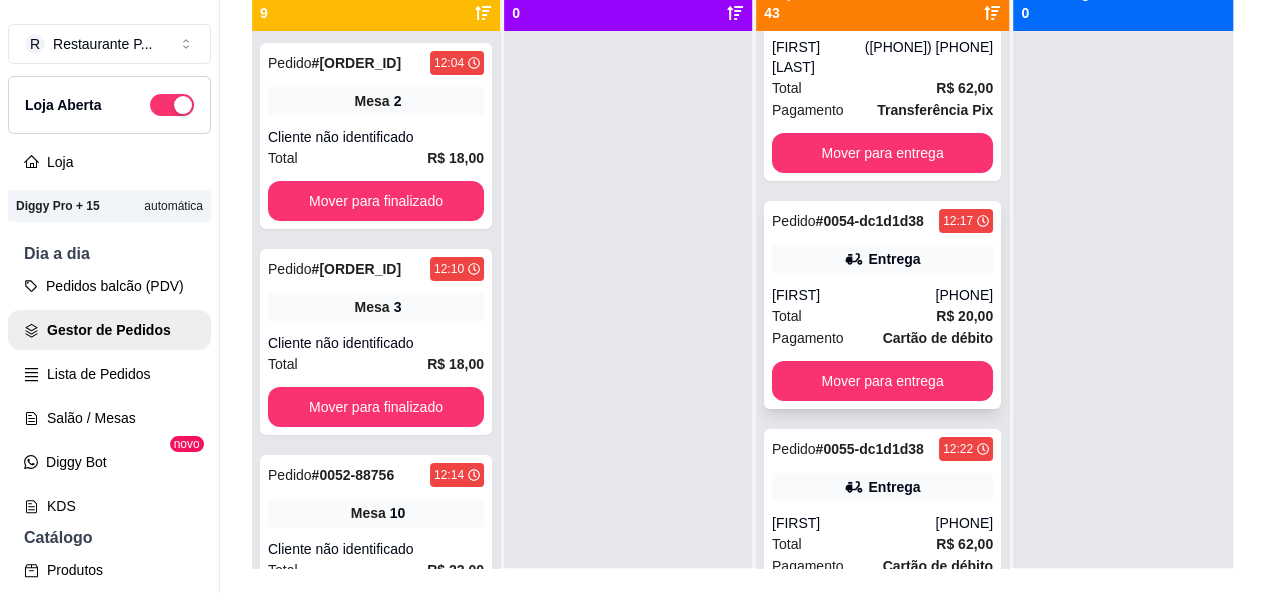 click on "Entrega" at bounding box center [882, 259] 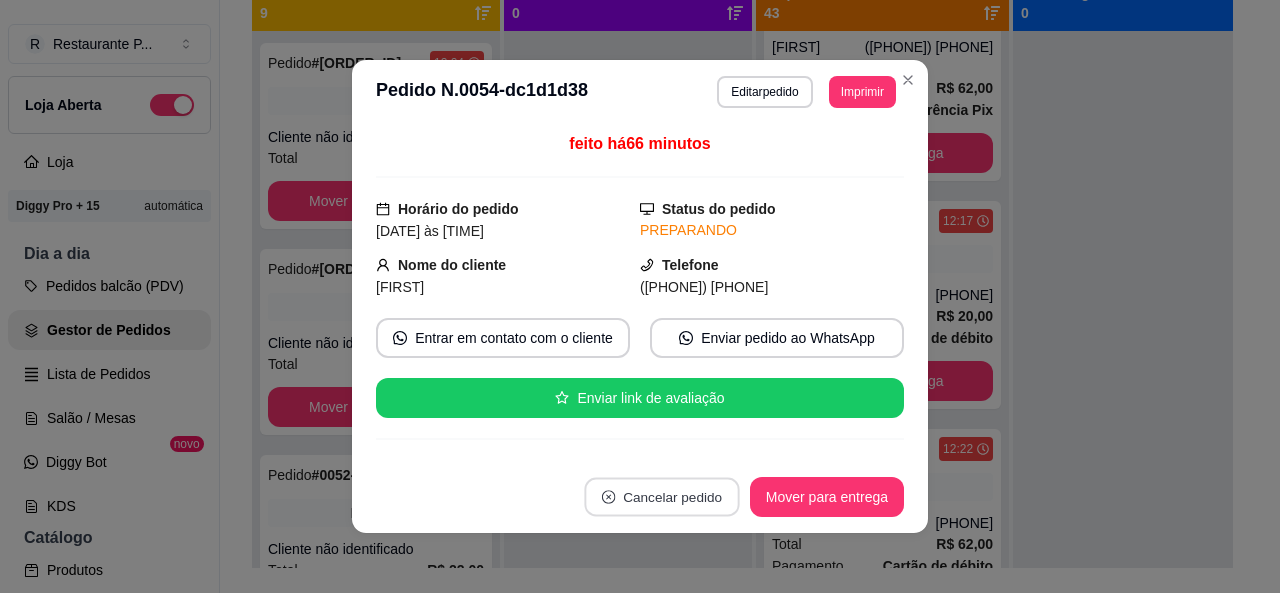 click on "Cancelar pedido" at bounding box center (661, 497) 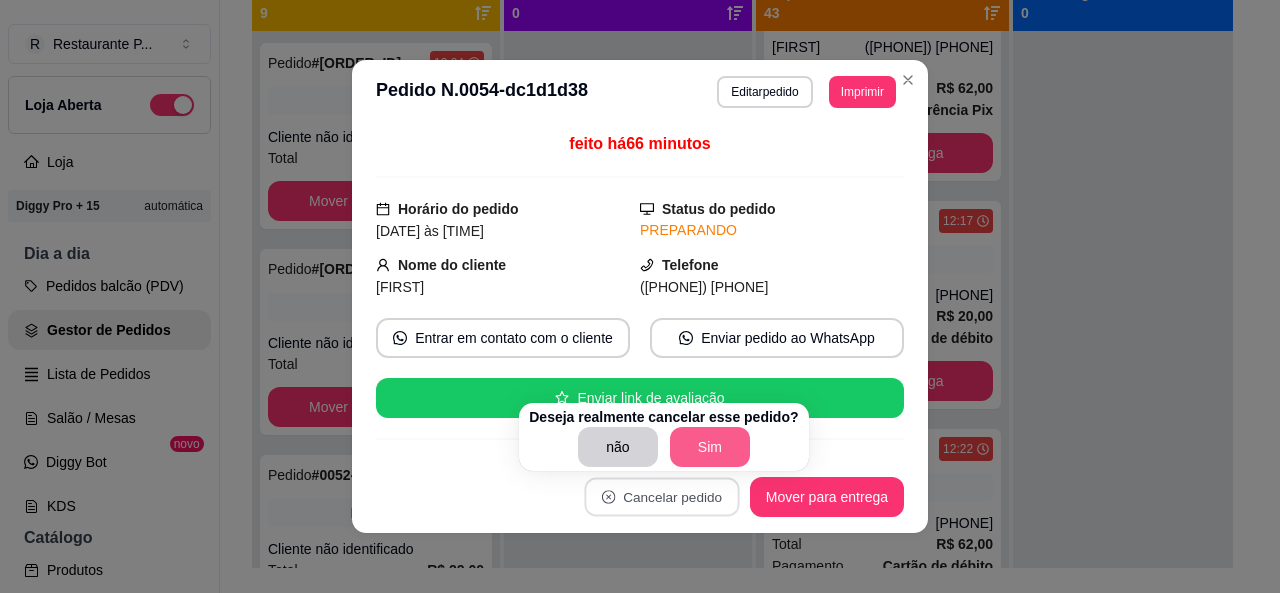click on "Sim" at bounding box center [710, 447] 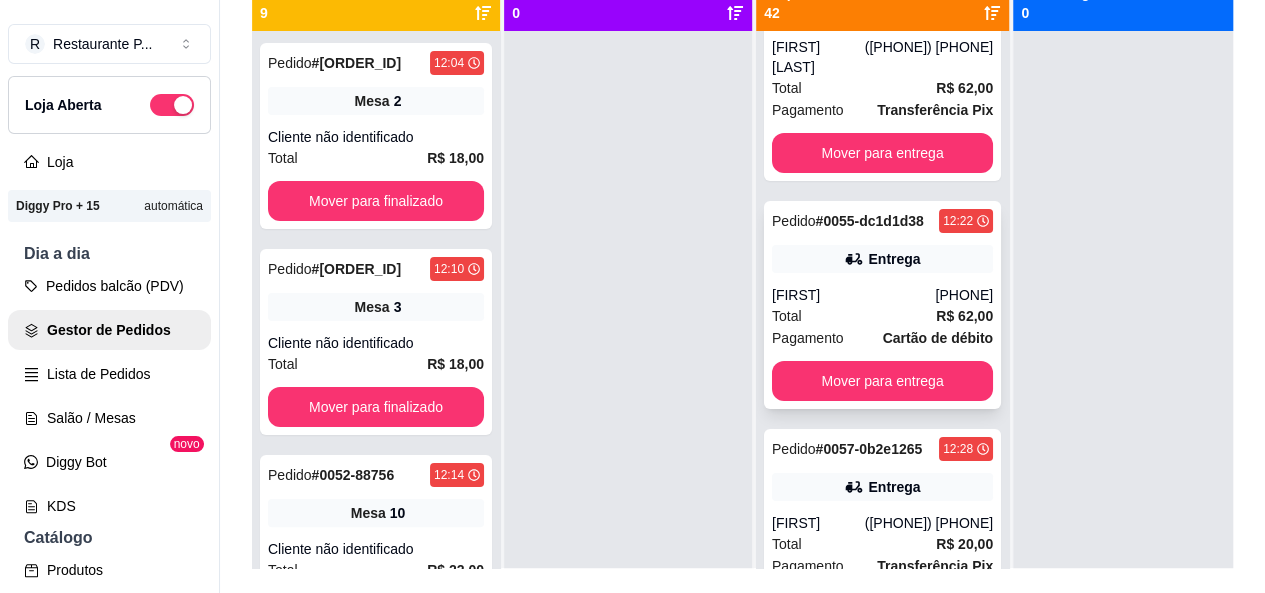 click on "Pedido  # 0055-dc1d1d38 12:22 Entrega Heron (91) 99916-5577 Total R$ 62,00 Pagamento Cartão de débito Mover para entrega" at bounding box center [882, 305] 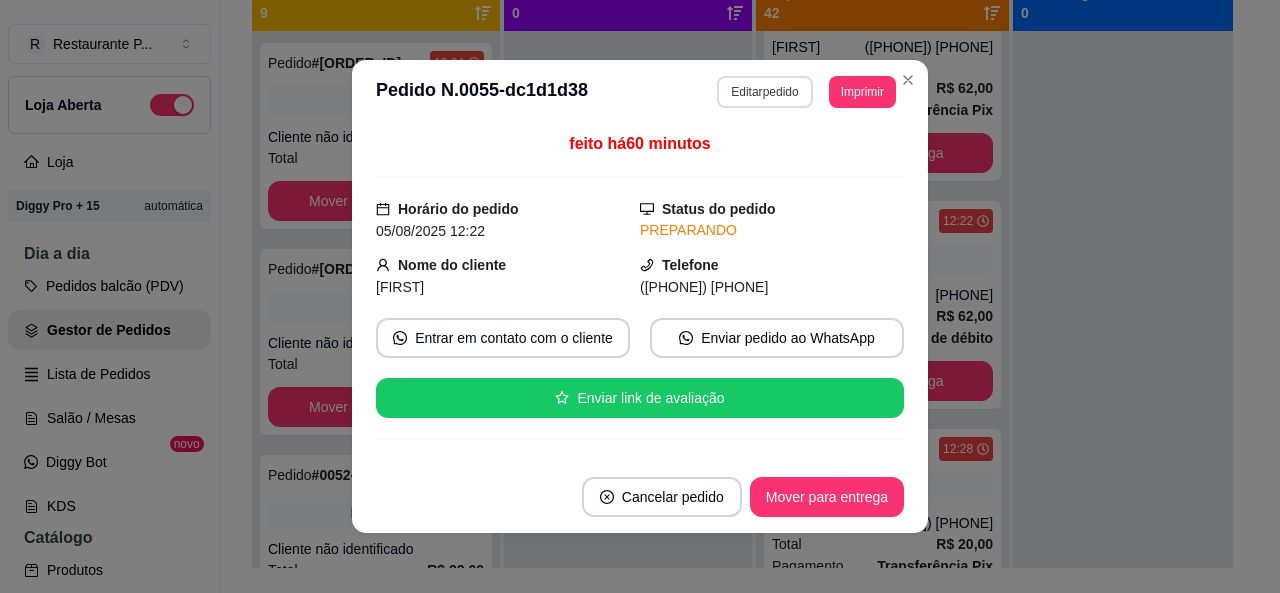 click on "Editar  pedido" at bounding box center (764, 92) 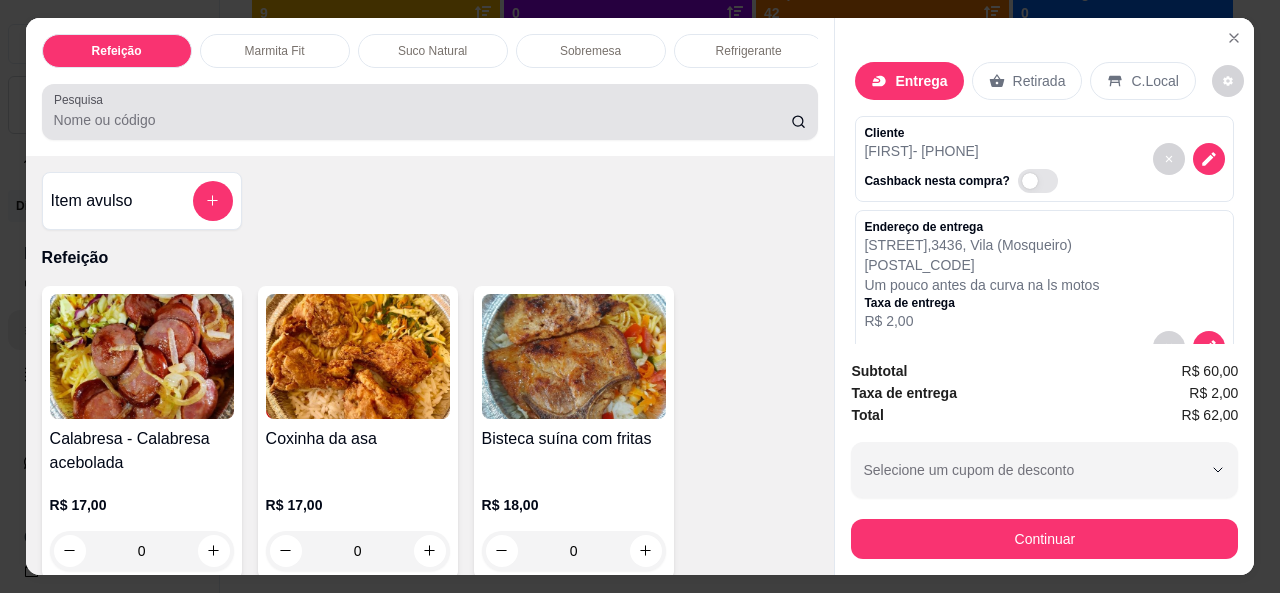 click on "Pesquisa" at bounding box center (422, 120) 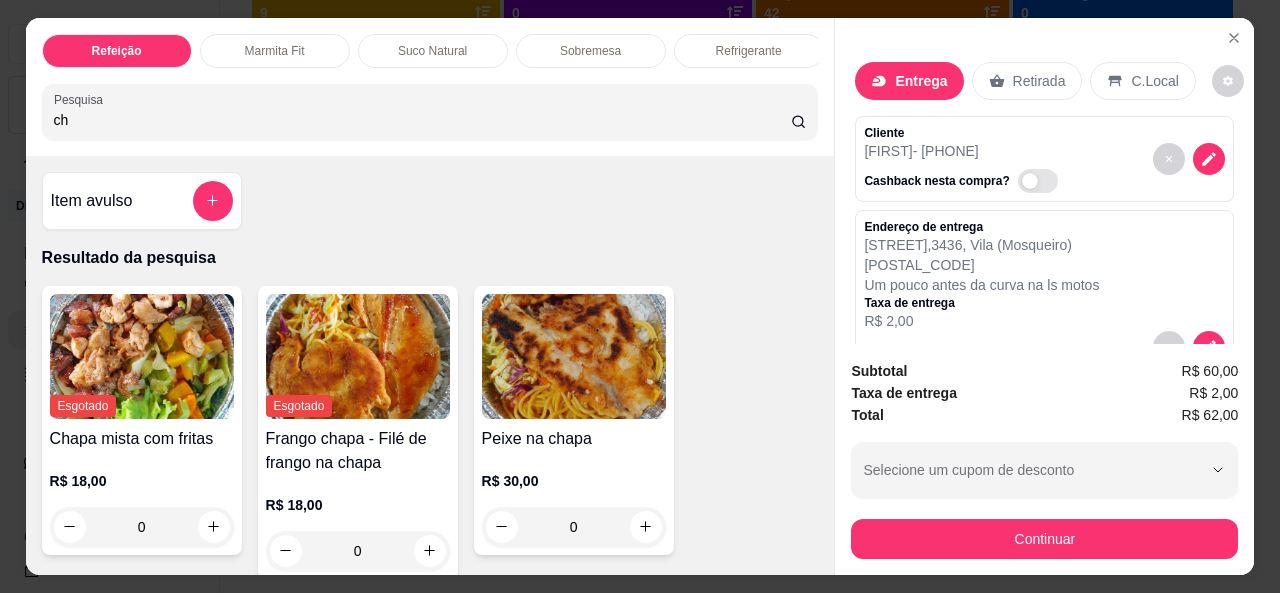 type on "ch" 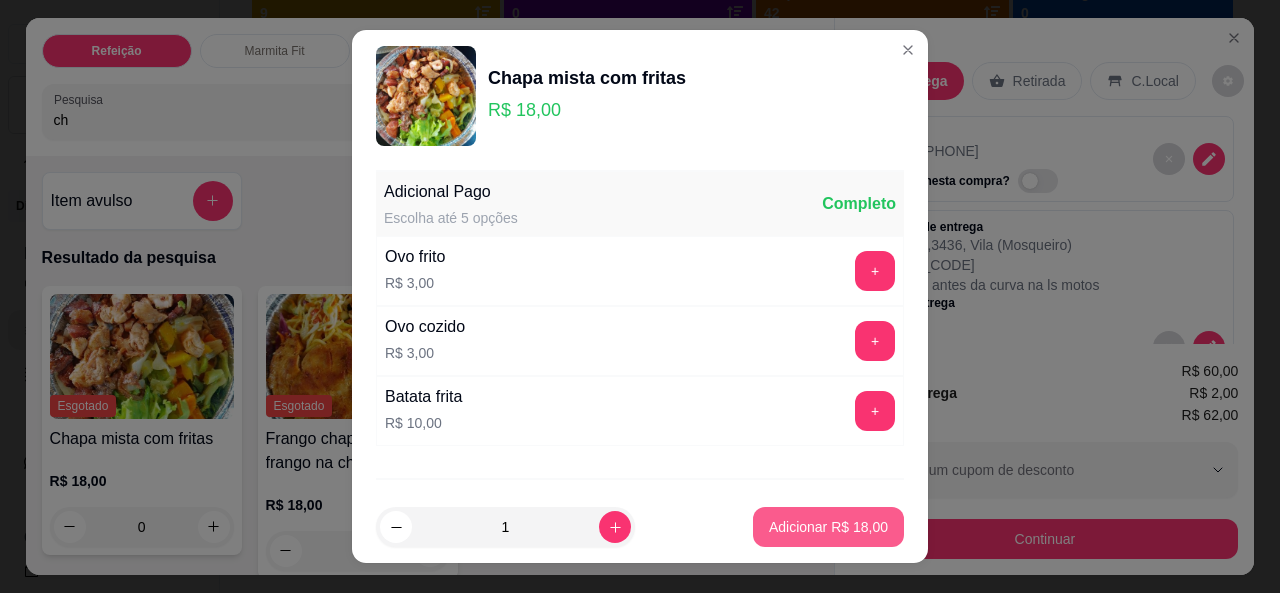 click on "Adicionar   R$ 18,00" at bounding box center [828, 527] 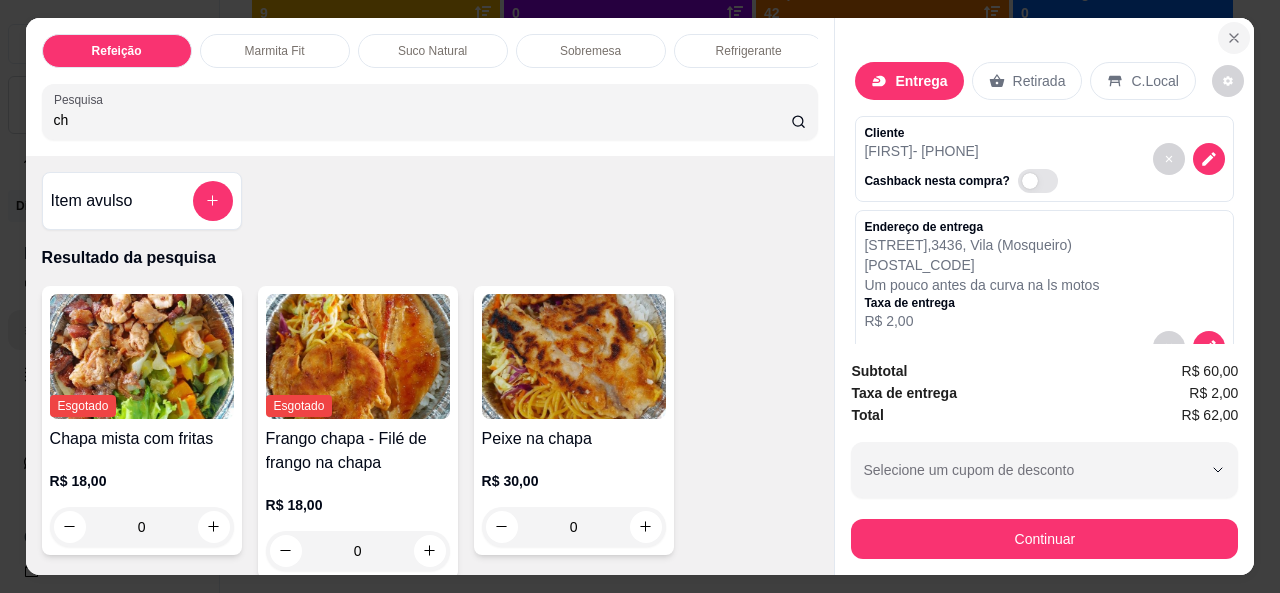 click 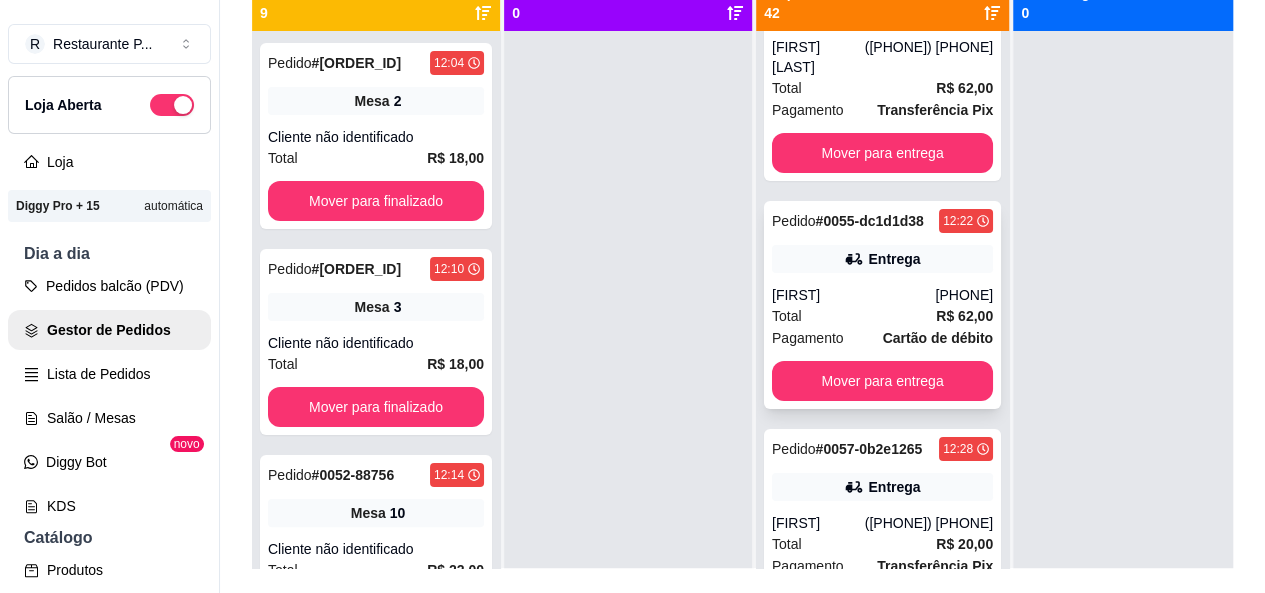 click on "Entrega" at bounding box center (894, 259) 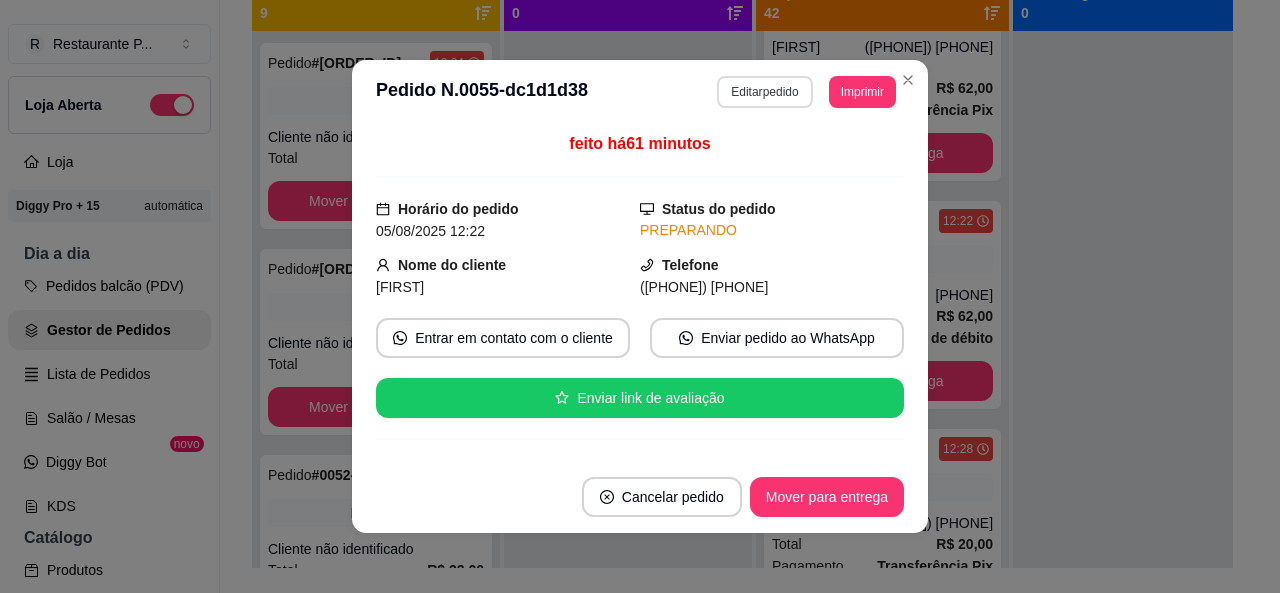 click on "Editar  pedido" at bounding box center (764, 92) 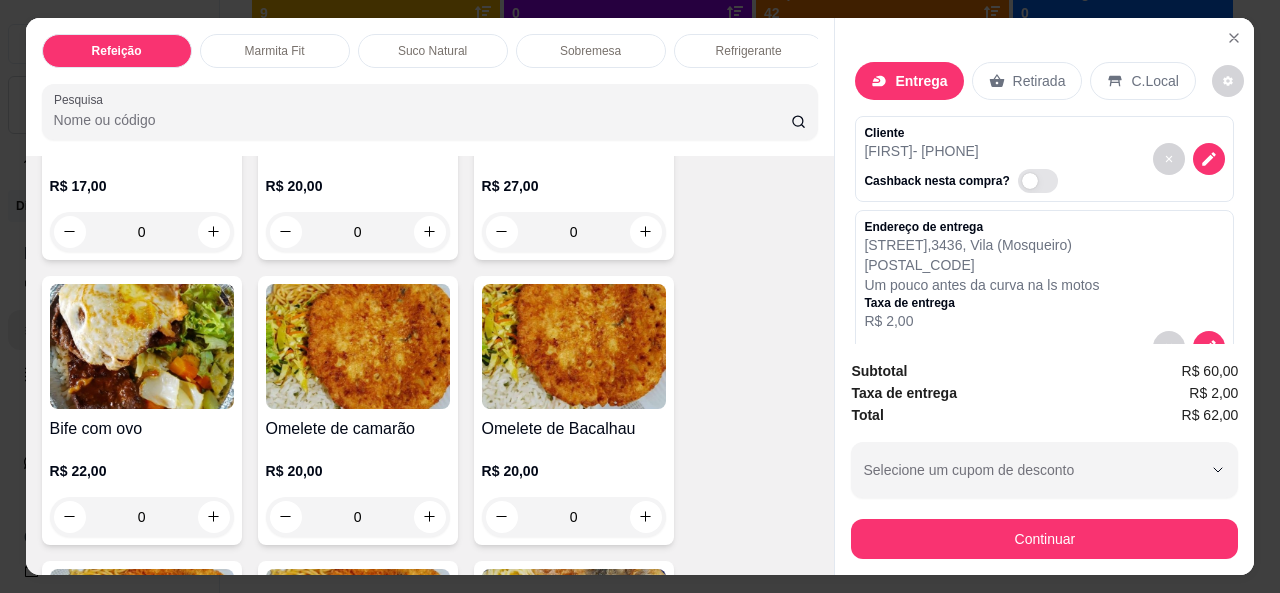 scroll, scrollTop: 844, scrollLeft: 0, axis: vertical 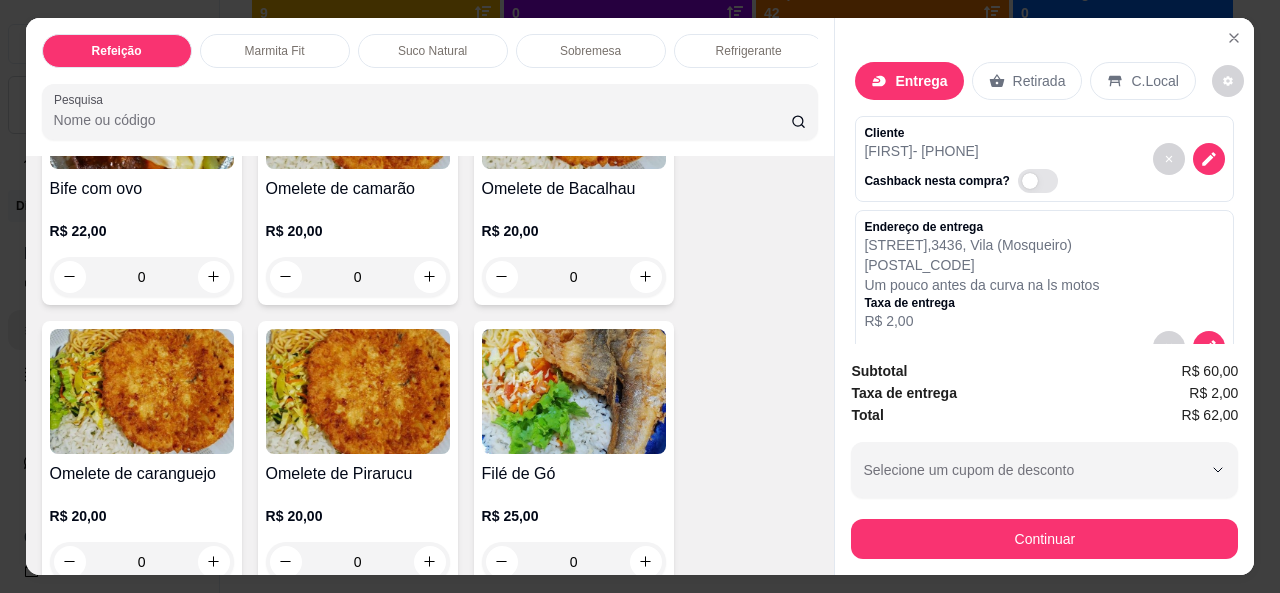 click on "Pesquisa" at bounding box center [422, 120] 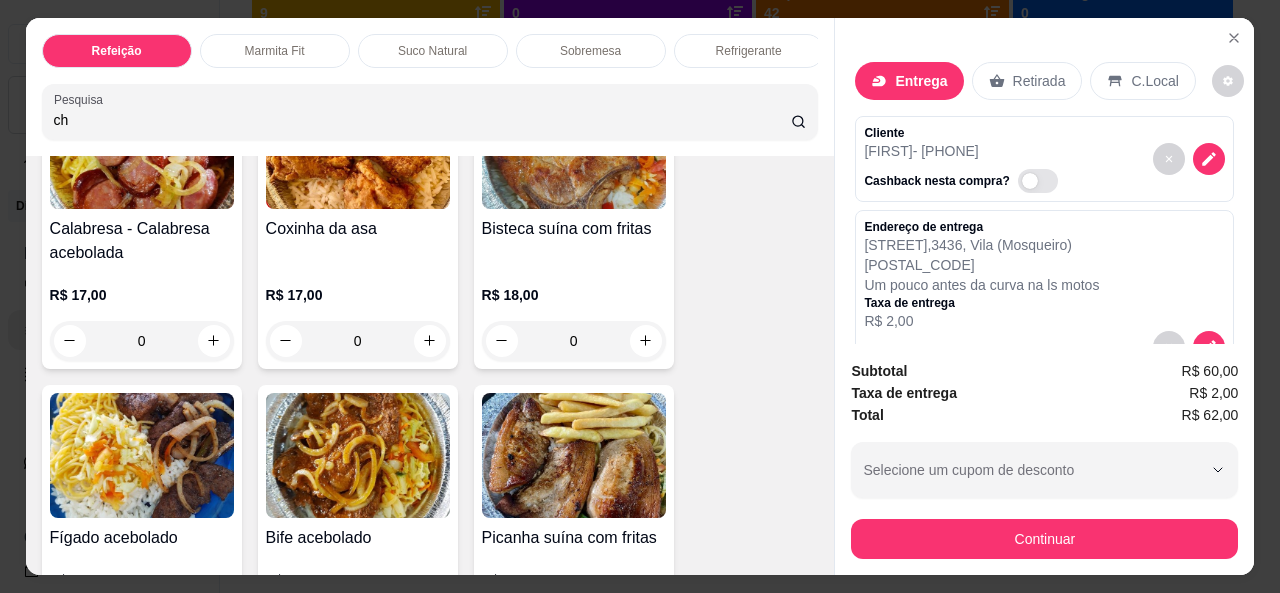 scroll, scrollTop: 1478, scrollLeft: 0, axis: vertical 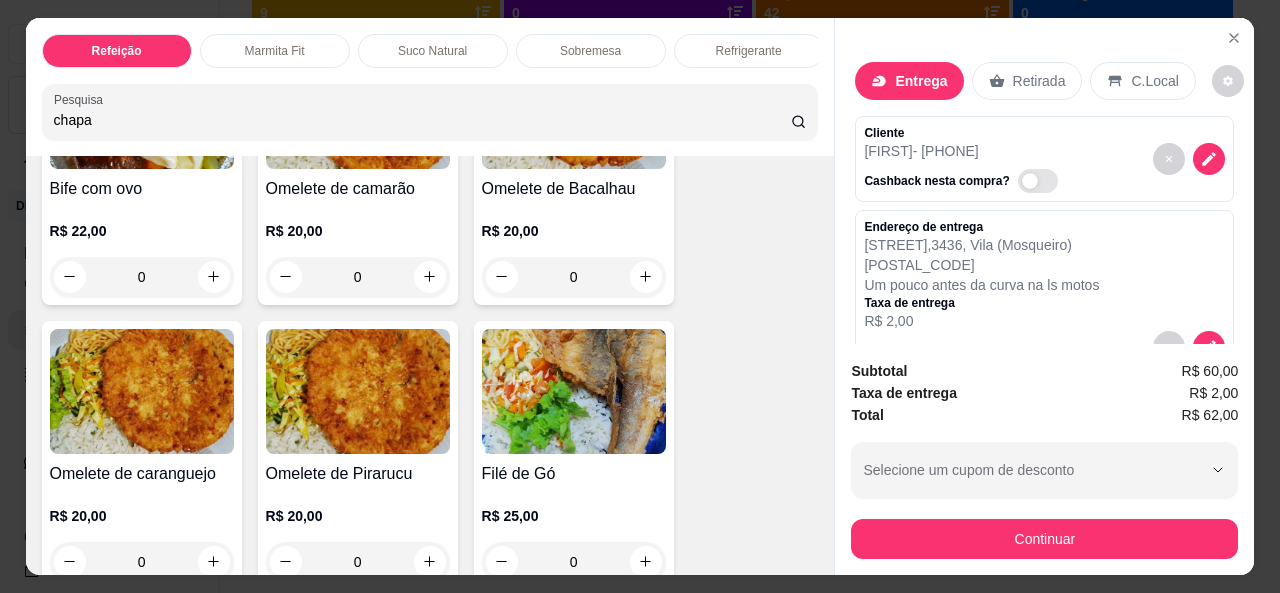type on "chapa" 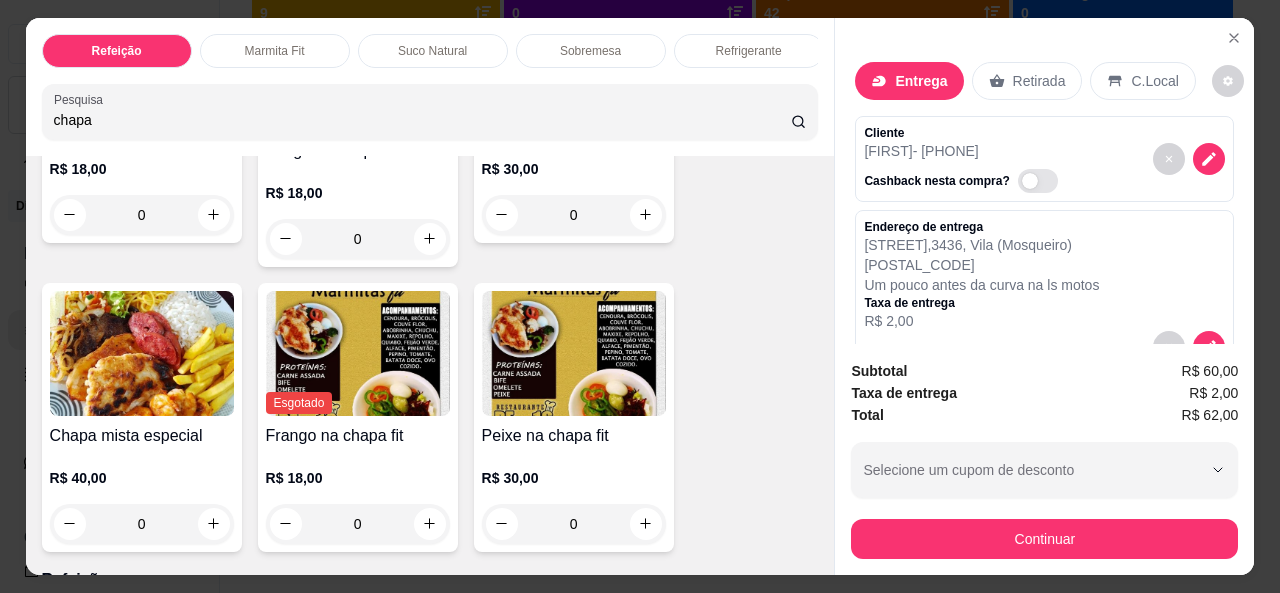 scroll, scrollTop: 0, scrollLeft: 0, axis: both 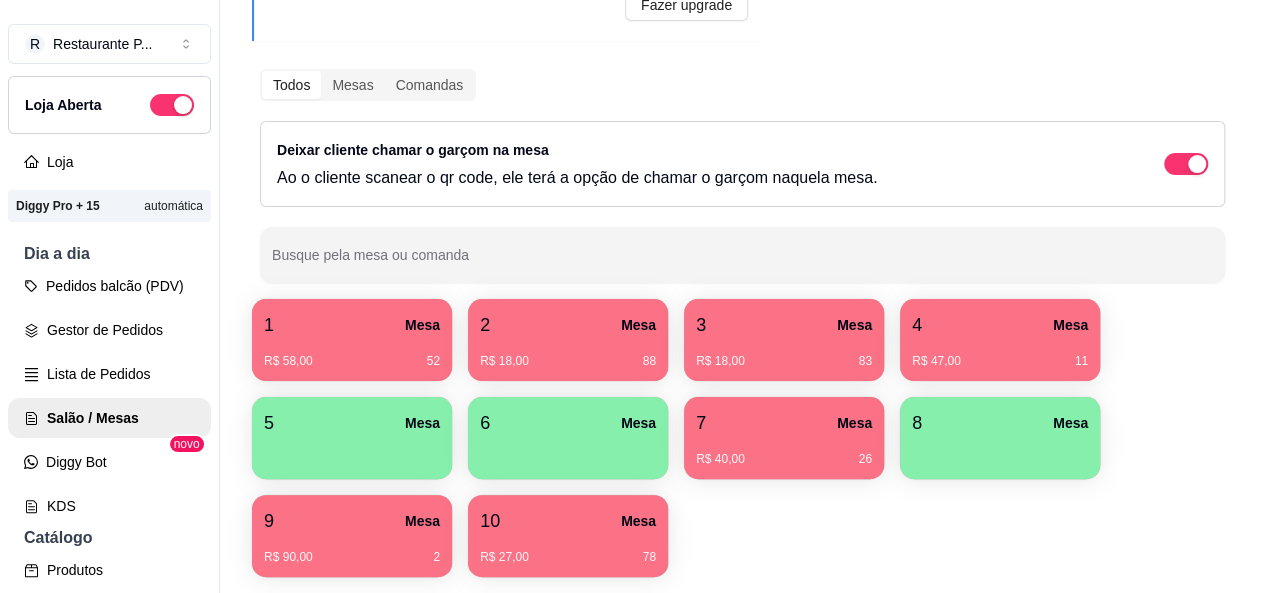 click on "R$ 58,00 52" at bounding box center [352, 354] 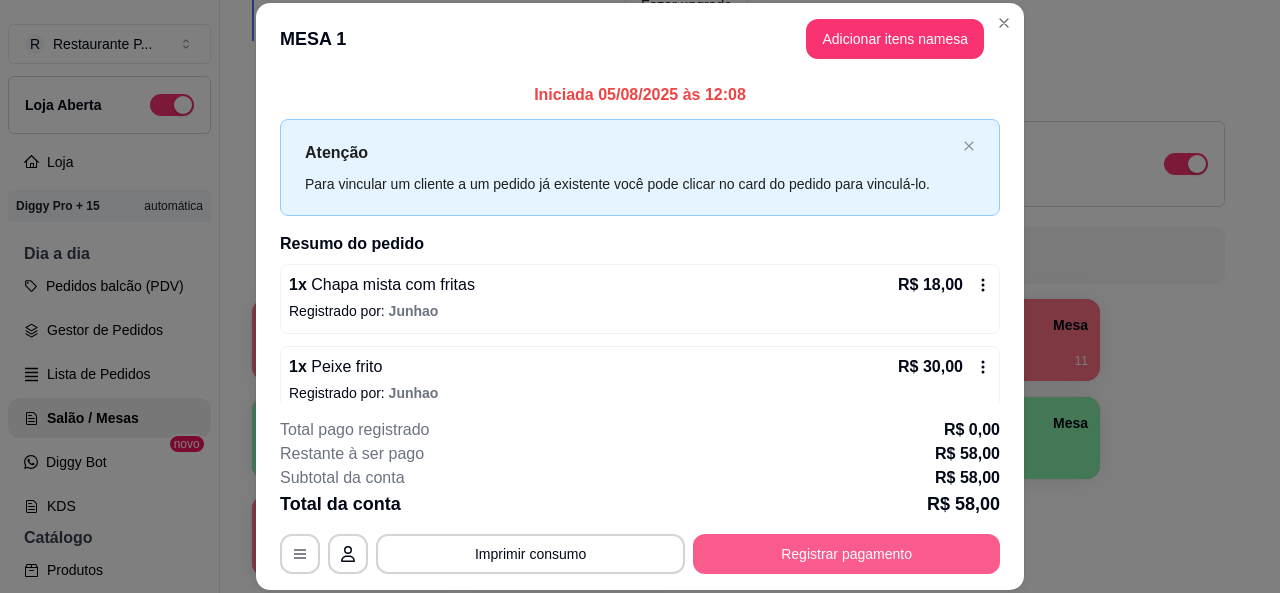 click on "Registrar pagamento" at bounding box center (846, 554) 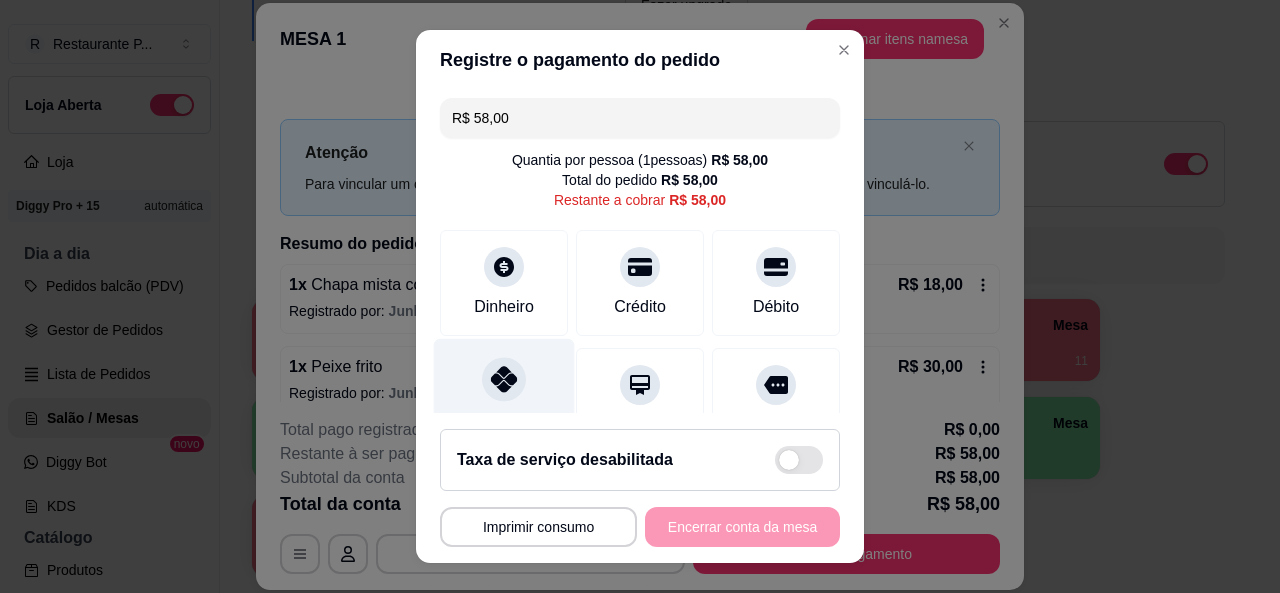 click on "Pix" at bounding box center [504, 396] 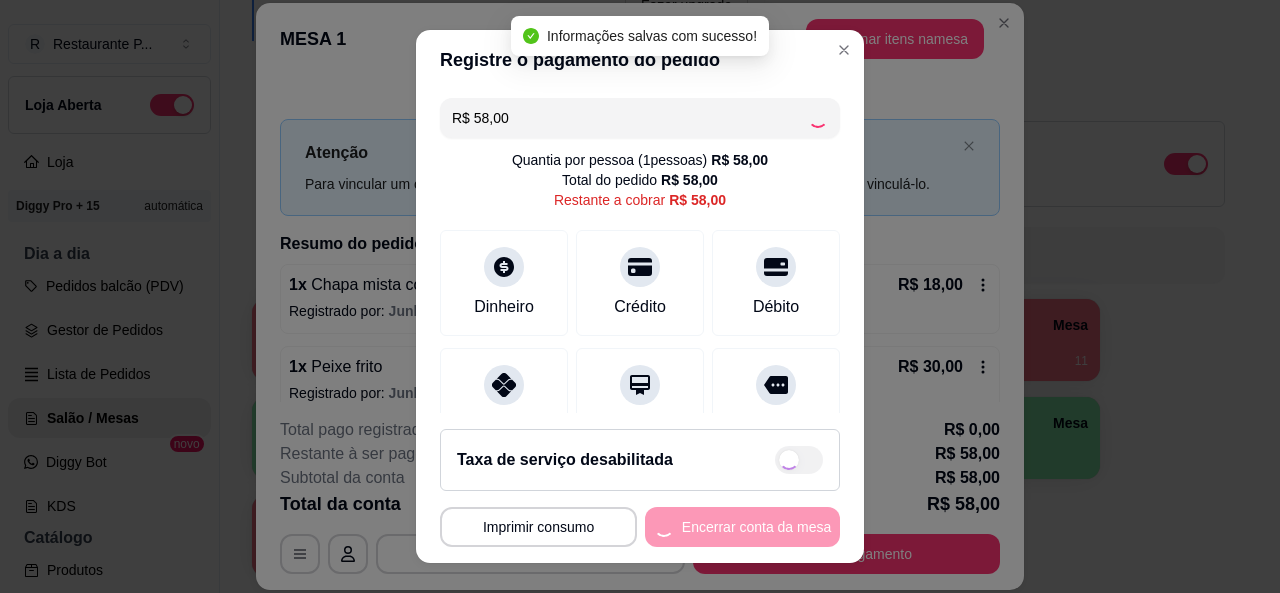 type on "R$ 0,00" 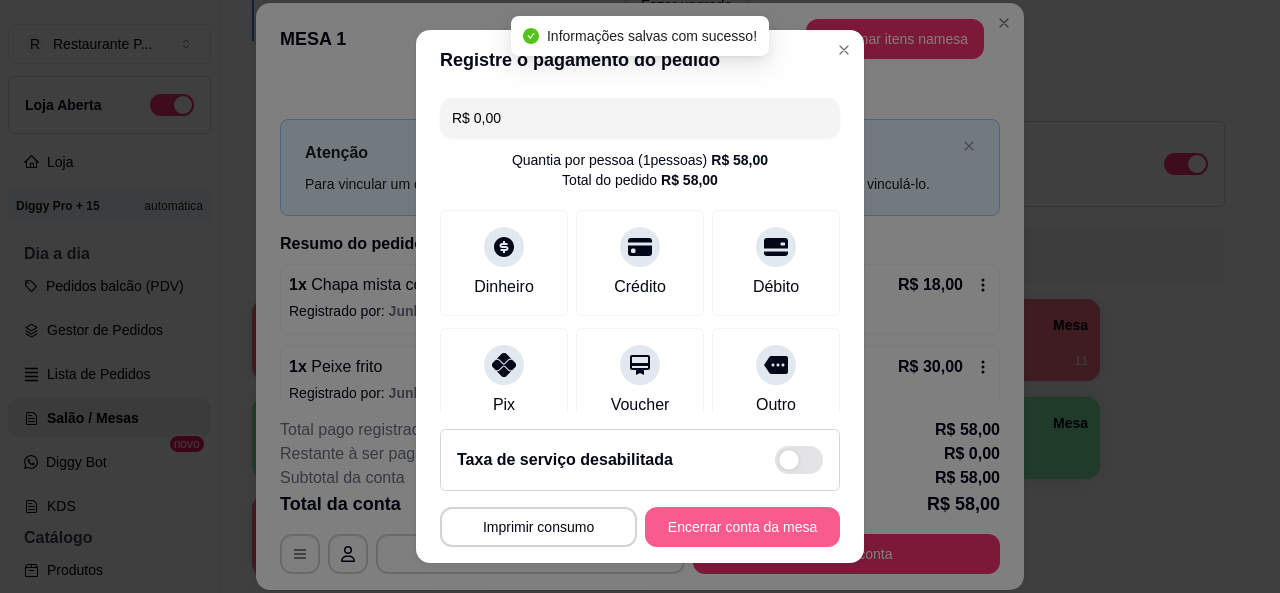 click on "Encerrar conta da mesa" at bounding box center (742, 527) 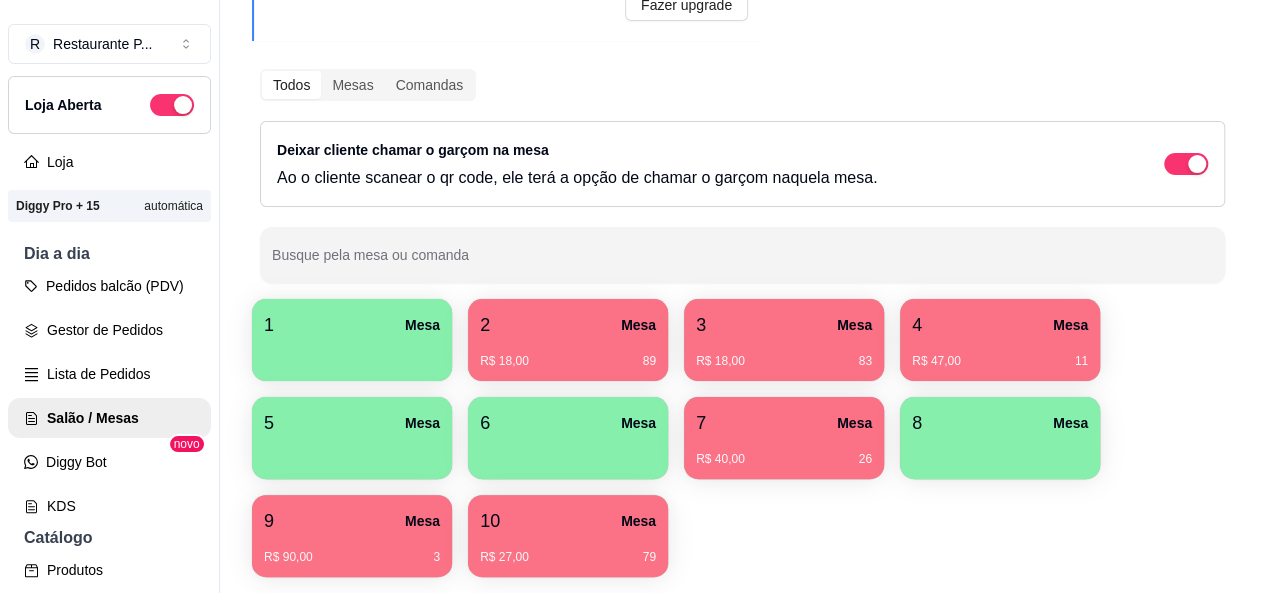 click on "R$ 18,00 89" at bounding box center [568, 354] 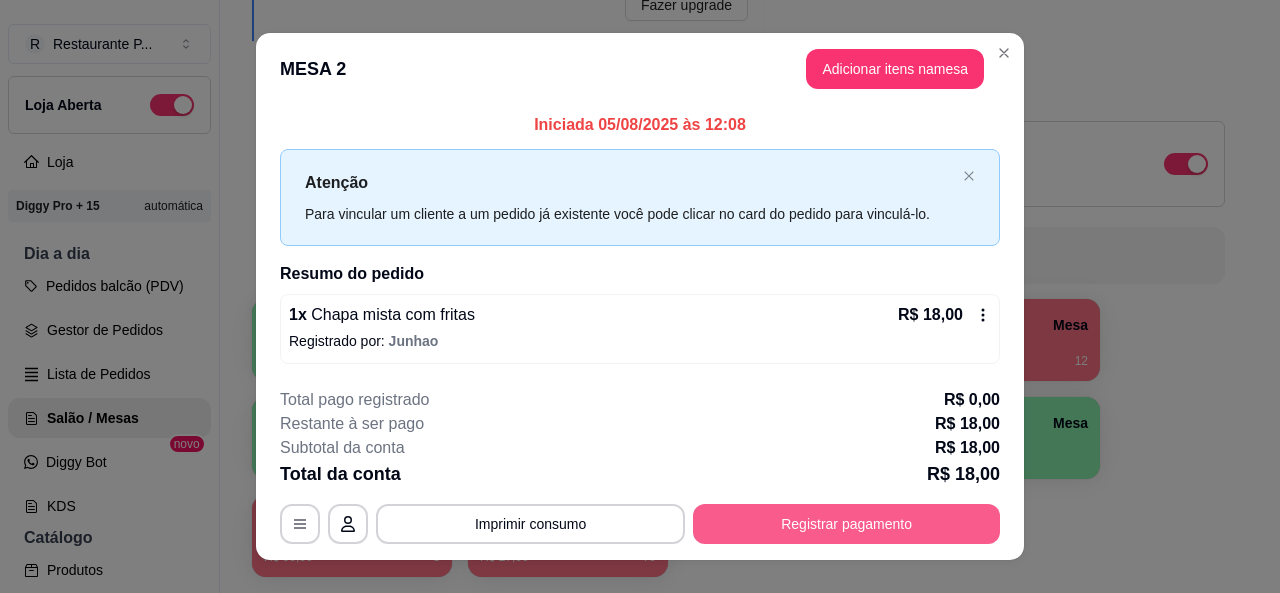 click on "Registrar pagamento" at bounding box center [846, 524] 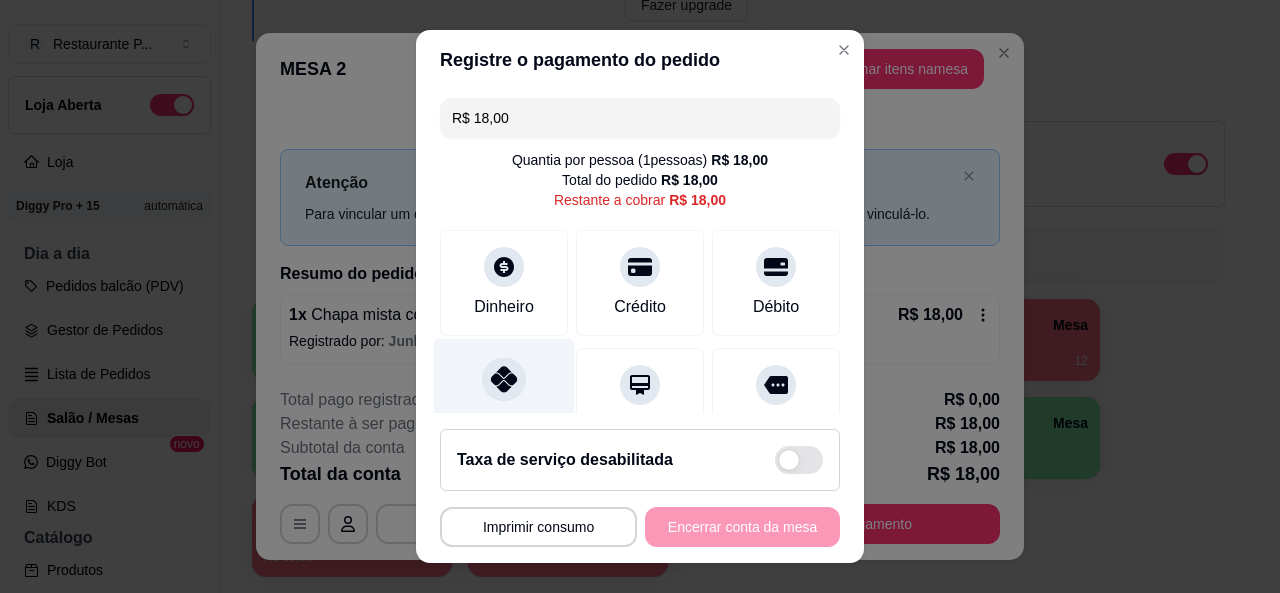 click on "Pix" at bounding box center (504, 396) 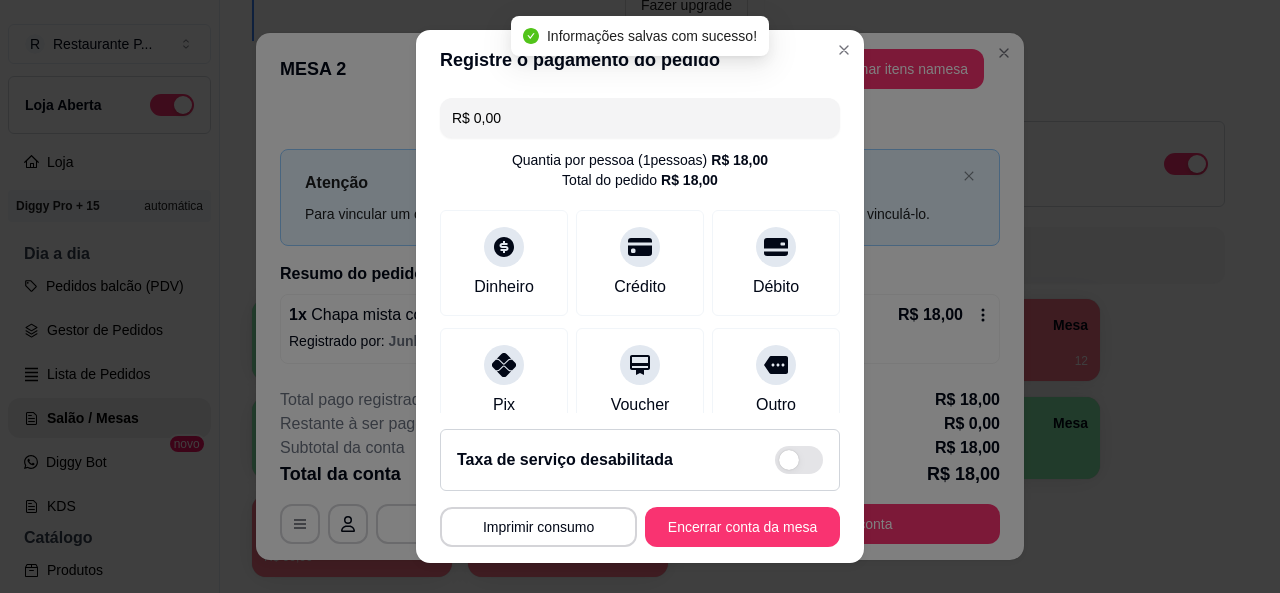 type on "R$ 0,00" 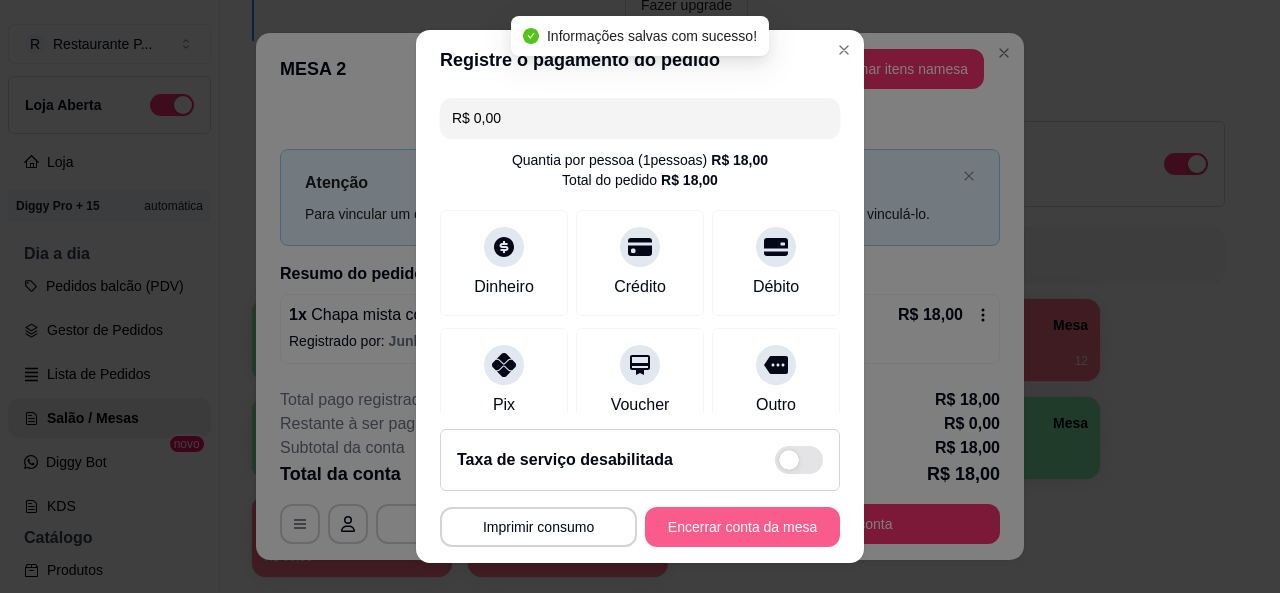 click on "Encerrar conta da mesa" at bounding box center (742, 527) 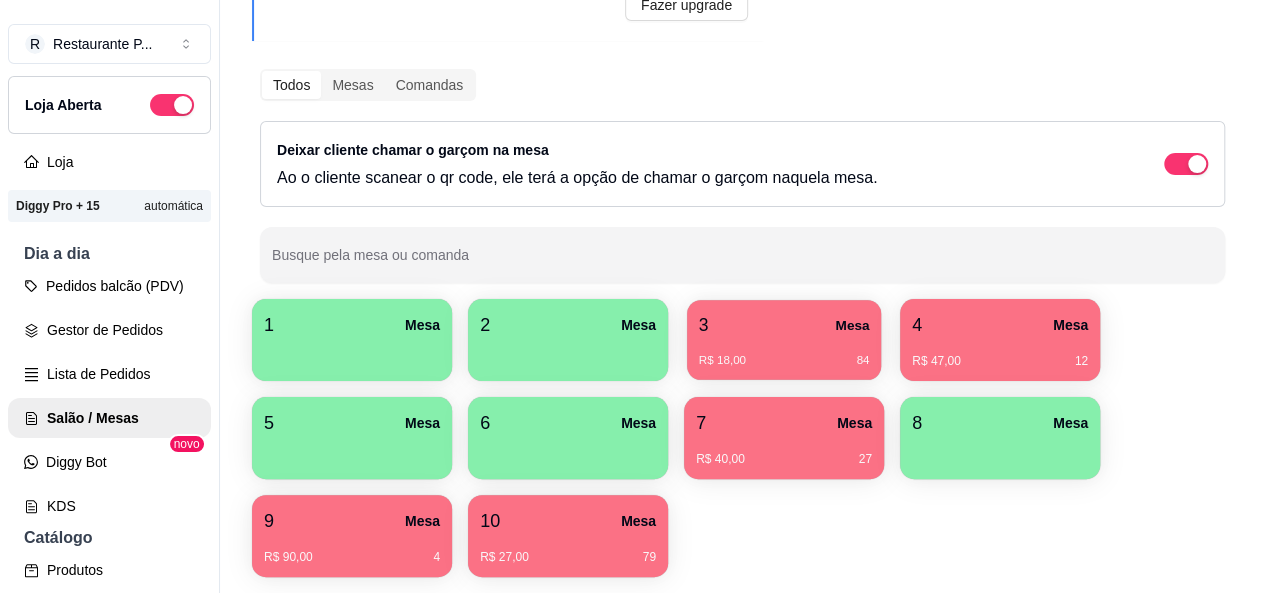 click on "3 Mesa" at bounding box center [784, 325] 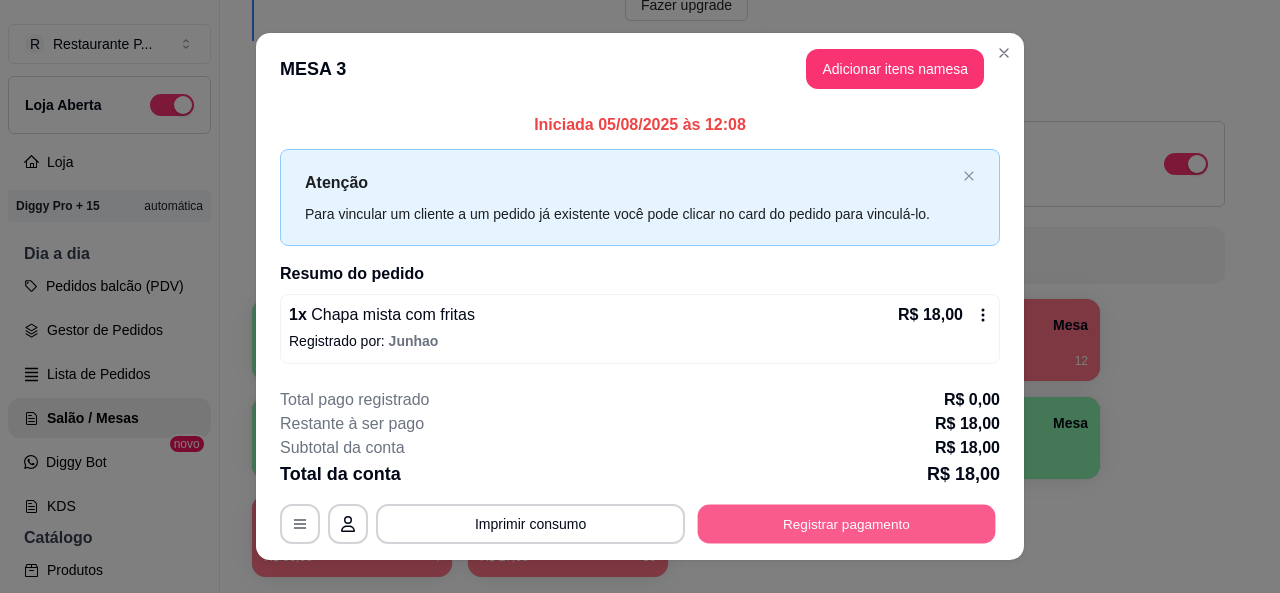 click on "Registrar pagamento" at bounding box center [847, 524] 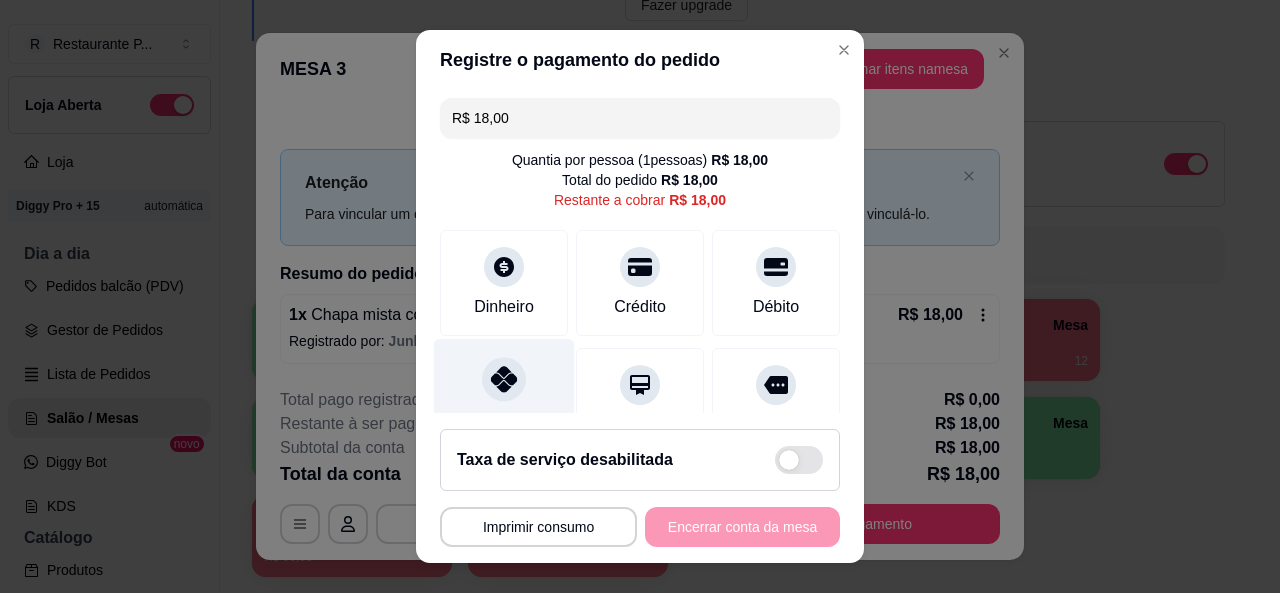 click 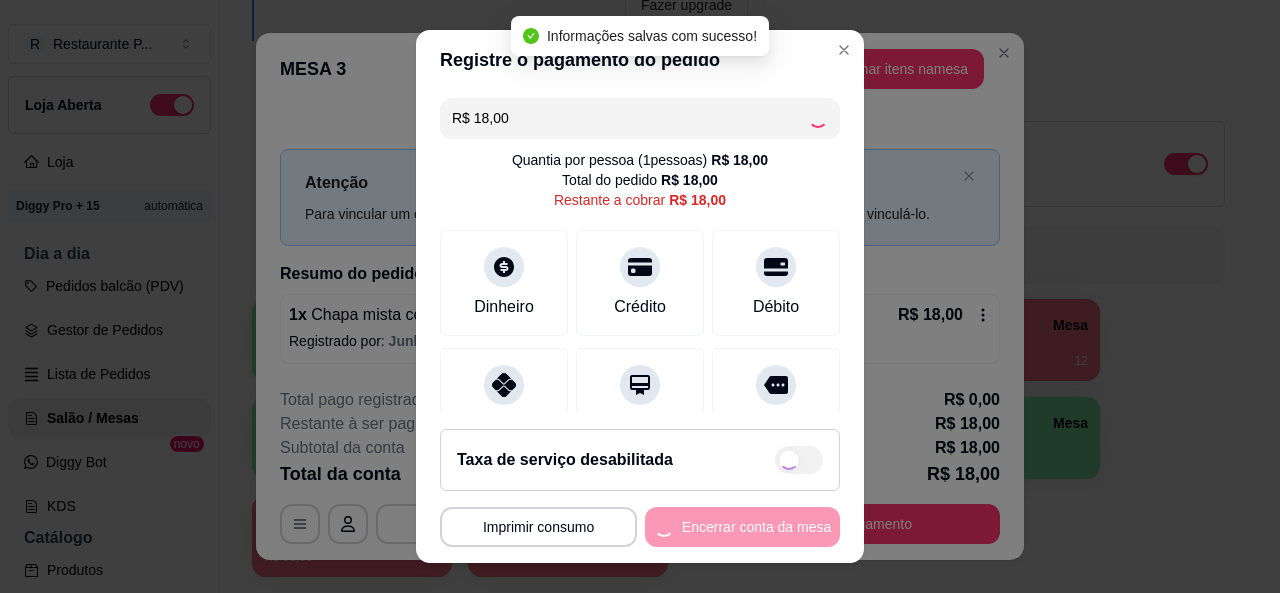 type on "R$ 0,00" 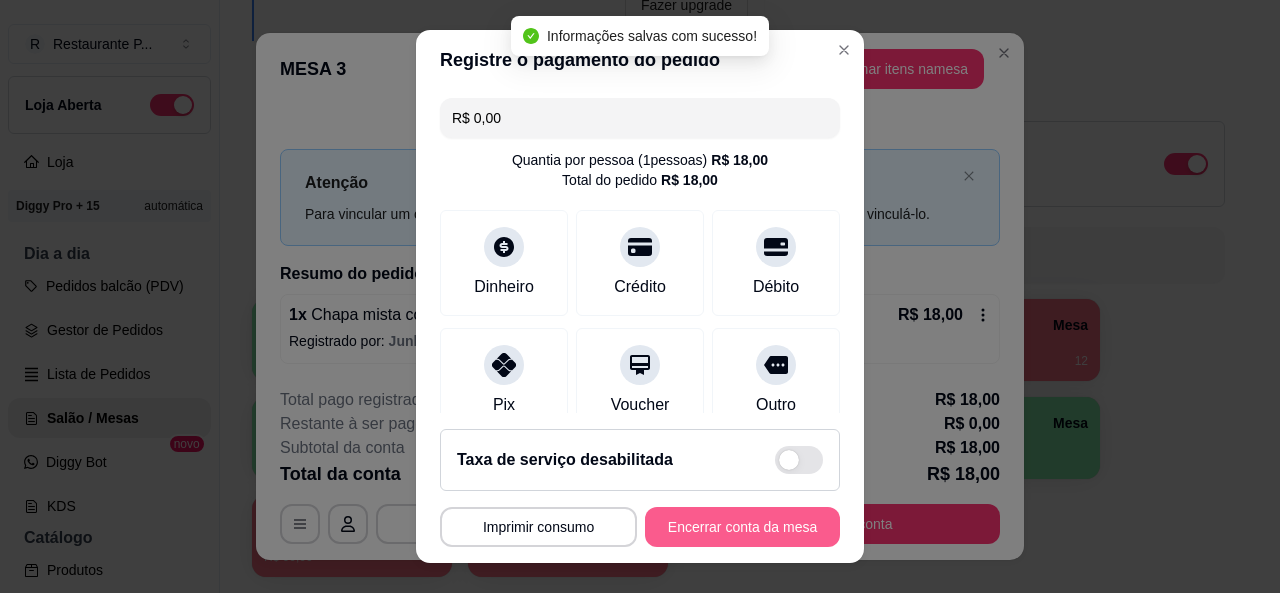 click on "Encerrar conta da mesa" at bounding box center (742, 527) 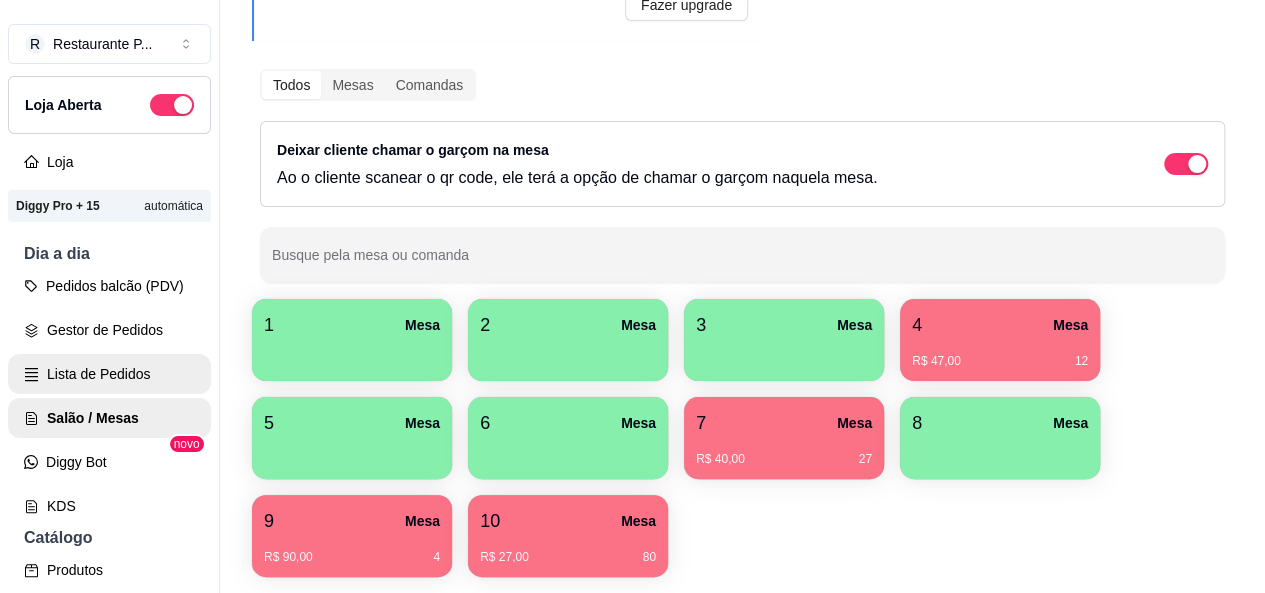 click on "Lista de Pedidos" at bounding box center (109, 374) 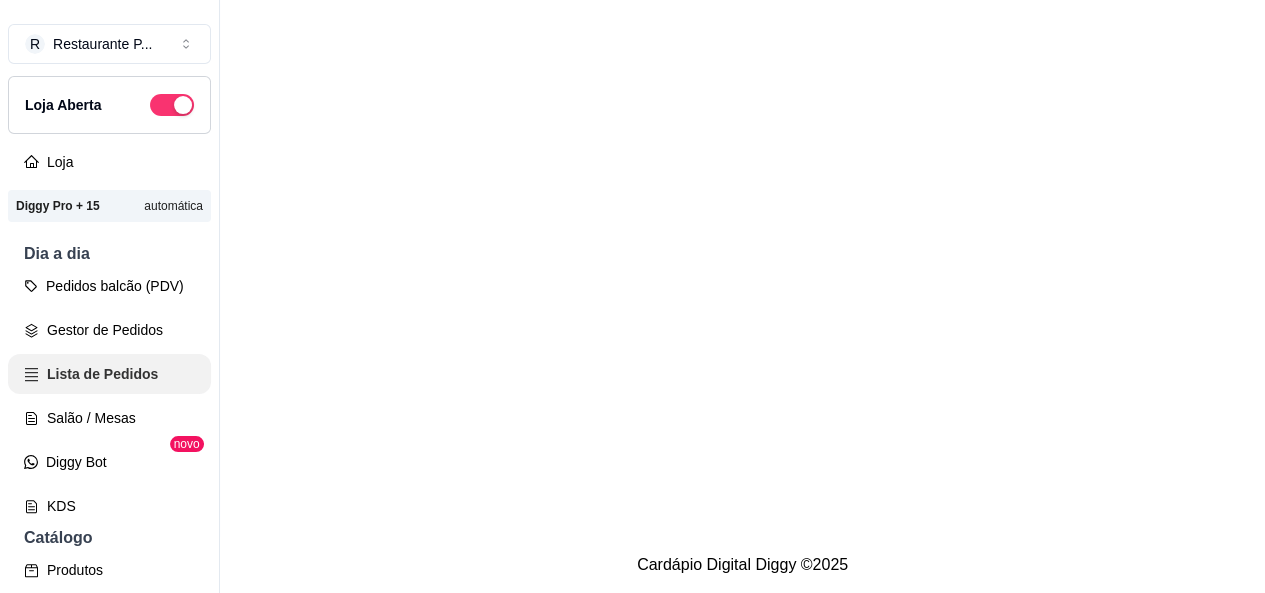 scroll, scrollTop: 0, scrollLeft: 0, axis: both 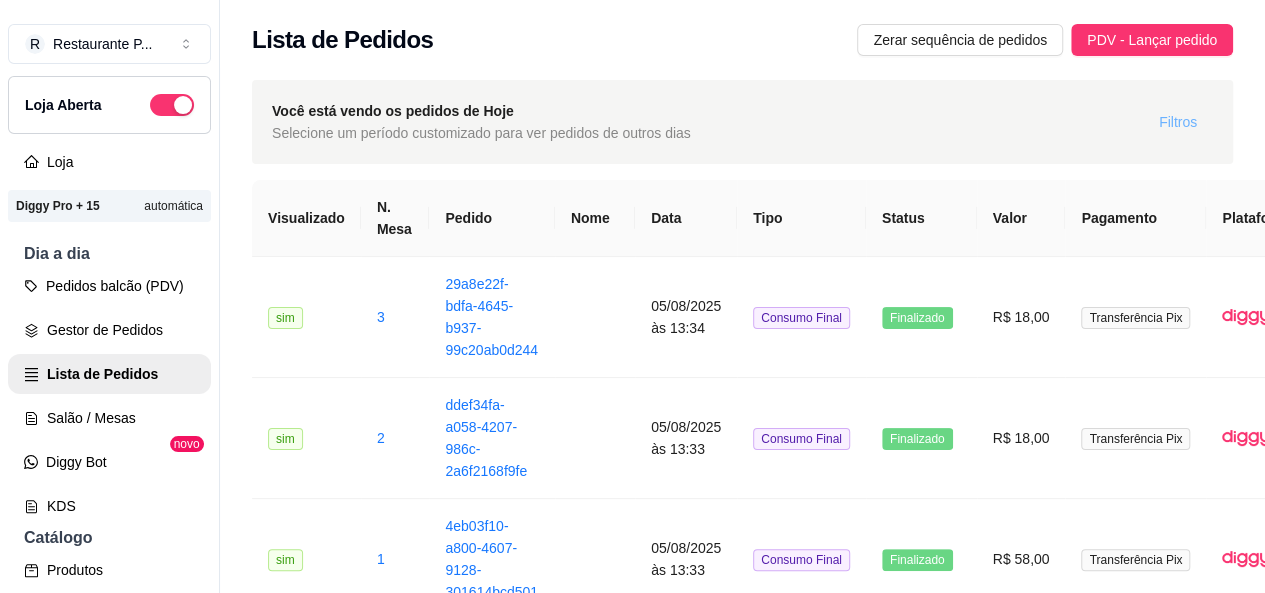click on "Filtros" at bounding box center (1178, 122) 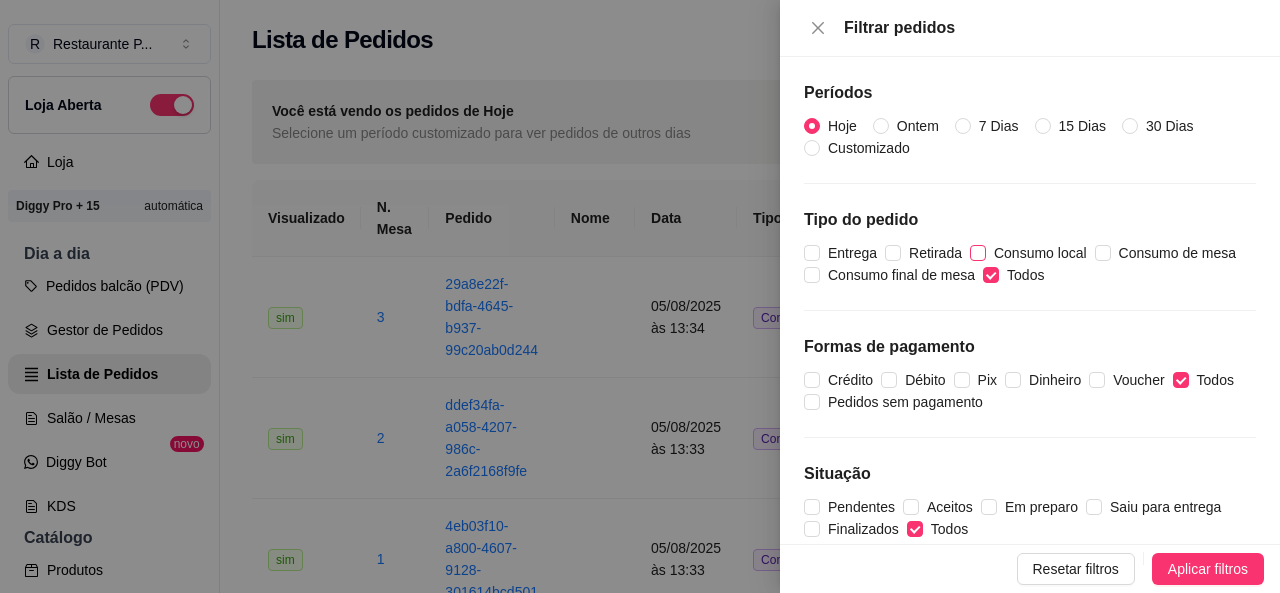 click on "Consumo local" at bounding box center (1040, 253) 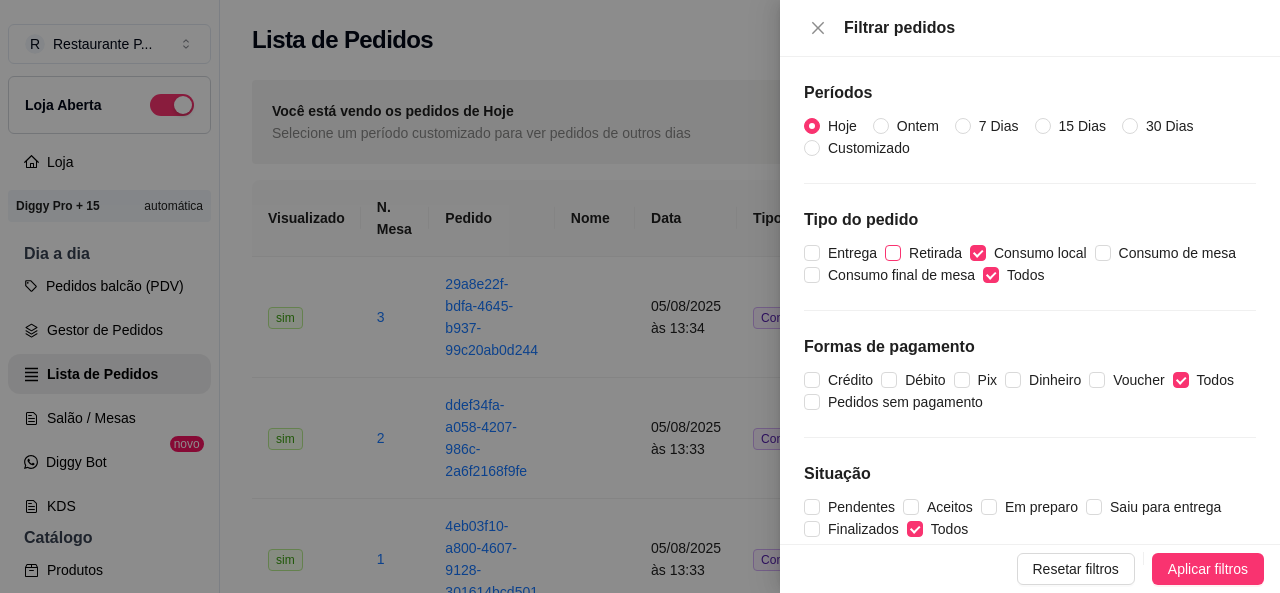 click on "Retirada" at bounding box center (935, 253) 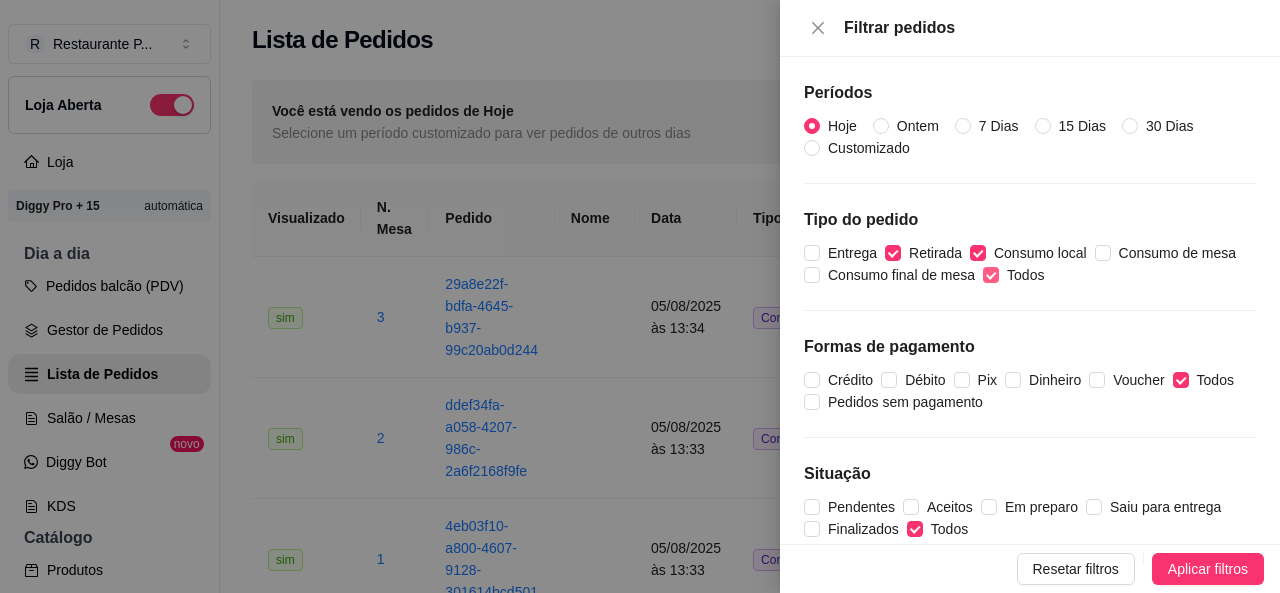click on "Todos" at bounding box center (1017, 275) 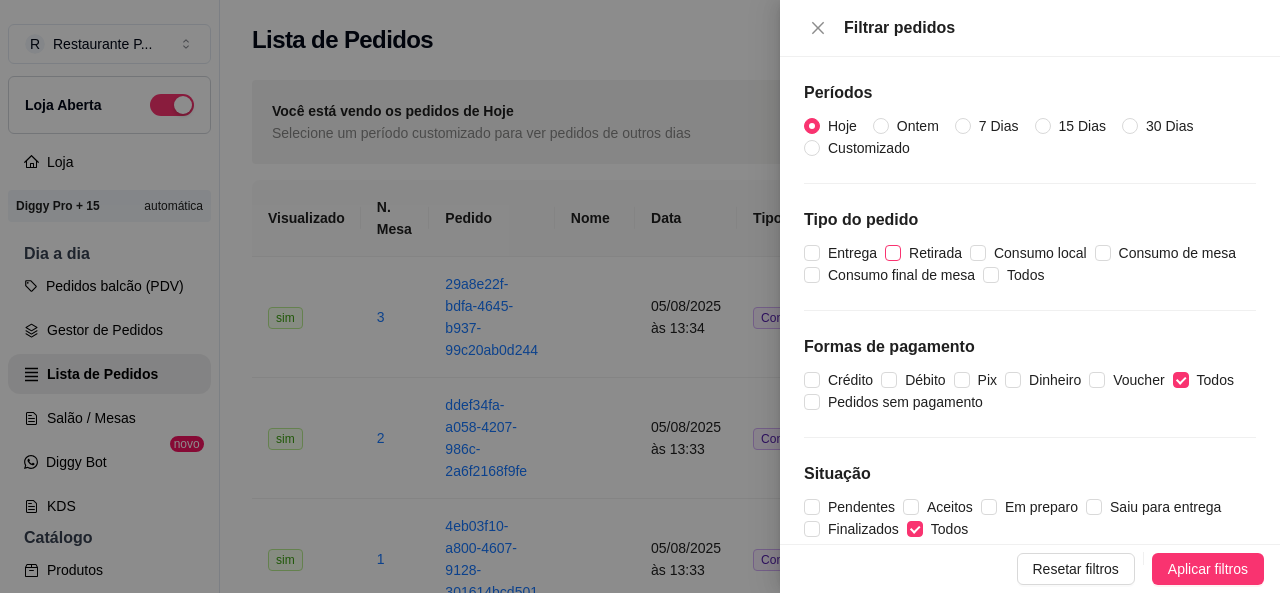 click on "Retirada" at bounding box center [935, 253] 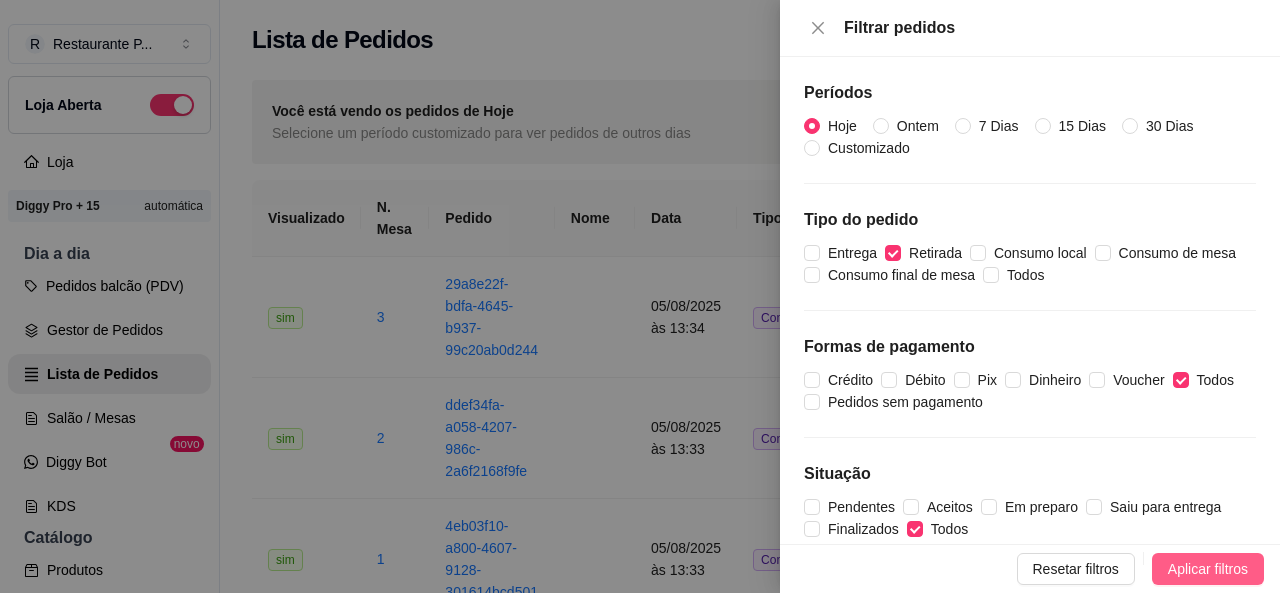 click on "Aplicar filtros" at bounding box center (1208, 569) 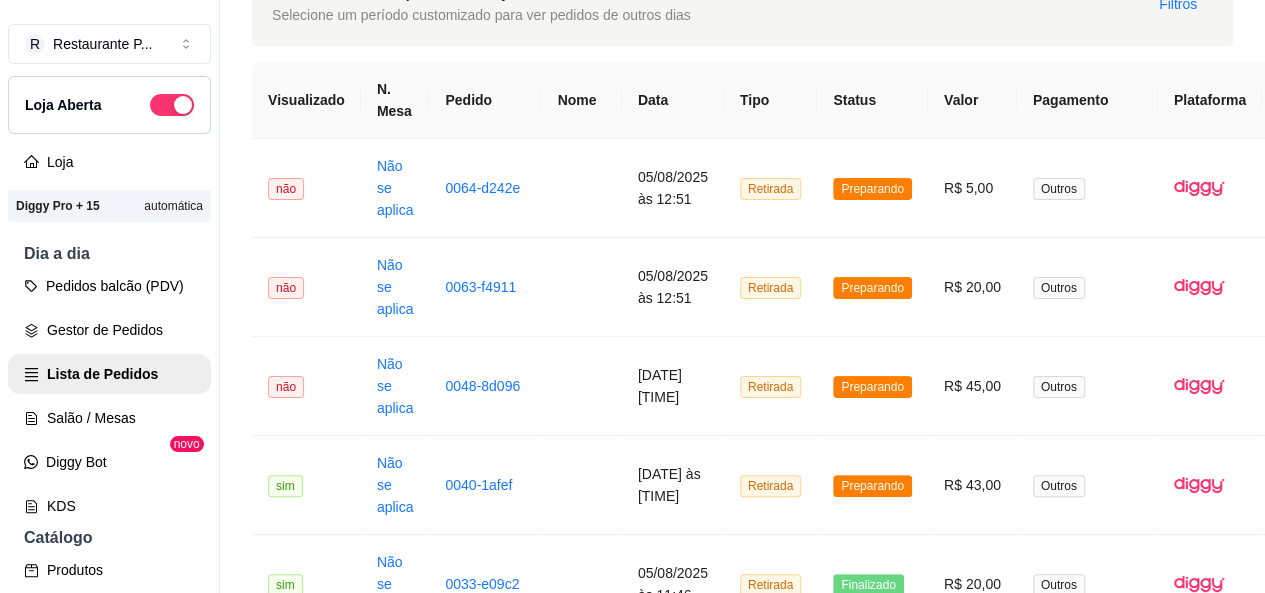 scroll, scrollTop: 119, scrollLeft: 0, axis: vertical 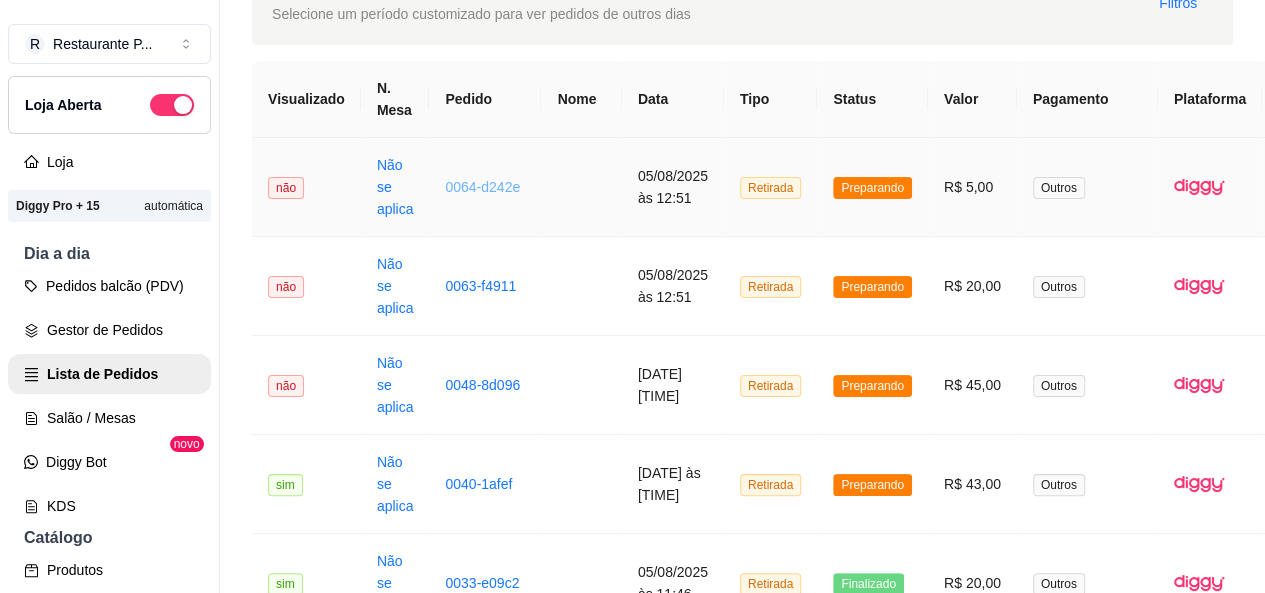 click on "0064-d242e" at bounding box center (482, 187) 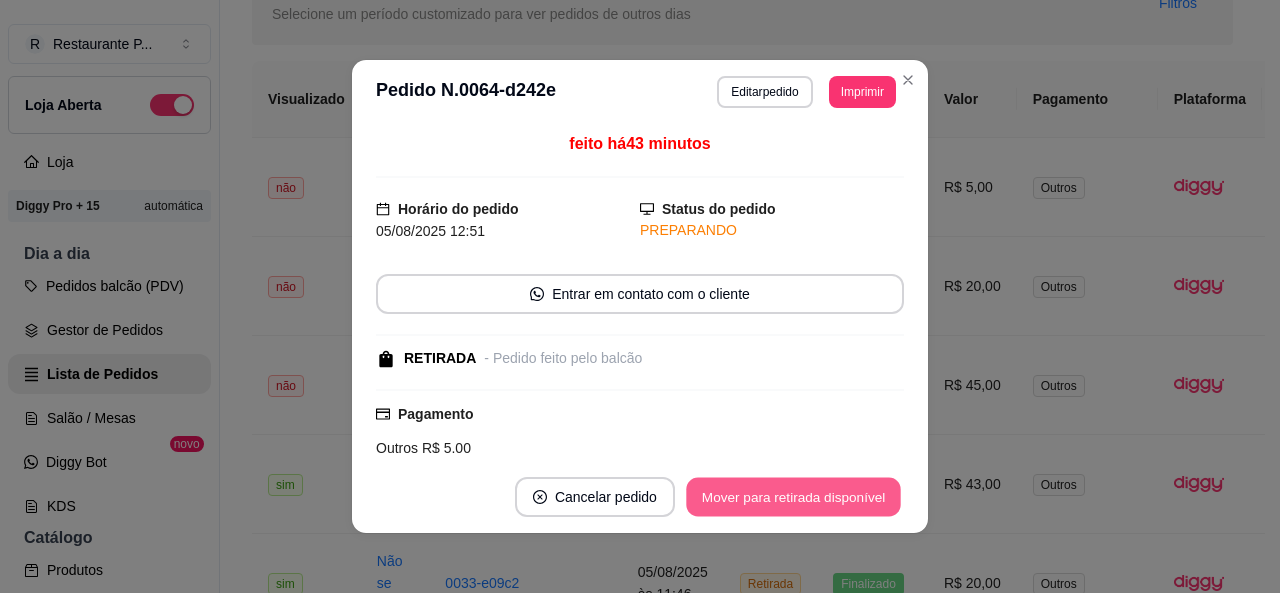 click on "Mover para retirada disponível" at bounding box center (793, 497) 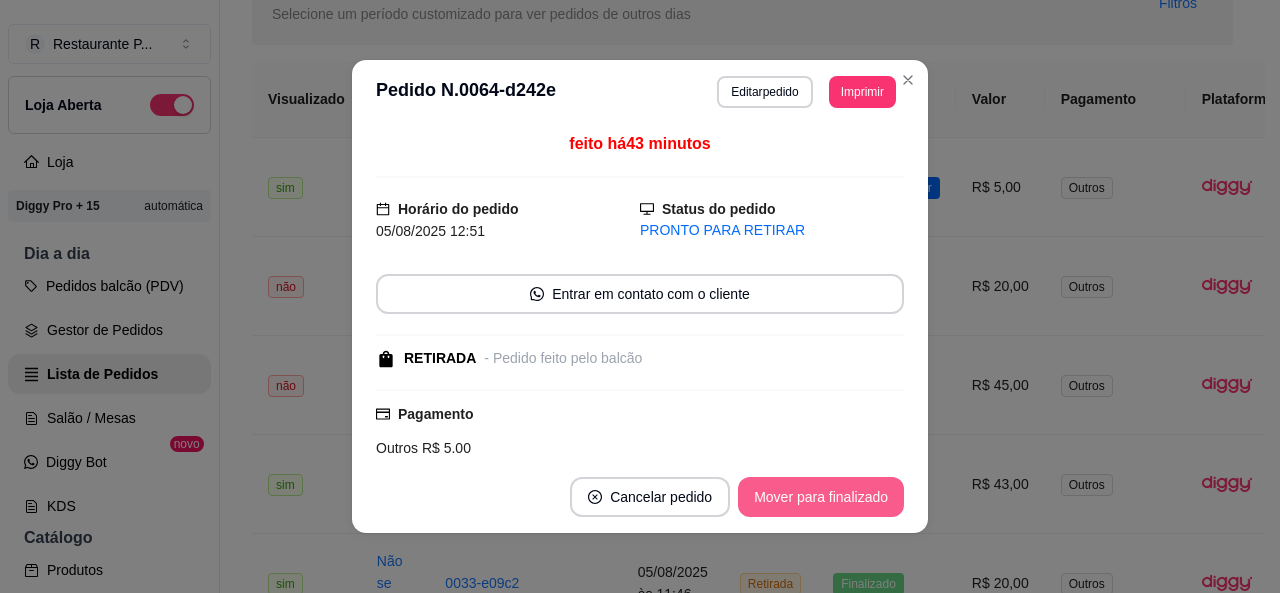 click on "Mover para finalizado" at bounding box center [821, 497] 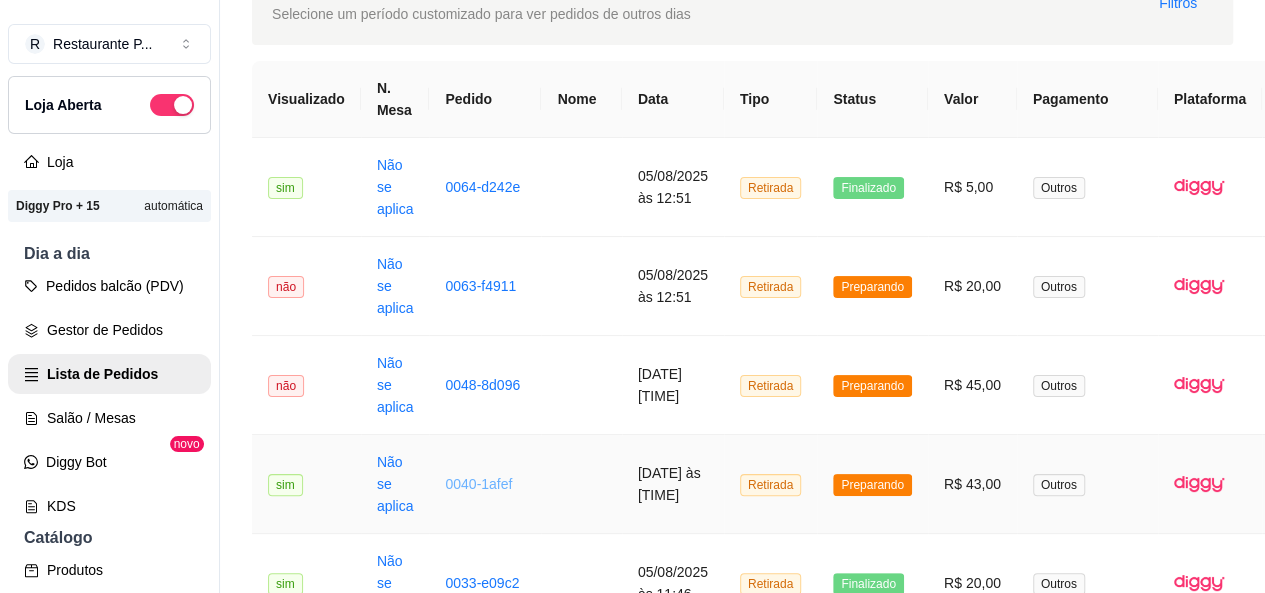 click on "0040-1afef" at bounding box center (478, 484) 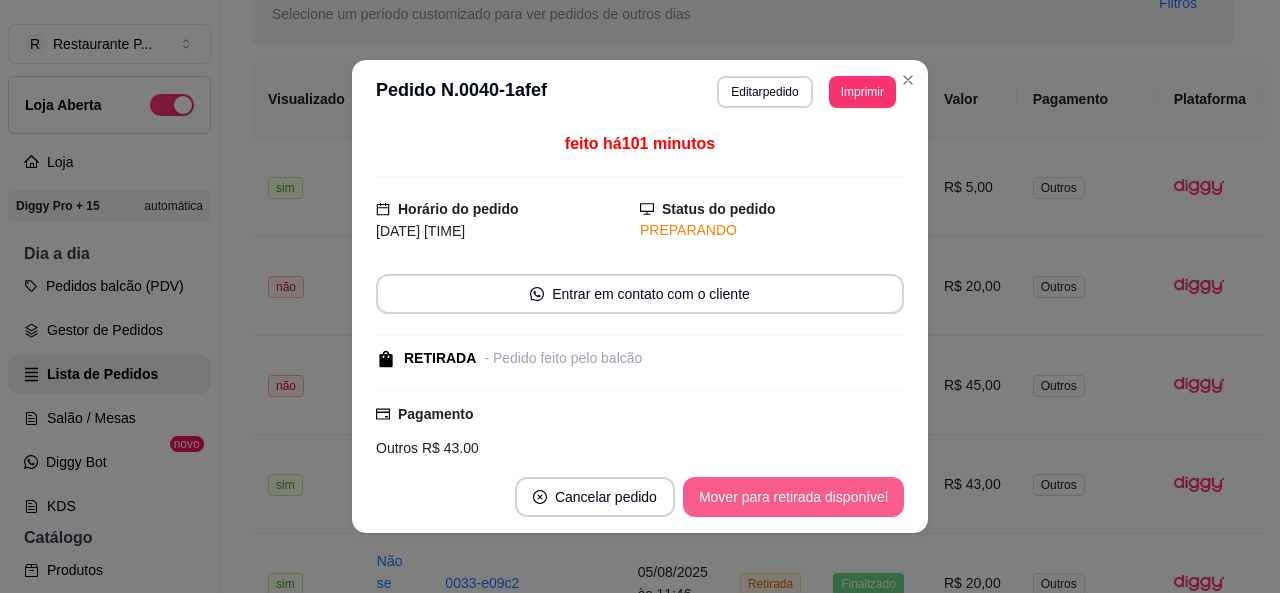 click on "Mover para retirada disponível" at bounding box center (793, 497) 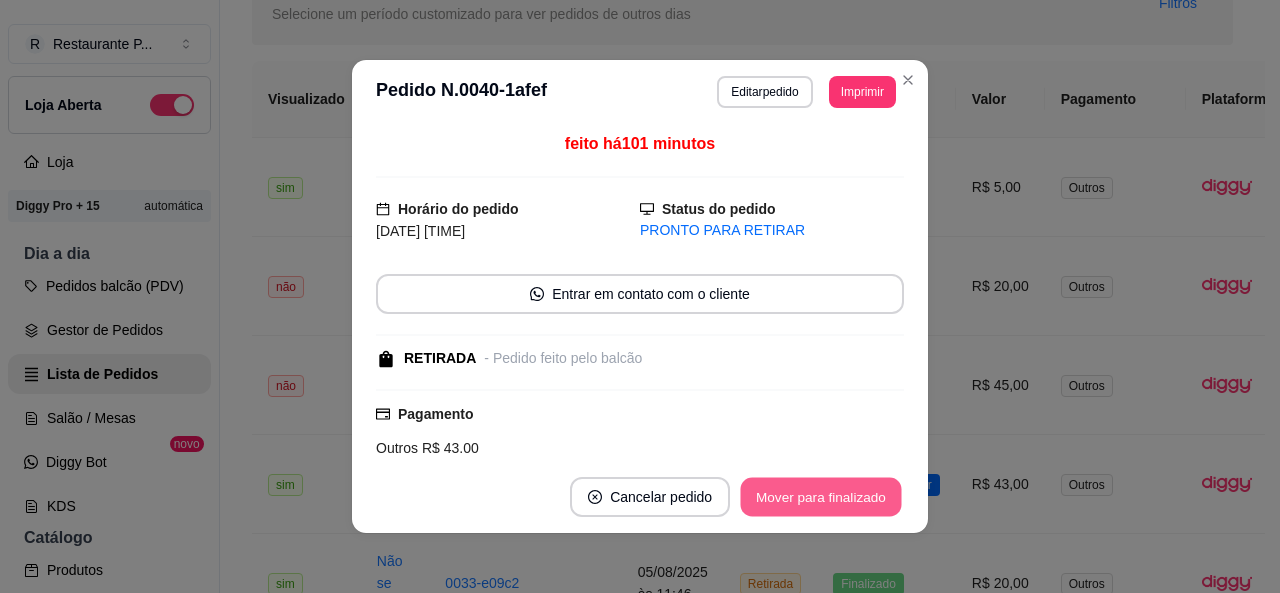 click on "Mover para finalizado" at bounding box center (821, 497) 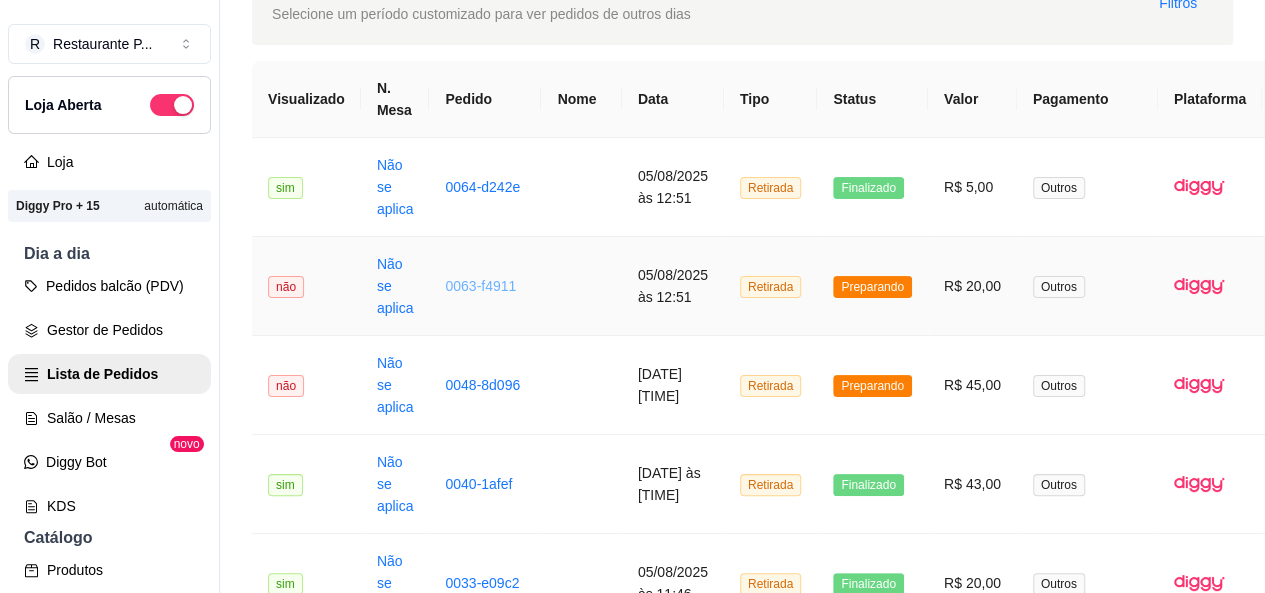 click on "0063-f4911" at bounding box center (480, 286) 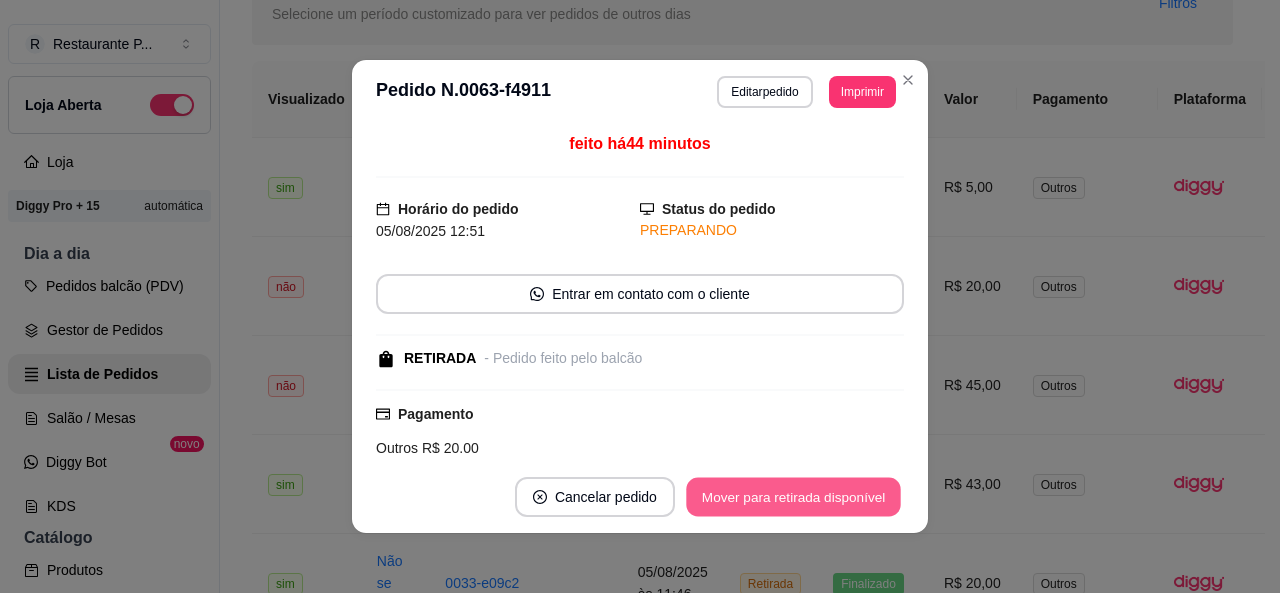 click on "Mover para retirada disponível" at bounding box center [793, 497] 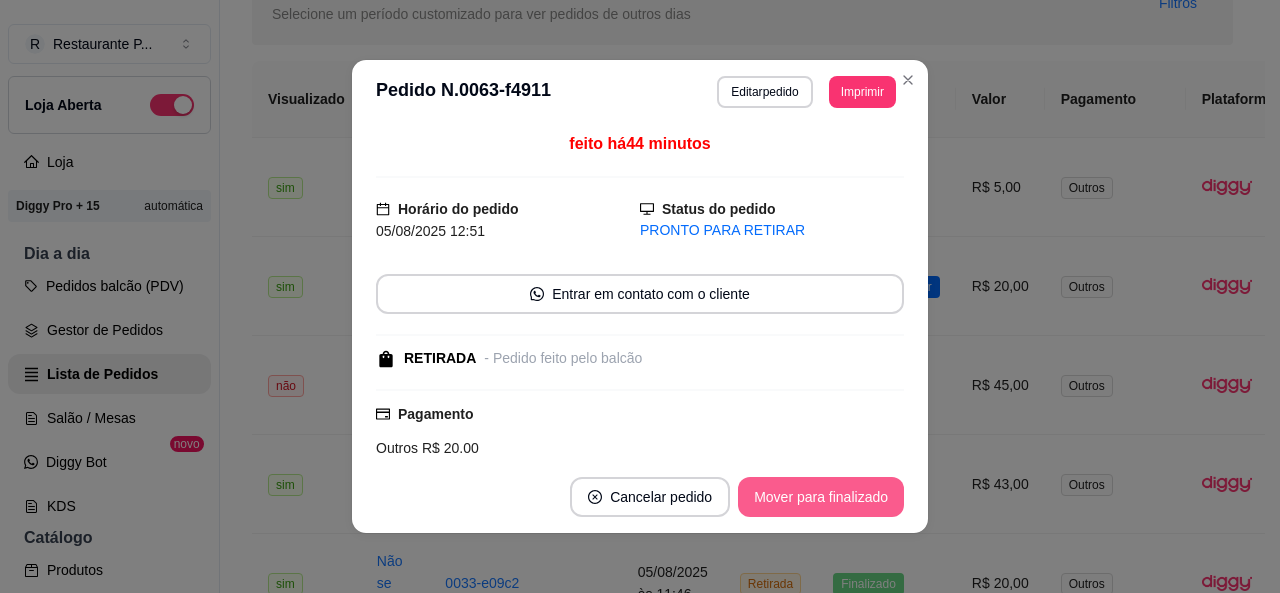 click on "Mover para finalizado" at bounding box center (821, 497) 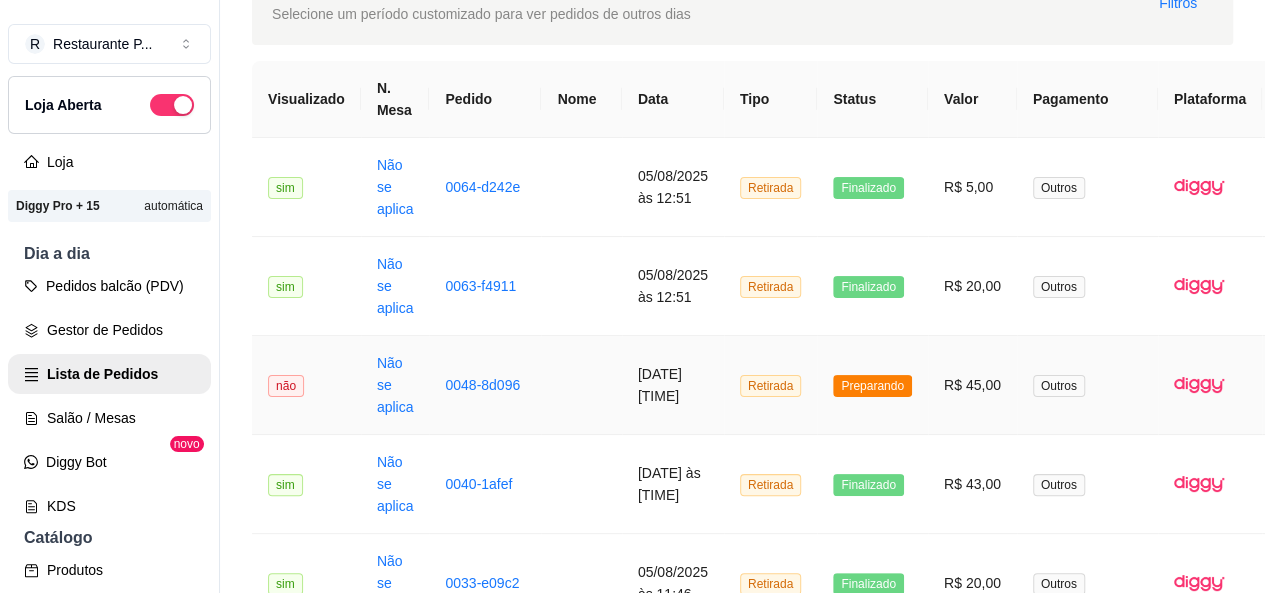 click on "0048-8d096" at bounding box center [485, 385] 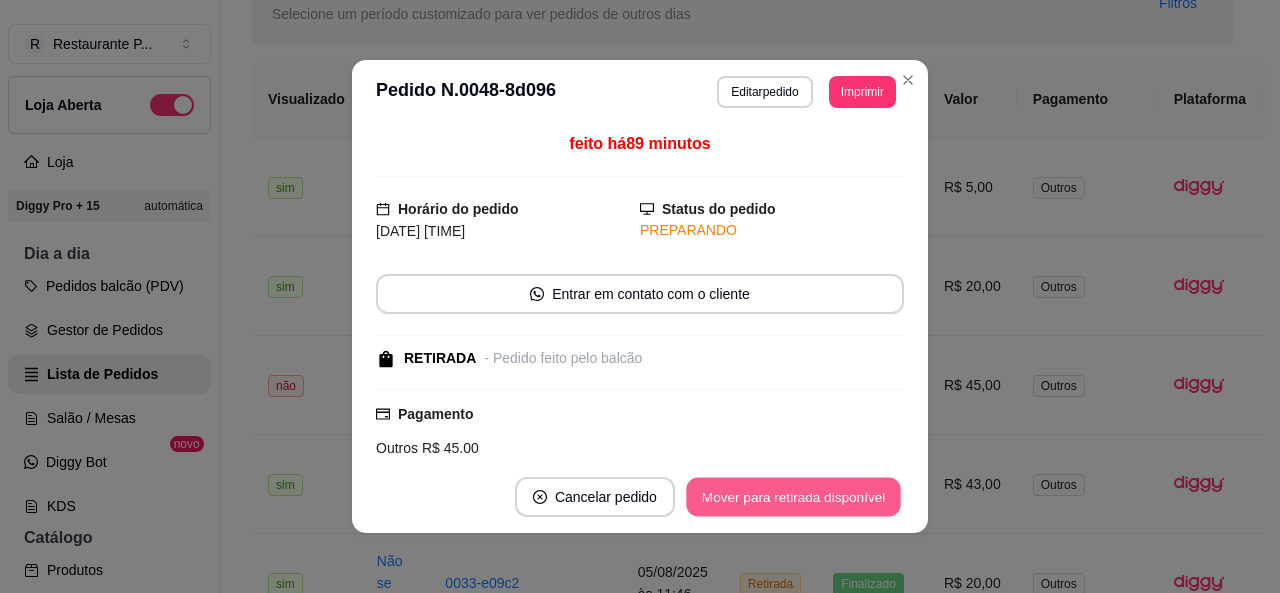 click on "Mover para retirada disponível" at bounding box center (793, 497) 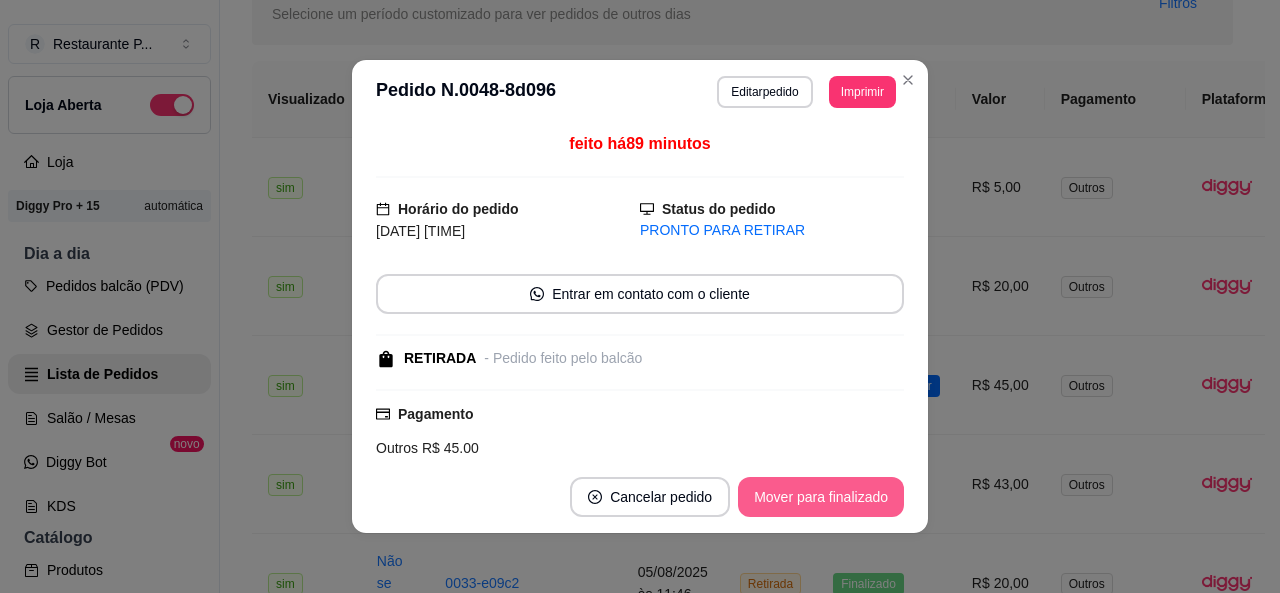click on "Mover para finalizado" at bounding box center [821, 497] 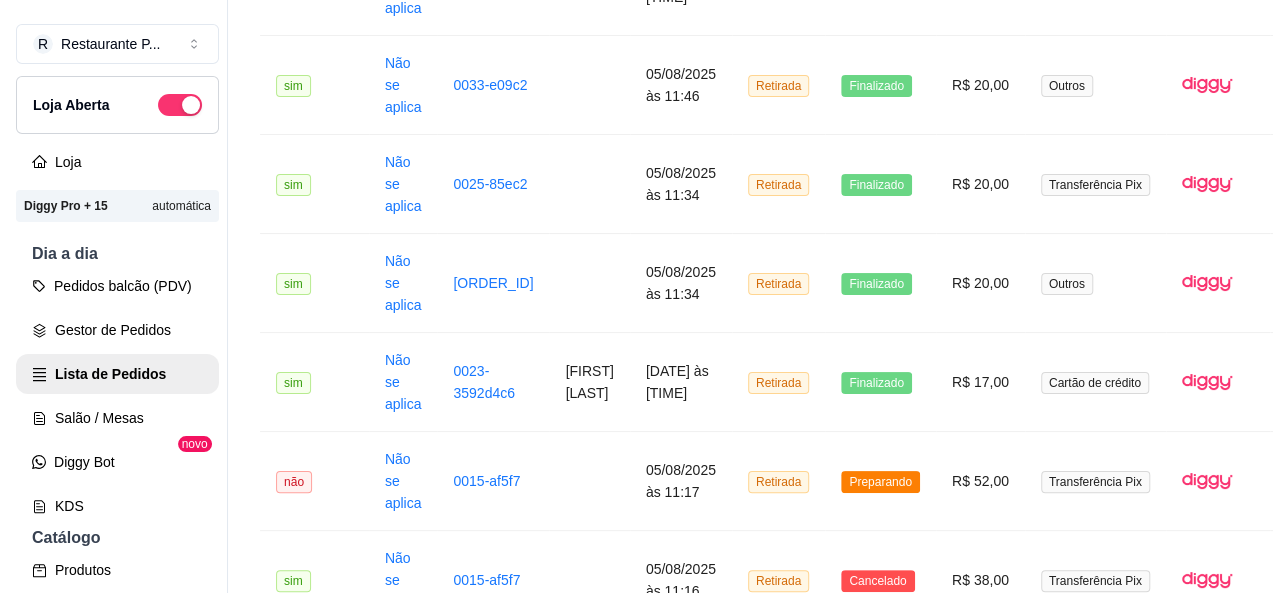 scroll, scrollTop: 908, scrollLeft: 0, axis: vertical 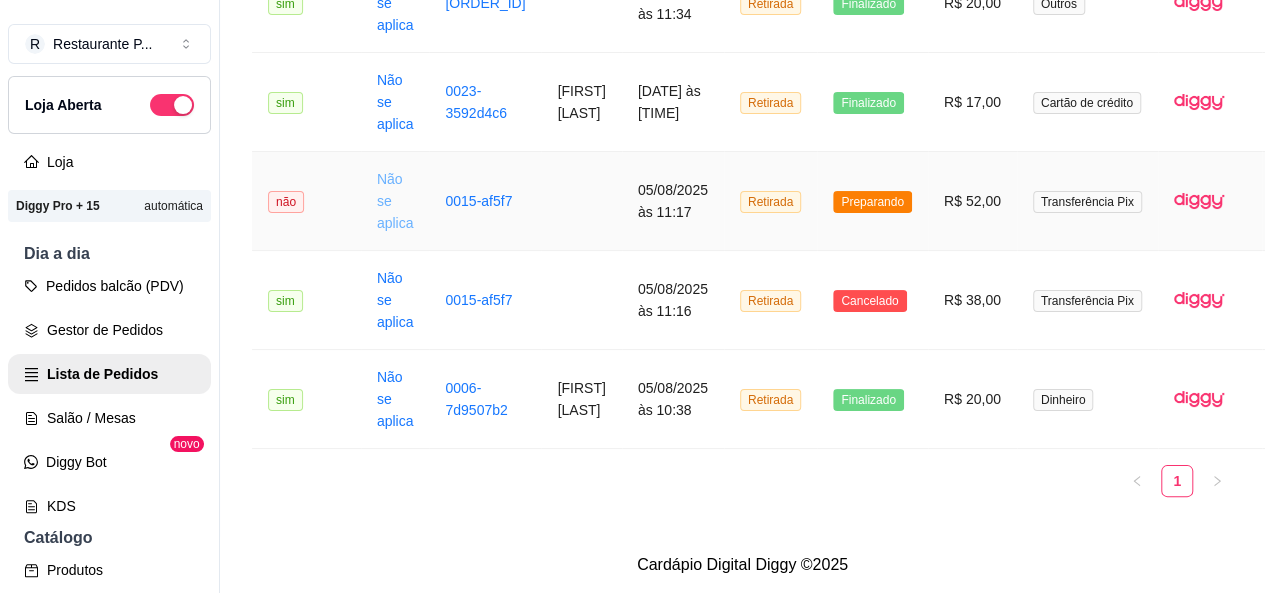 click on "Não se aplica" at bounding box center [395, 201] 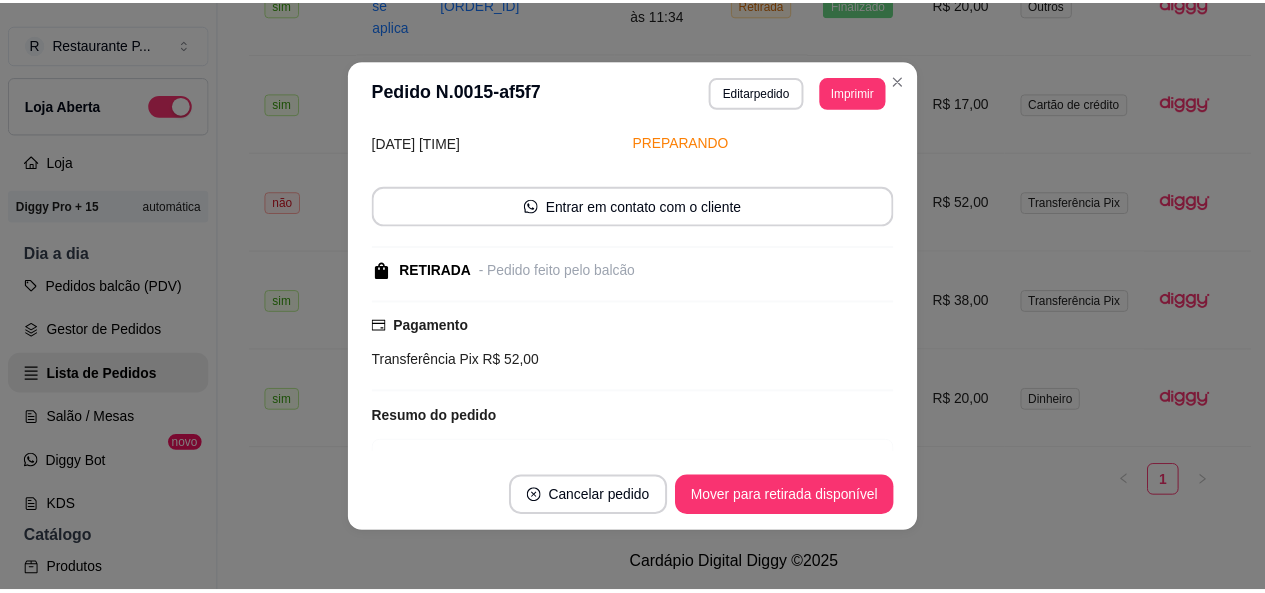 scroll, scrollTop: 0, scrollLeft: 0, axis: both 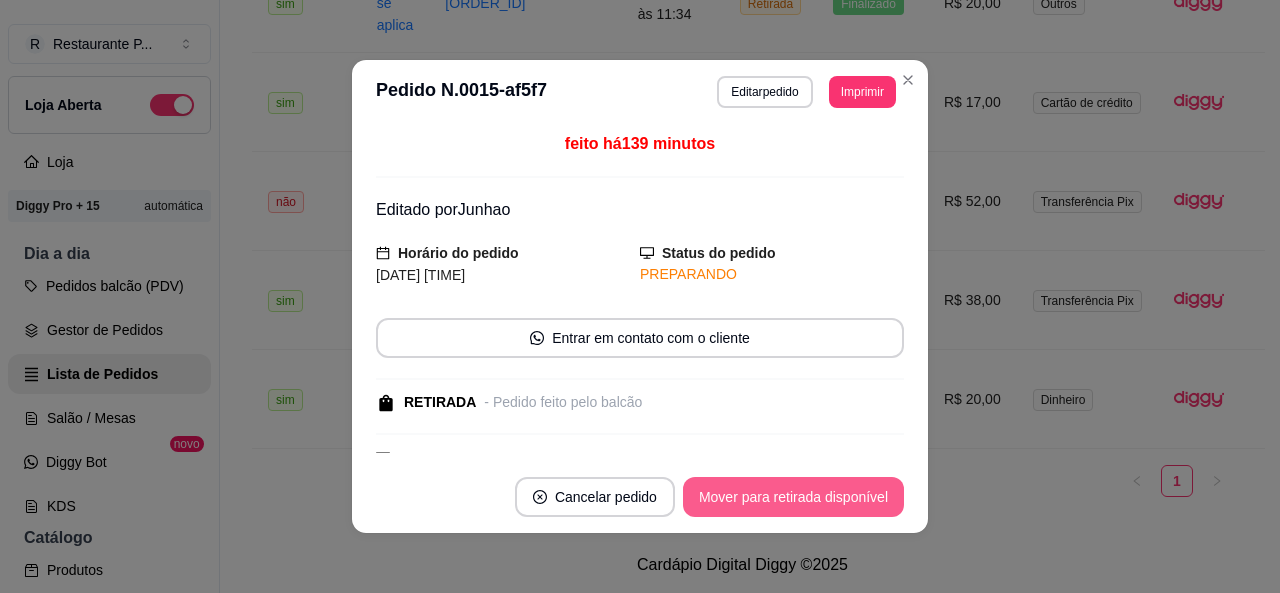 click on "Mover para retirada disponível" at bounding box center [793, 497] 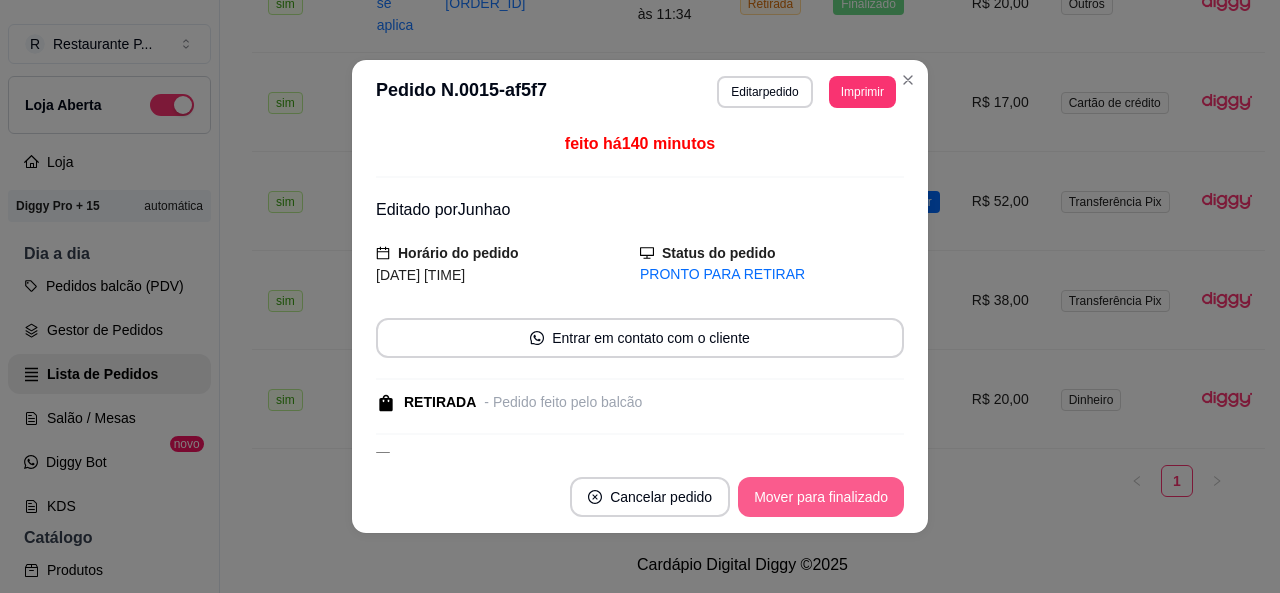click on "Mover para finalizado" at bounding box center [821, 497] 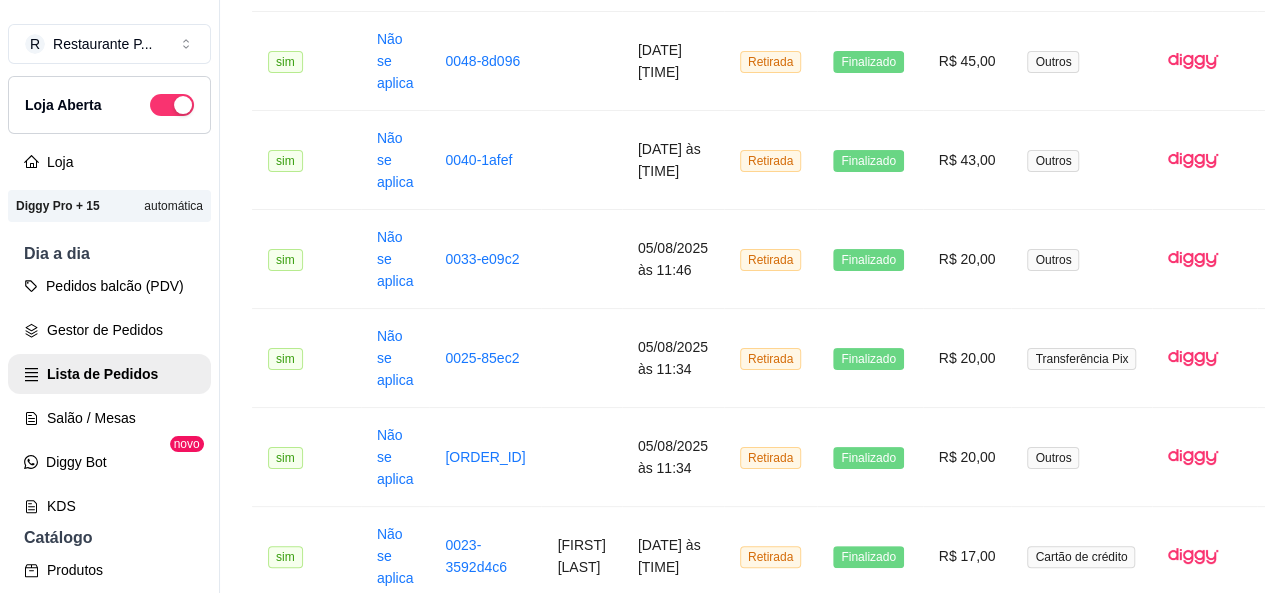 scroll, scrollTop: 0, scrollLeft: 0, axis: both 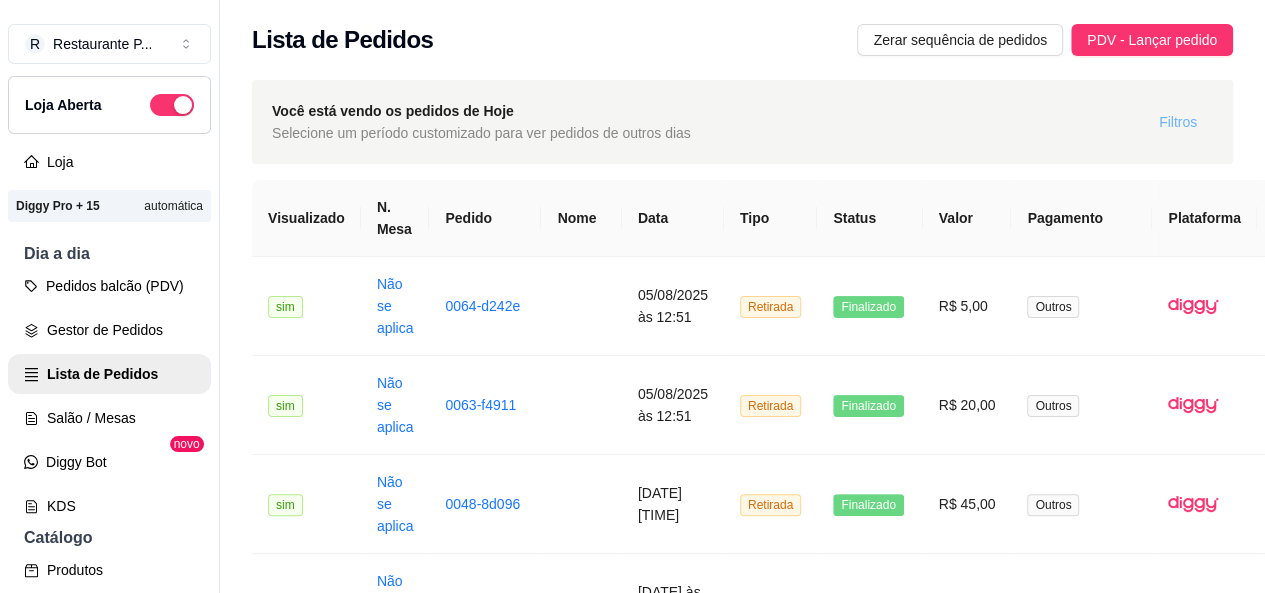 click on "Filtros" at bounding box center [1178, 122] 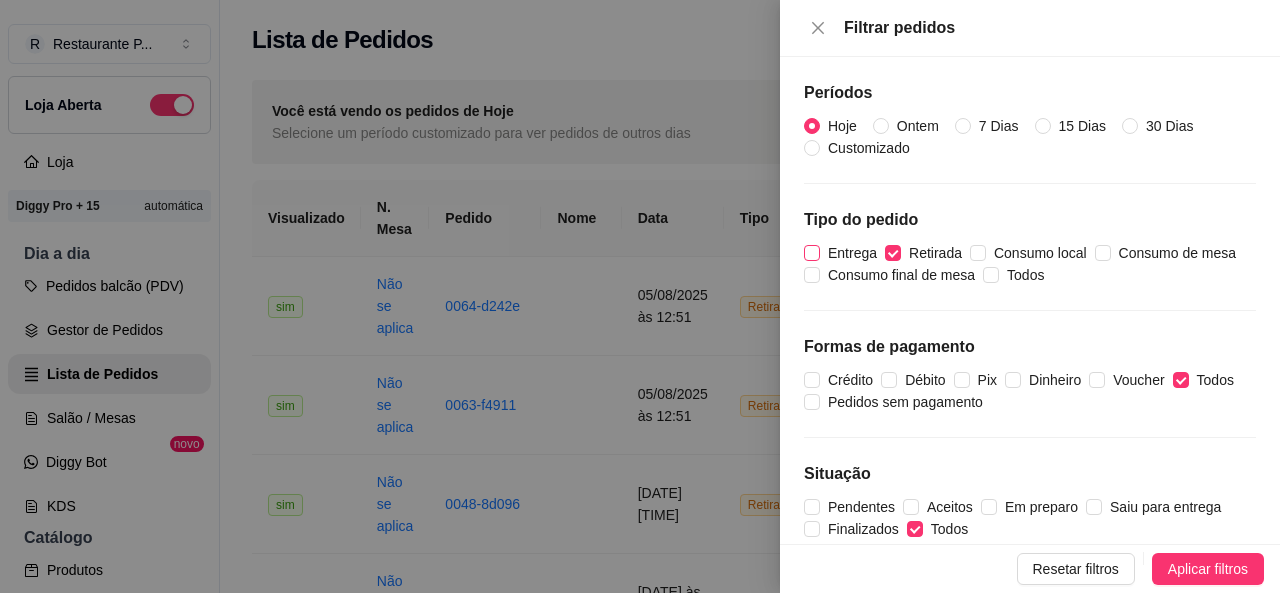 click on "Entrega" at bounding box center [812, 253] 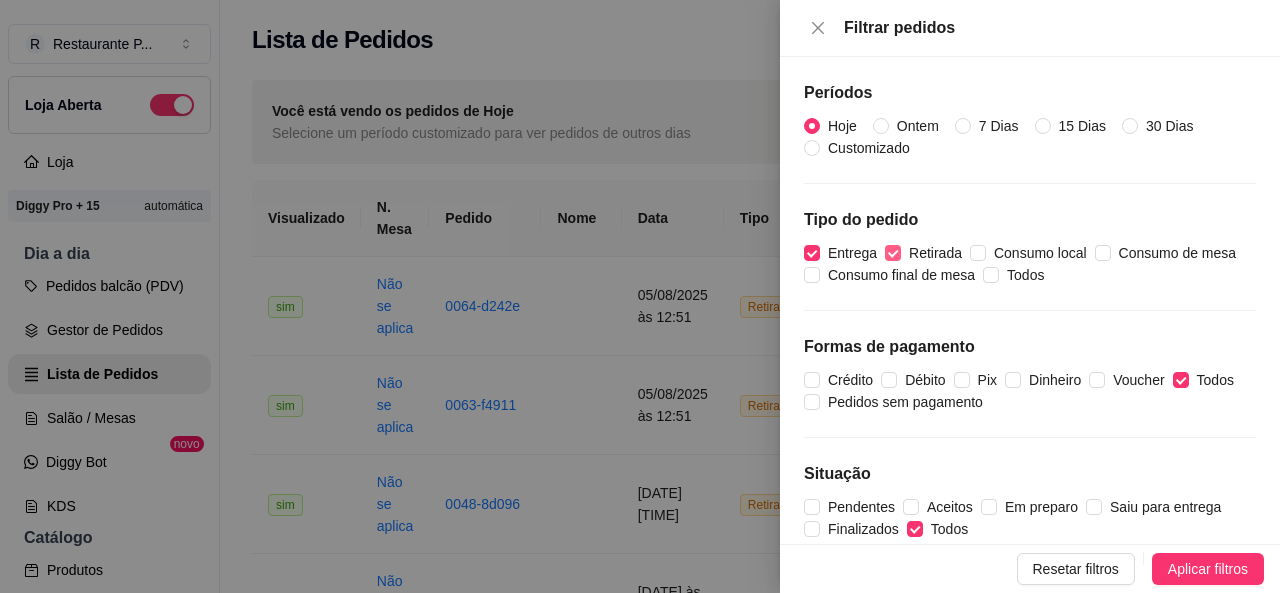 click on "Retirada" at bounding box center (927, 253) 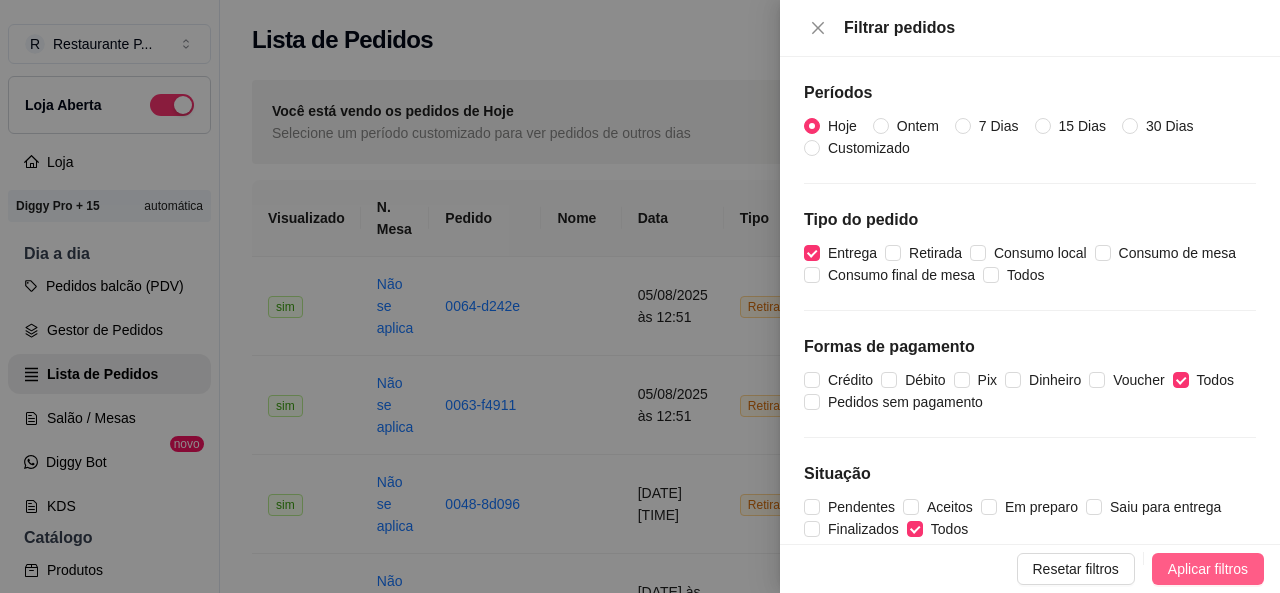click on "Aplicar filtros" at bounding box center [1208, 569] 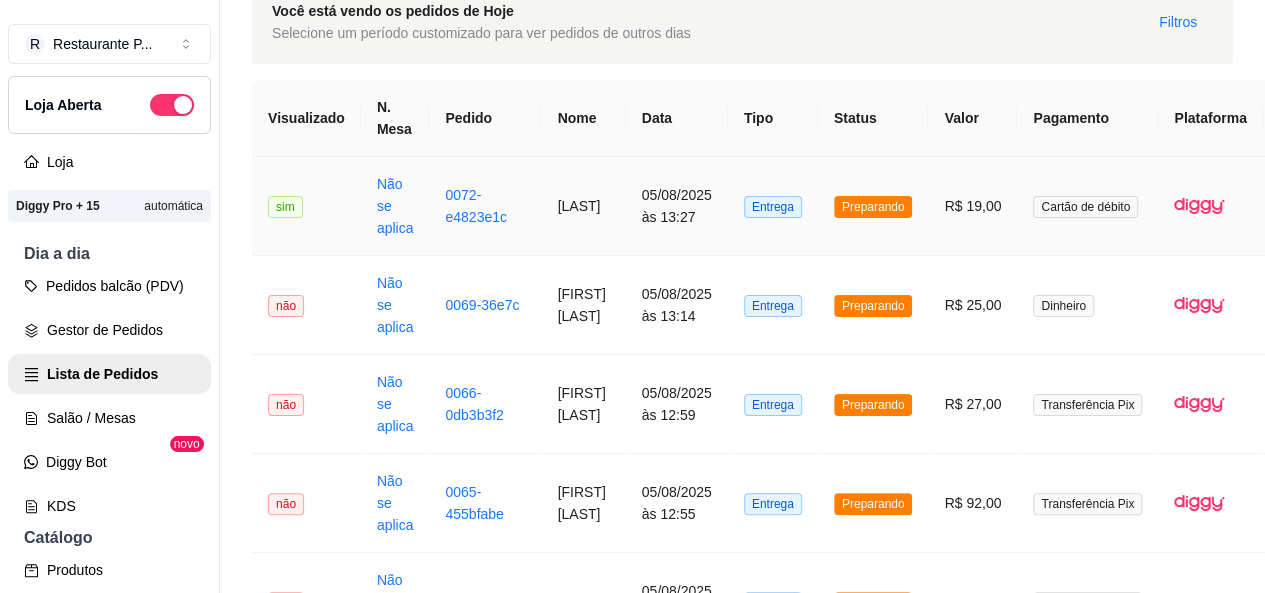 scroll, scrollTop: 0, scrollLeft: 0, axis: both 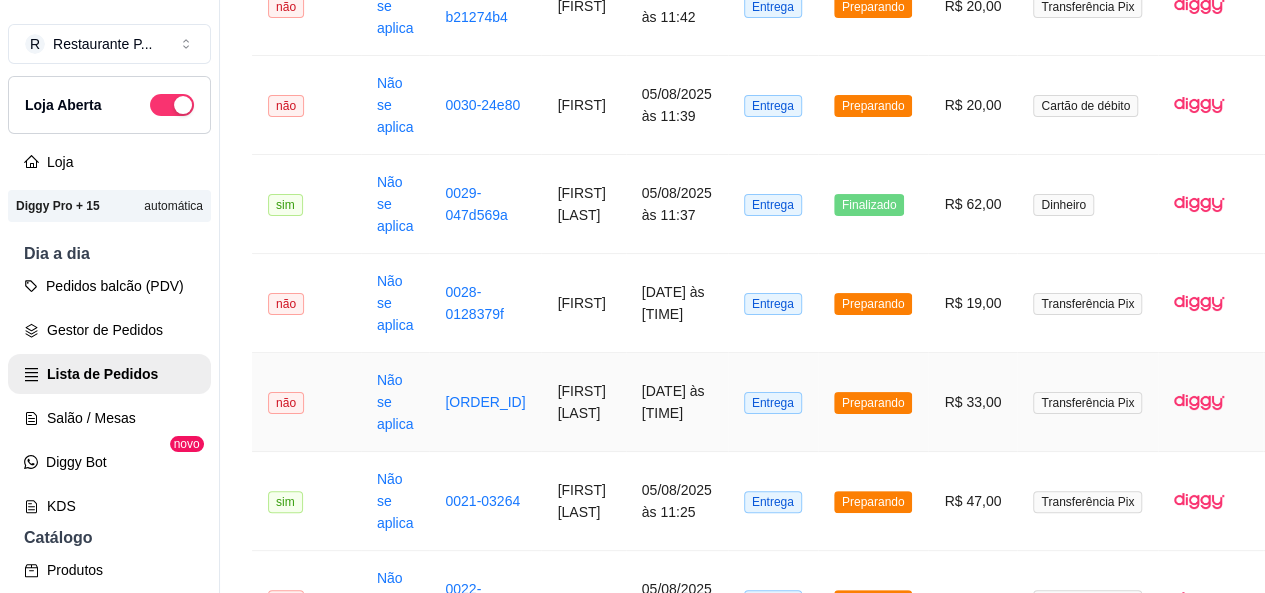 click on "[ORDER_ID]" at bounding box center (485, 402) 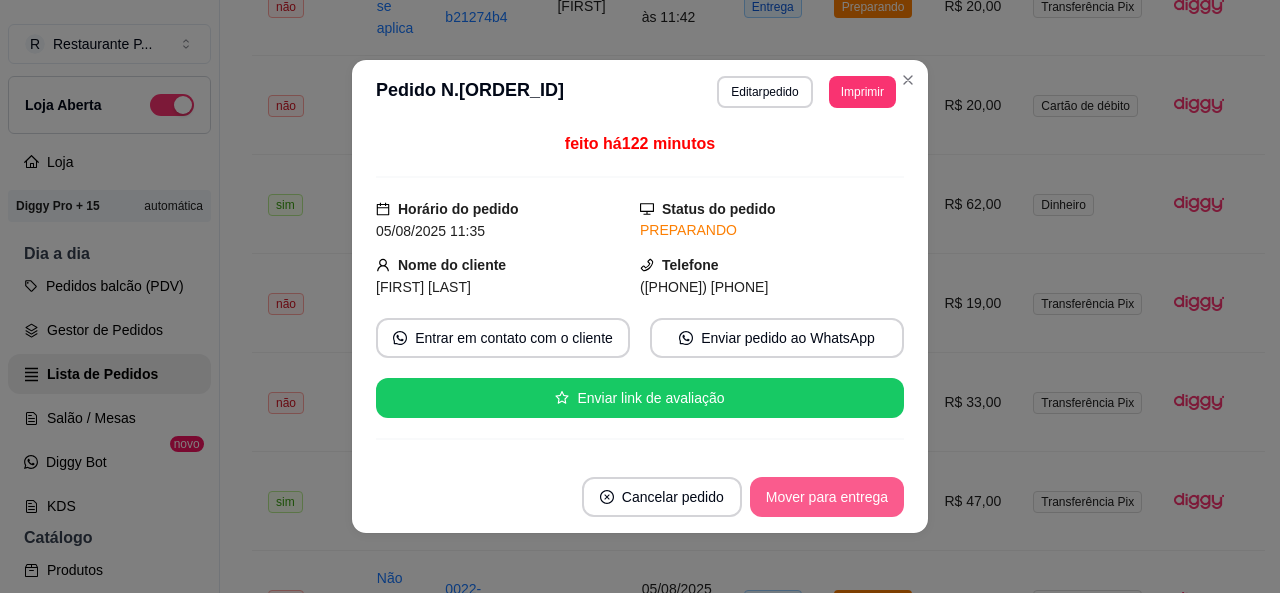 click on "Mover para entrega" at bounding box center (827, 497) 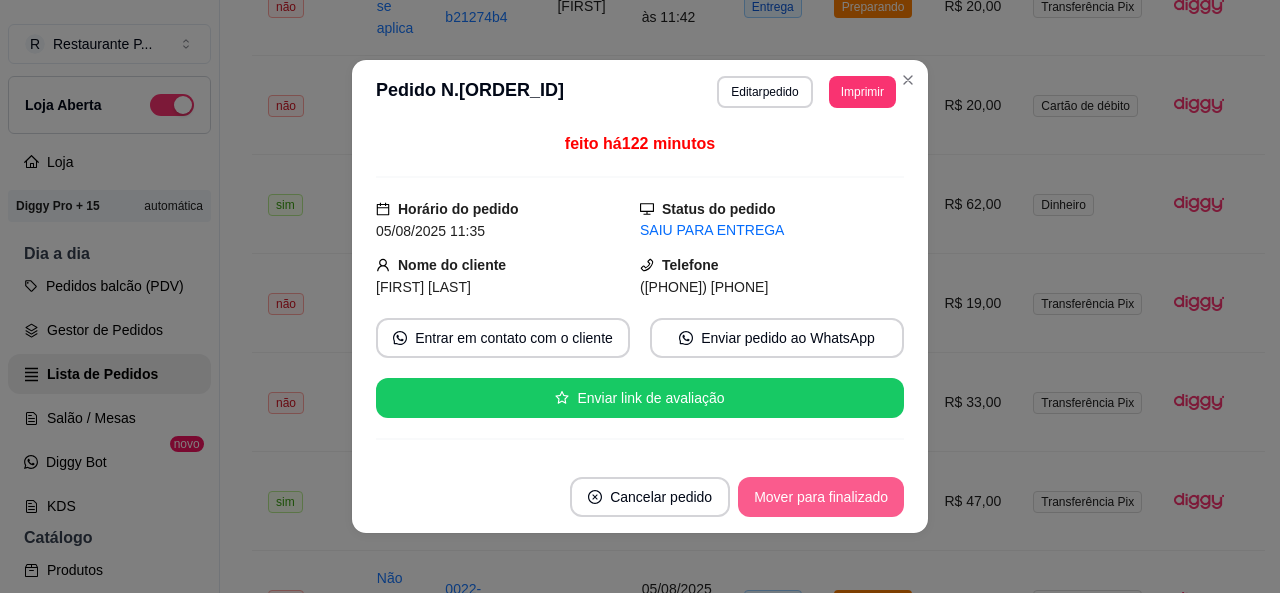 click on "Mover para finalizado" at bounding box center (821, 497) 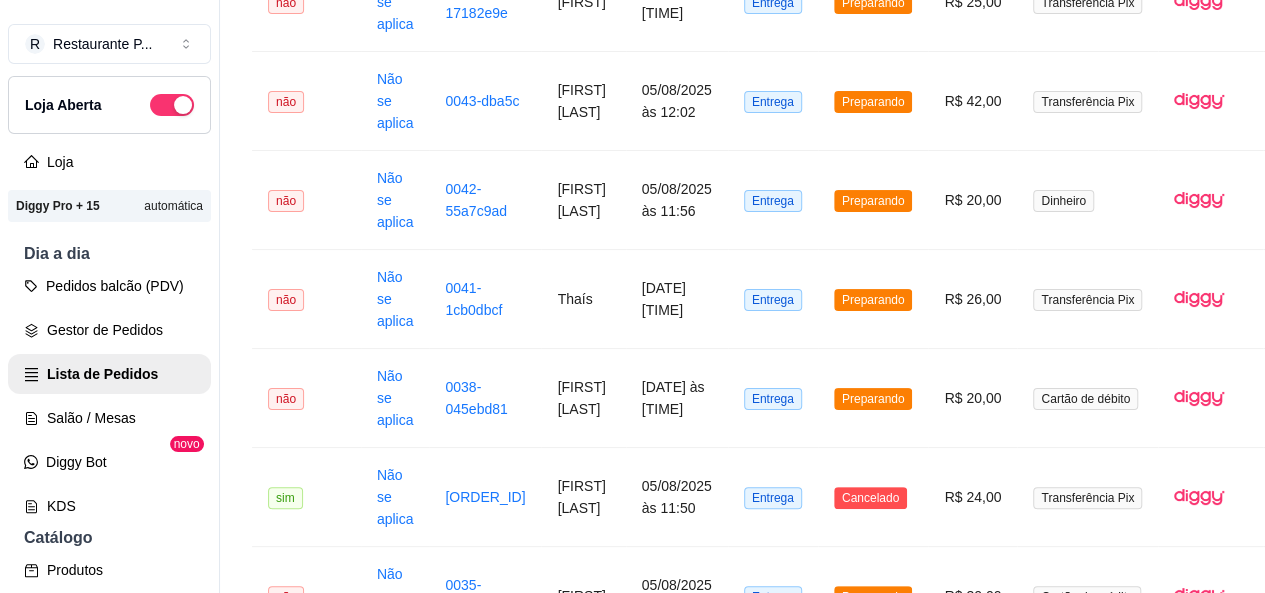 scroll, scrollTop: 1380, scrollLeft: 0, axis: vertical 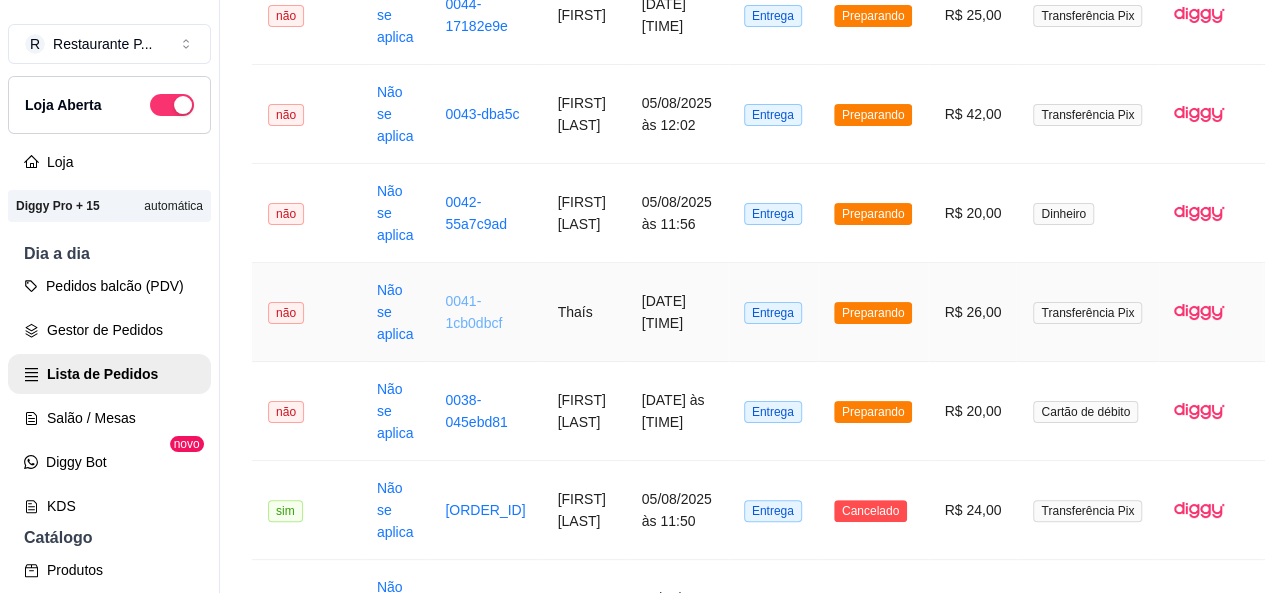 click on "0041-1cb0dbcf" at bounding box center [473, 312] 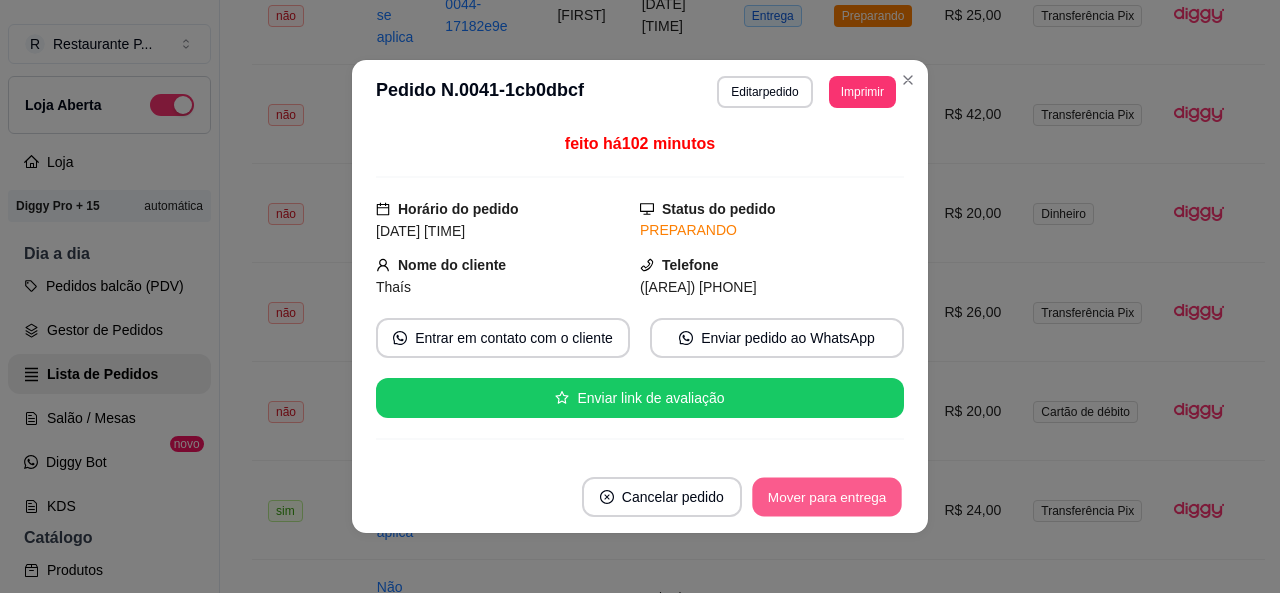 click on "Mover para entrega" at bounding box center (827, 497) 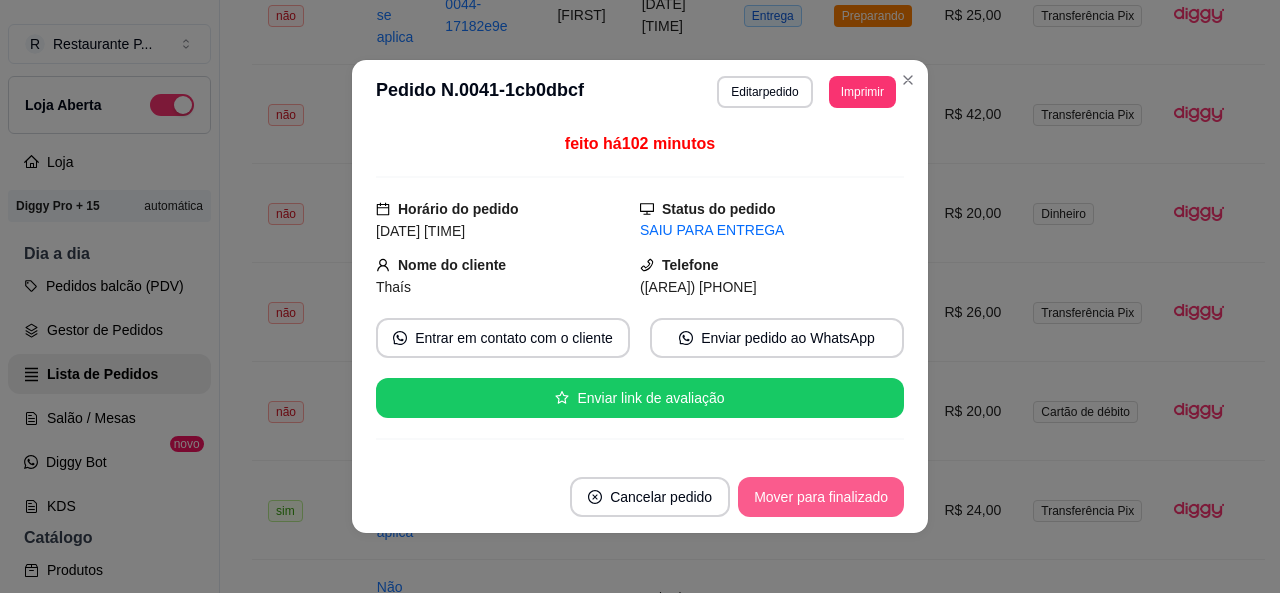 click on "Mover para finalizado" at bounding box center [821, 497] 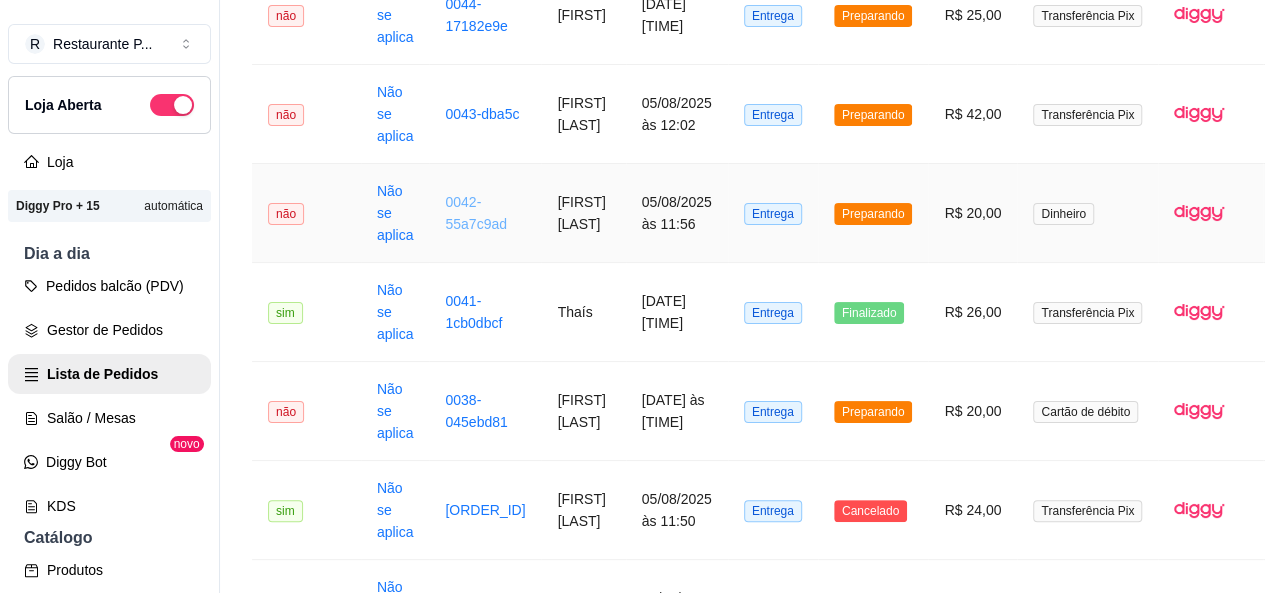click on "0042-55a7c9ad" at bounding box center [476, 213] 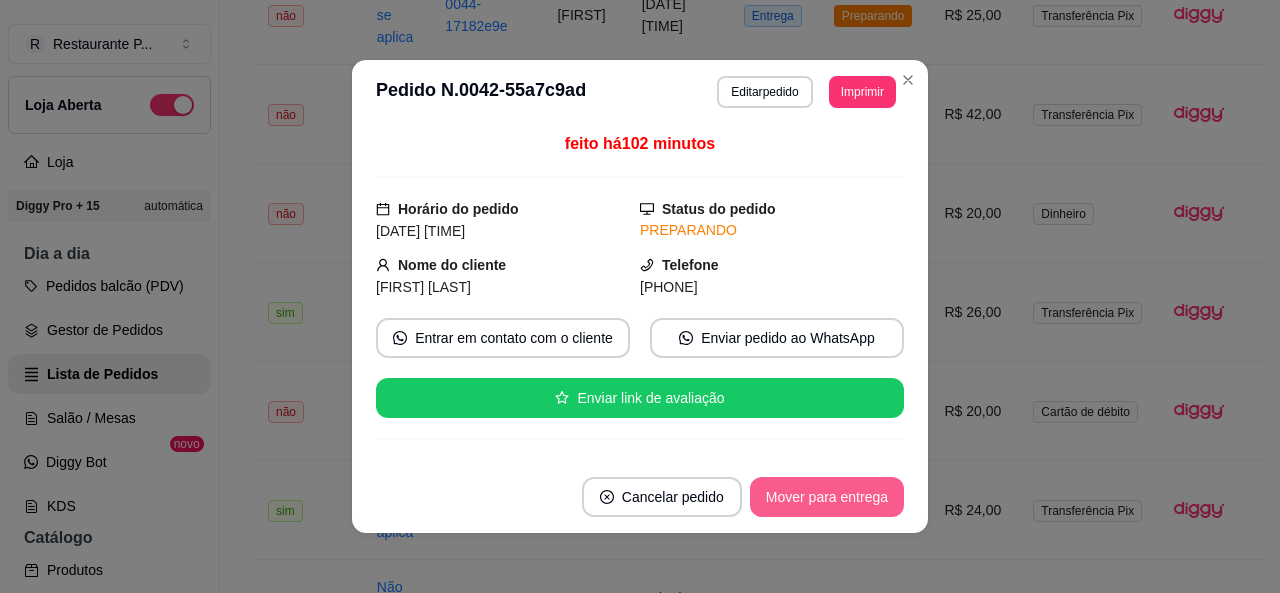 click on "Mover para entrega" at bounding box center [827, 497] 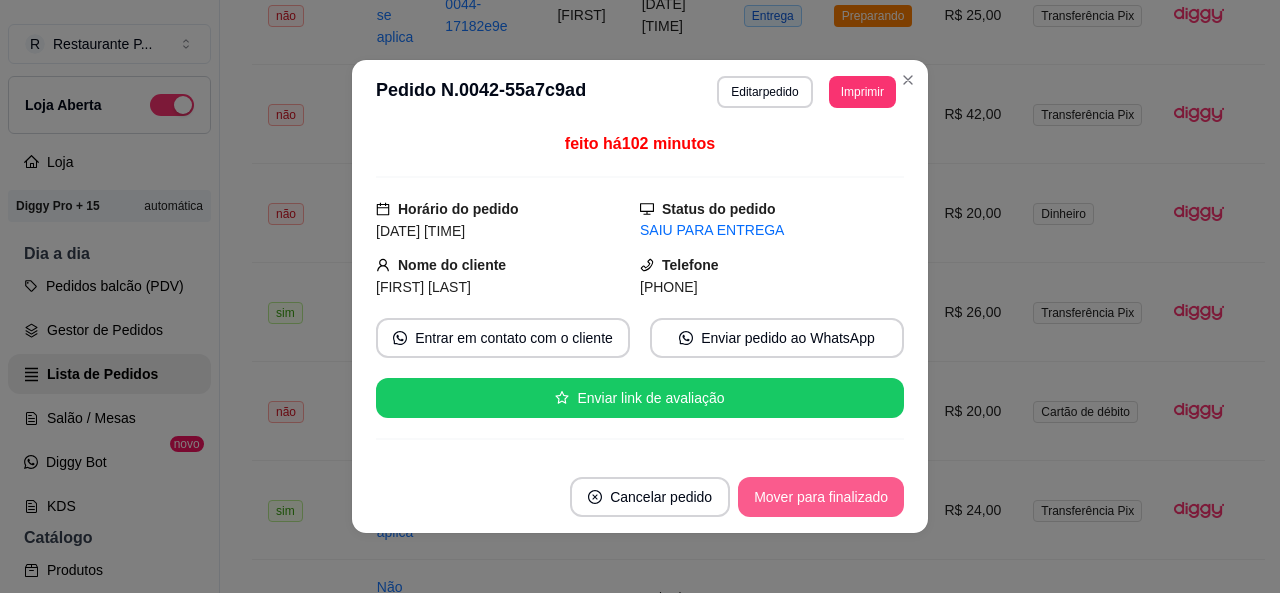 click on "Mover para finalizado" at bounding box center (821, 497) 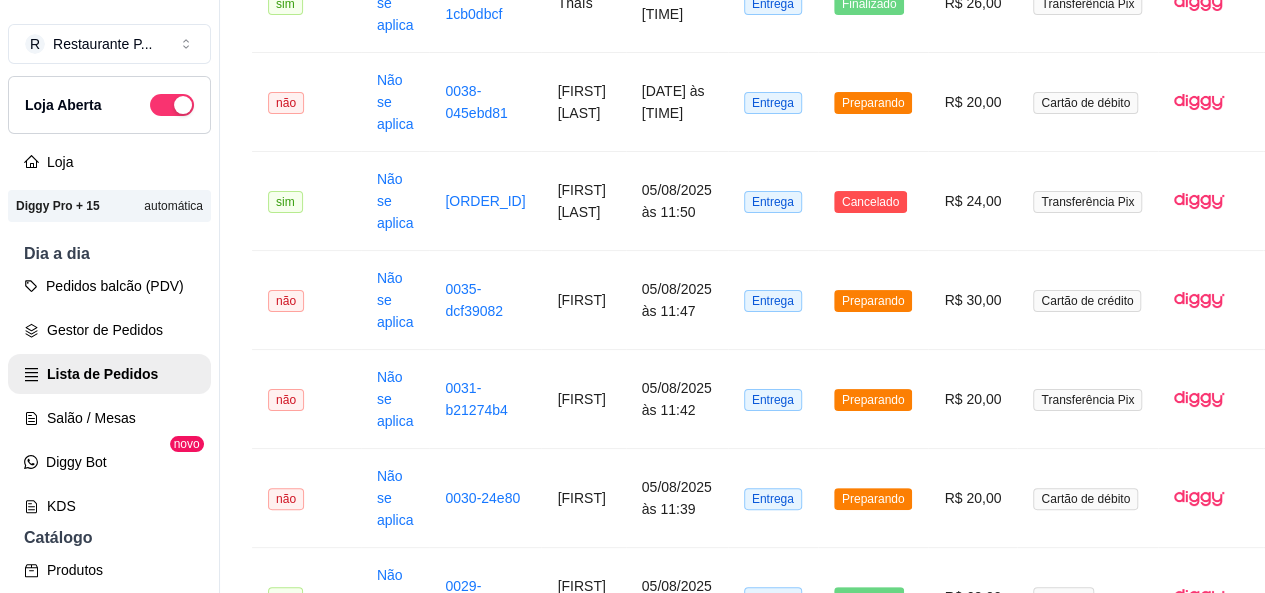 scroll, scrollTop: 1710, scrollLeft: 0, axis: vertical 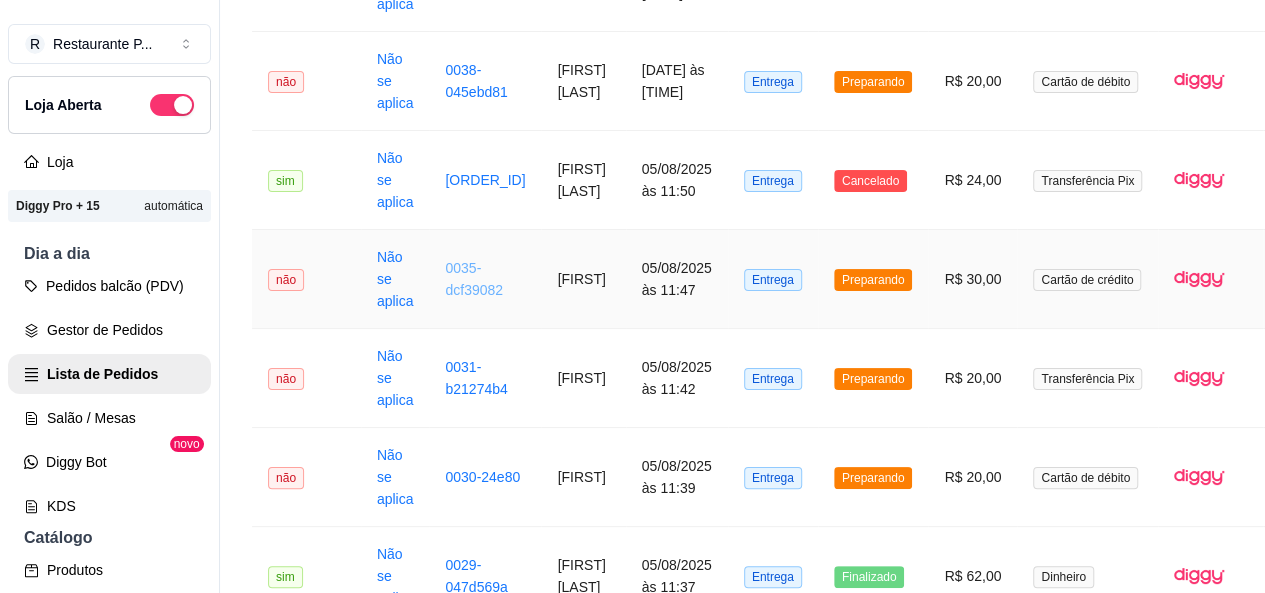click on "0035-dcf39082" at bounding box center [474, 279] 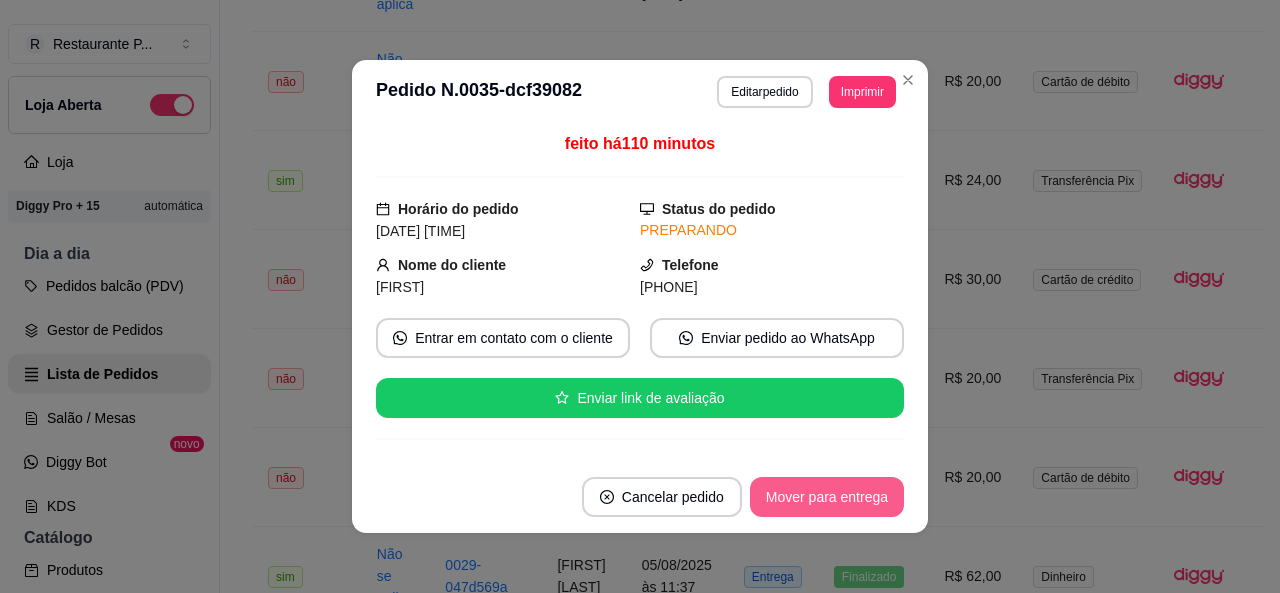 click on "Mover para entrega" at bounding box center (827, 497) 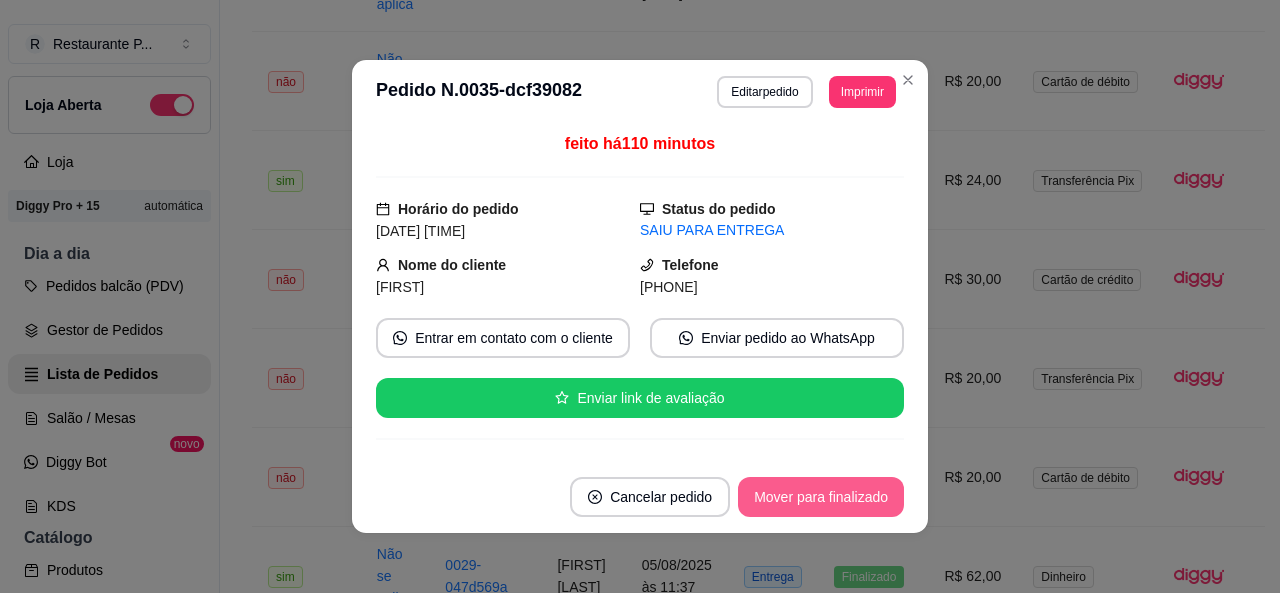 click on "Mover para finalizado" at bounding box center [821, 497] 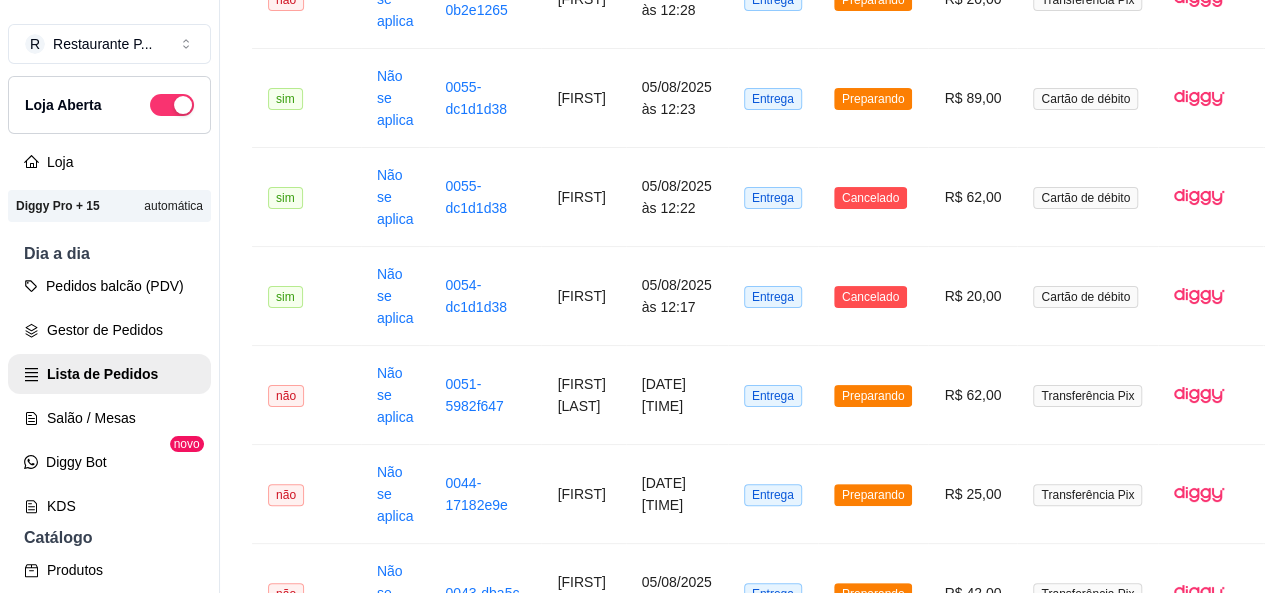 scroll, scrollTop: 835, scrollLeft: 0, axis: vertical 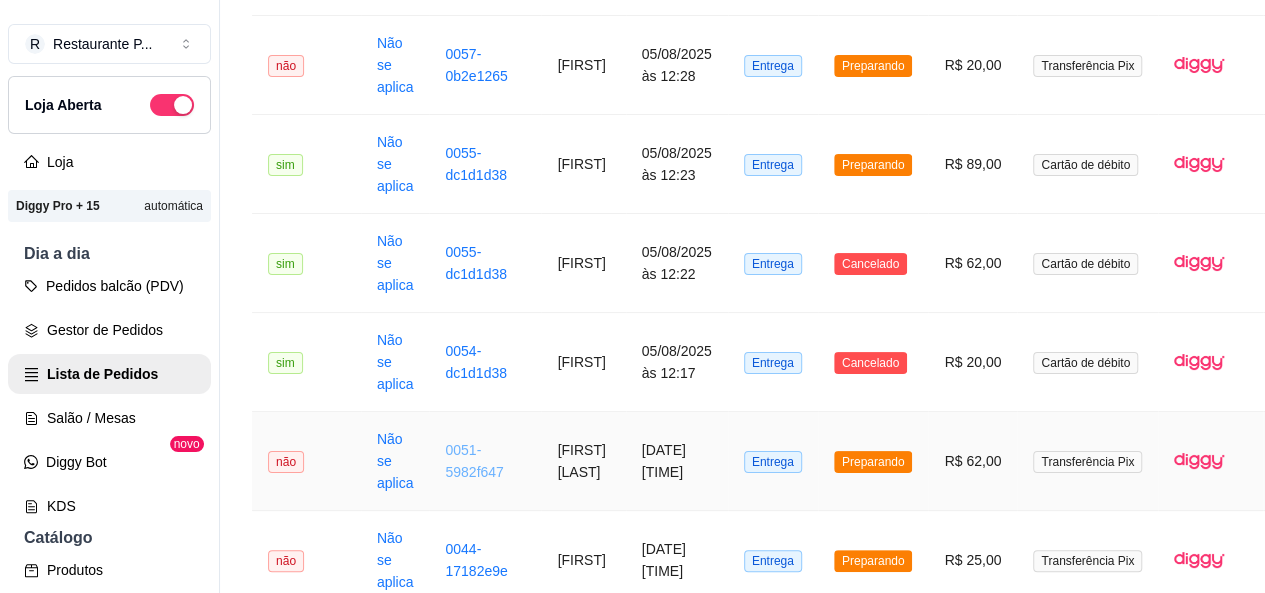 click on "0051-5982f647" at bounding box center (474, 461) 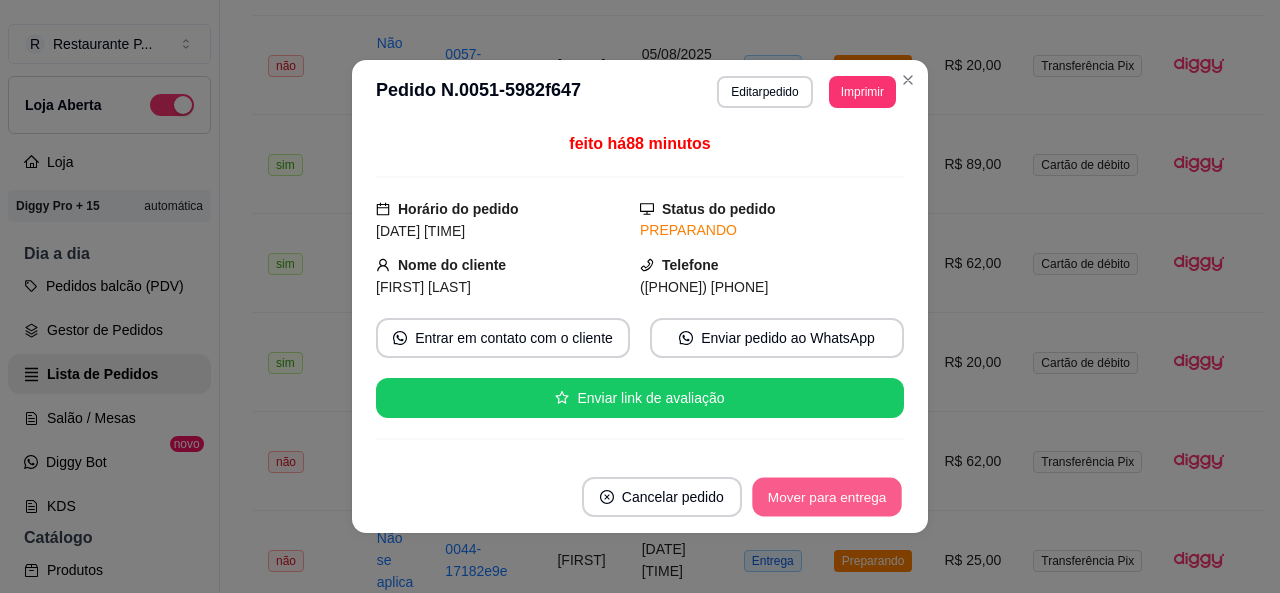 click on "Mover para entrega" at bounding box center (827, 497) 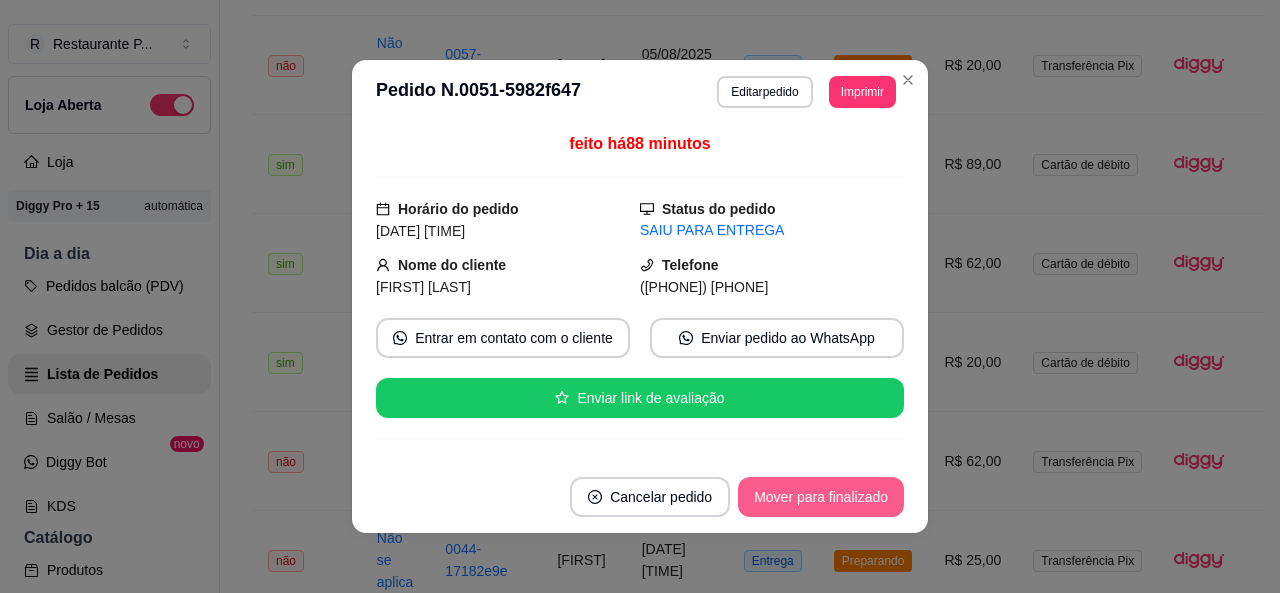 click on "Mover para finalizado" at bounding box center [821, 497] 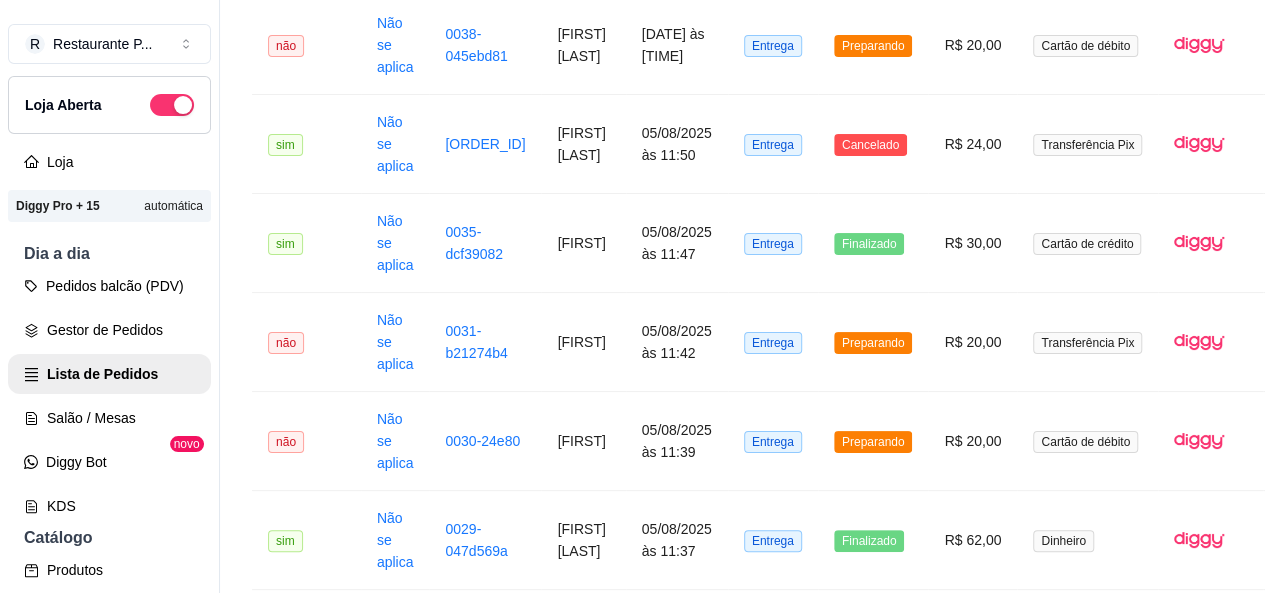 scroll, scrollTop: 1751, scrollLeft: 0, axis: vertical 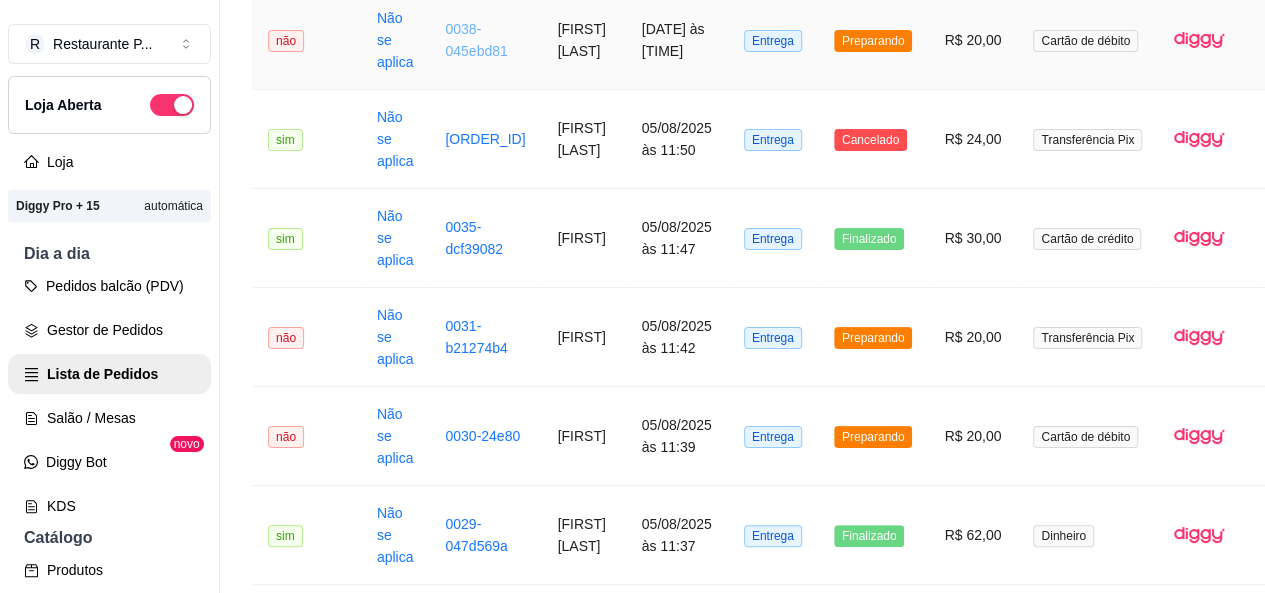 click on "0038-045ebd81" at bounding box center (476, 40) 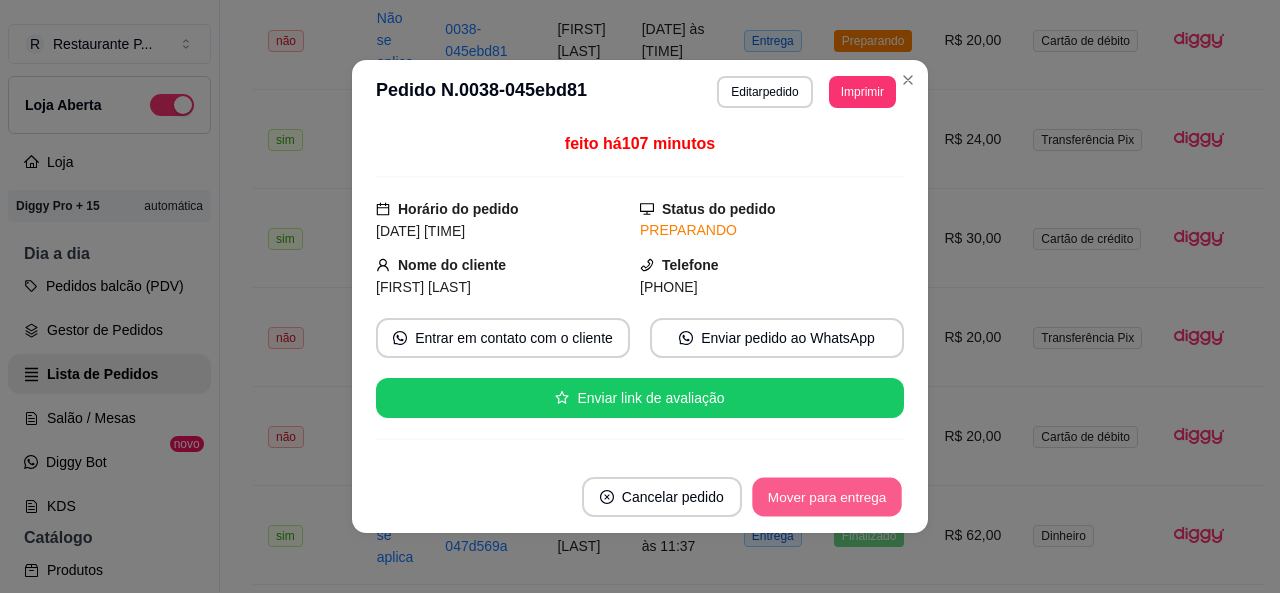 click on "Mover para entrega" at bounding box center [827, 497] 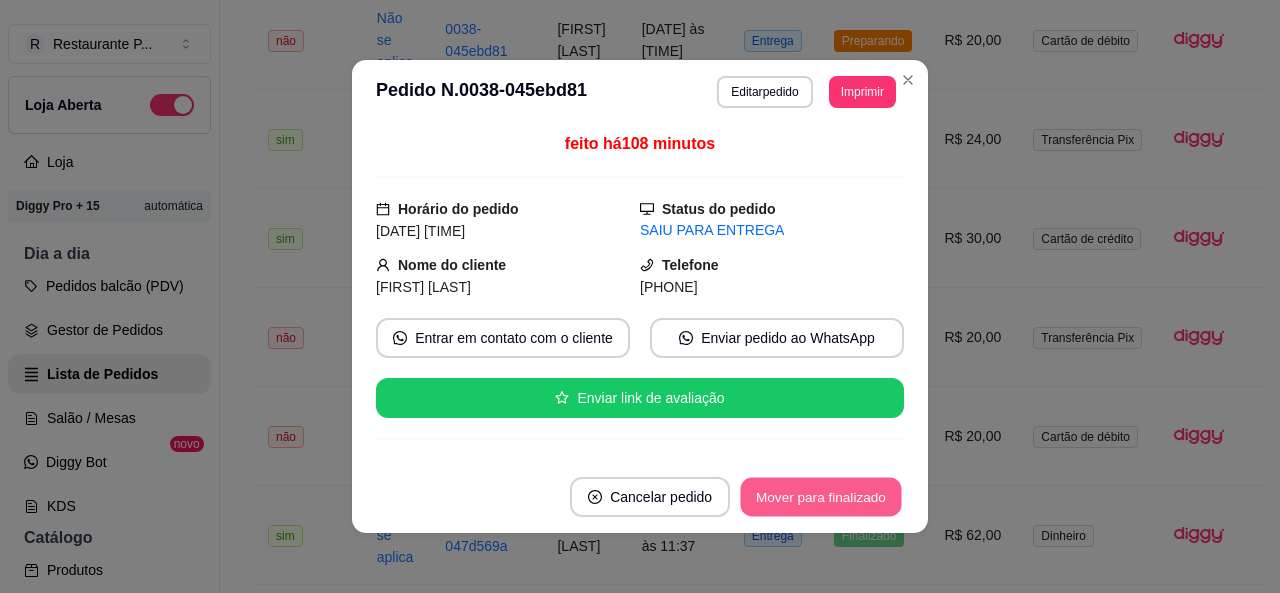 click on "Mover para finalizado" at bounding box center (821, 497) 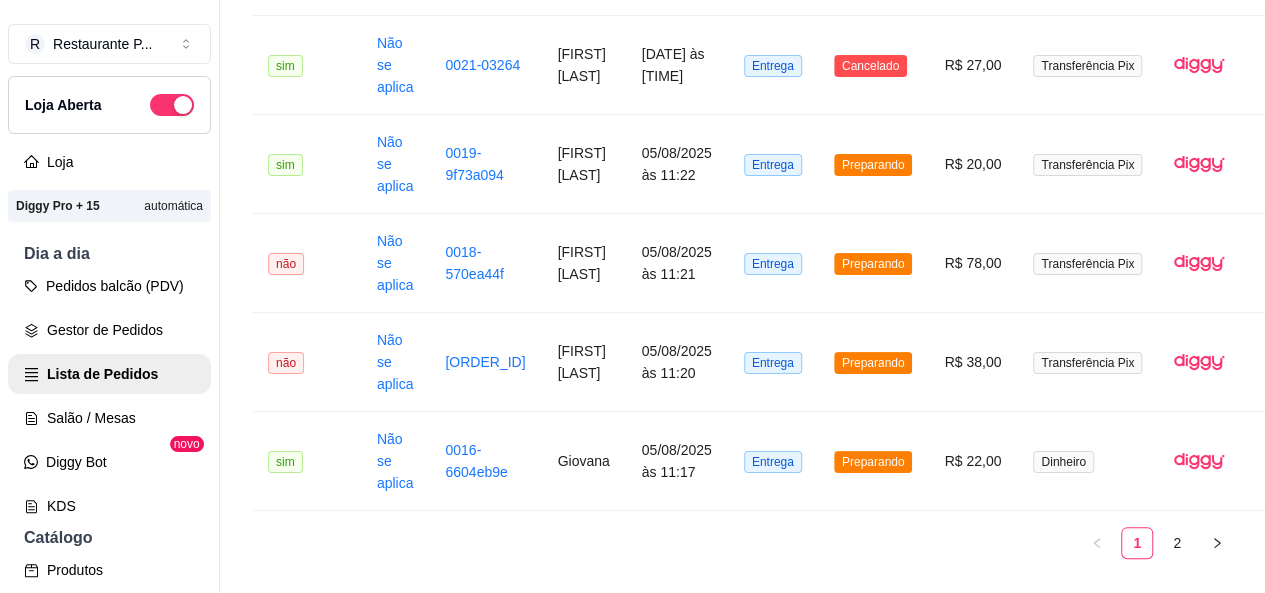 scroll, scrollTop: 2782, scrollLeft: 0, axis: vertical 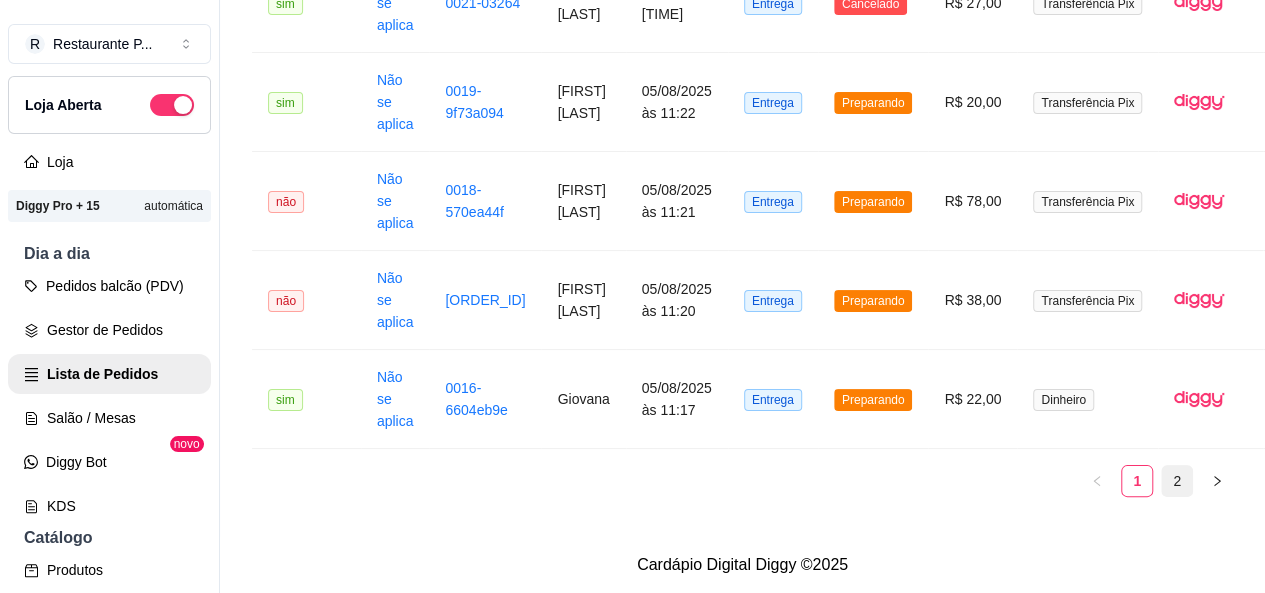 click on "2" at bounding box center [1177, 481] 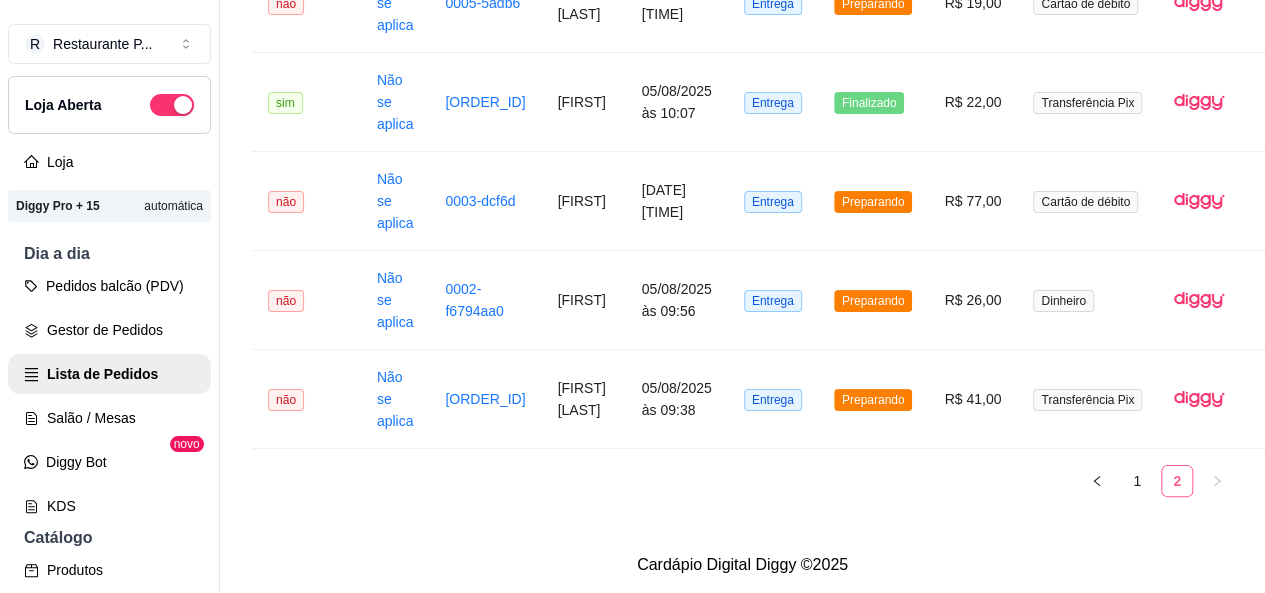 scroll, scrollTop: 1204, scrollLeft: 0, axis: vertical 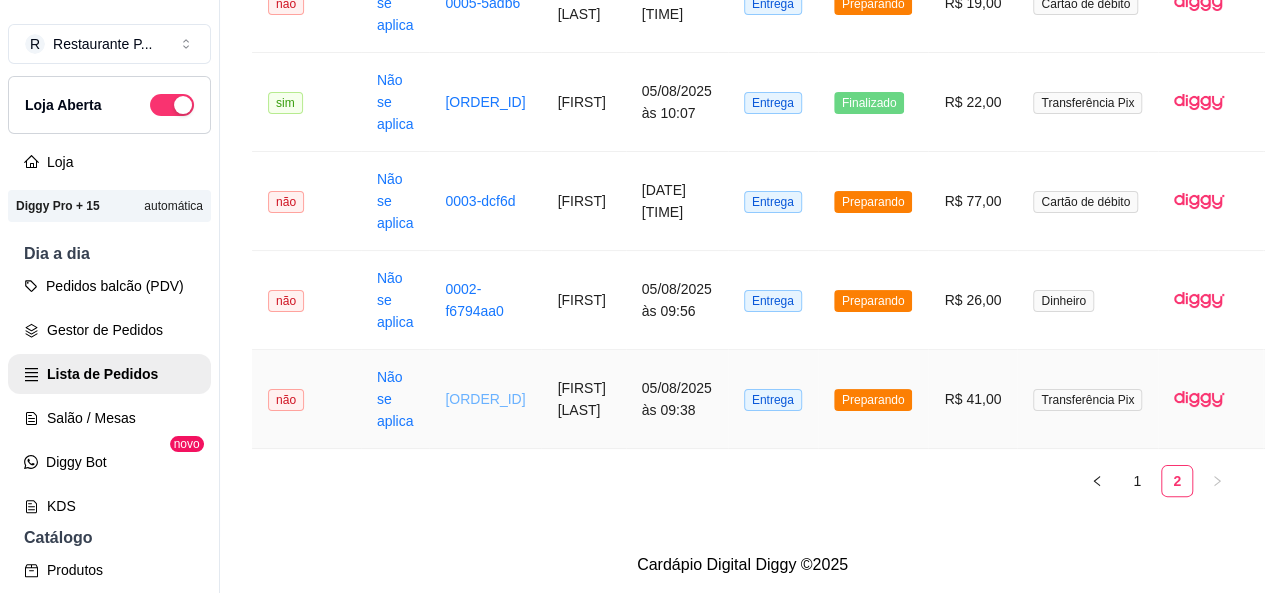click on "[ORDER_ID]" at bounding box center [485, 399] 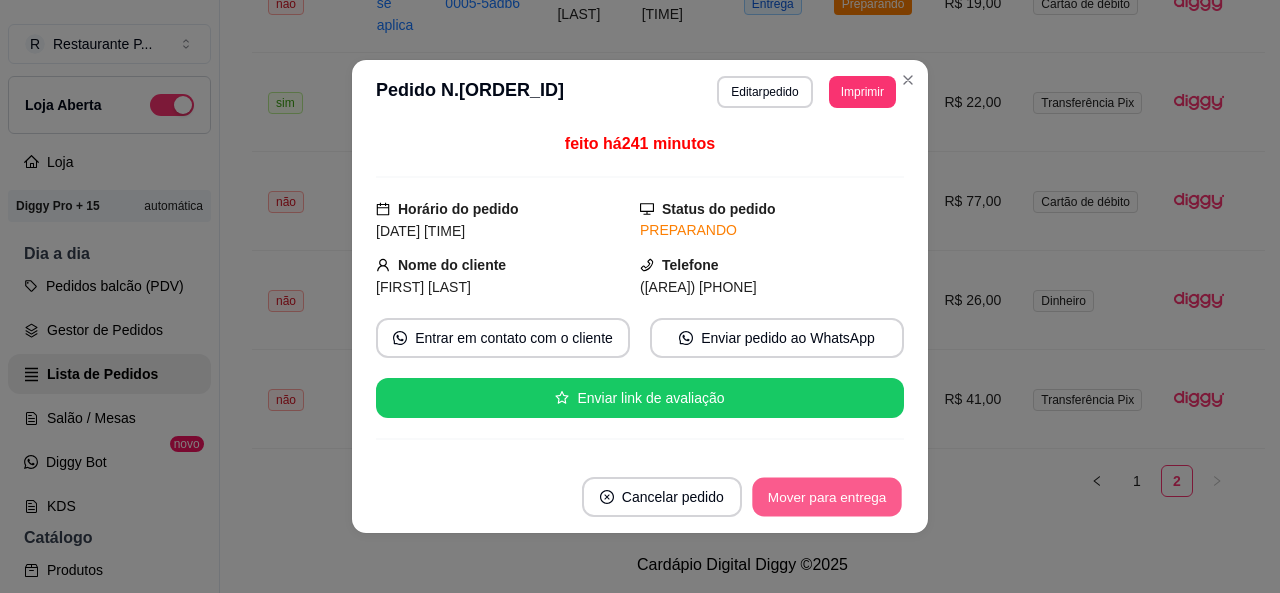 click on "Mover para entrega" at bounding box center (827, 497) 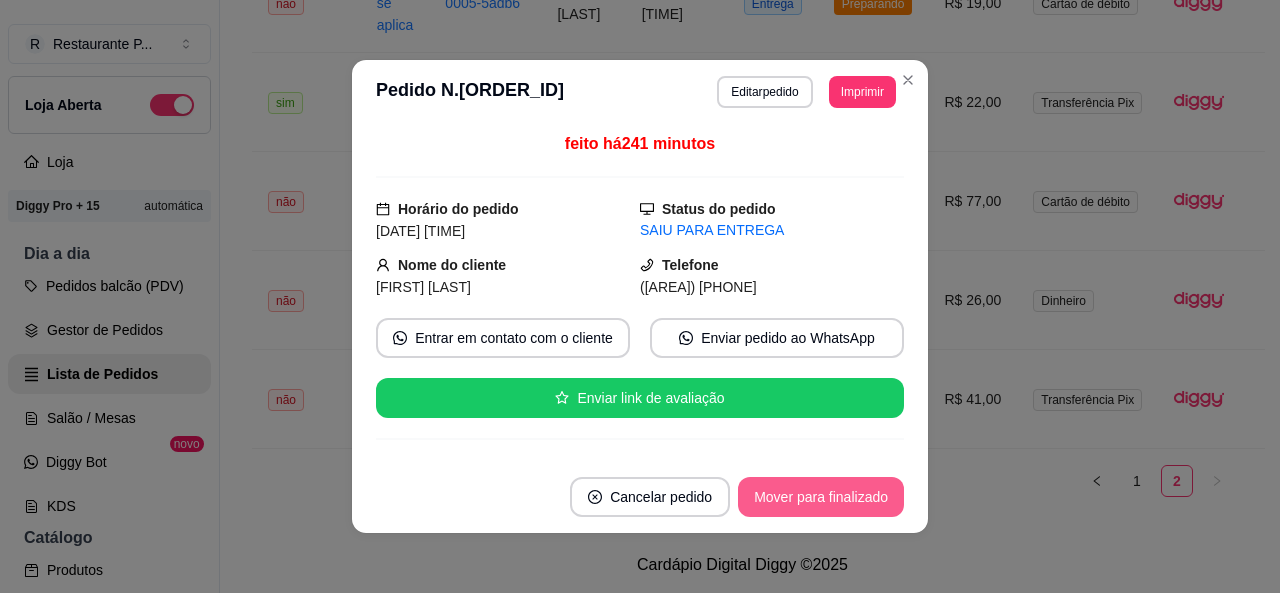 click on "Mover para finalizado" at bounding box center [821, 497] 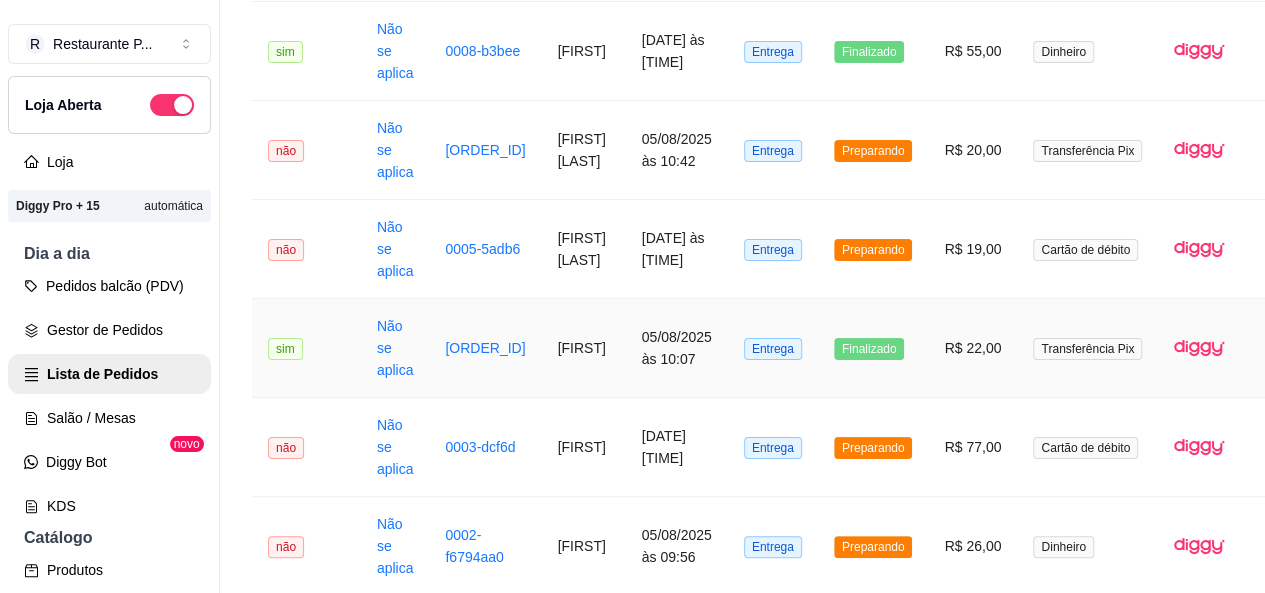 scroll, scrollTop: 940, scrollLeft: 0, axis: vertical 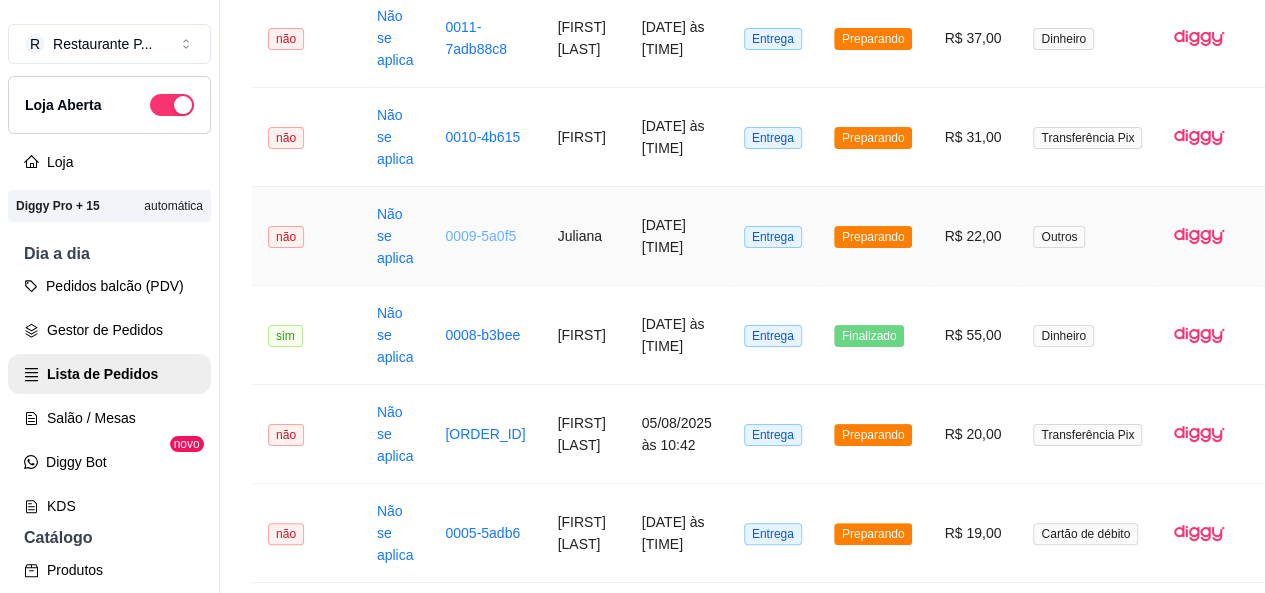 click on "0009-5a0f5" at bounding box center [480, 236] 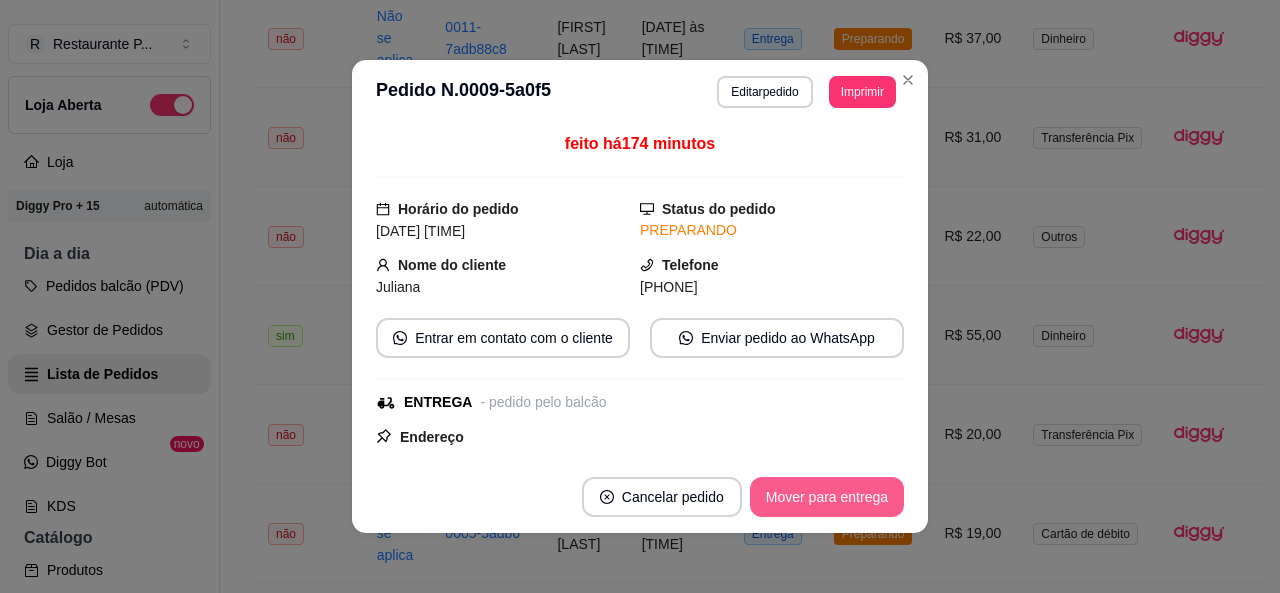 click on "Mover para entrega" at bounding box center (827, 497) 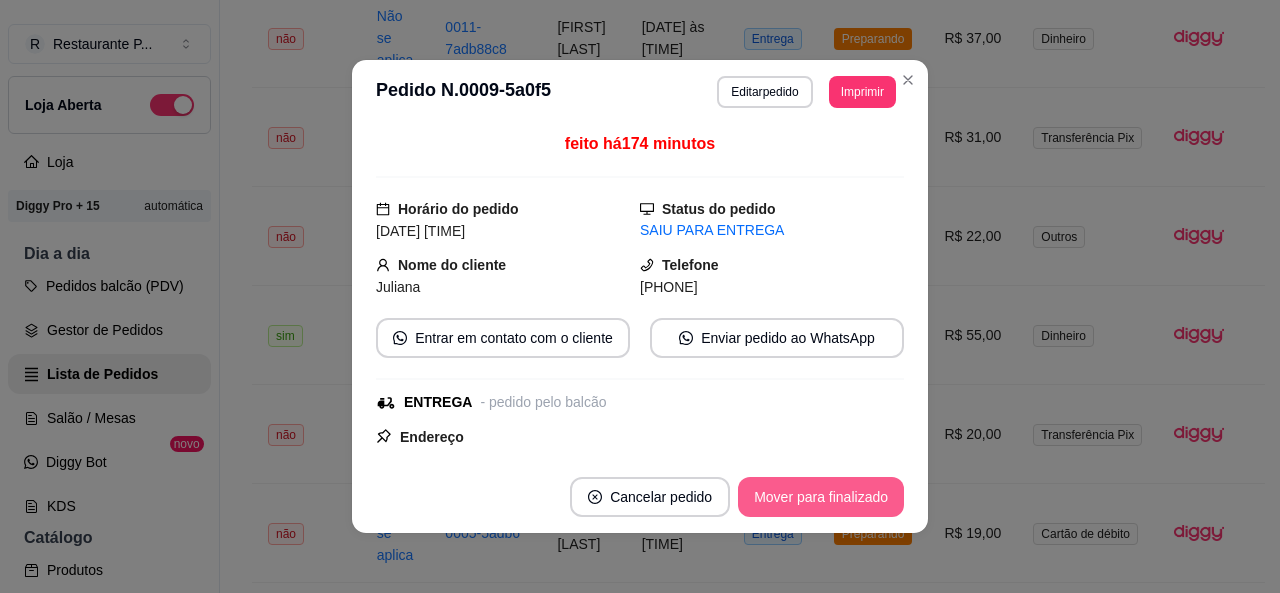 click on "Mover para finalizado" at bounding box center (821, 497) 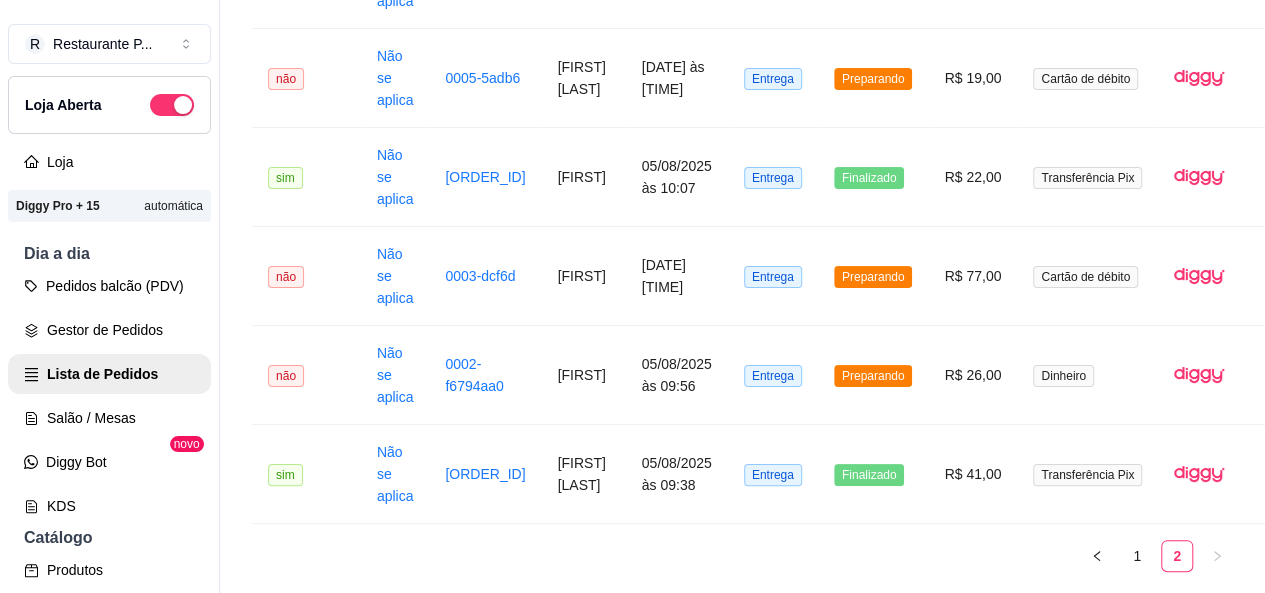 scroll, scrollTop: 1139, scrollLeft: 0, axis: vertical 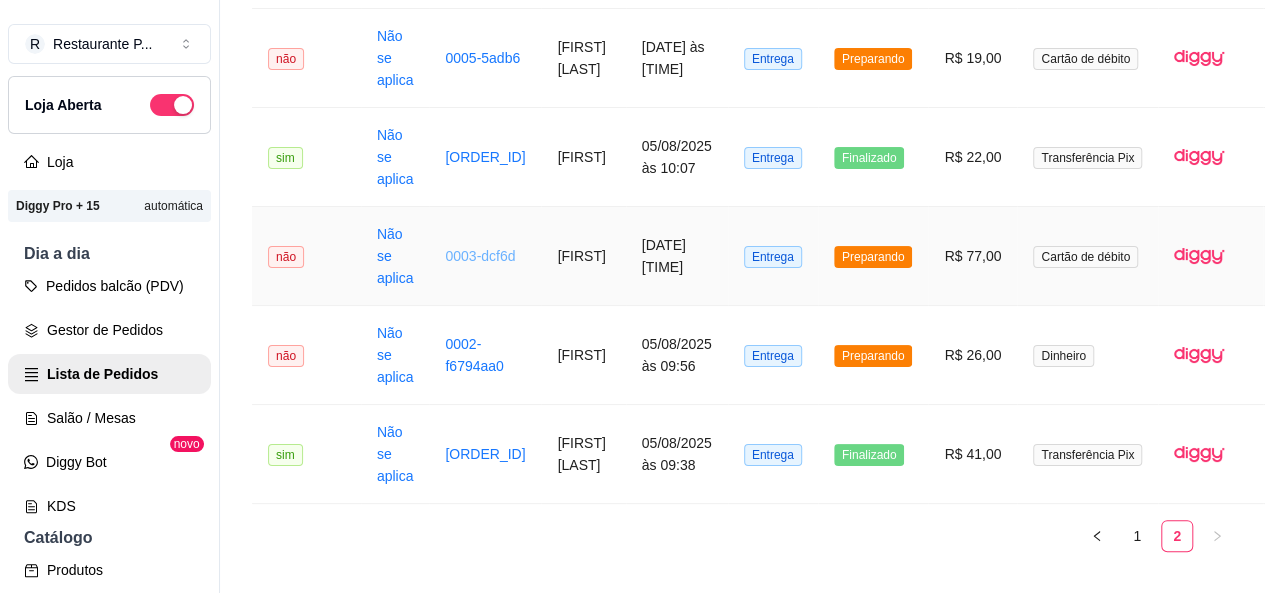 click on "0003-dcf6d" at bounding box center [480, 256] 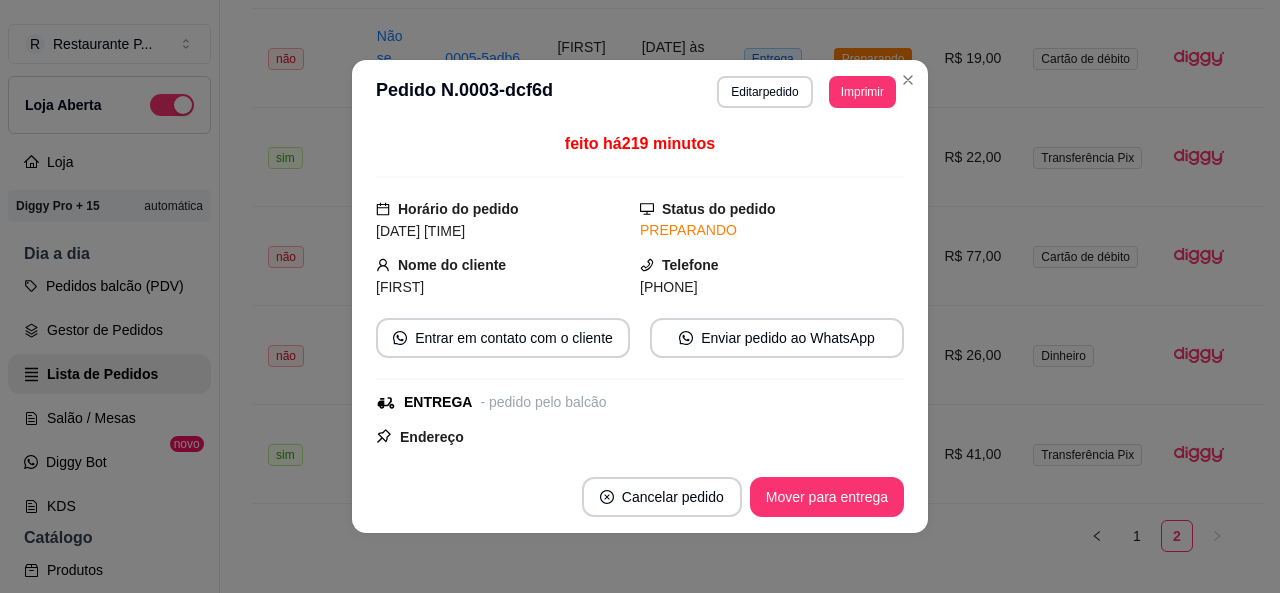 click on "Mover para entrega" at bounding box center (827, 497) 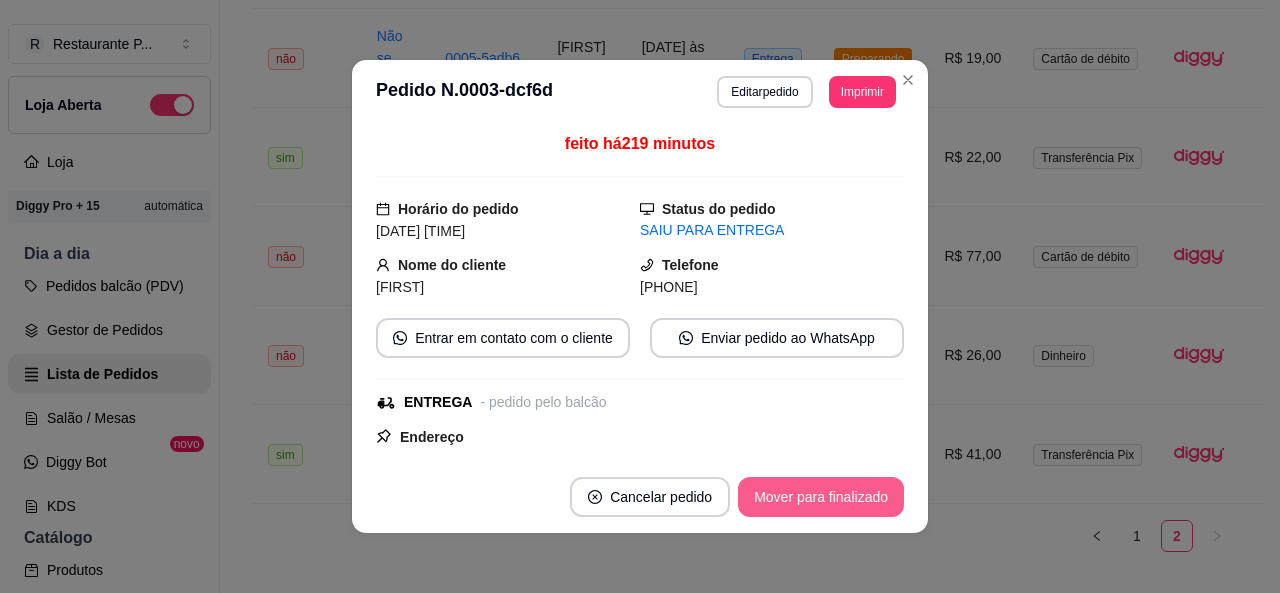 click on "Mover para finalizado" at bounding box center [821, 497] 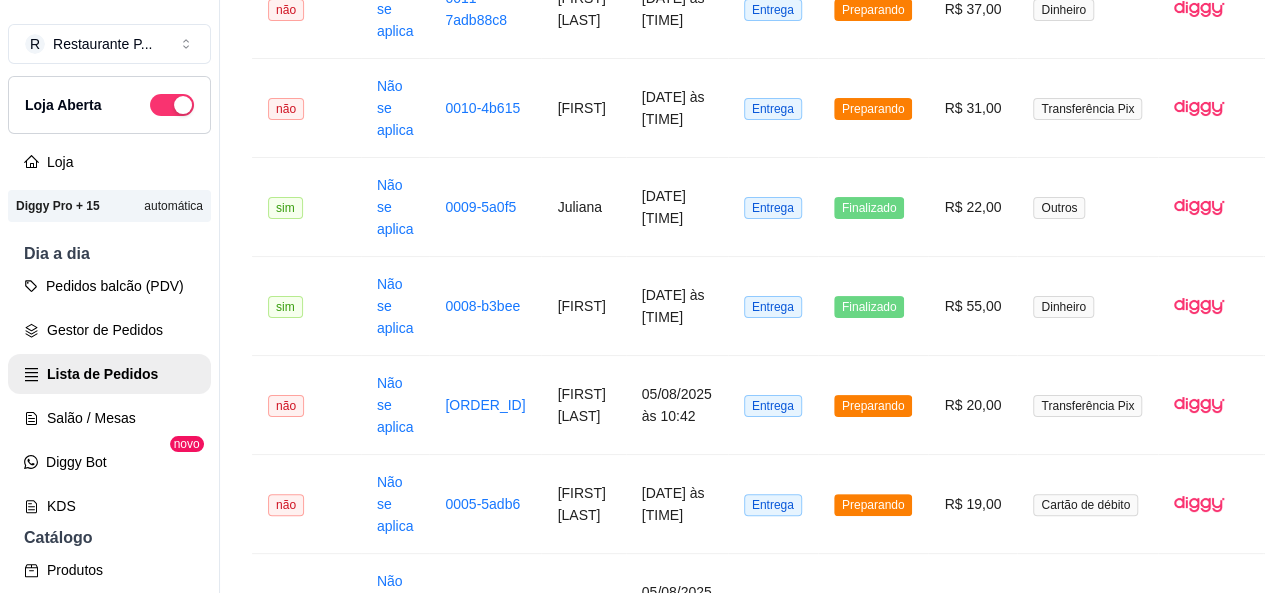 scroll, scrollTop: 658, scrollLeft: 0, axis: vertical 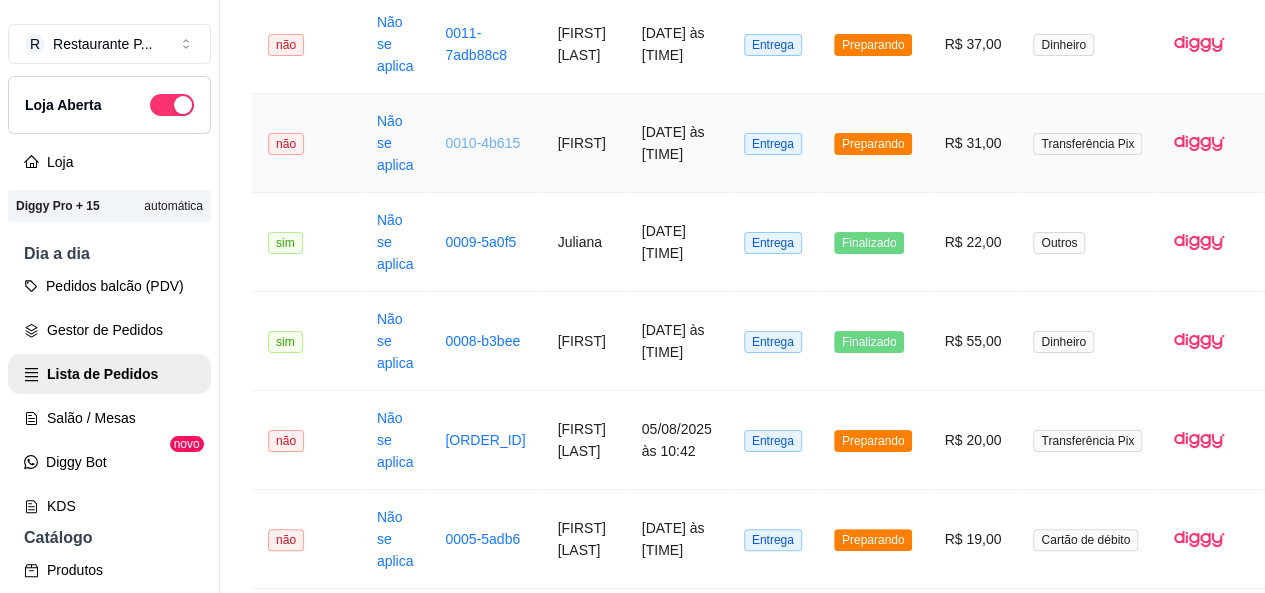 click on "0010-4b615" at bounding box center [482, 143] 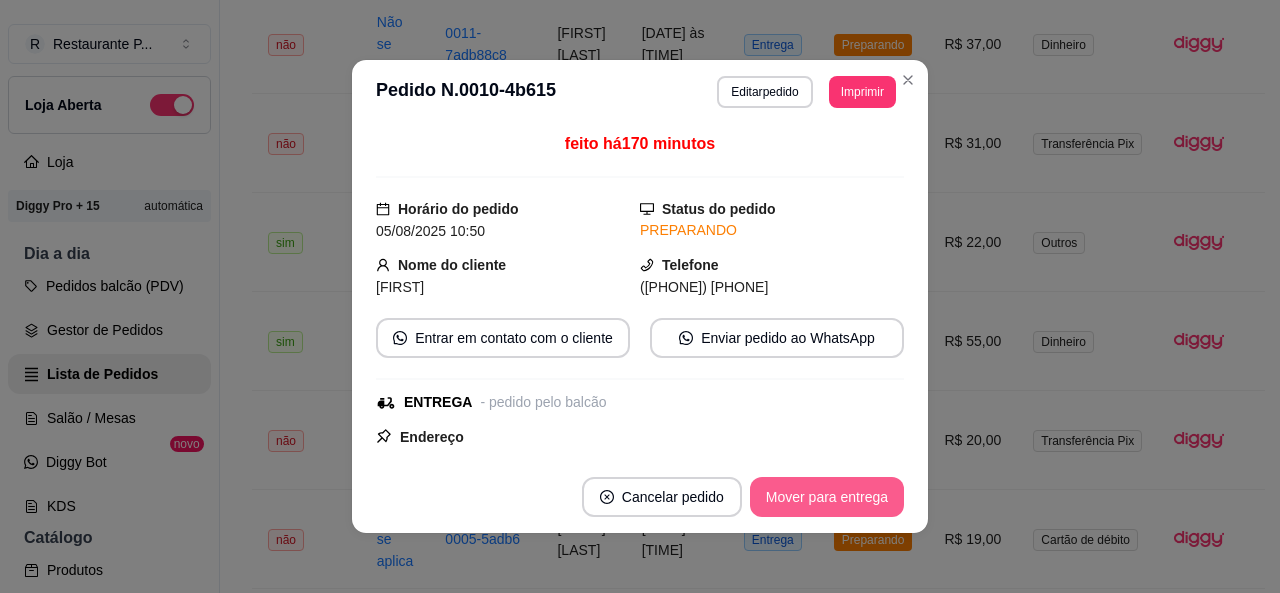 click on "Mover para entrega" at bounding box center (827, 497) 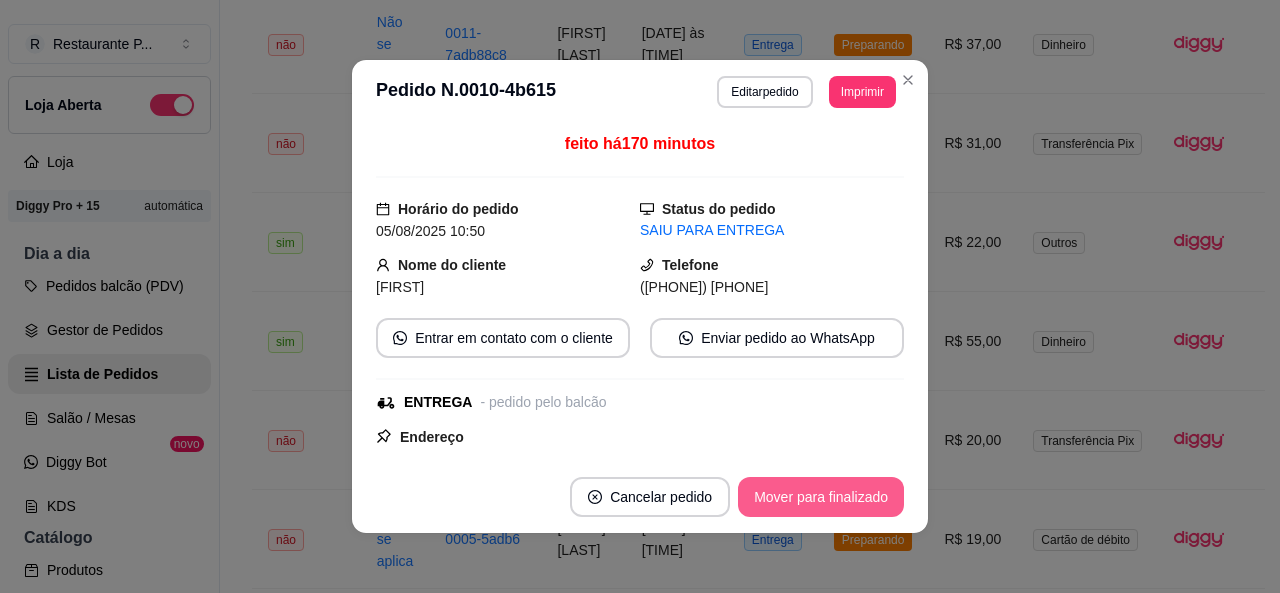 click on "Mover para finalizado" at bounding box center [821, 497] 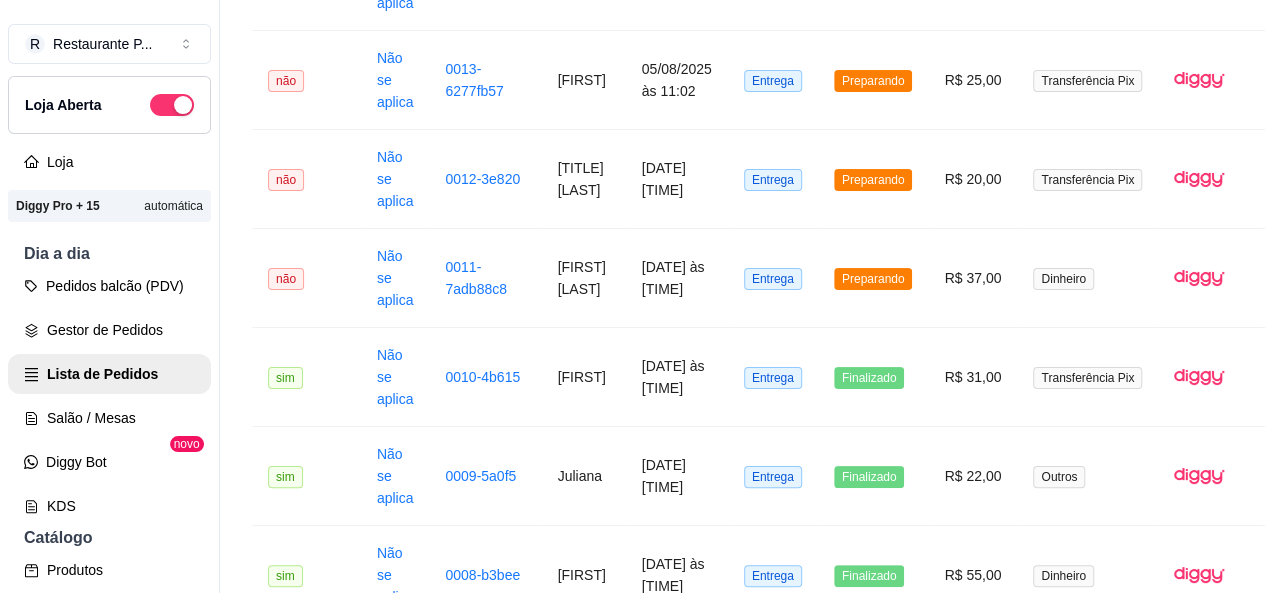 scroll, scrollTop: 418, scrollLeft: 0, axis: vertical 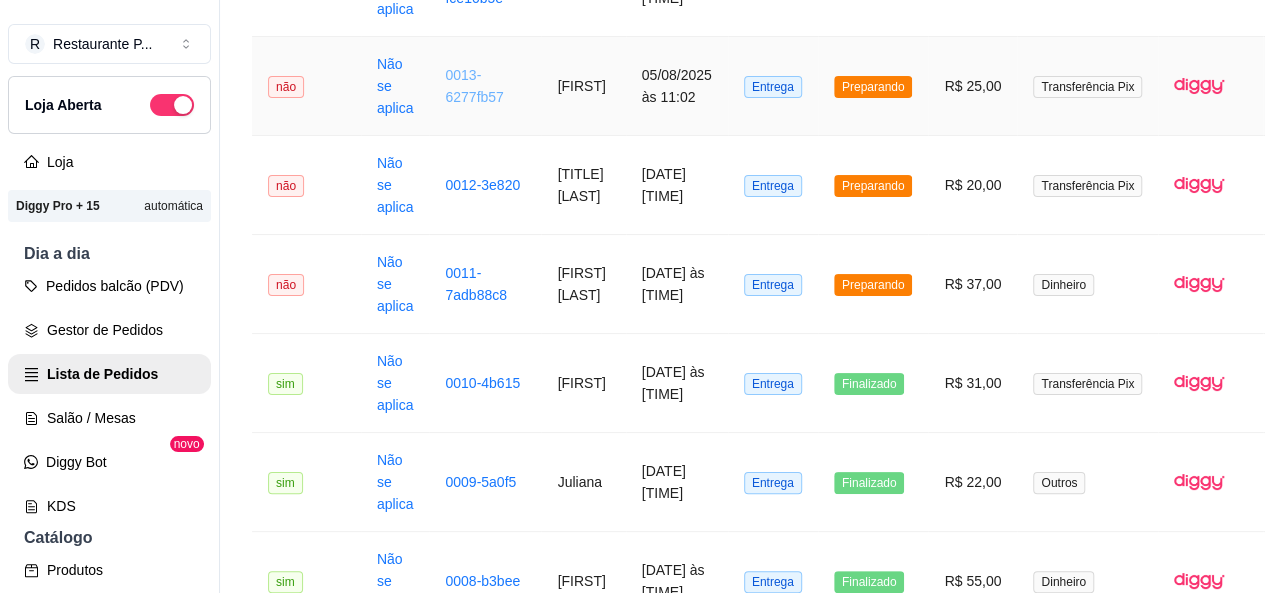 click on "0013-6277fb57" at bounding box center (474, 86) 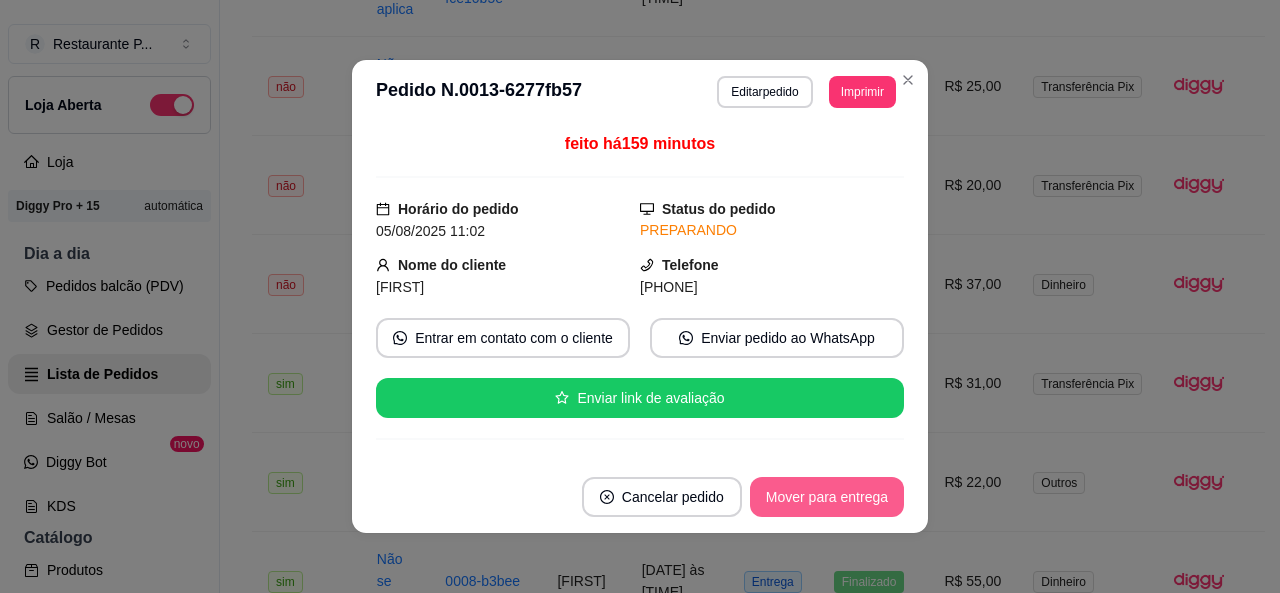 click on "Mover para entrega" at bounding box center (827, 497) 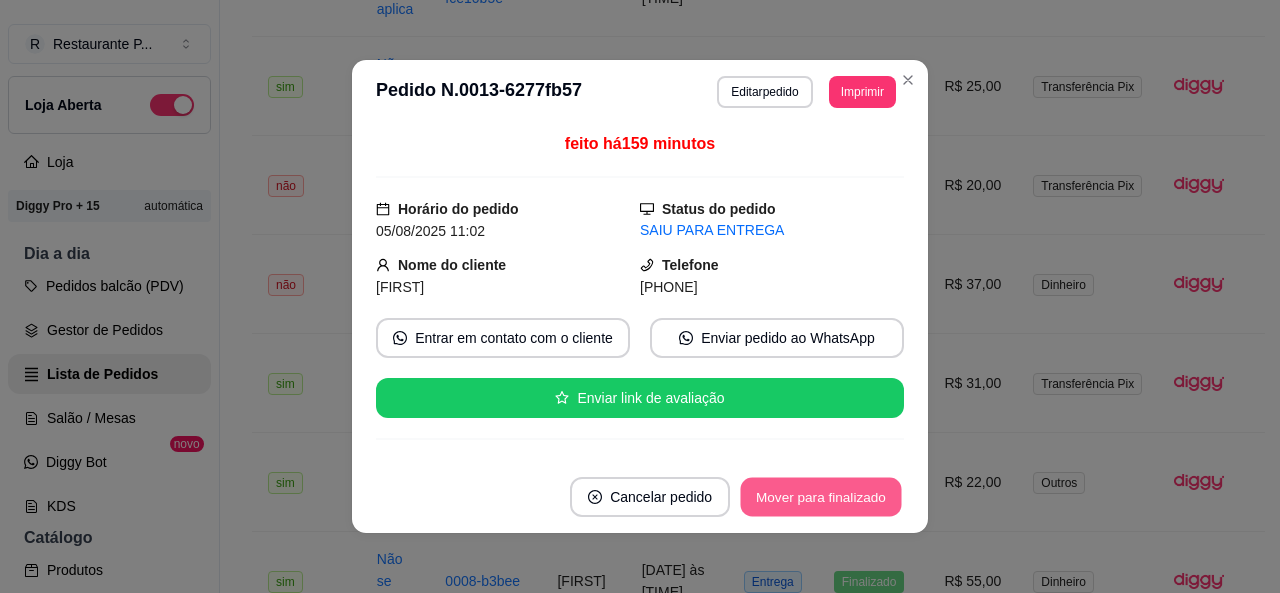 click on "Mover para finalizado" at bounding box center (821, 497) 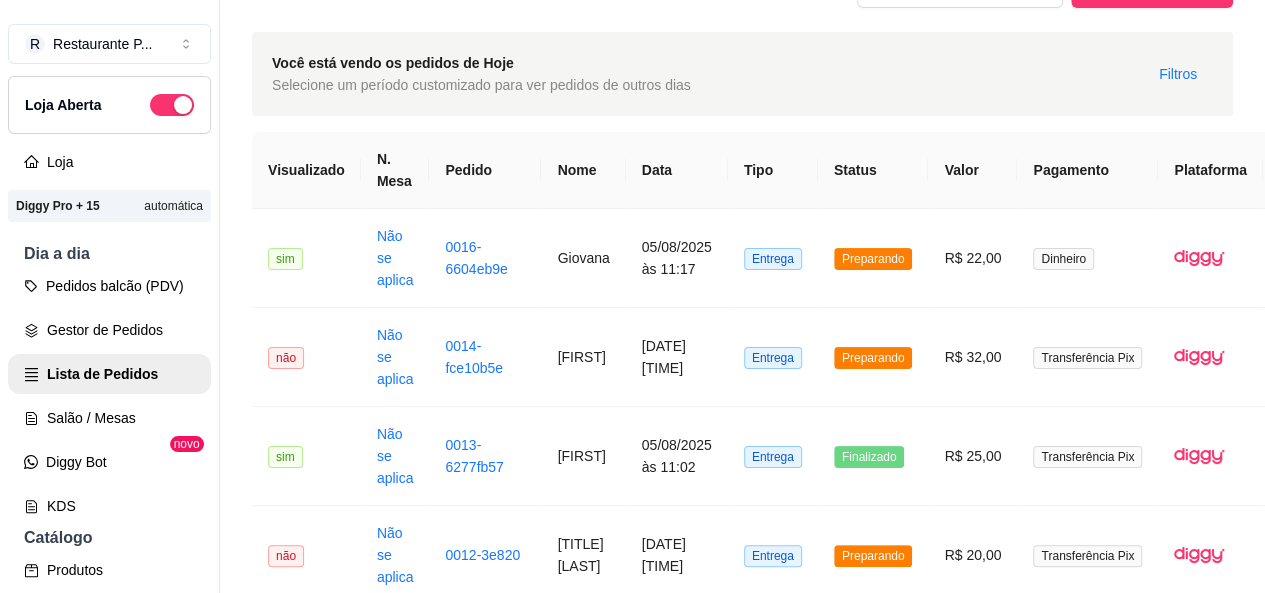 scroll, scrollTop: 0, scrollLeft: 0, axis: both 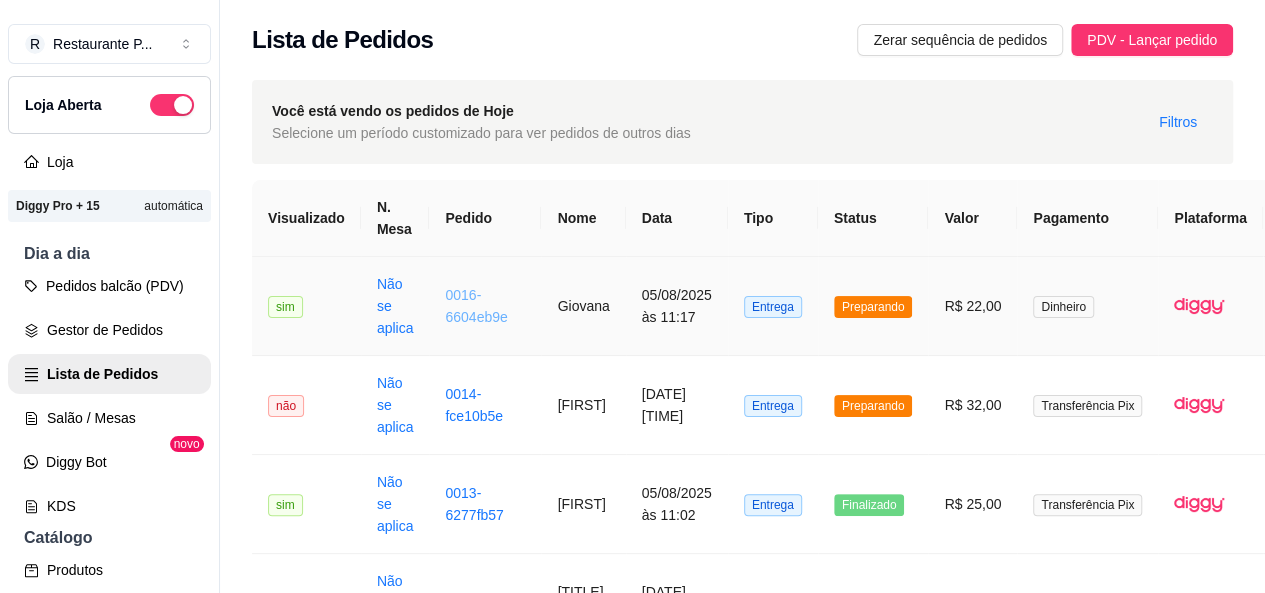 click on "0016-6604eb9e" at bounding box center (476, 306) 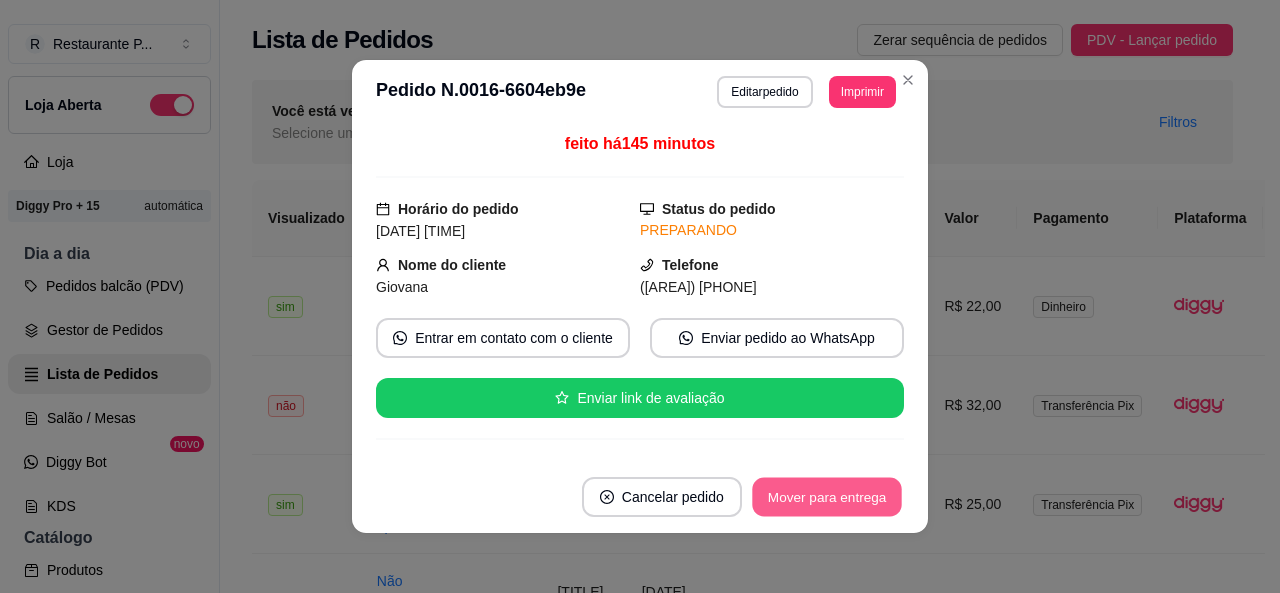 click on "Mover para entrega" at bounding box center (827, 497) 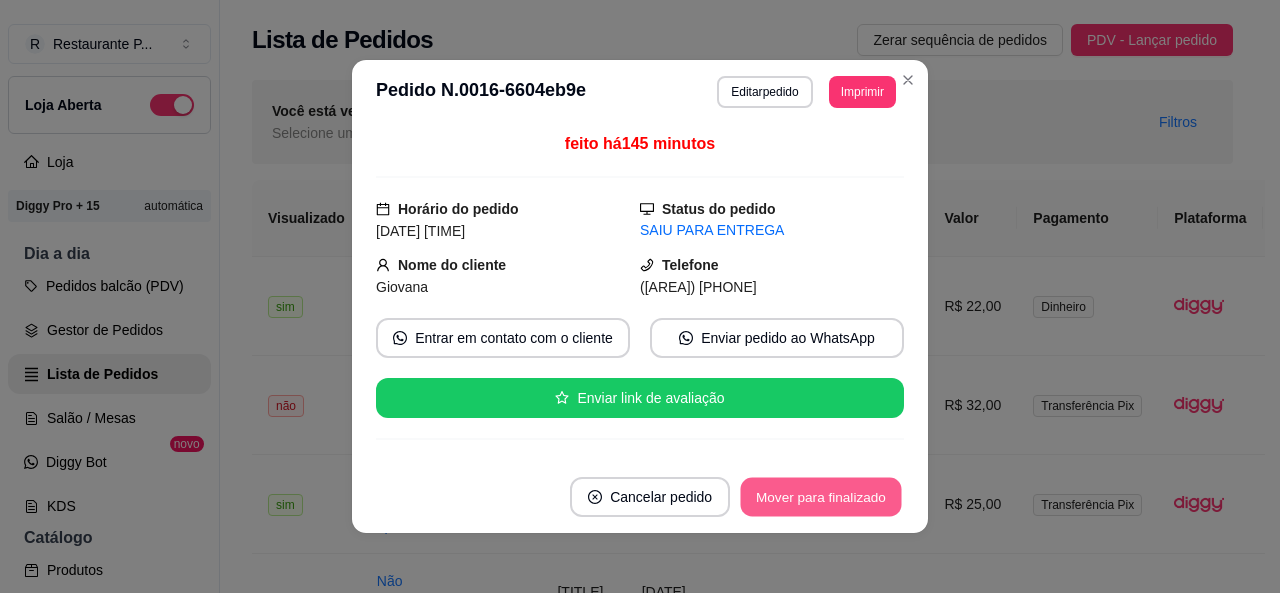 click on "Mover para finalizado" at bounding box center (821, 497) 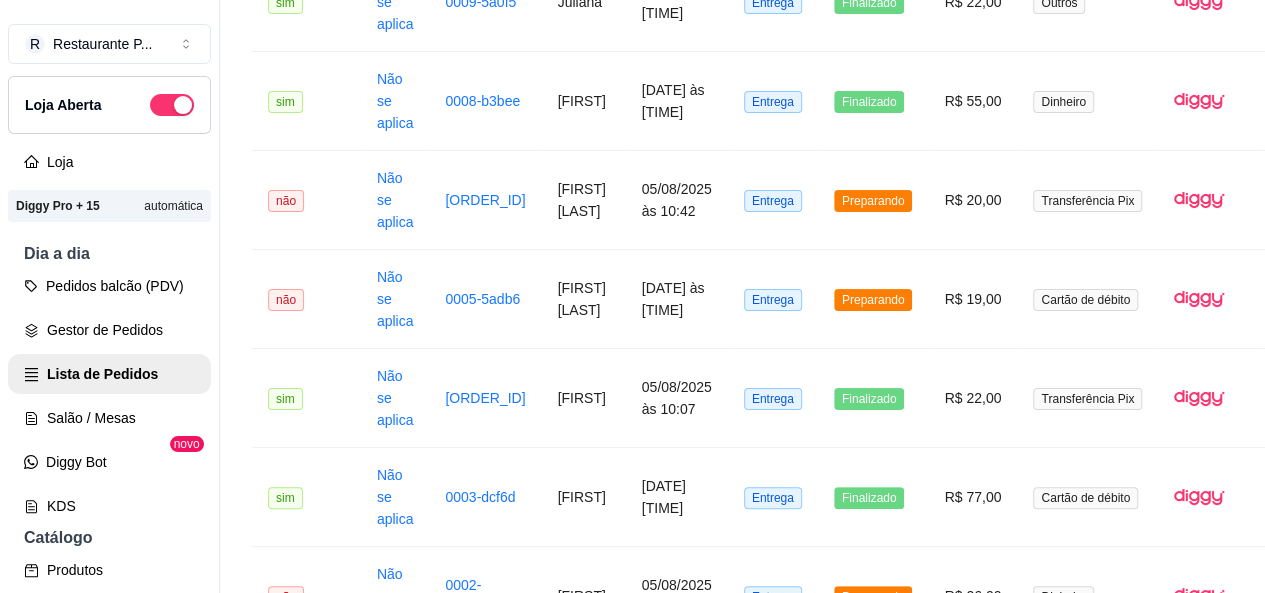 scroll, scrollTop: 1204, scrollLeft: 0, axis: vertical 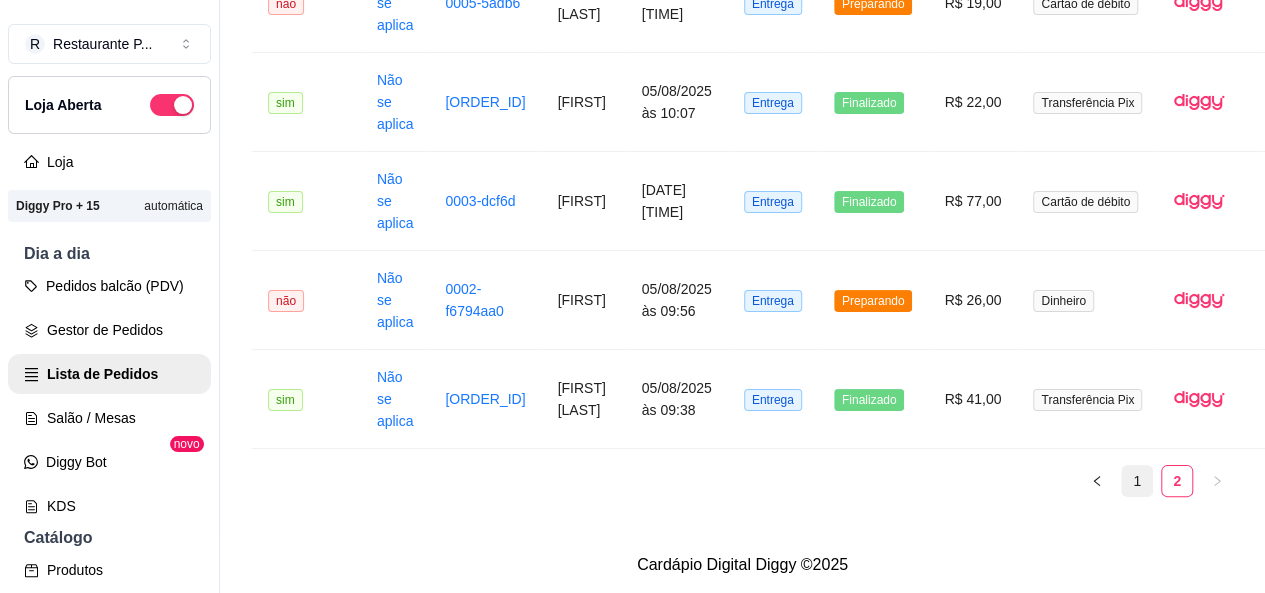 click on "1" at bounding box center (1137, 481) 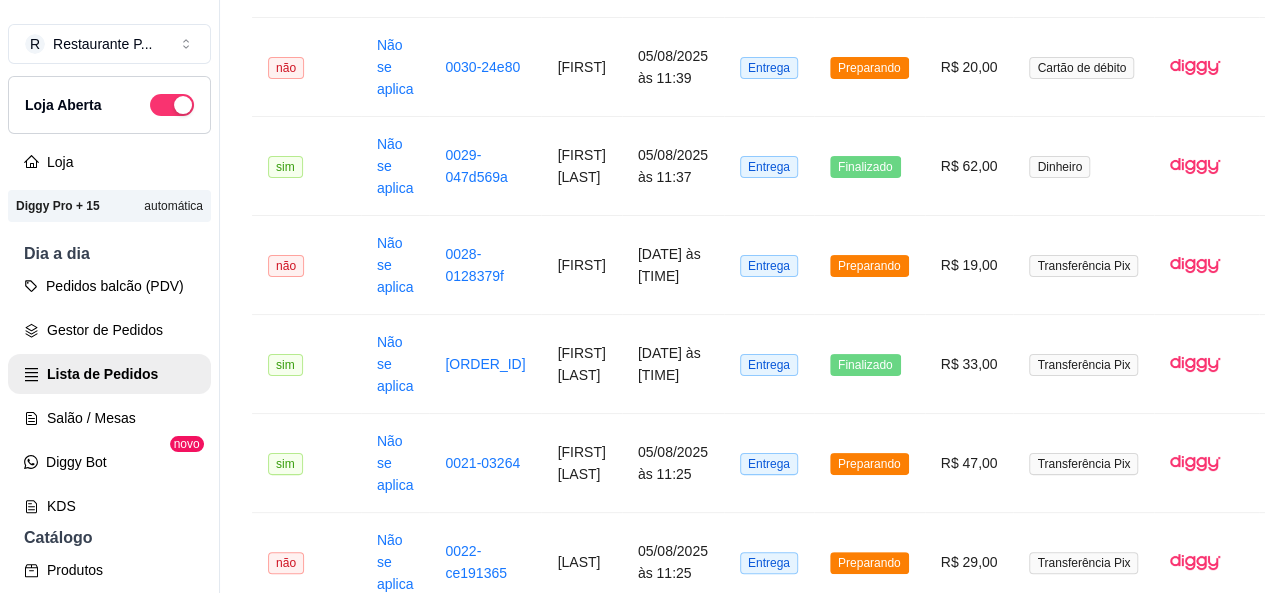 scroll, scrollTop: 2330, scrollLeft: 0, axis: vertical 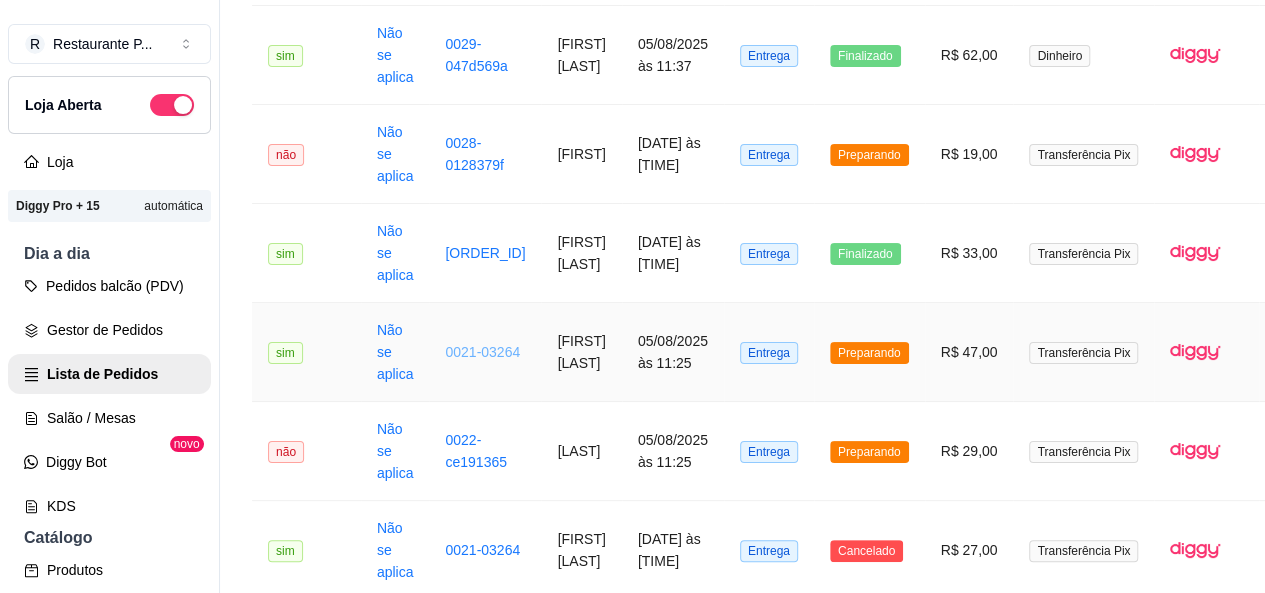 click on "0021-03264" at bounding box center (482, 352) 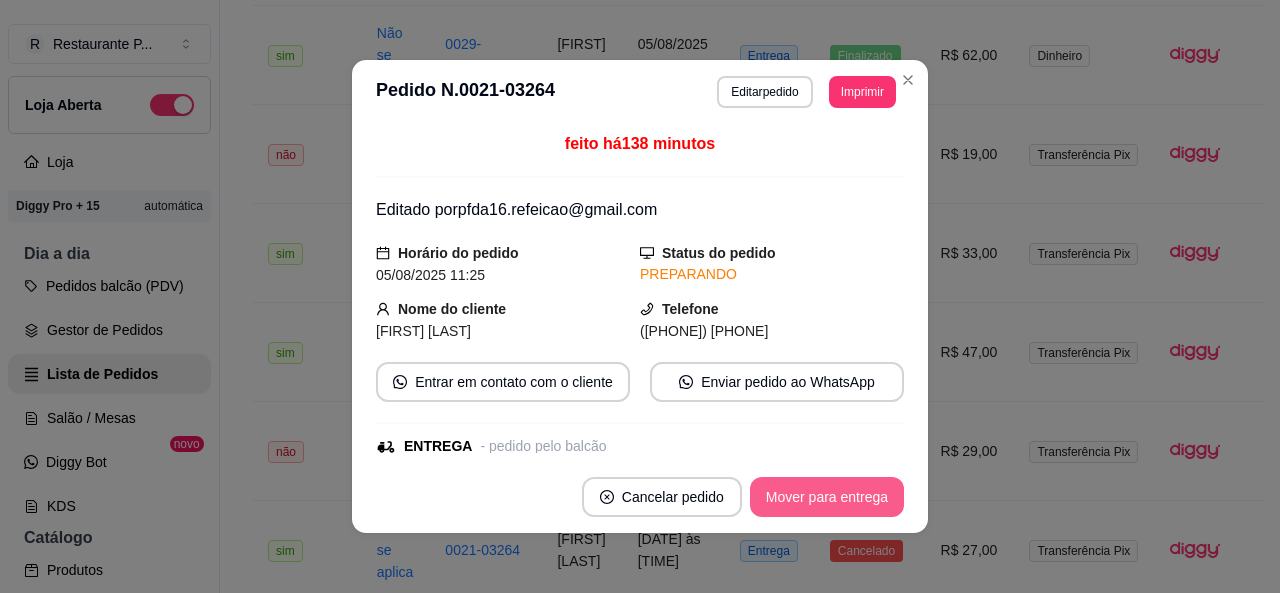 click on "Mover para entrega" at bounding box center (827, 497) 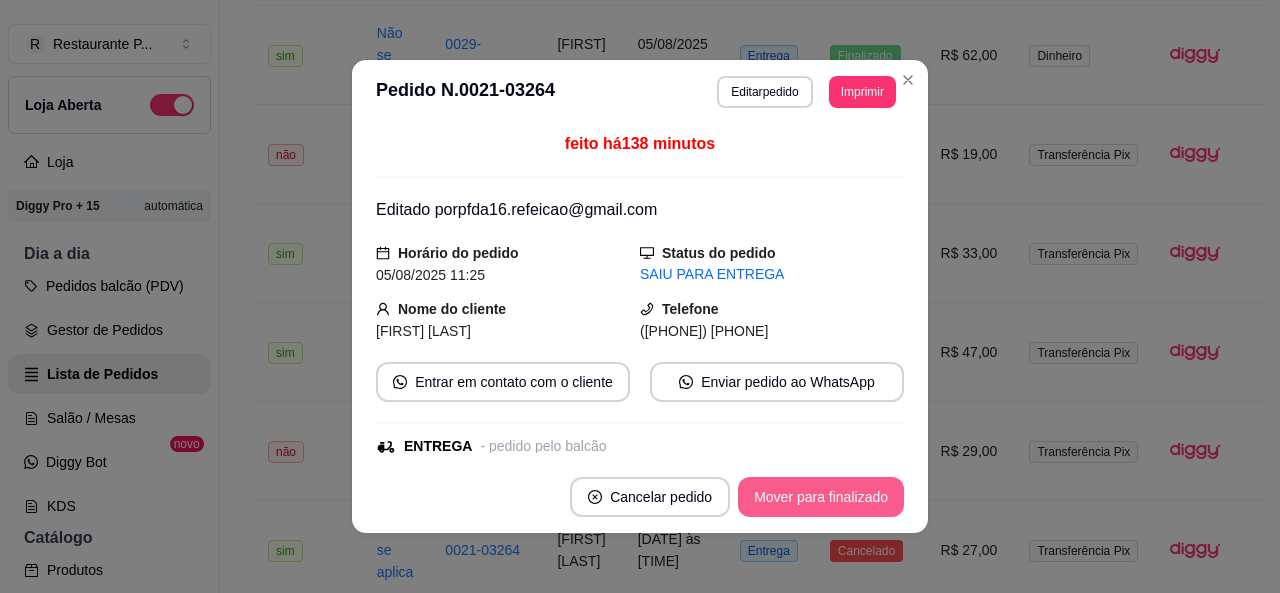 click on "Mover para finalizado" at bounding box center (821, 497) 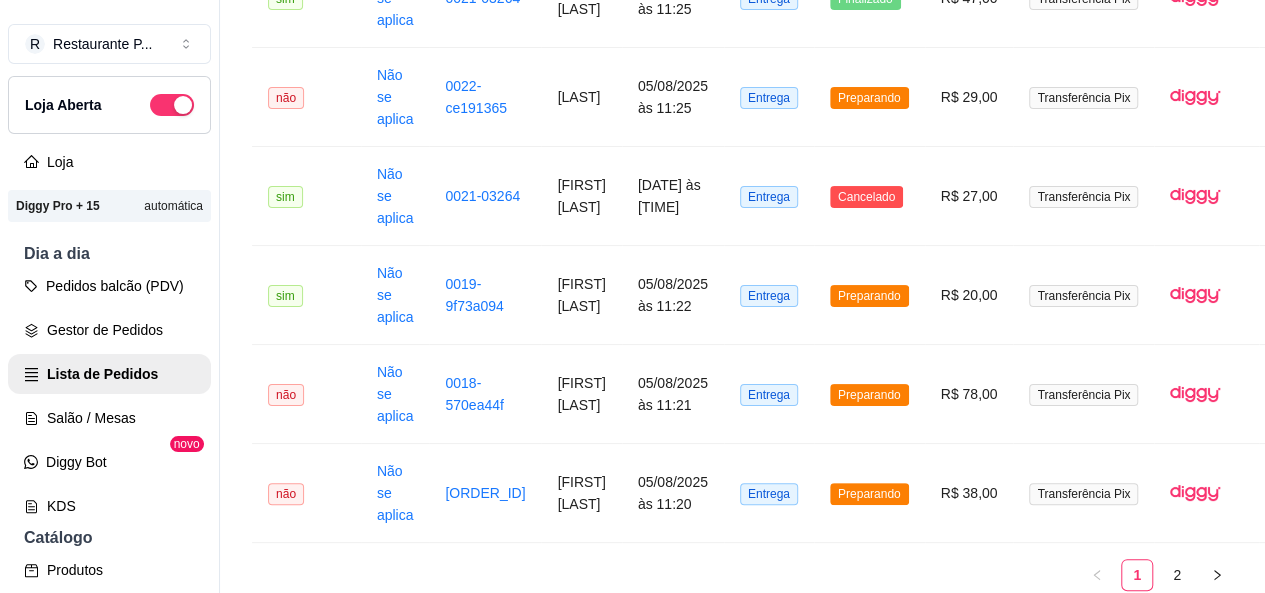 scroll, scrollTop: 2782, scrollLeft: 0, axis: vertical 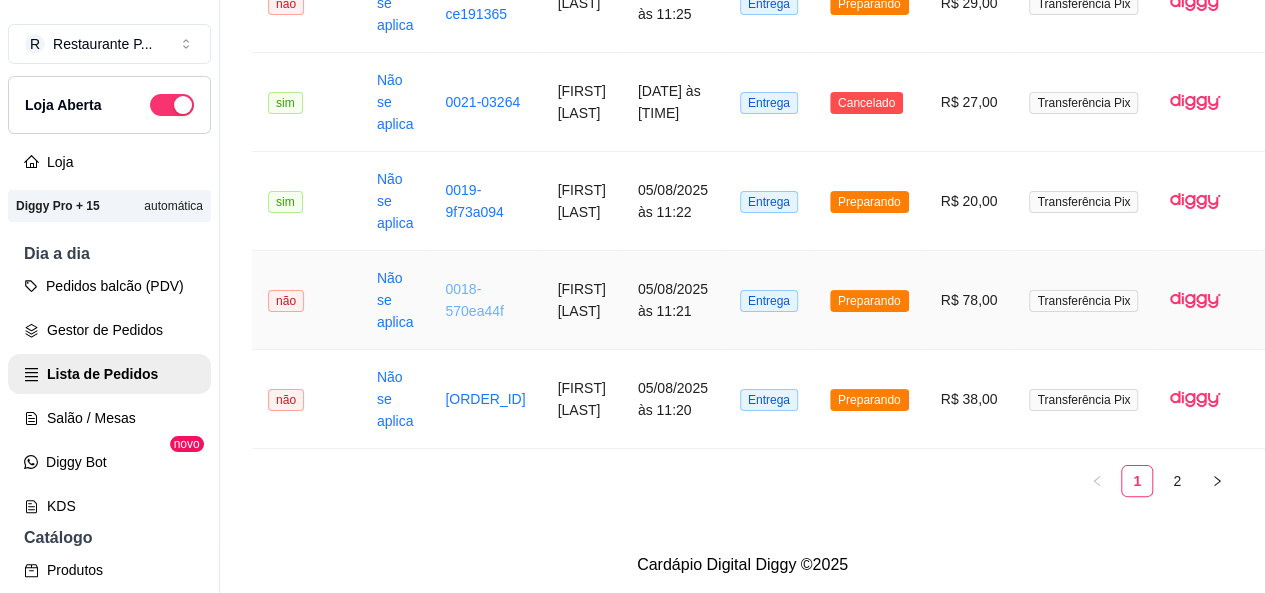 click on "0018-570ea44f" at bounding box center [474, 300] 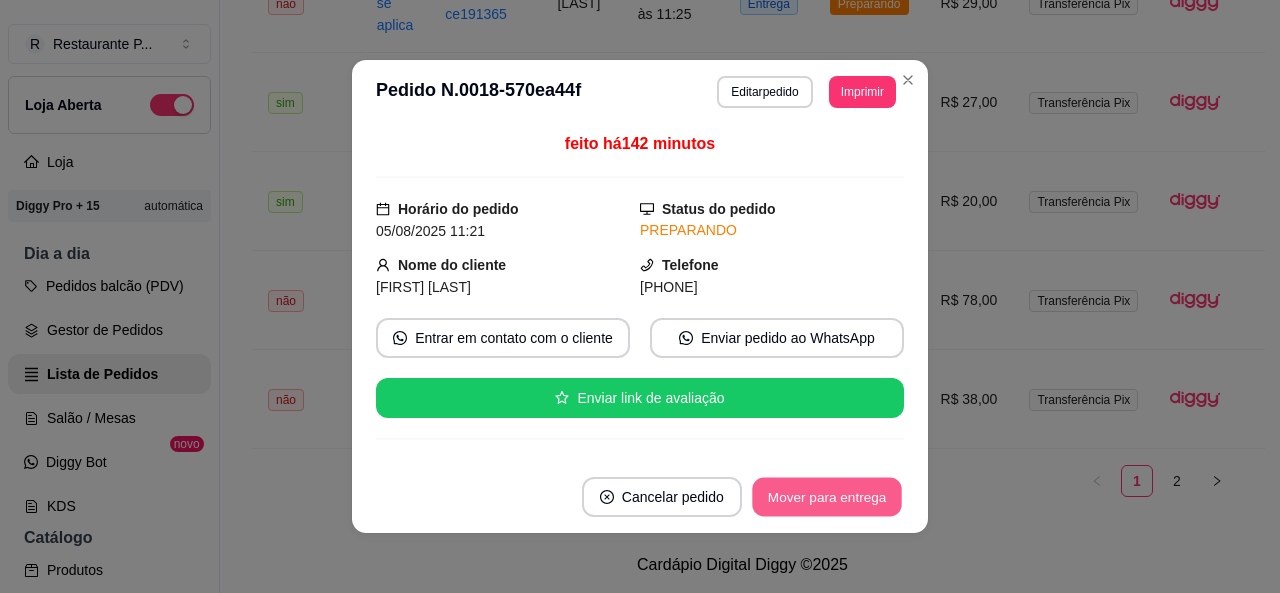click on "Mover para entrega" at bounding box center (827, 497) 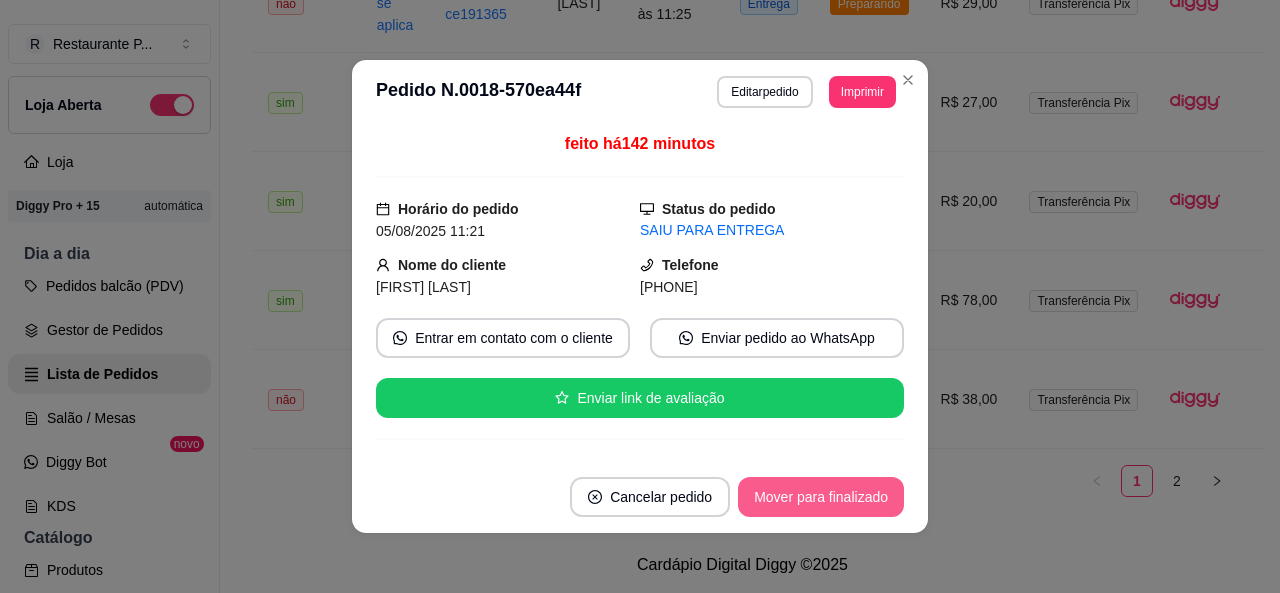 click on "Mover para finalizado" at bounding box center [821, 497] 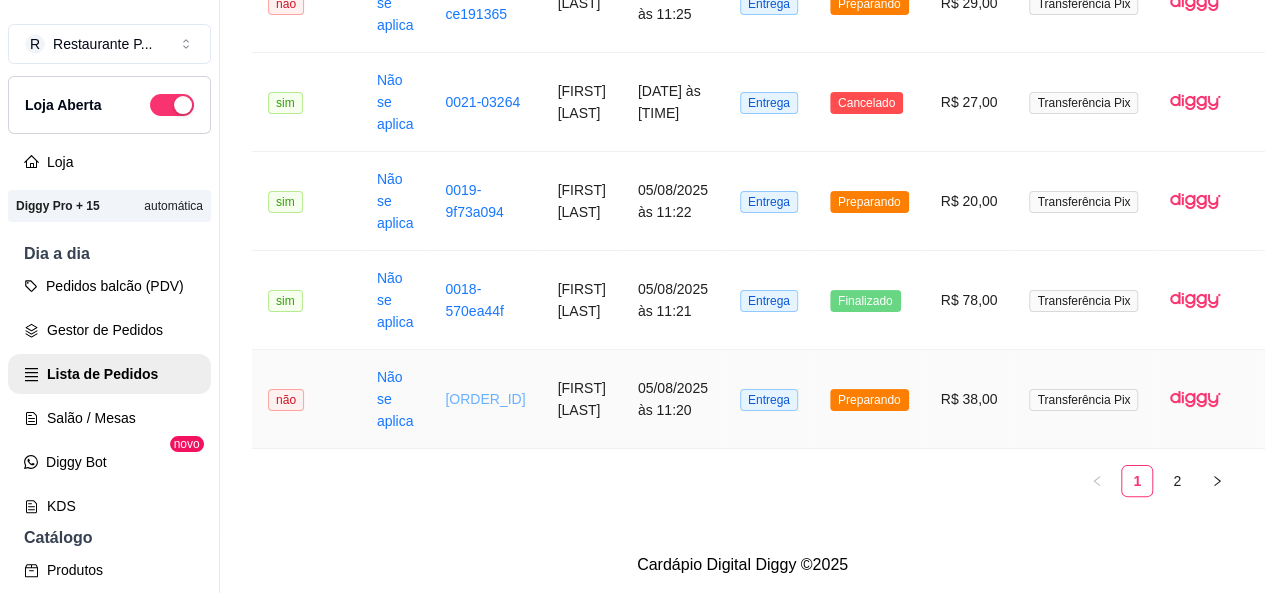 click on "[ORDER_ID]" at bounding box center (485, 399) 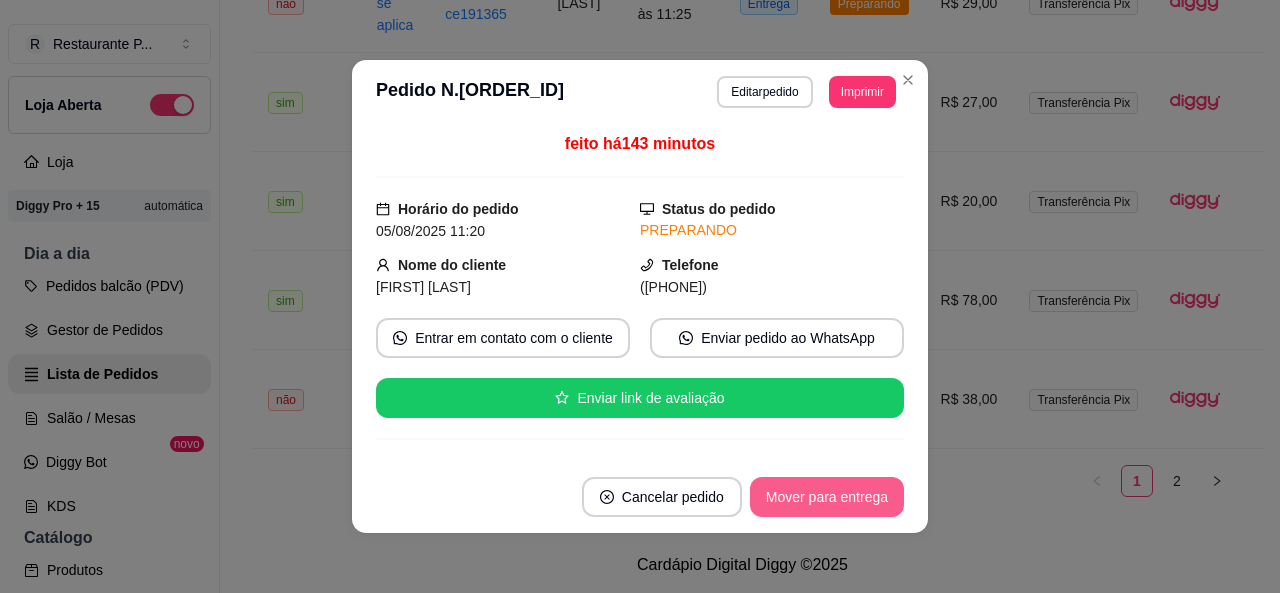 click on "Mover para entrega" at bounding box center (827, 497) 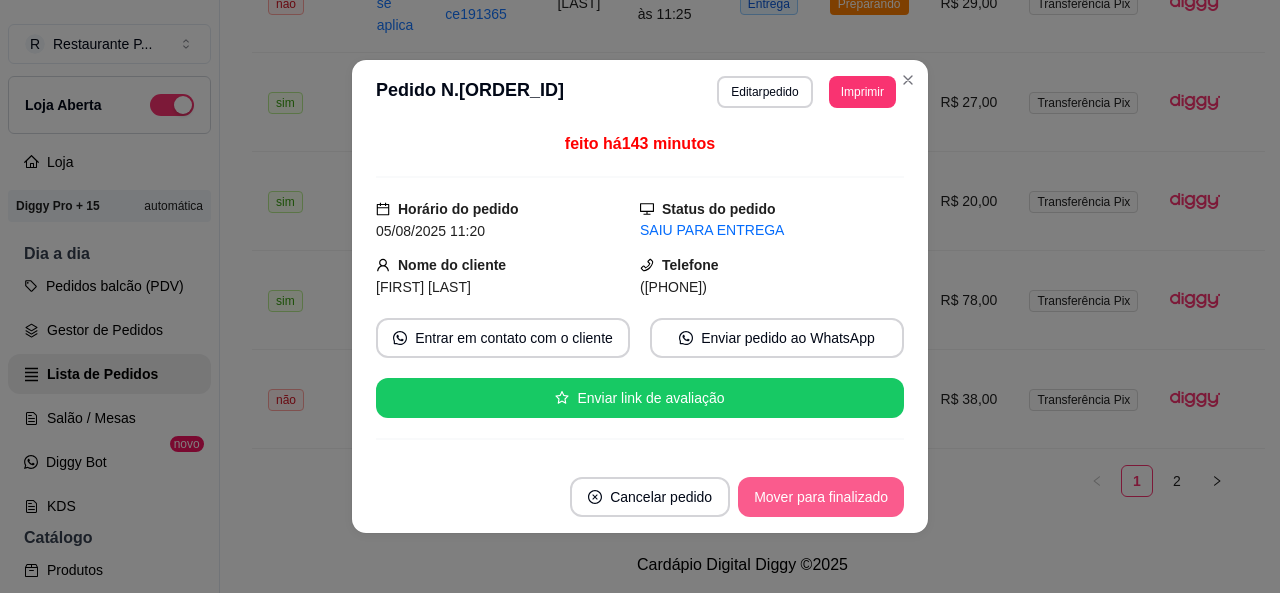 click on "Mover para finalizado" at bounding box center (821, 497) 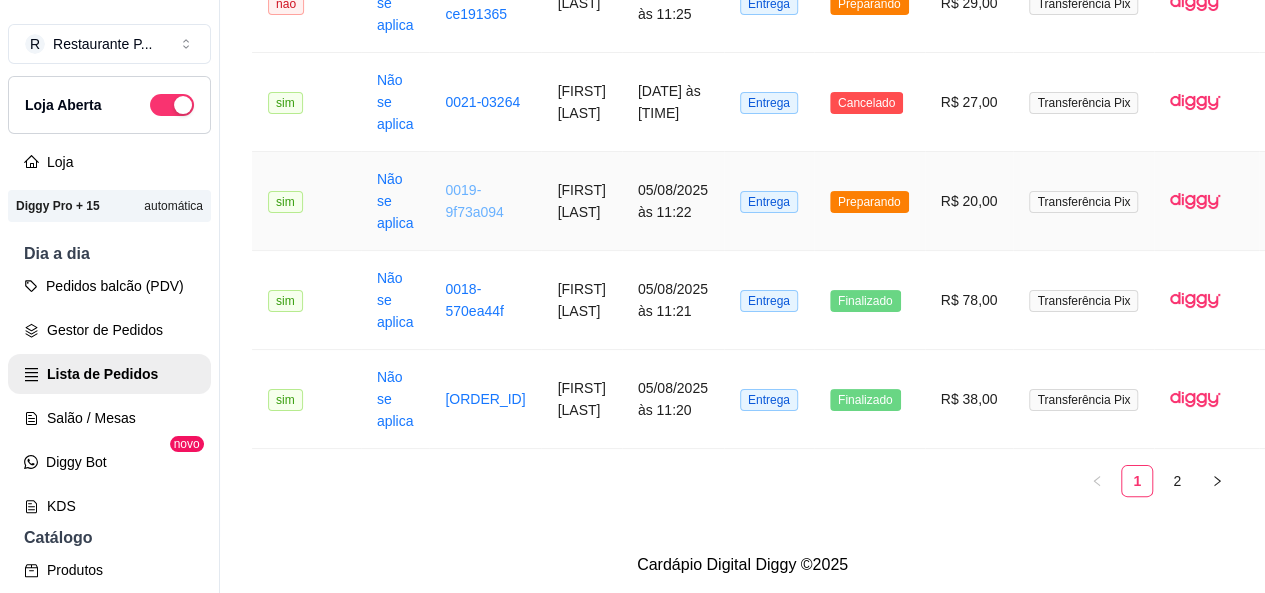 click on "0019-9f73a094" at bounding box center (474, 201) 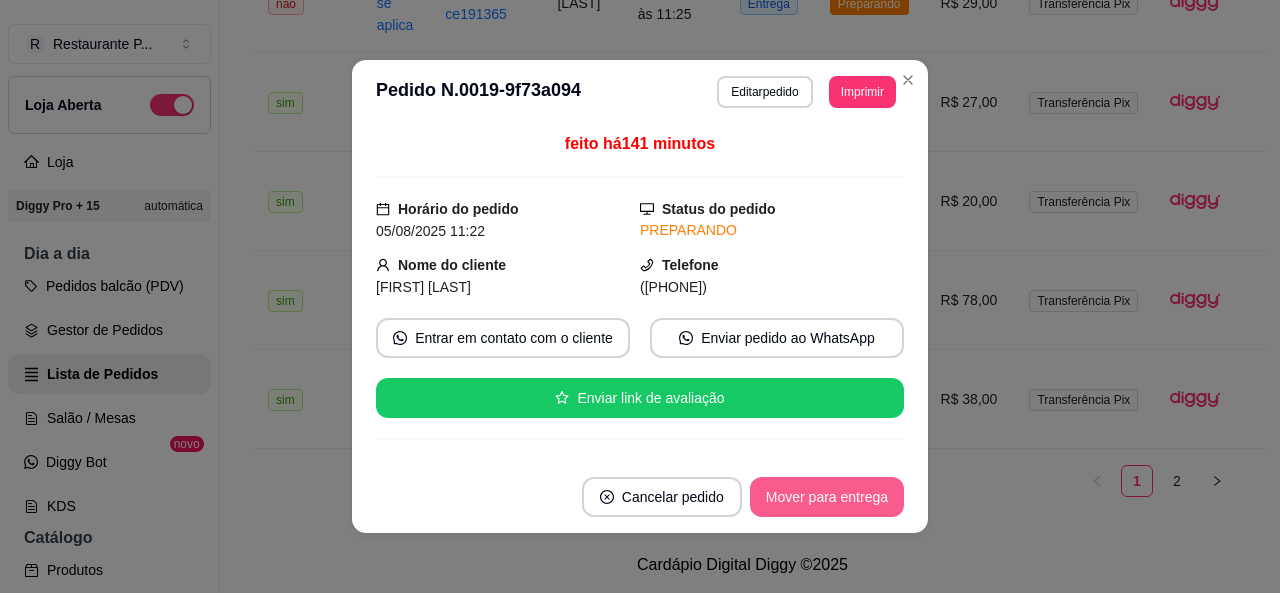 click on "Mover para entrega" at bounding box center [827, 497] 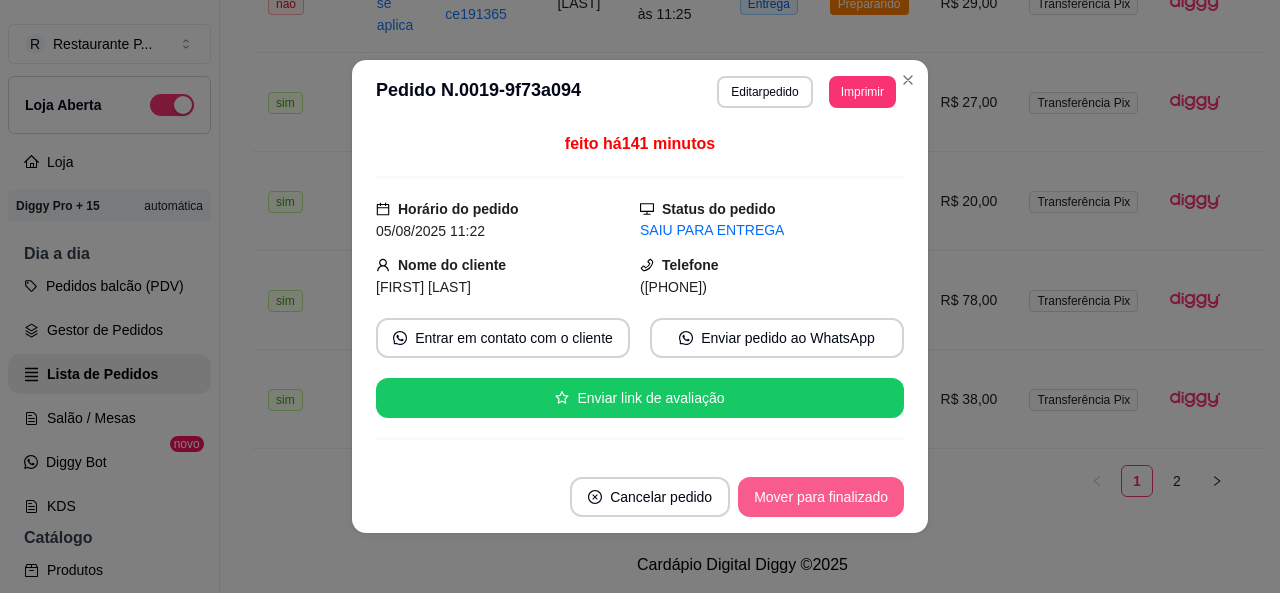 click on "Mover para finalizado" at bounding box center [821, 497] 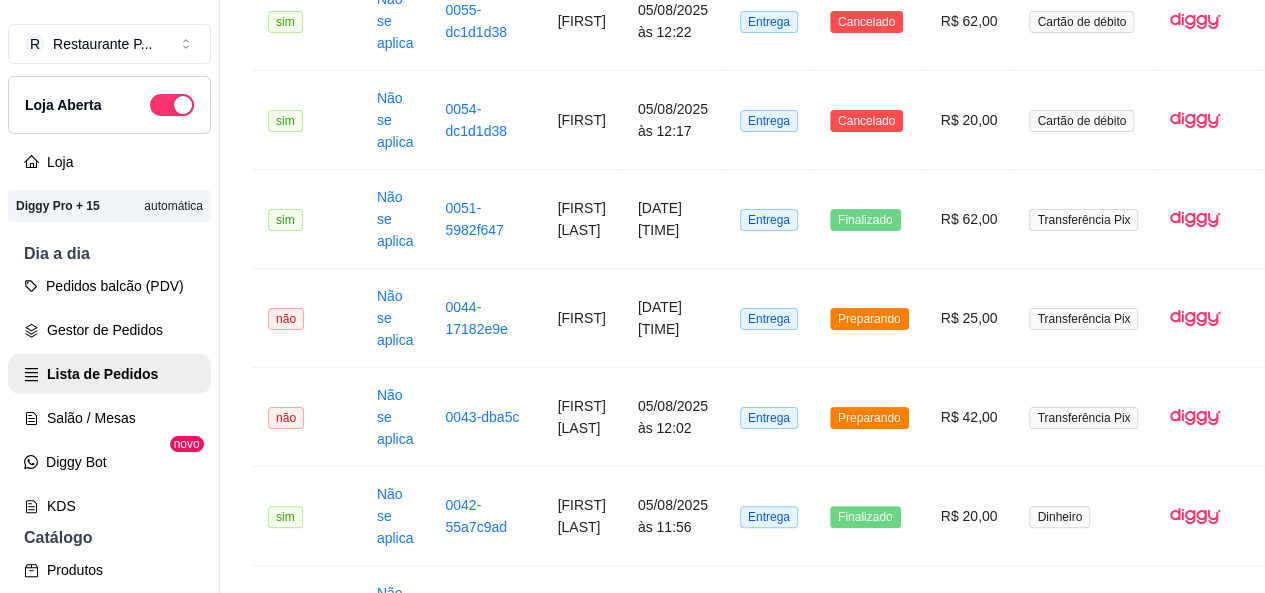 scroll, scrollTop: 1250, scrollLeft: 0, axis: vertical 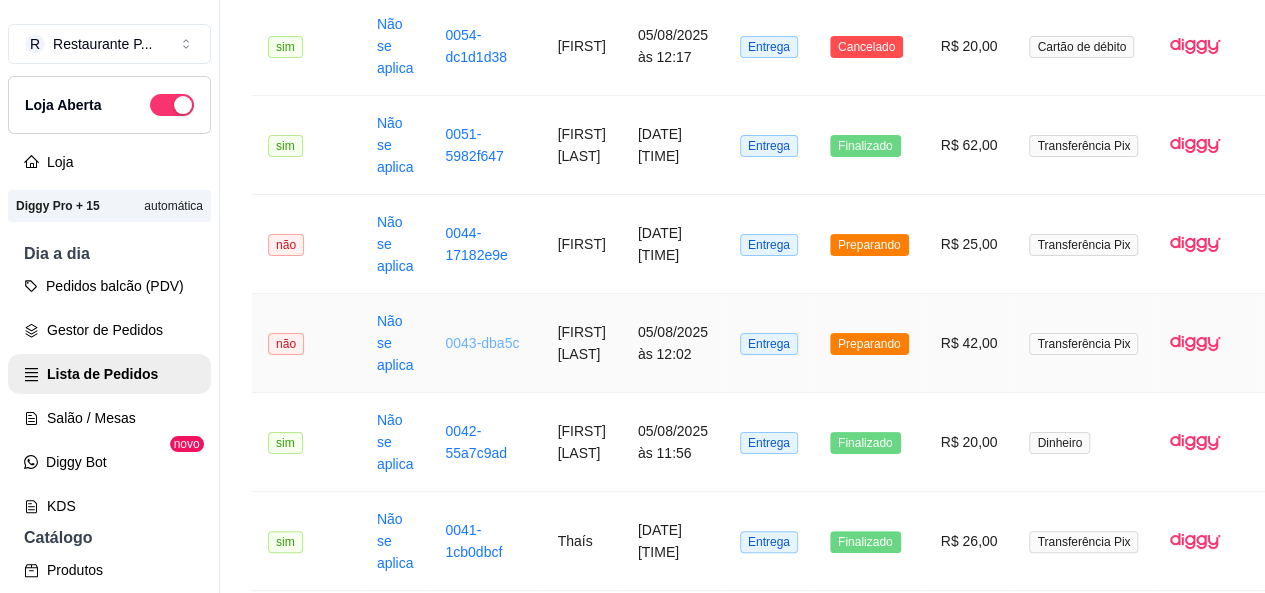 click on "0043-dba5c" at bounding box center [482, 343] 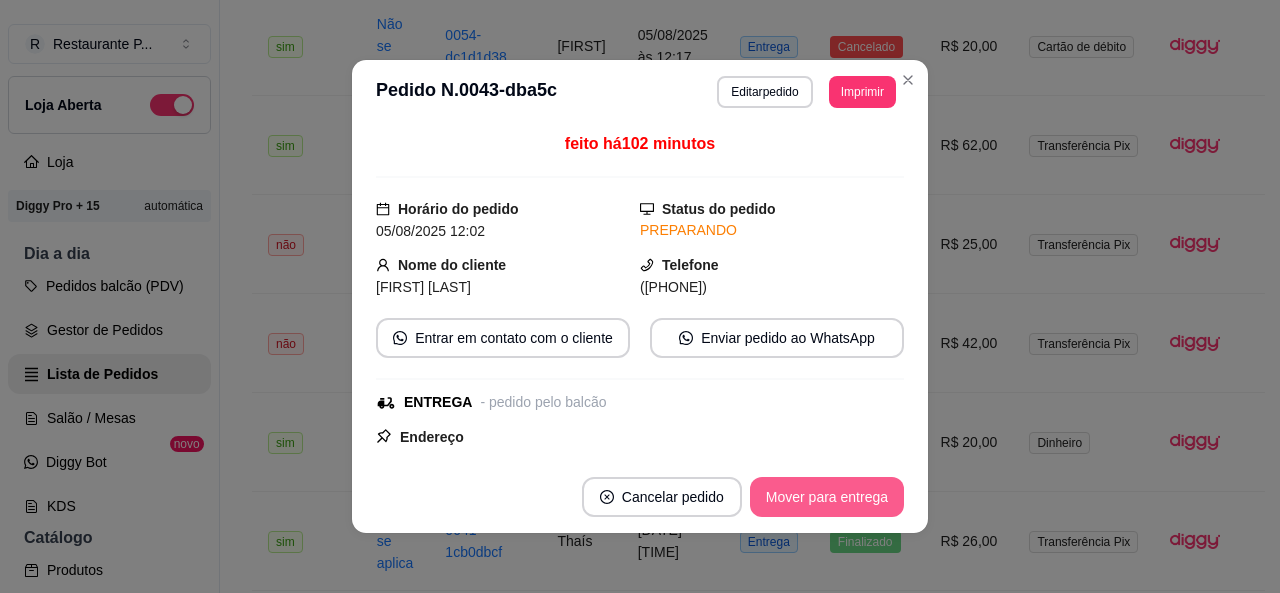 click on "Mover para entrega" at bounding box center [827, 497] 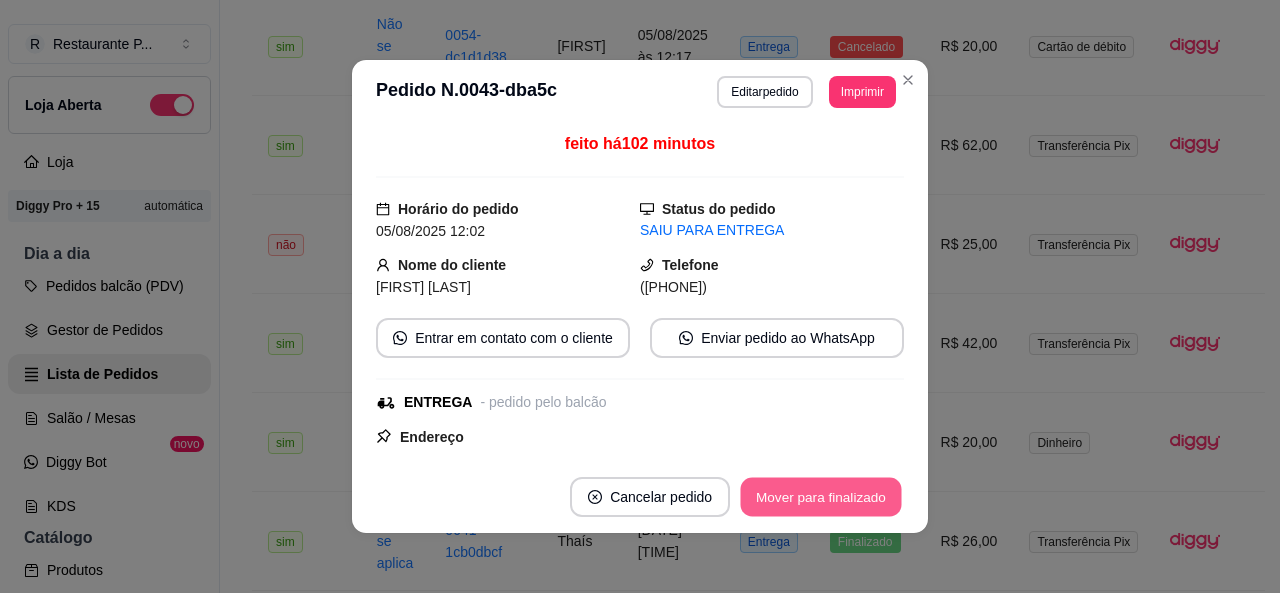 click on "Mover para finalizado" at bounding box center (821, 497) 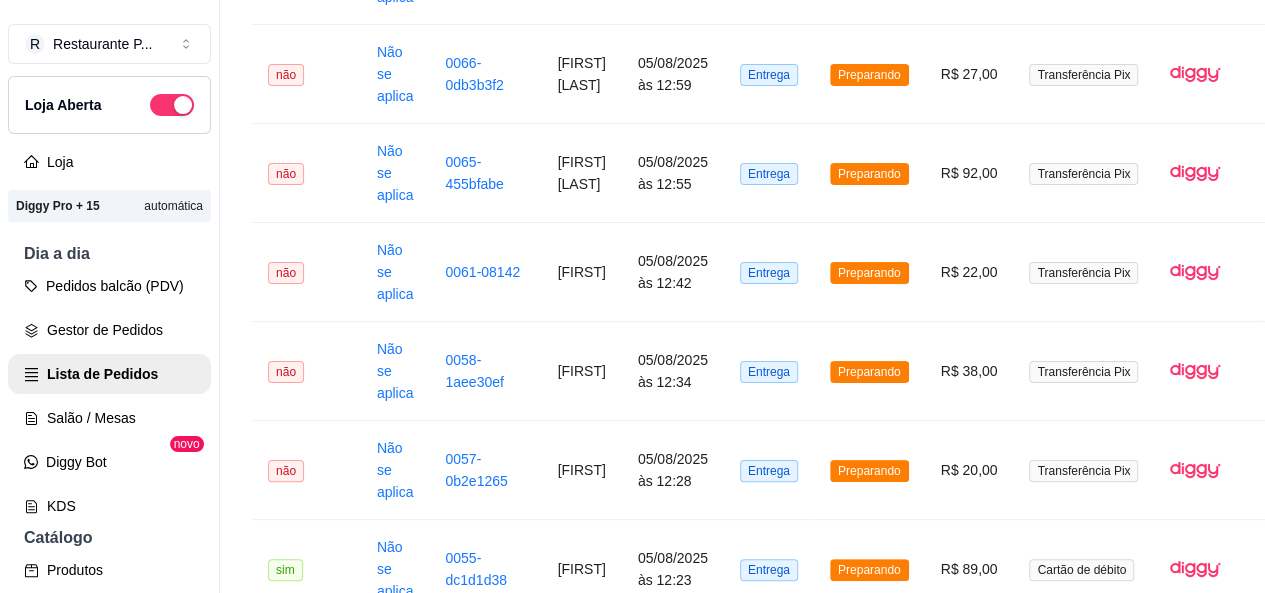 scroll, scrollTop: 512, scrollLeft: 0, axis: vertical 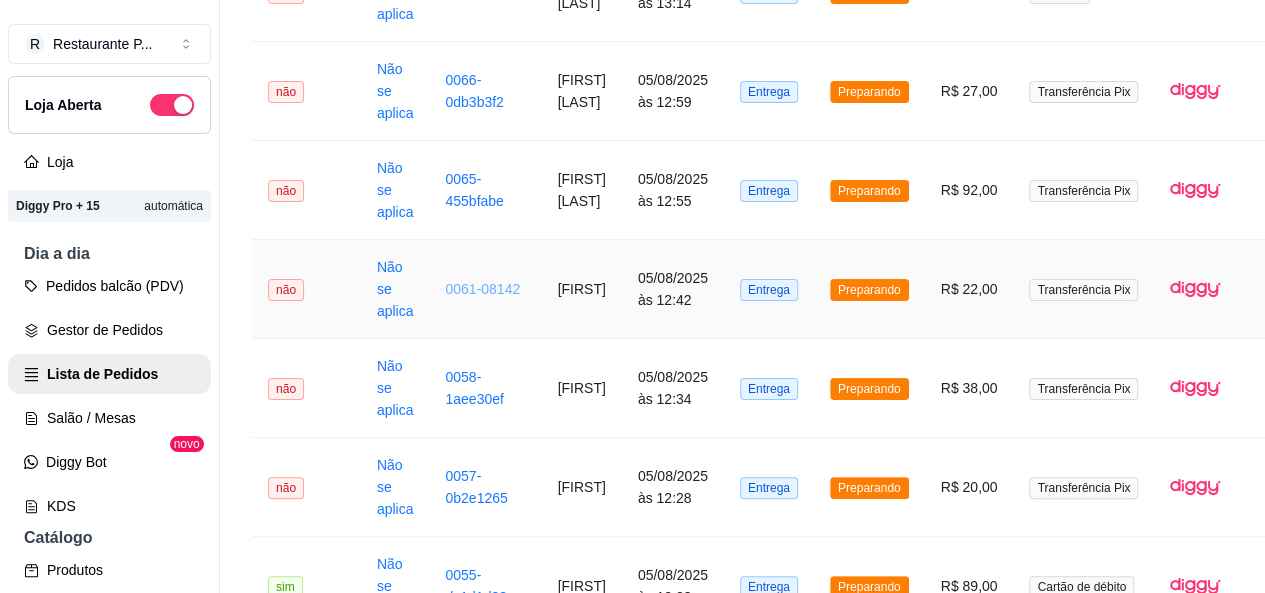 click on "0061-08142" at bounding box center (482, 289) 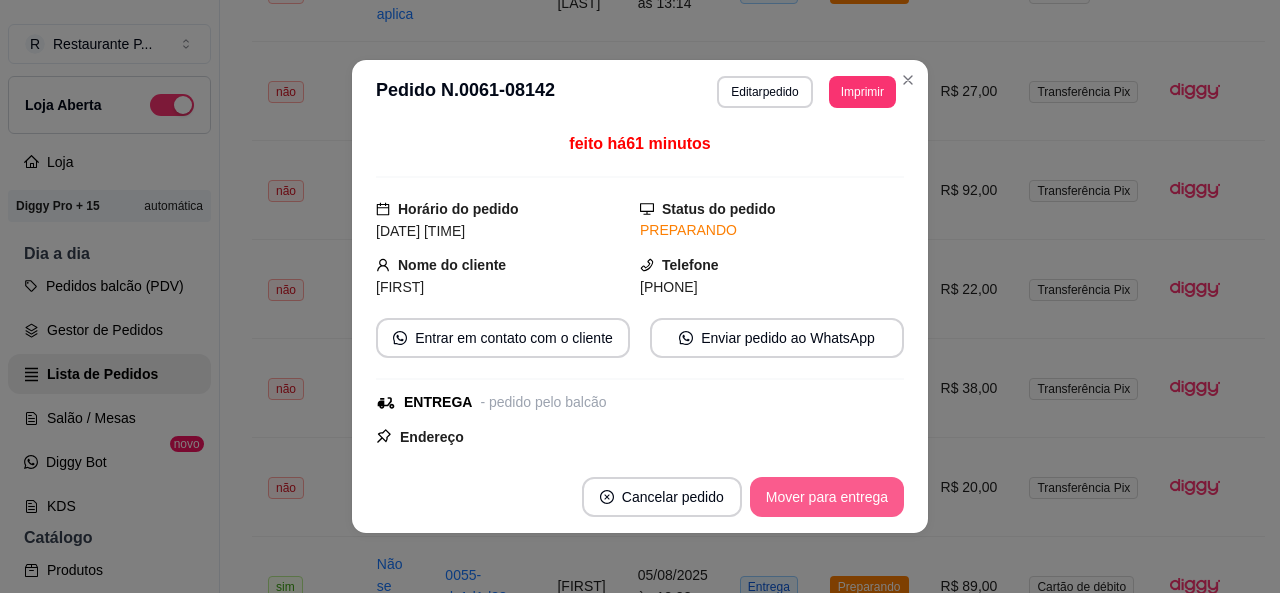 click on "Mover para entrega" at bounding box center (827, 497) 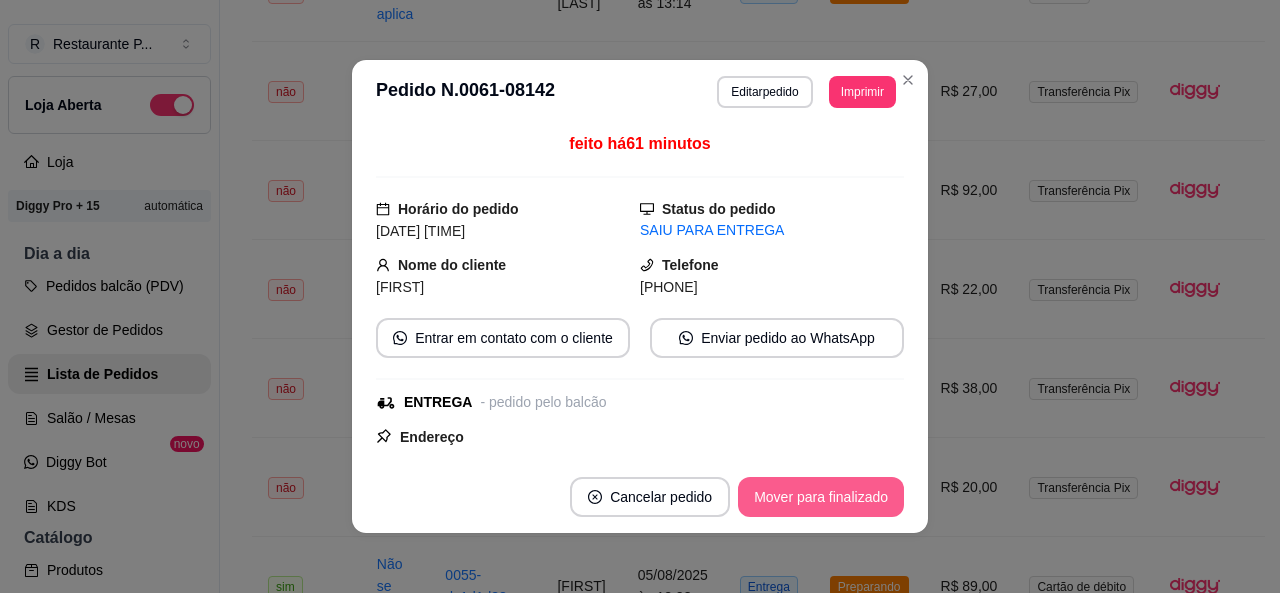 click on "Mover para finalizado" at bounding box center [821, 497] 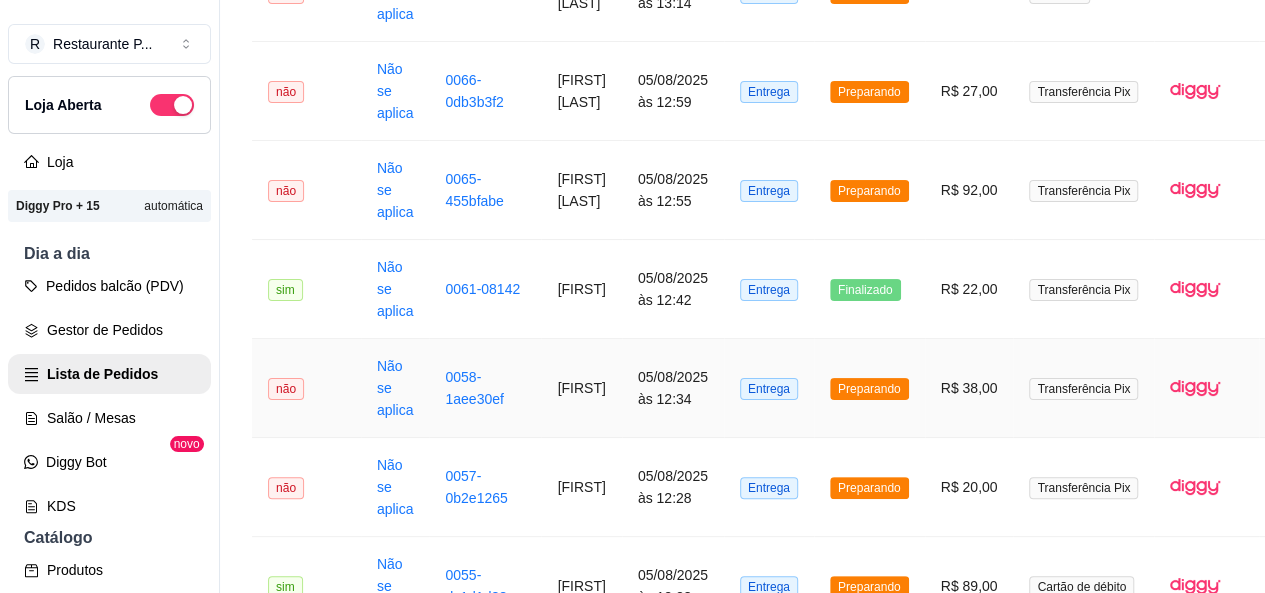 drag, startPoint x: 1012, startPoint y: 431, endPoint x: 529, endPoint y: 268, distance: 509.7627 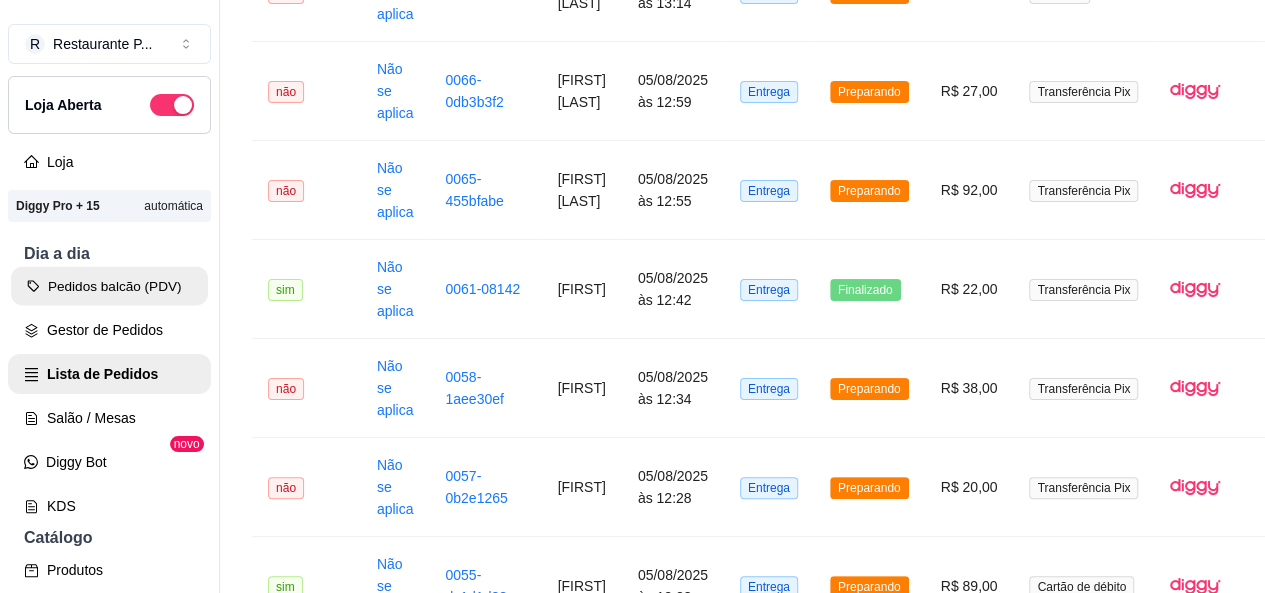 click on "Pedidos balcão (PDV)" at bounding box center (109, 286) 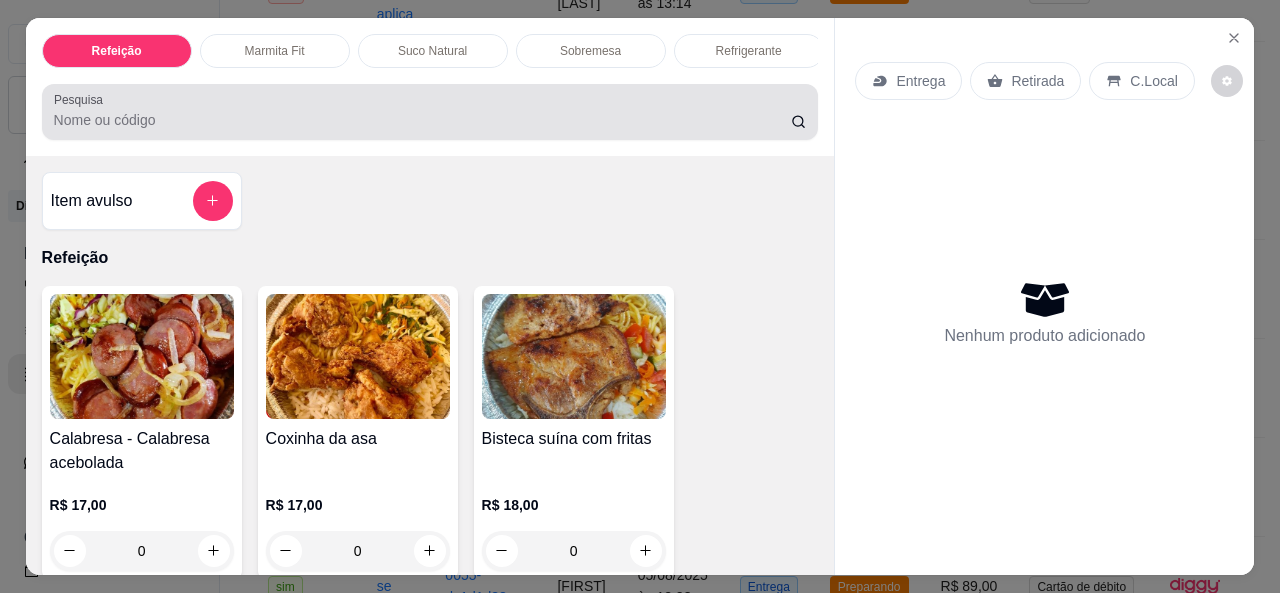 click on "Pesquisa" at bounding box center [422, 120] 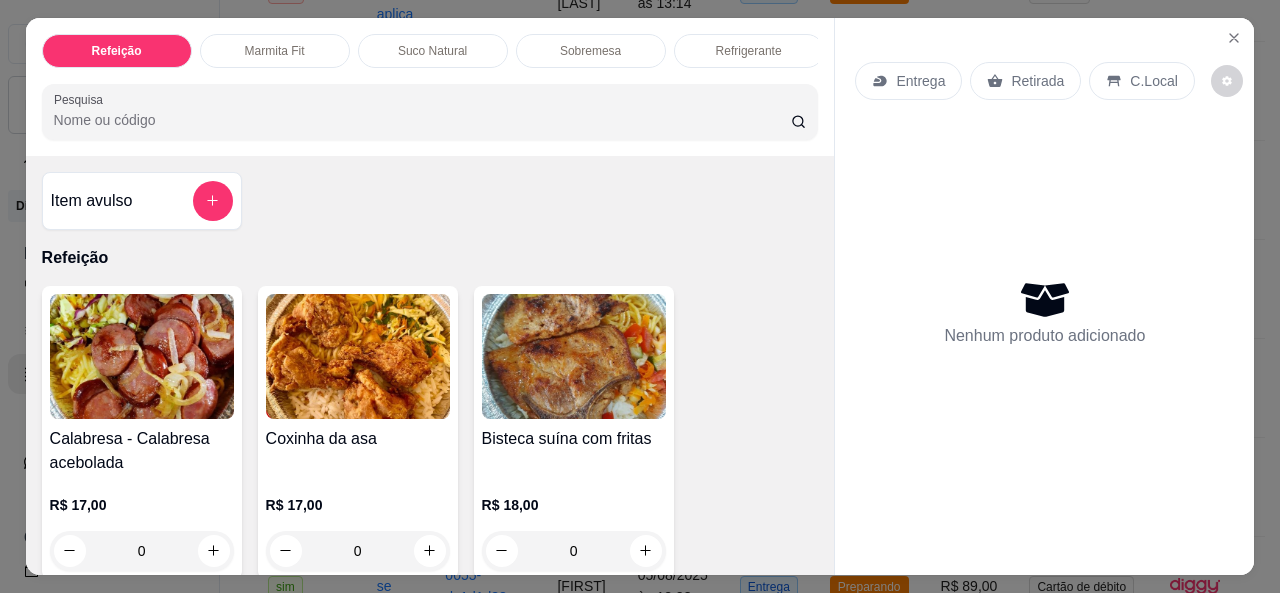 click on "Pesquisa" at bounding box center (422, 120) 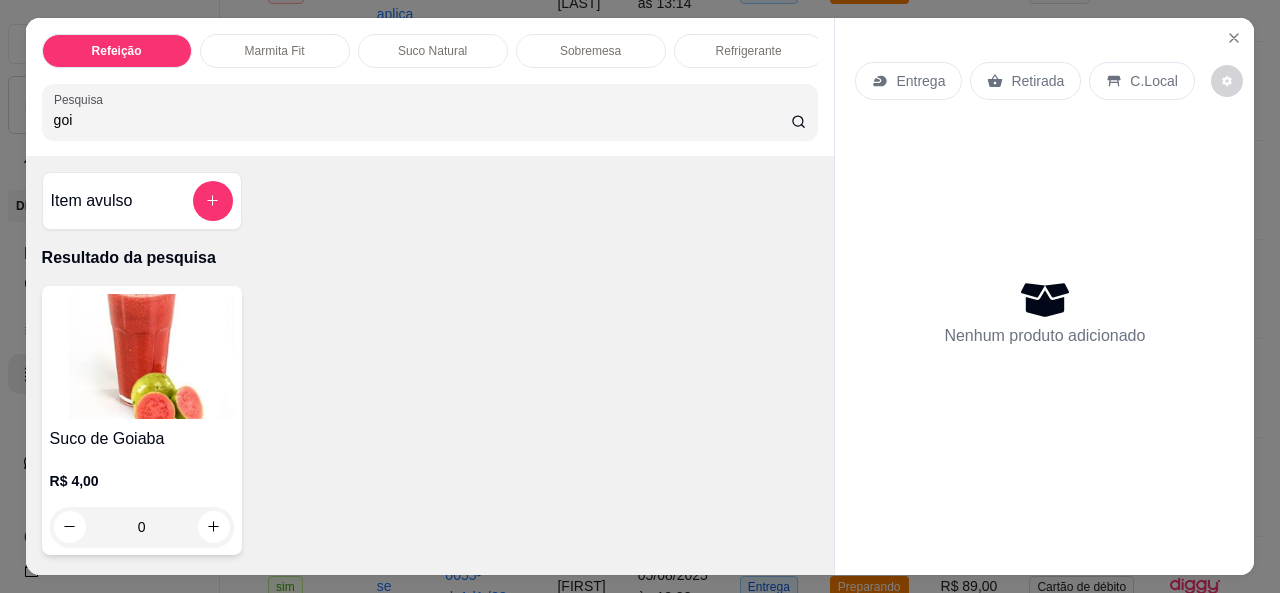 type on "goi" 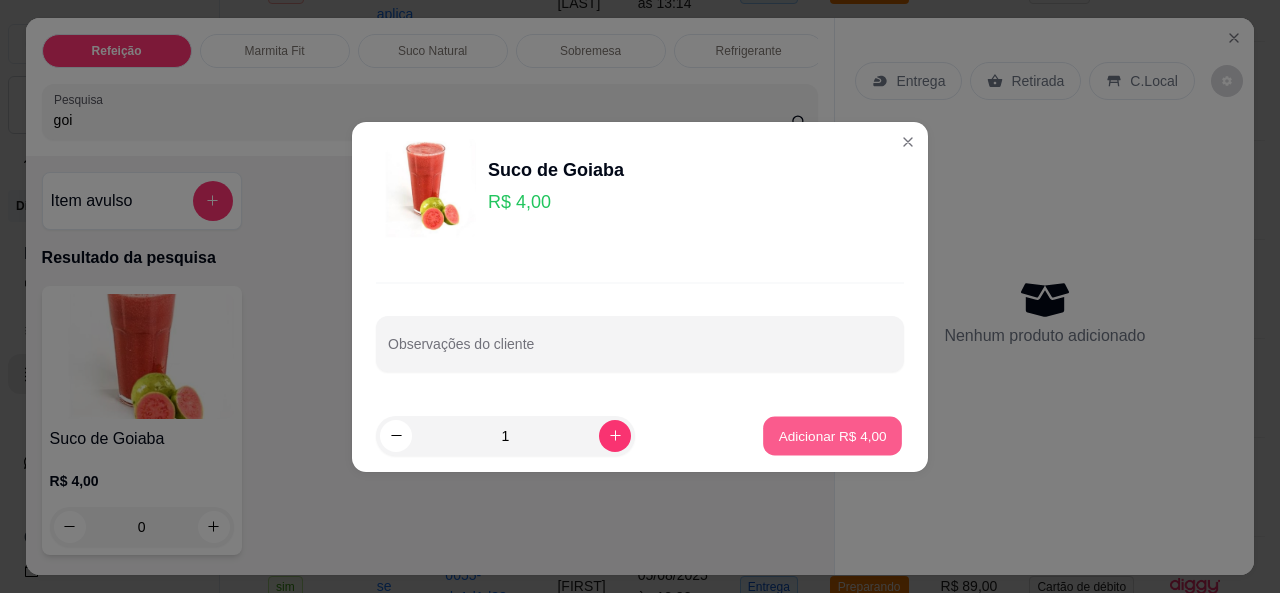 click on "Adicionar   R$ 4,00" at bounding box center (832, 435) 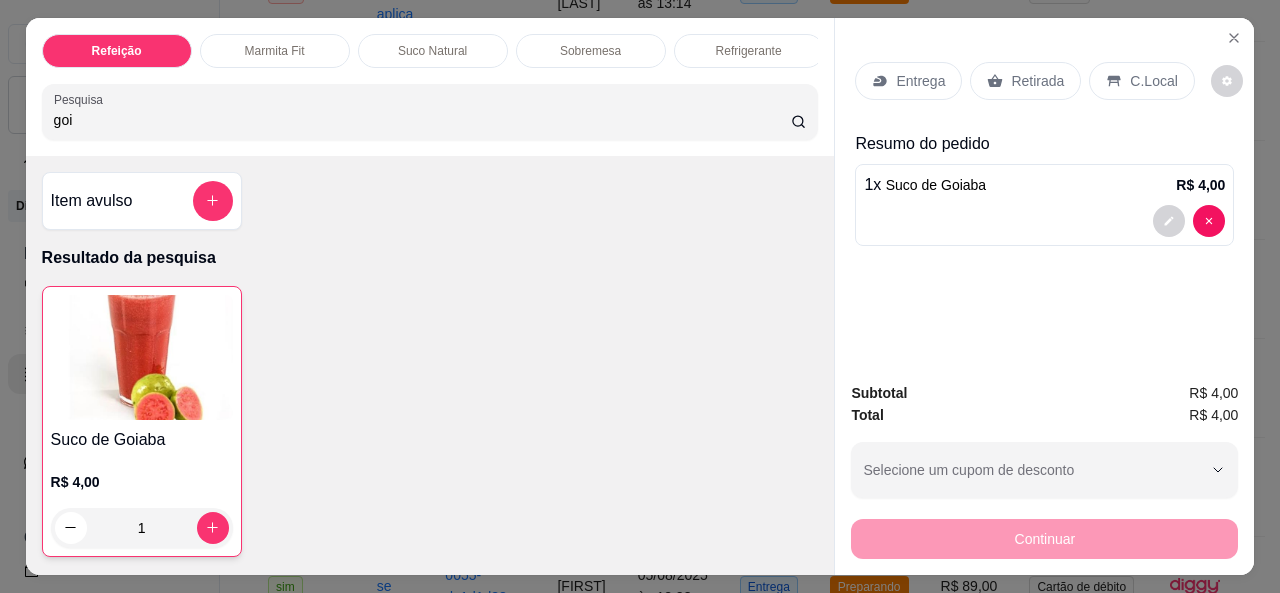 click on "C.Local" at bounding box center (1153, 81) 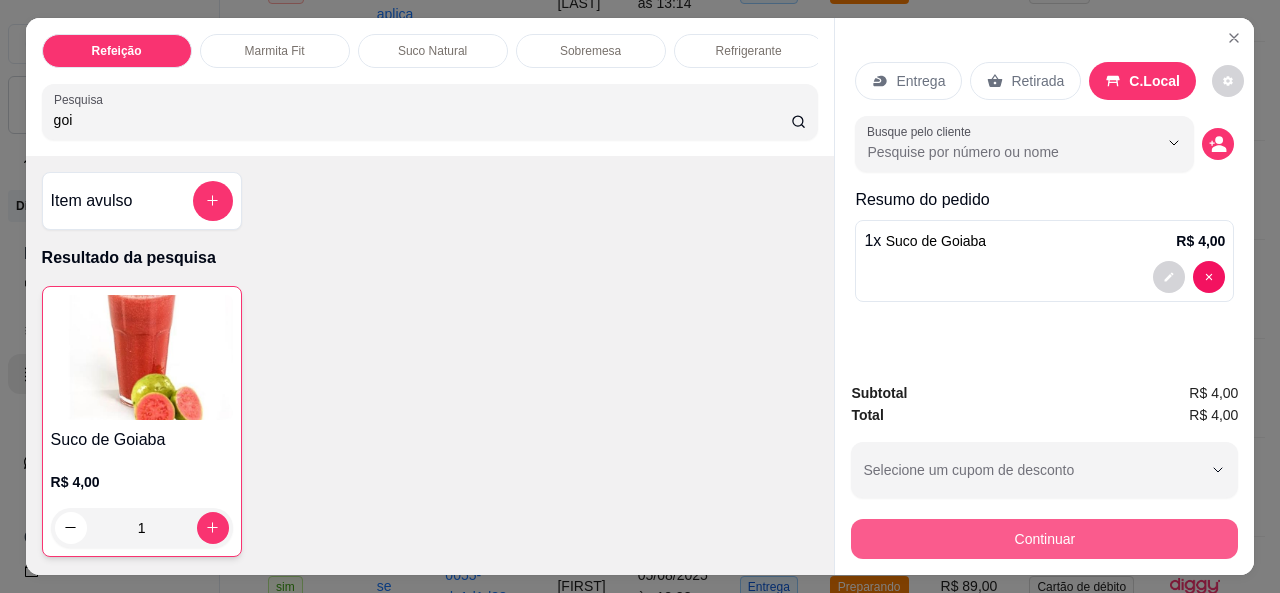 click on "Continuar" at bounding box center [1044, 539] 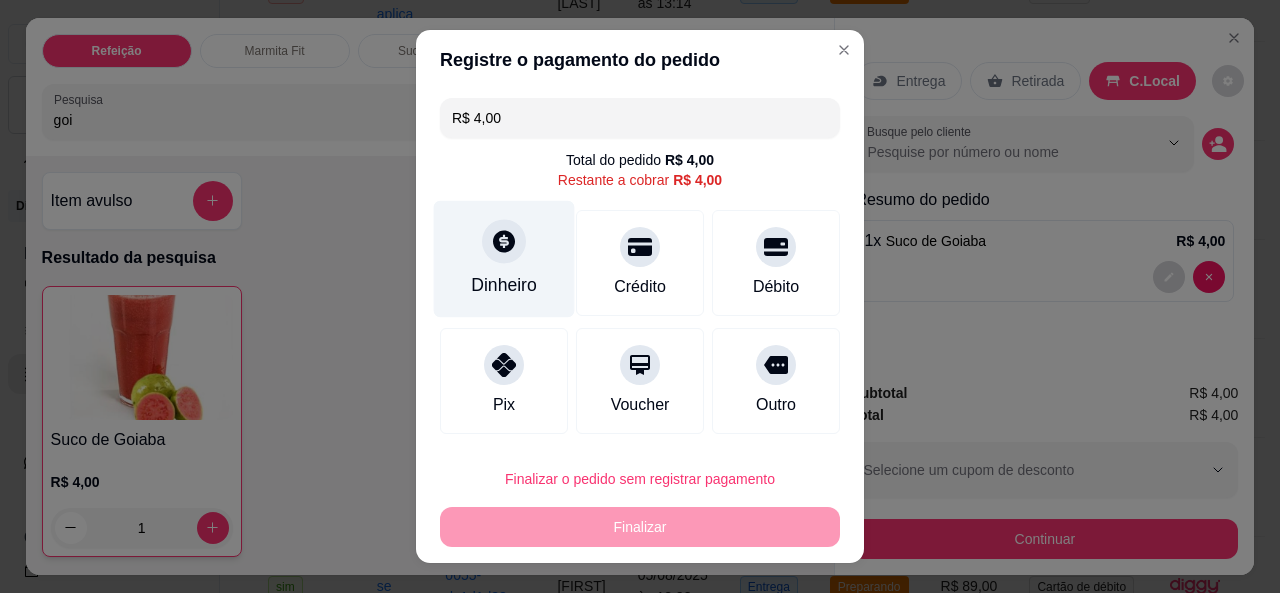 click on "Dinheiro" at bounding box center [504, 258] 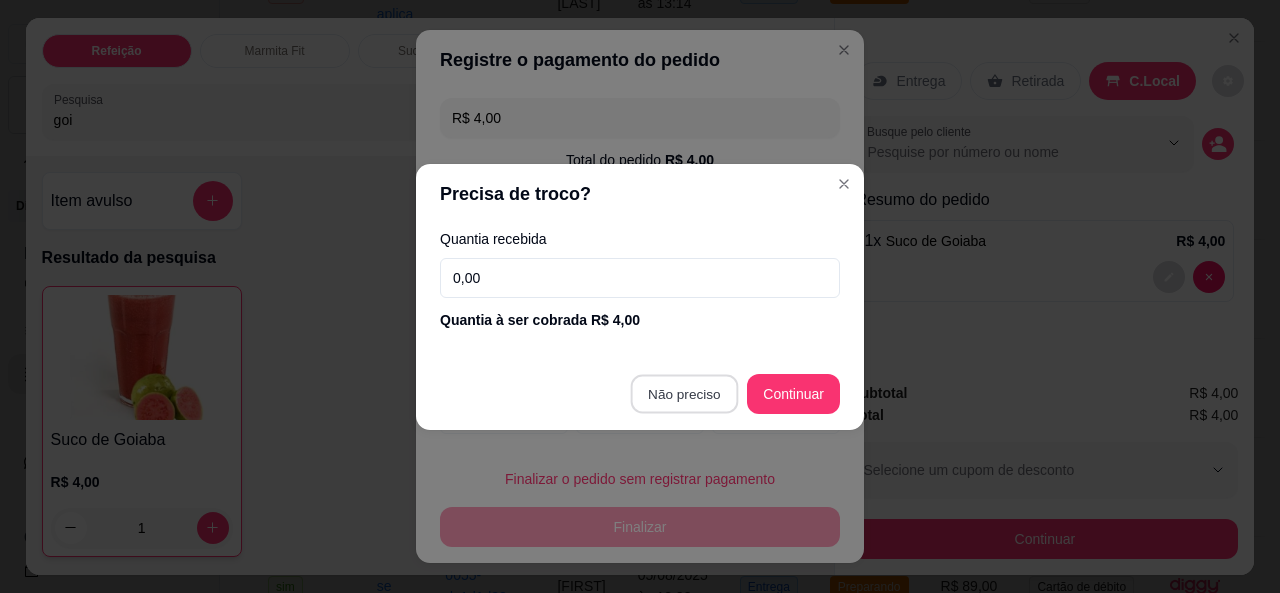 type on "R$ 0,00" 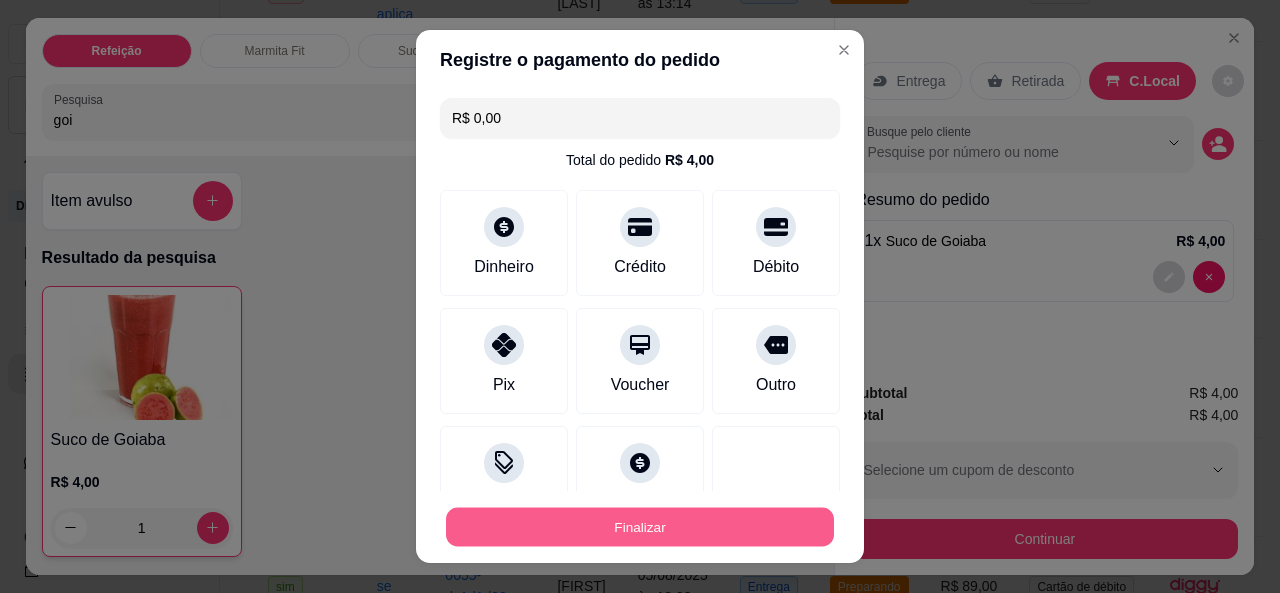 click on "Finalizar" at bounding box center [640, 527] 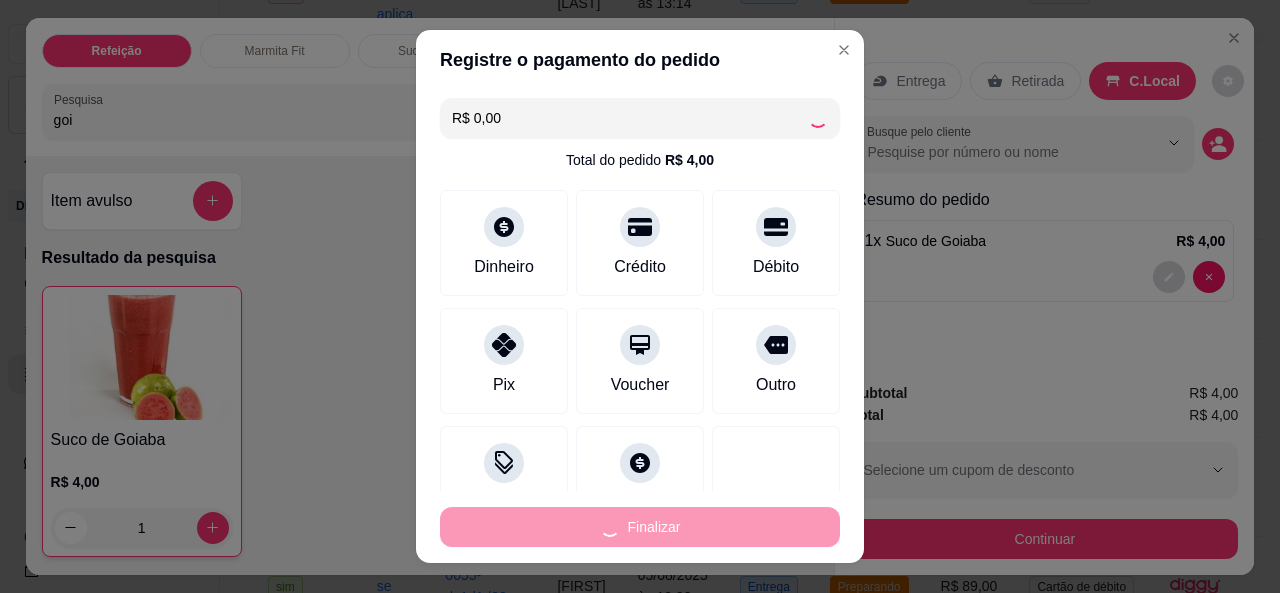 type on "0" 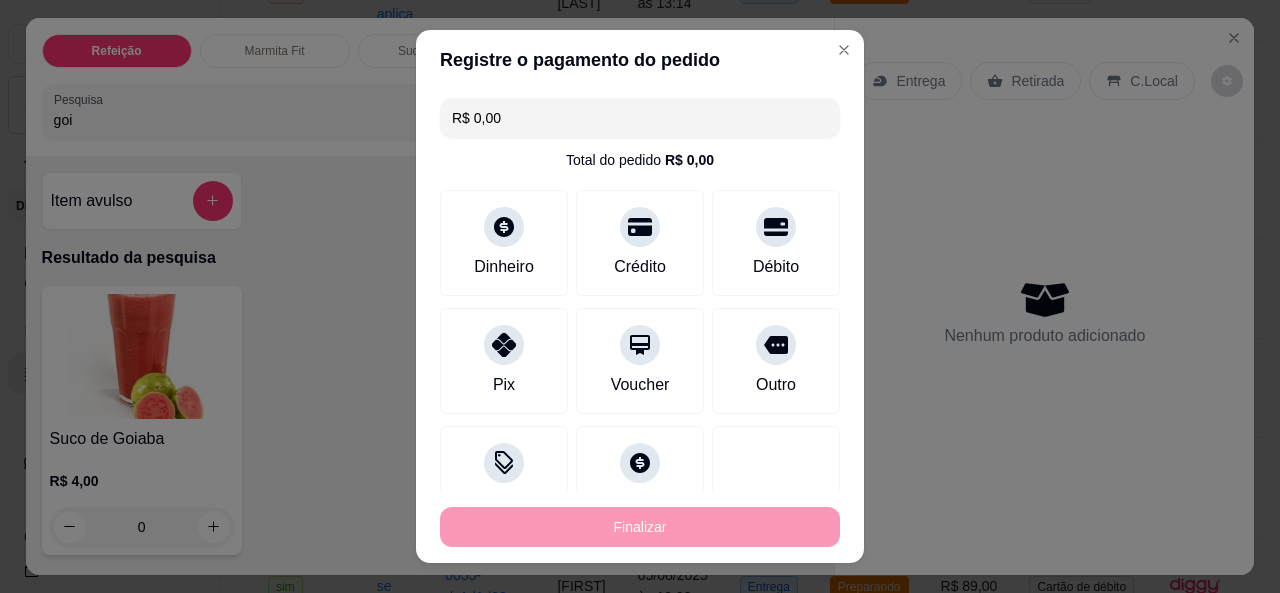 type on "-R$ 4,00" 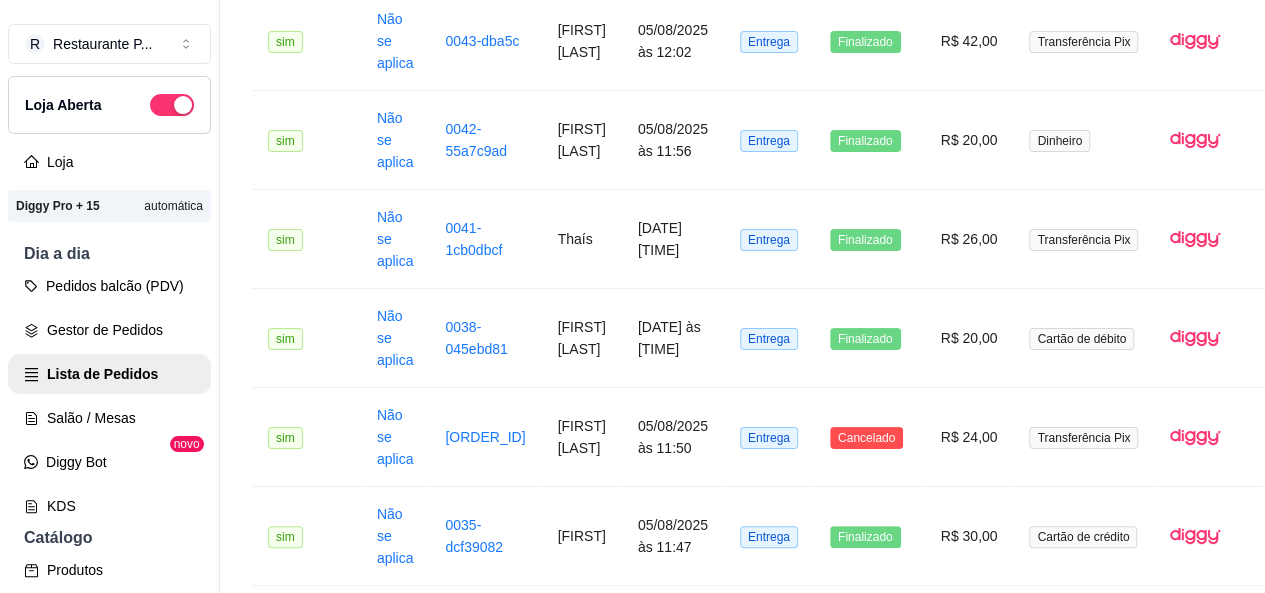 scroll, scrollTop: 1581, scrollLeft: 0, axis: vertical 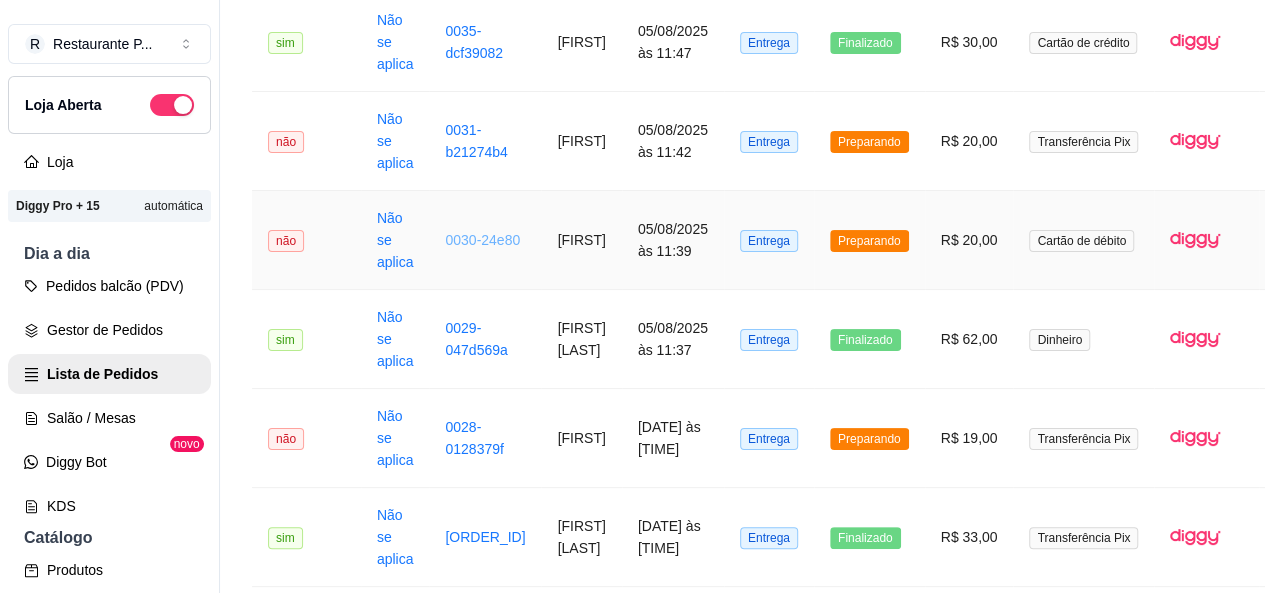 click on "0030-24e80" at bounding box center (482, 240) 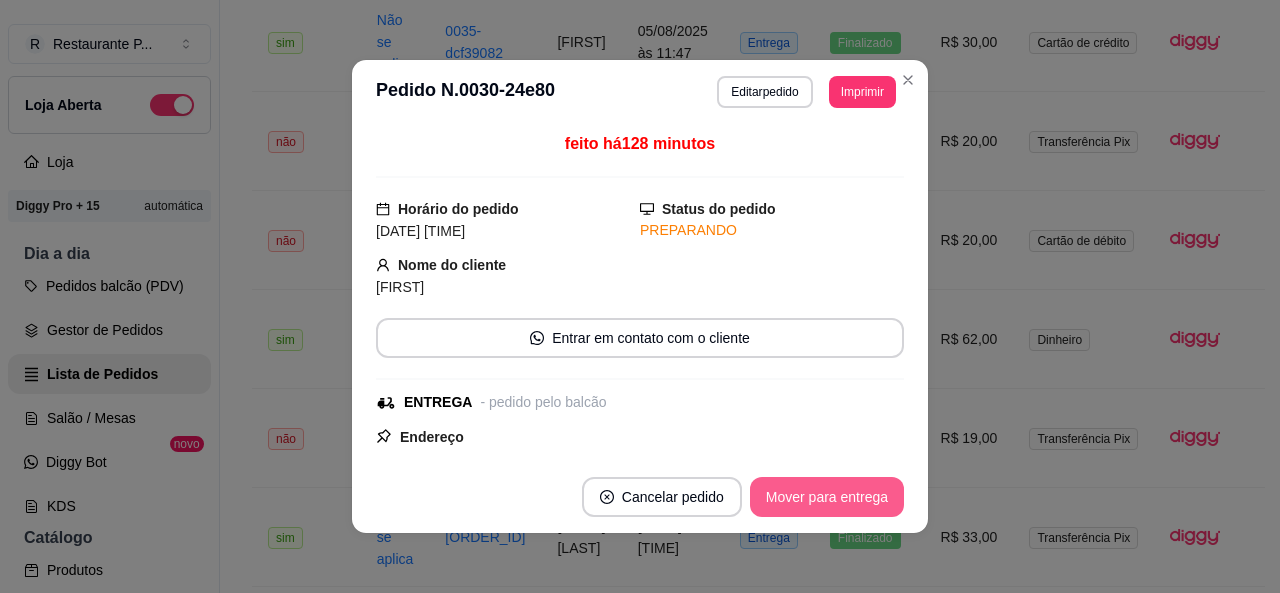 click on "Mover para entrega" at bounding box center (827, 497) 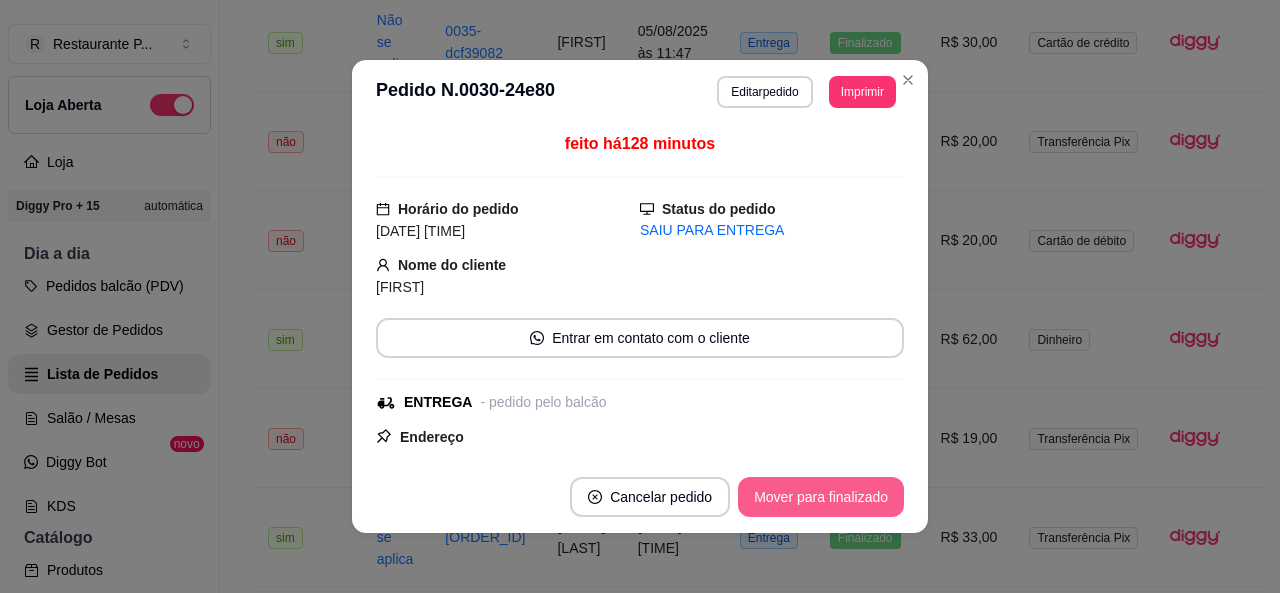click on "Mover para finalizado" at bounding box center (821, 497) 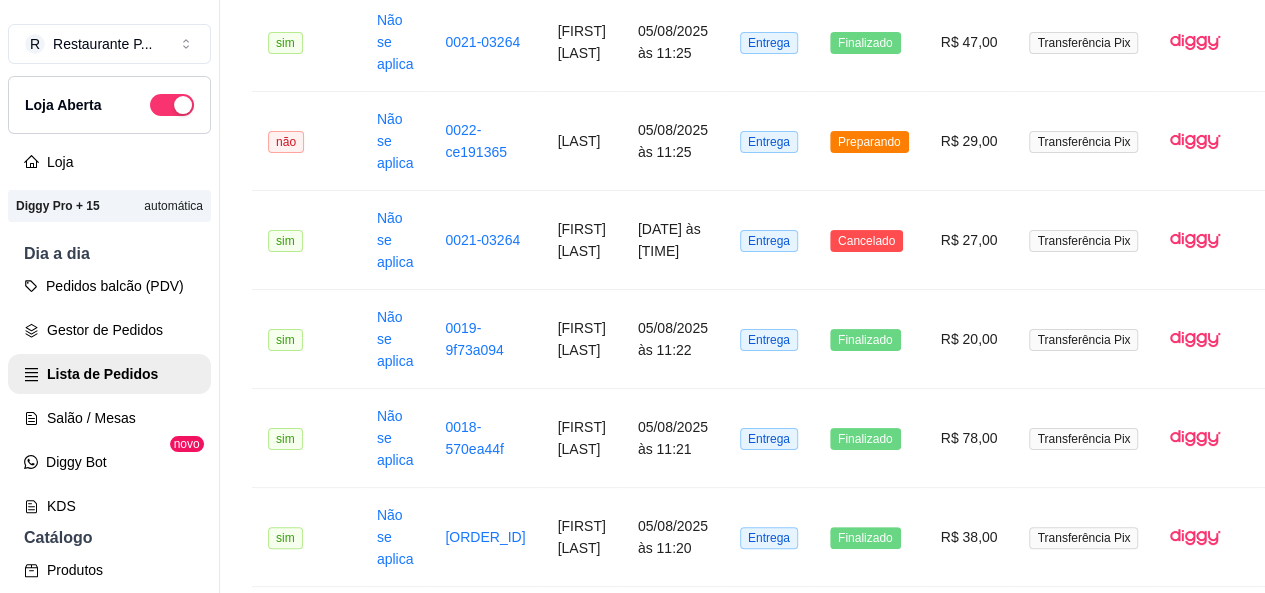 scroll, scrollTop: 2743, scrollLeft: 0, axis: vertical 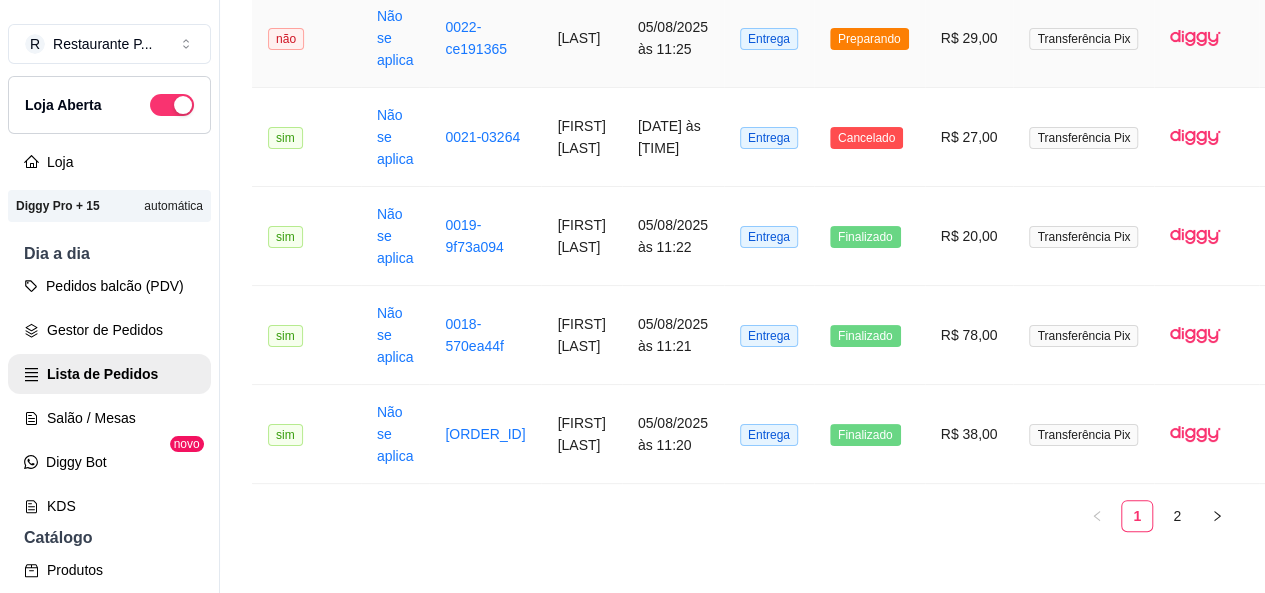 click on "0022-ce191365" at bounding box center (485, 38) 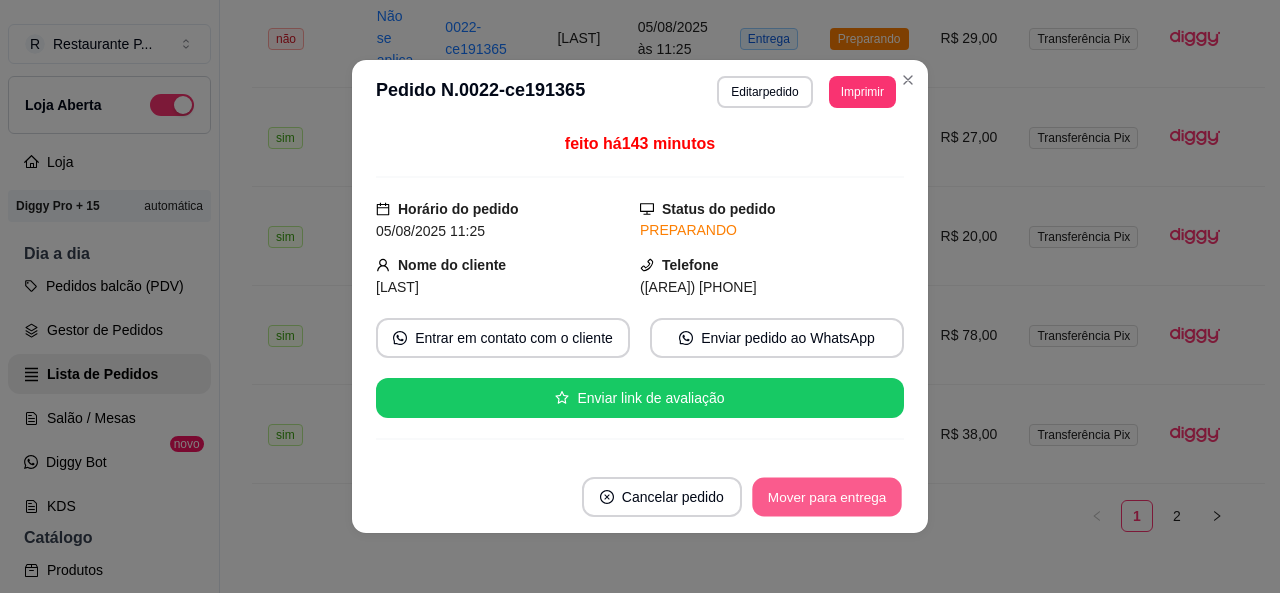 click on "Mover para entrega" at bounding box center [827, 497] 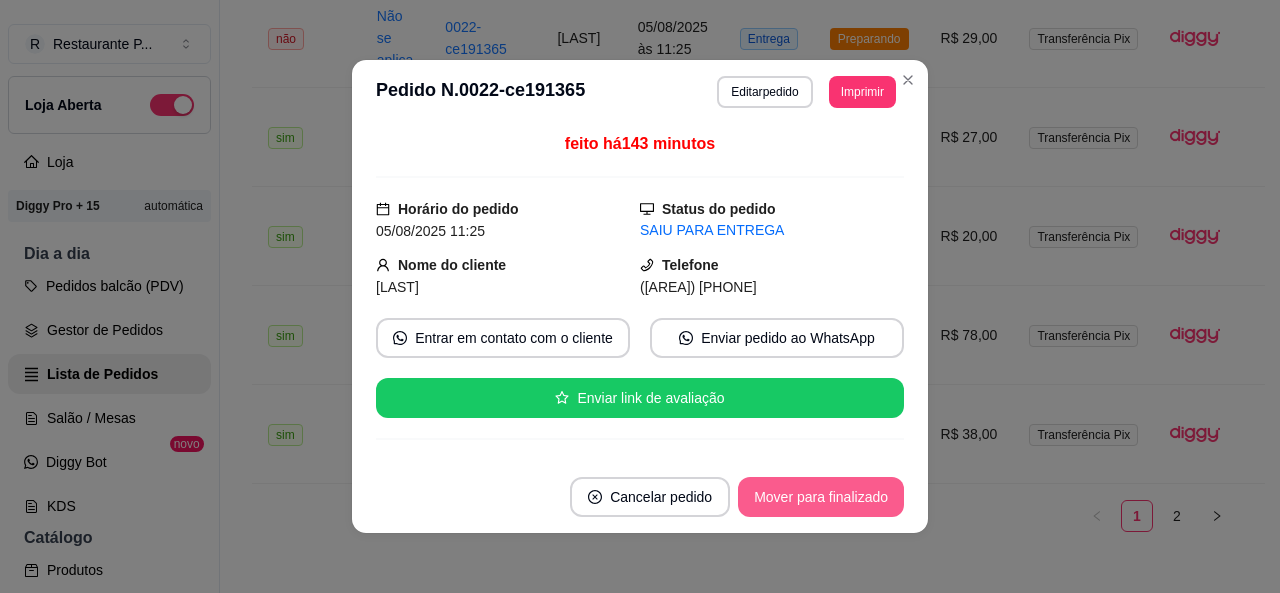 click on "Mover para finalizado" at bounding box center [821, 497] 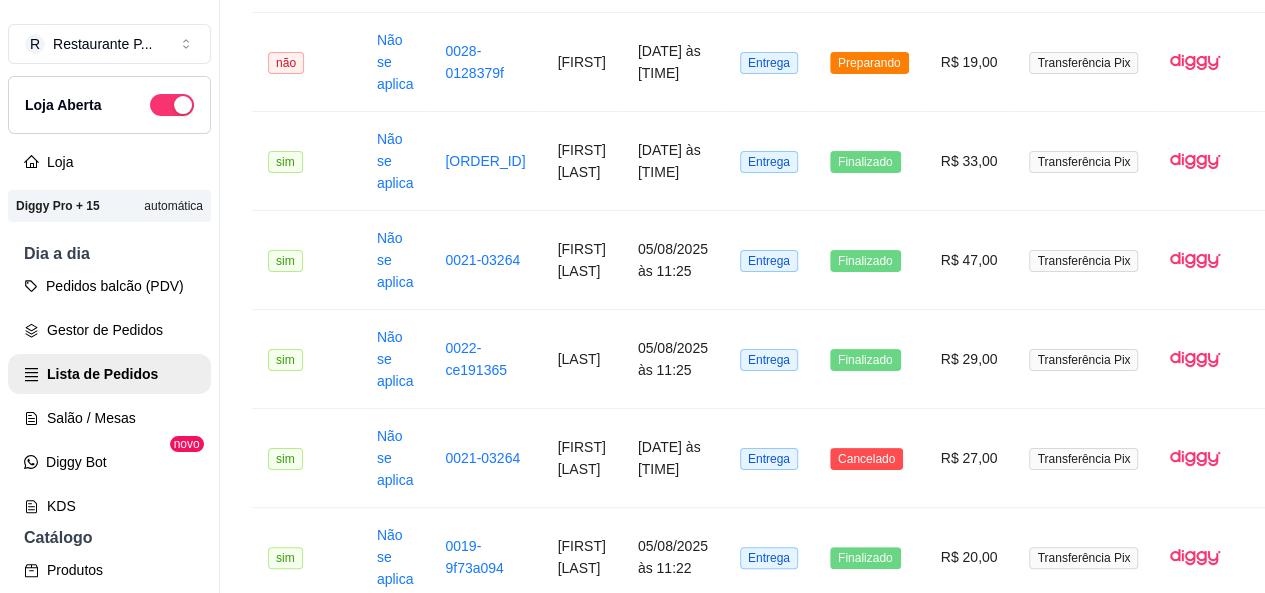 scroll, scrollTop: 2406, scrollLeft: 0, axis: vertical 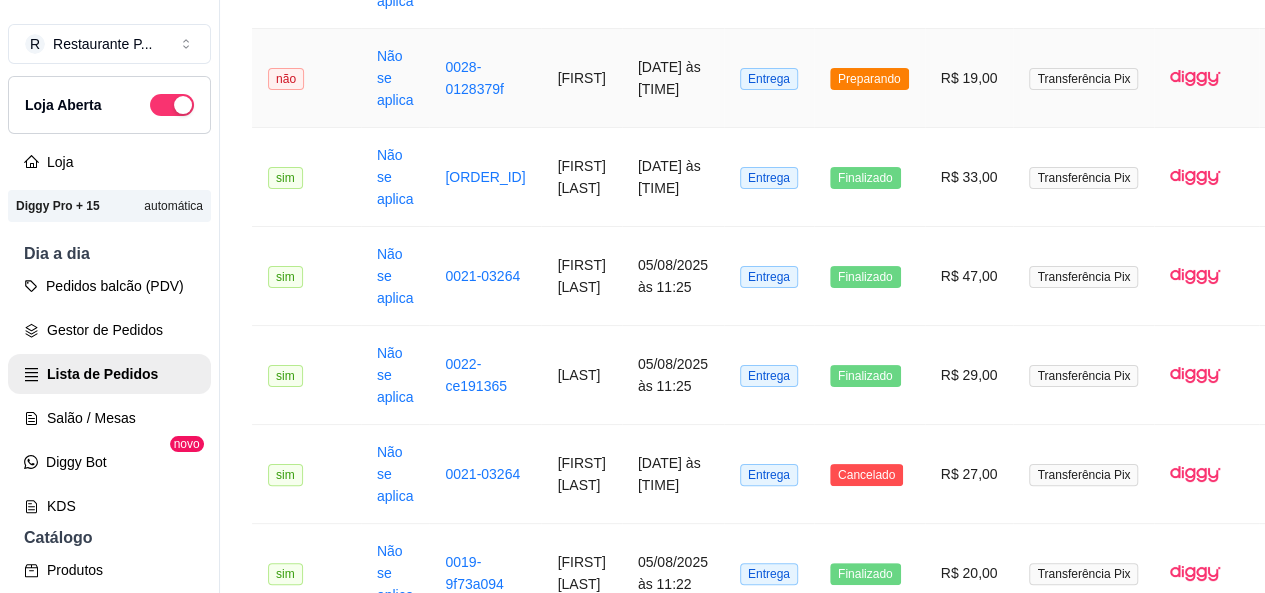 click on "0028-0128379f" at bounding box center (485, 78) 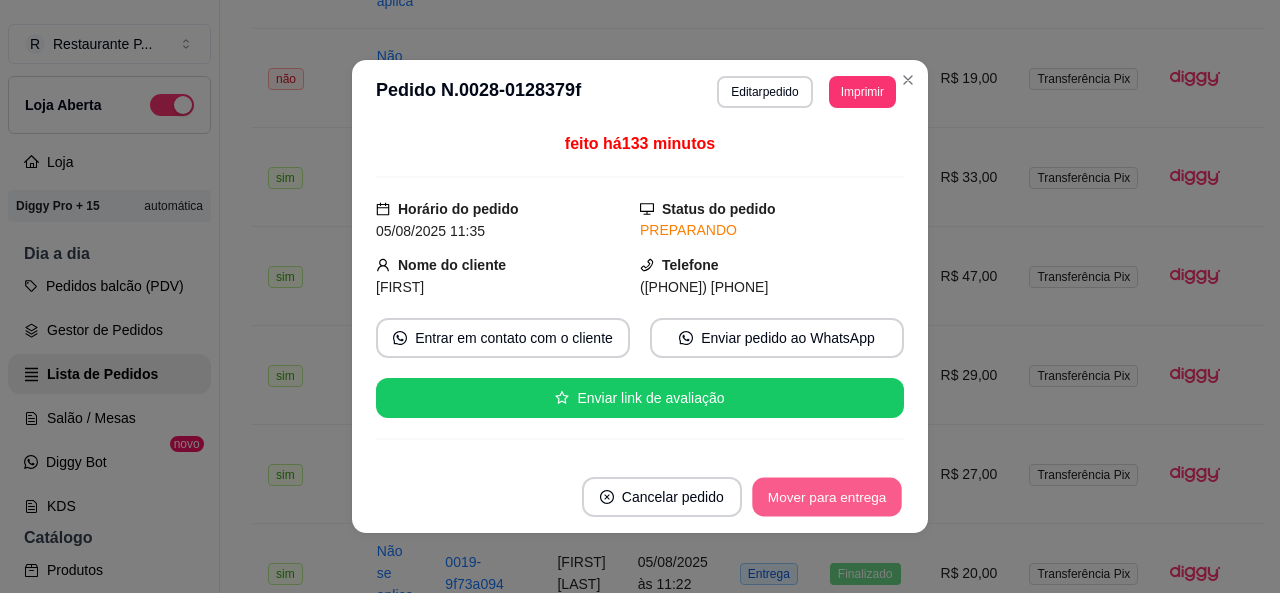 click on "Mover para entrega" at bounding box center (827, 497) 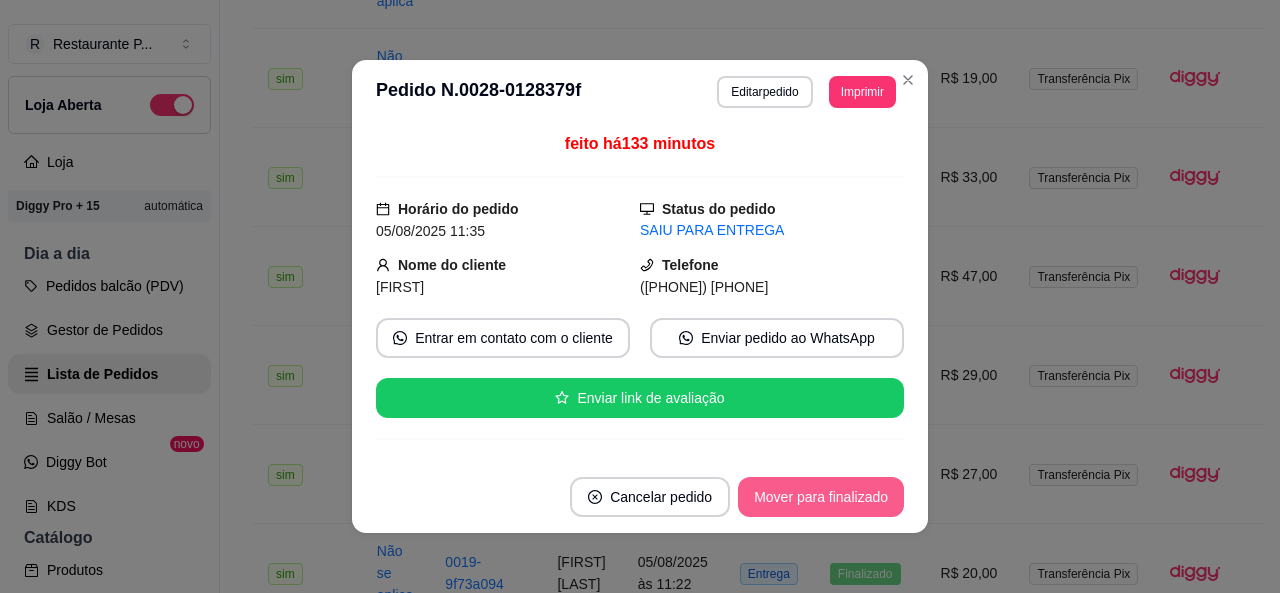 click on "Mover para finalizado" at bounding box center [821, 497] 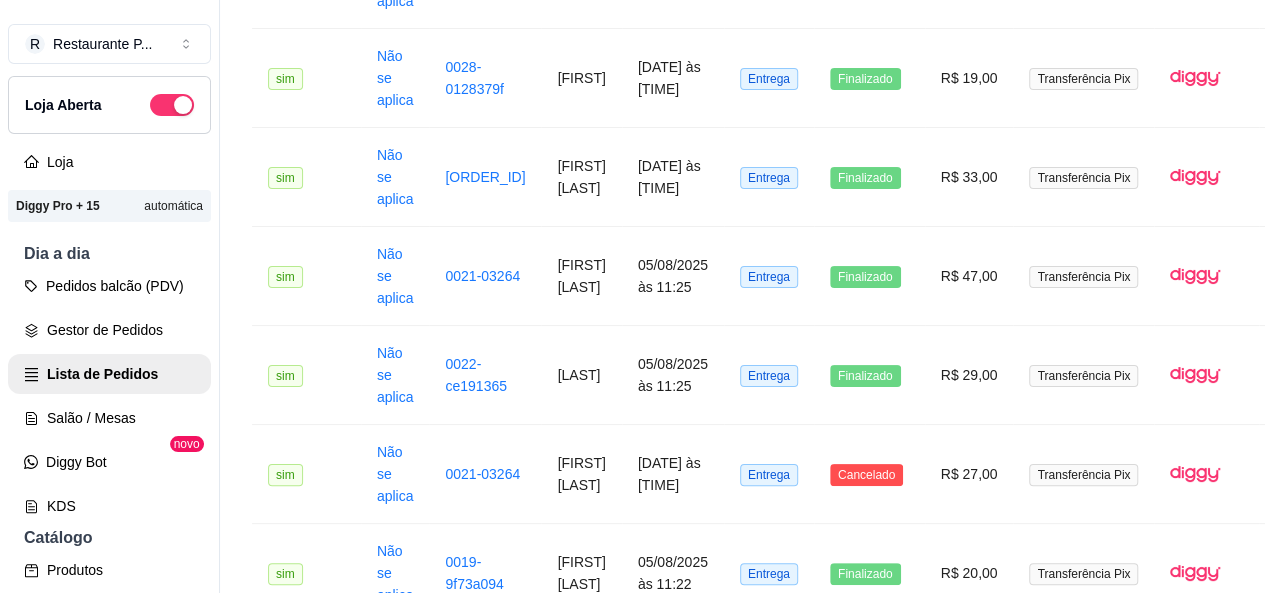 scroll, scrollTop: 2782, scrollLeft: 0, axis: vertical 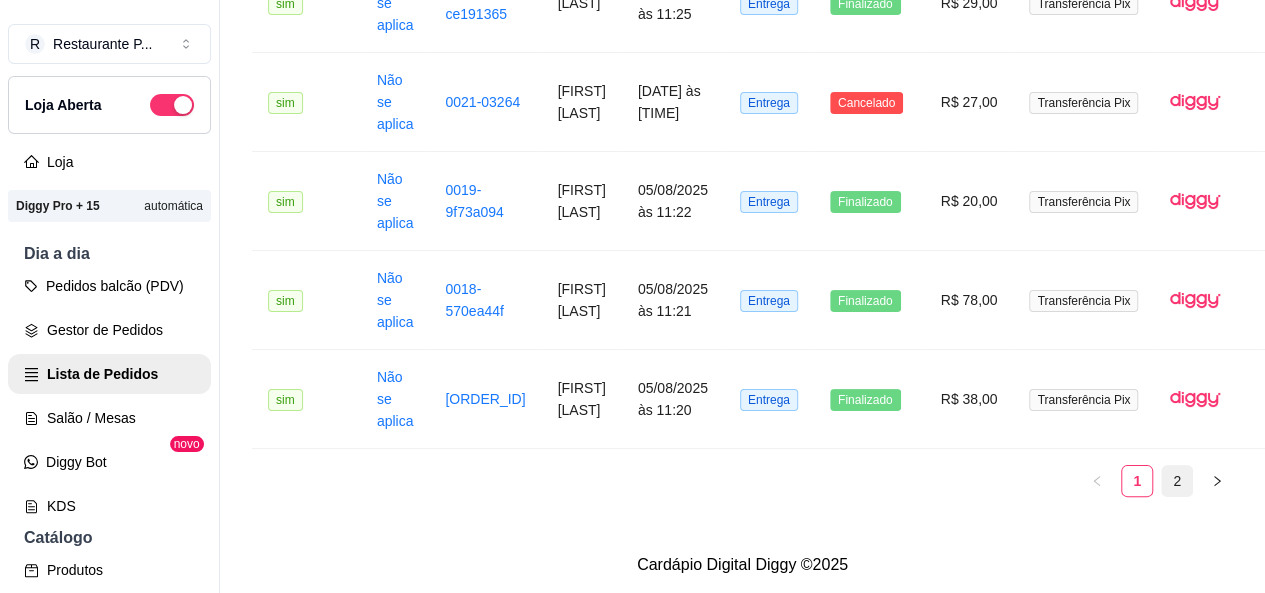 click on "2" at bounding box center [1177, 481] 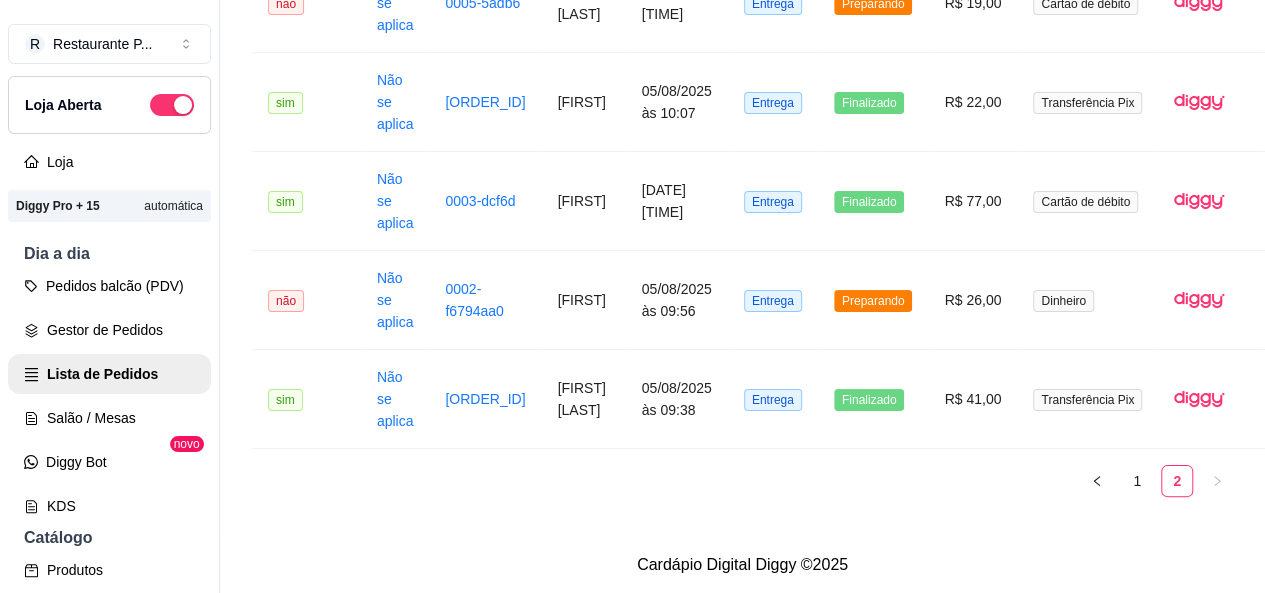 scroll, scrollTop: 1204, scrollLeft: 0, axis: vertical 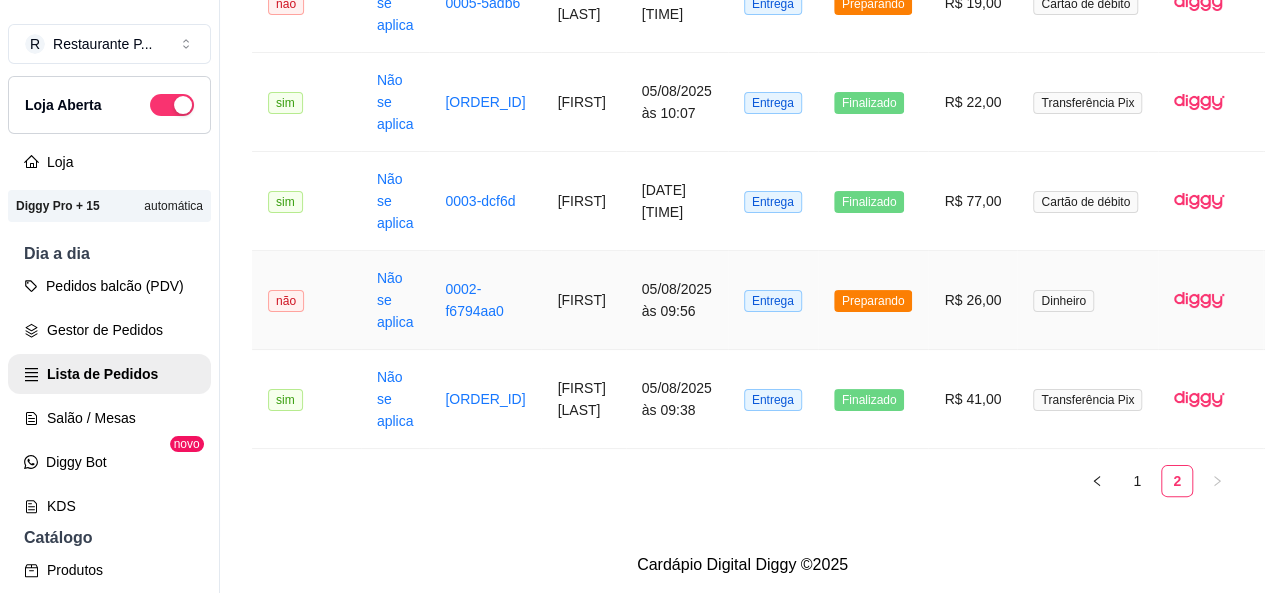 click on "0002-f6794aa0" at bounding box center (485, 300) 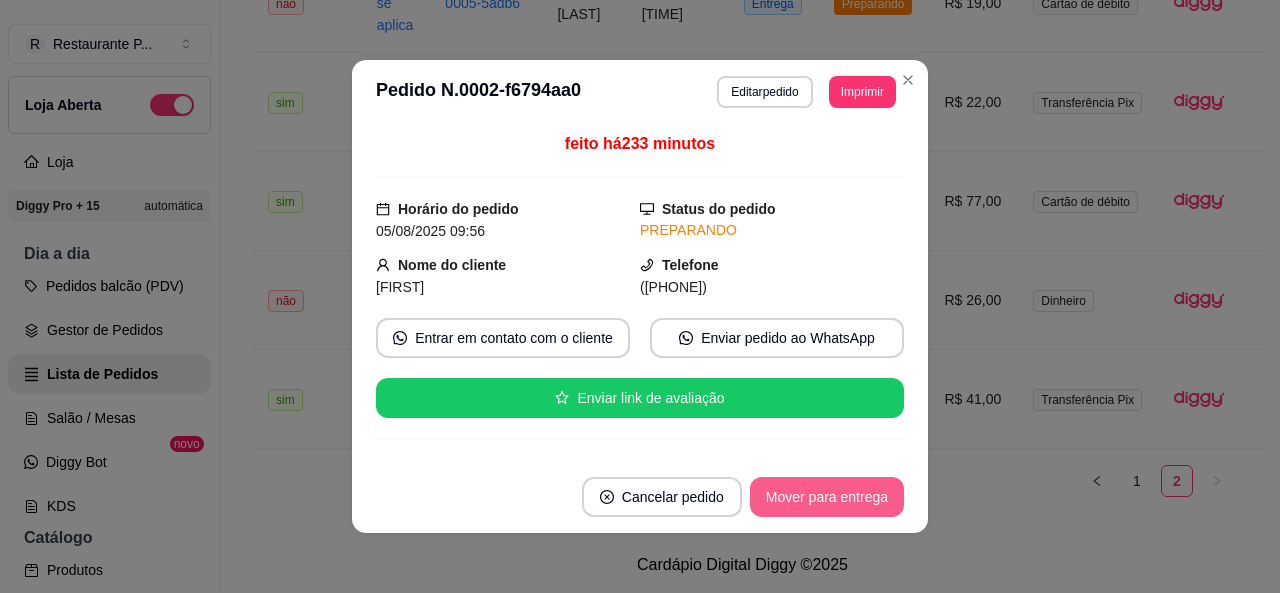 click on "Mover para entrega" at bounding box center (827, 497) 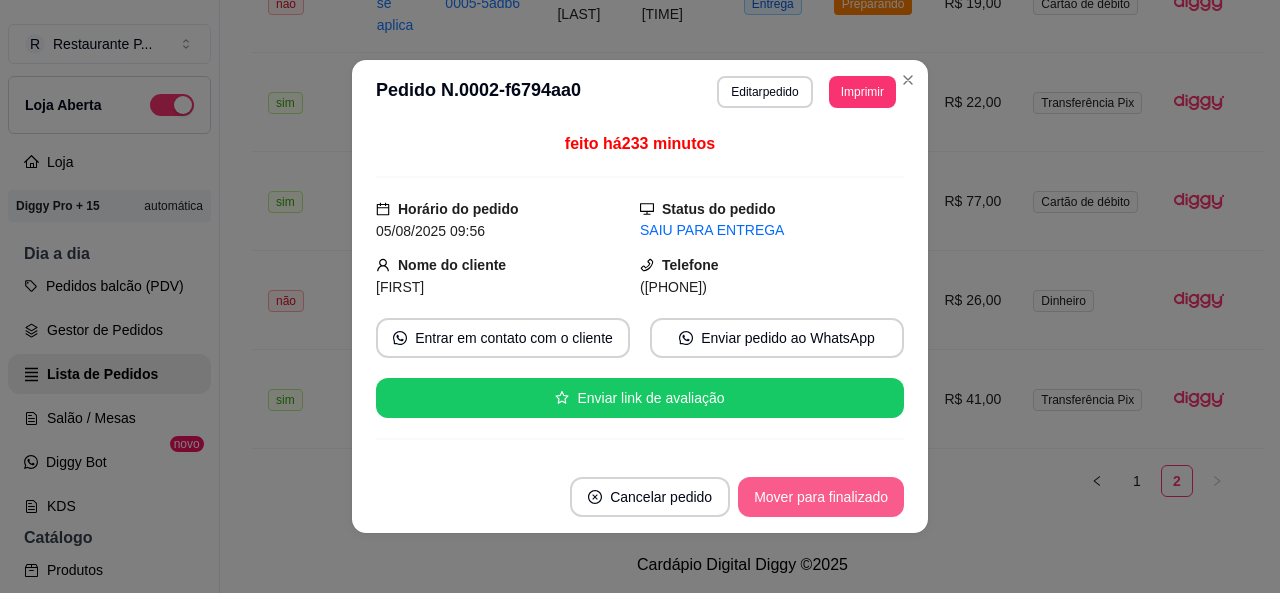 click on "Mover para finalizado" at bounding box center [821, 497] 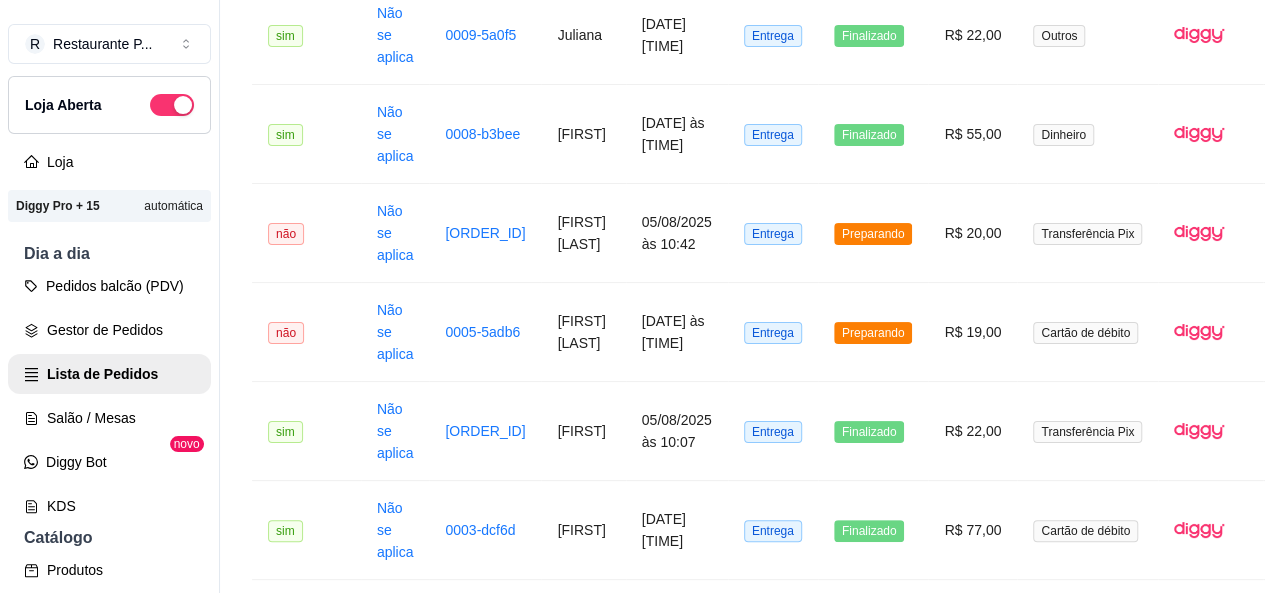 scroll, scrollTop: 808, scrollLeft: 0, axis: vertical 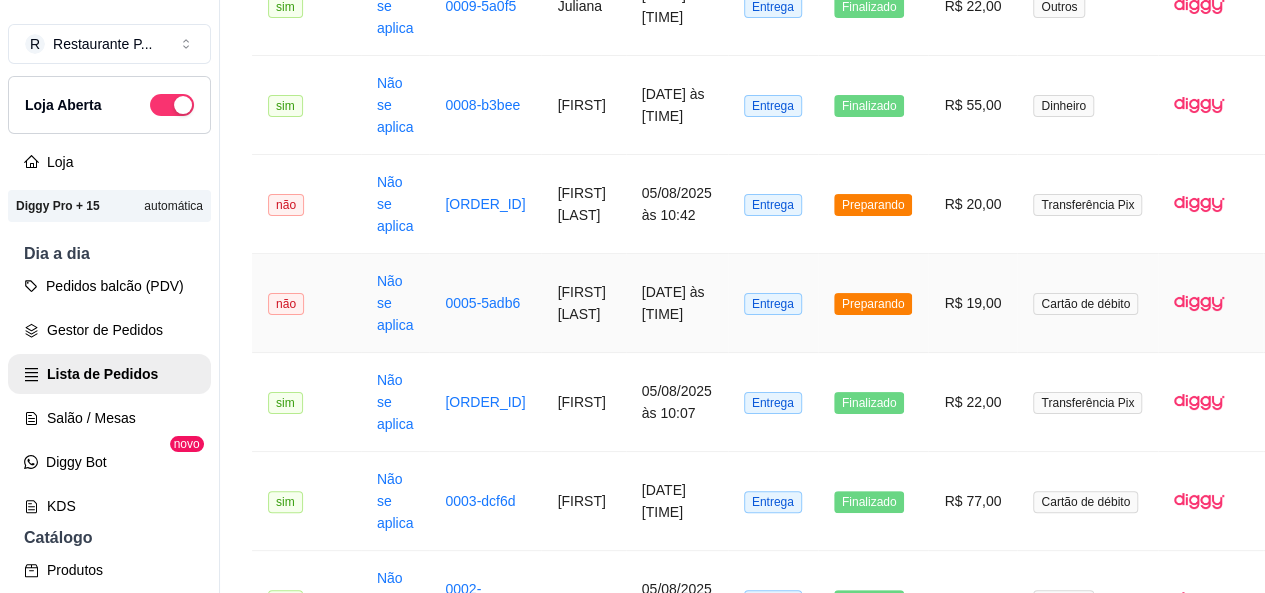 click on "Preparando" at bounding box center [873, 304] 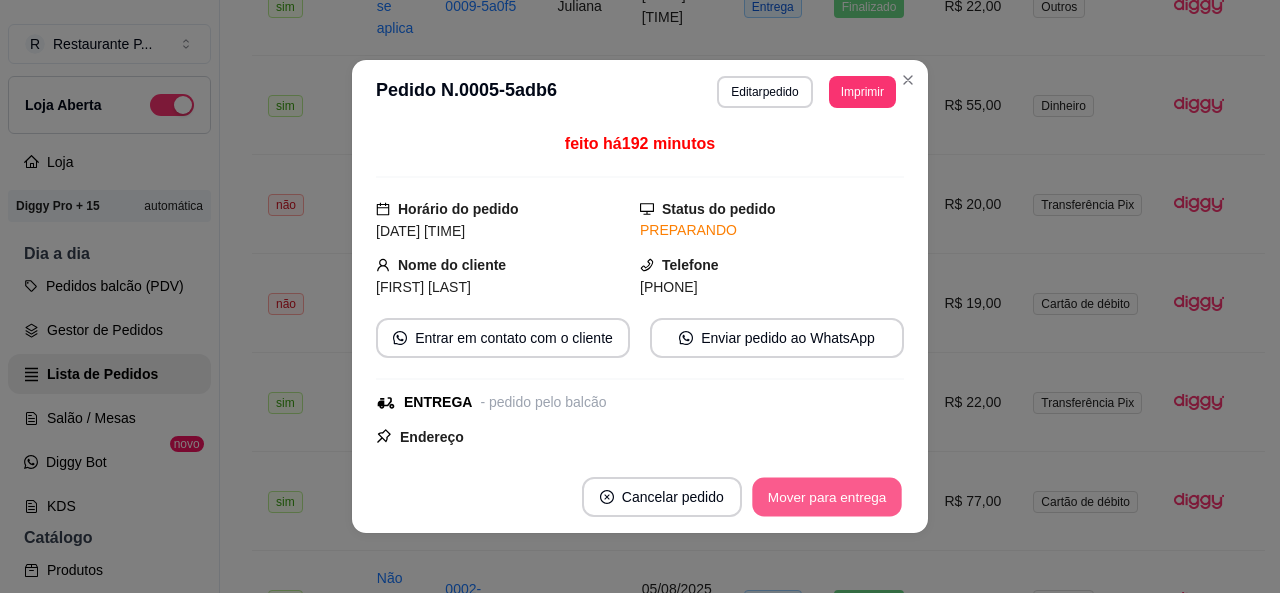 click on "Mover para entrega" at bounding box center [827, 497] 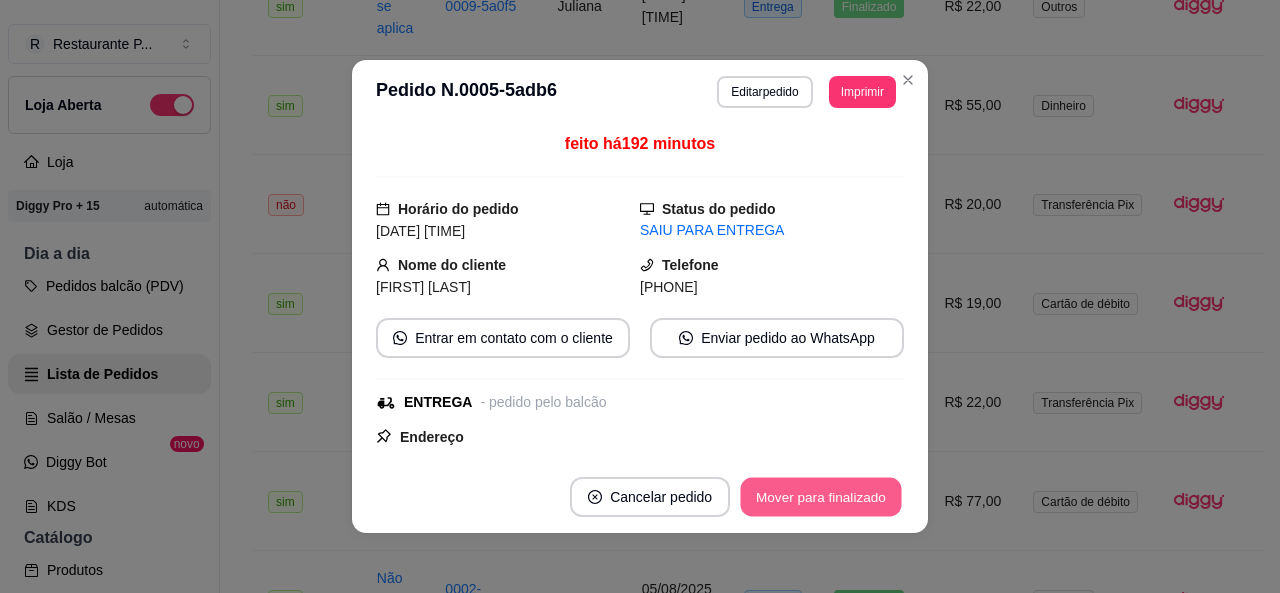 click on "Mover para finalizado" at bounding box center (821, 497) 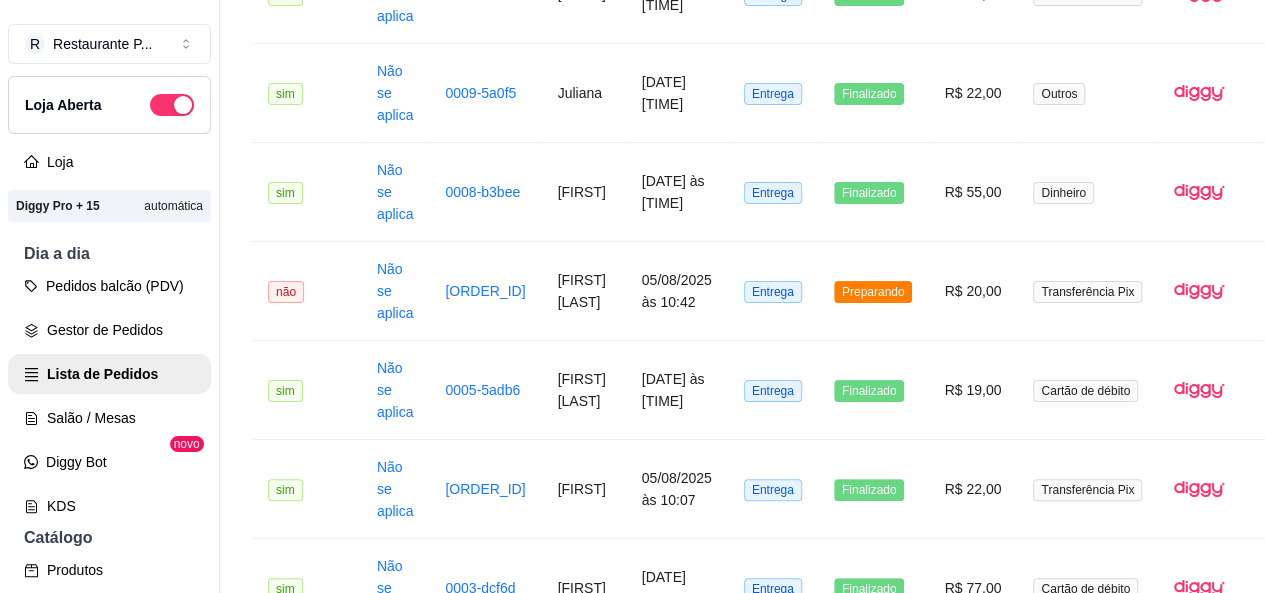 scroll, scrollTop: 800, scrollLeft: 0, axis: vertical 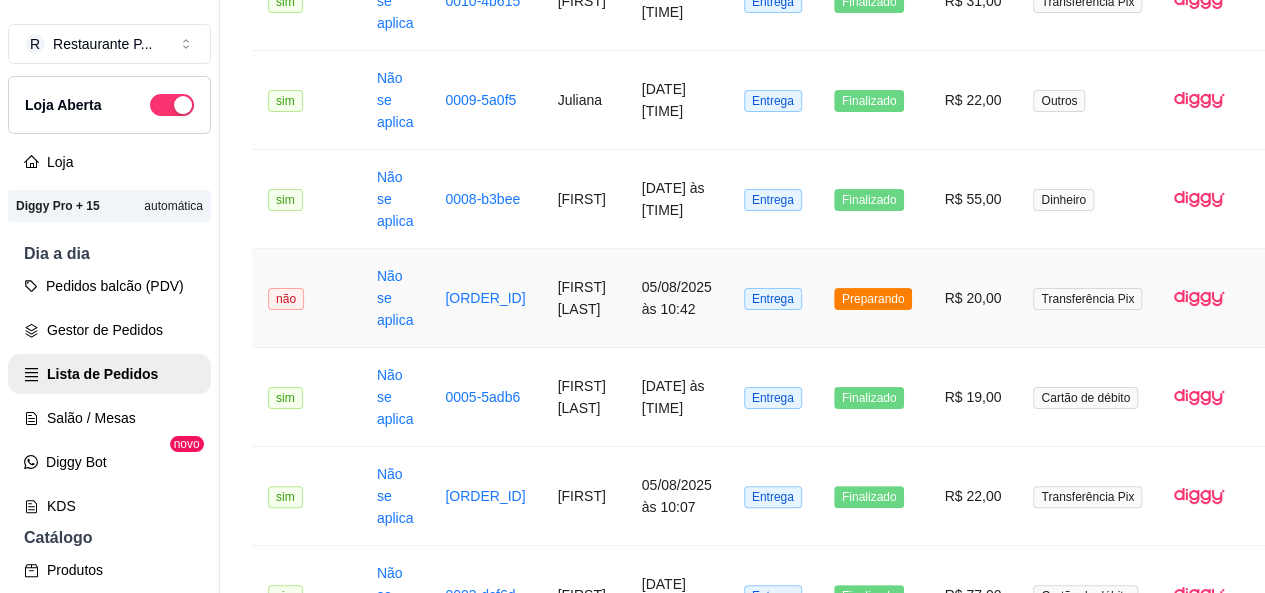 click on "05/08/2025 às 10:42" at bounding box center [677, 298] 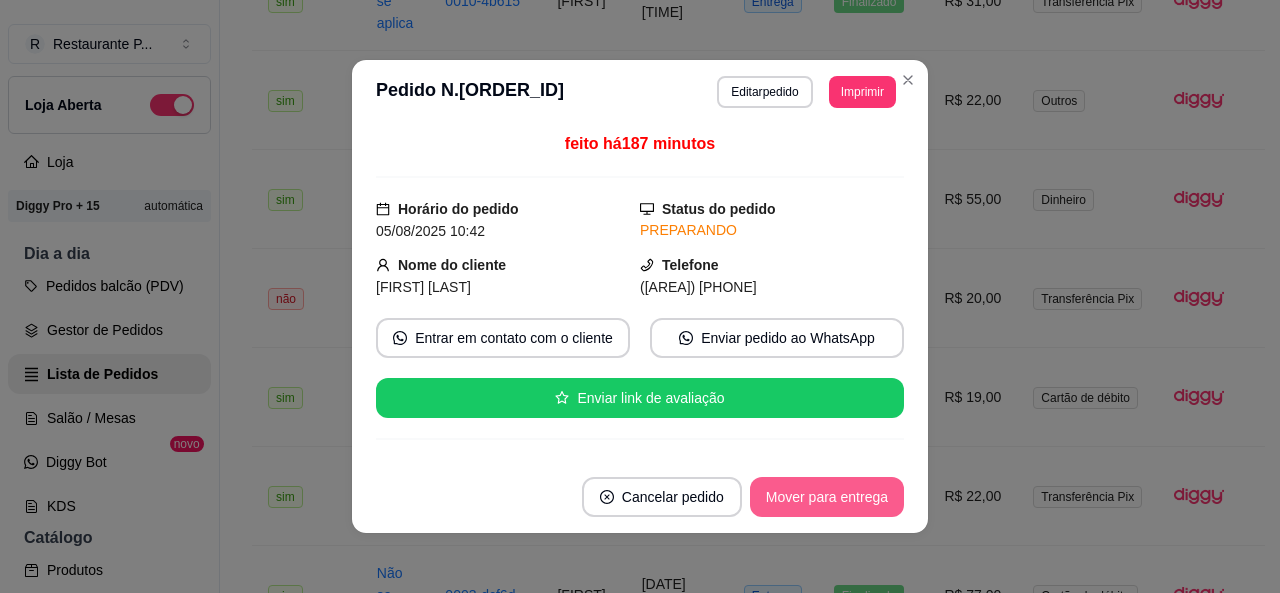 click on "Mover para entrega" at bounding box center [827, 497] 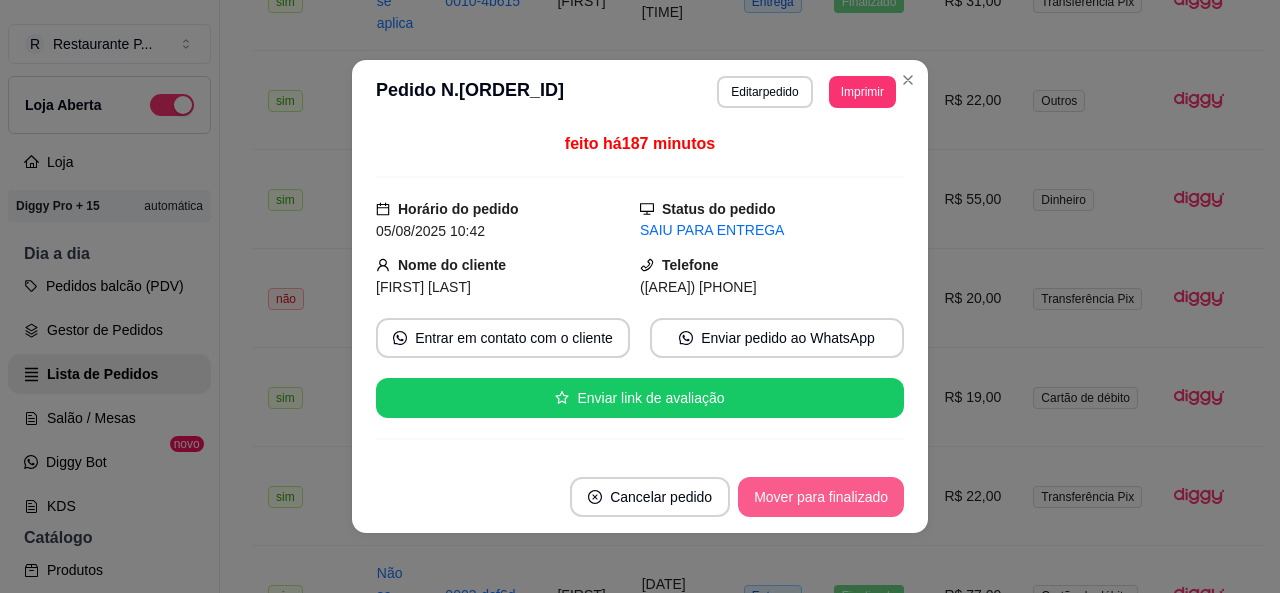 click on "Mover para finalizado" at bounding box center (821, 497) 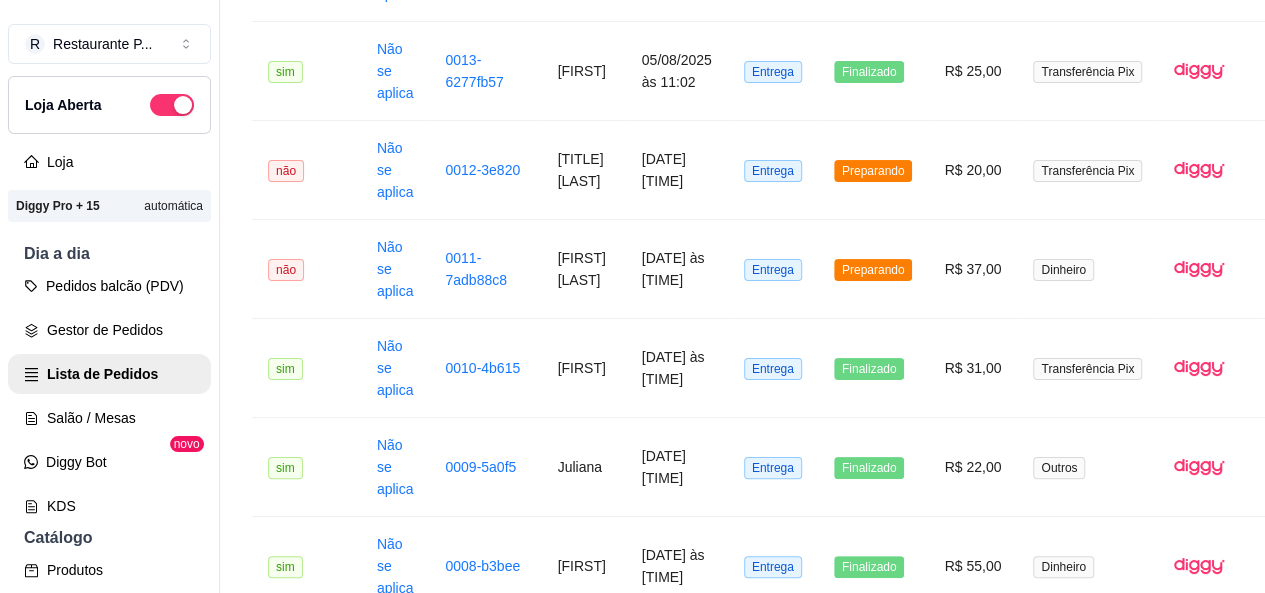 scroll, scrollTop: 426, scrollLeft: 0, axis: vertical 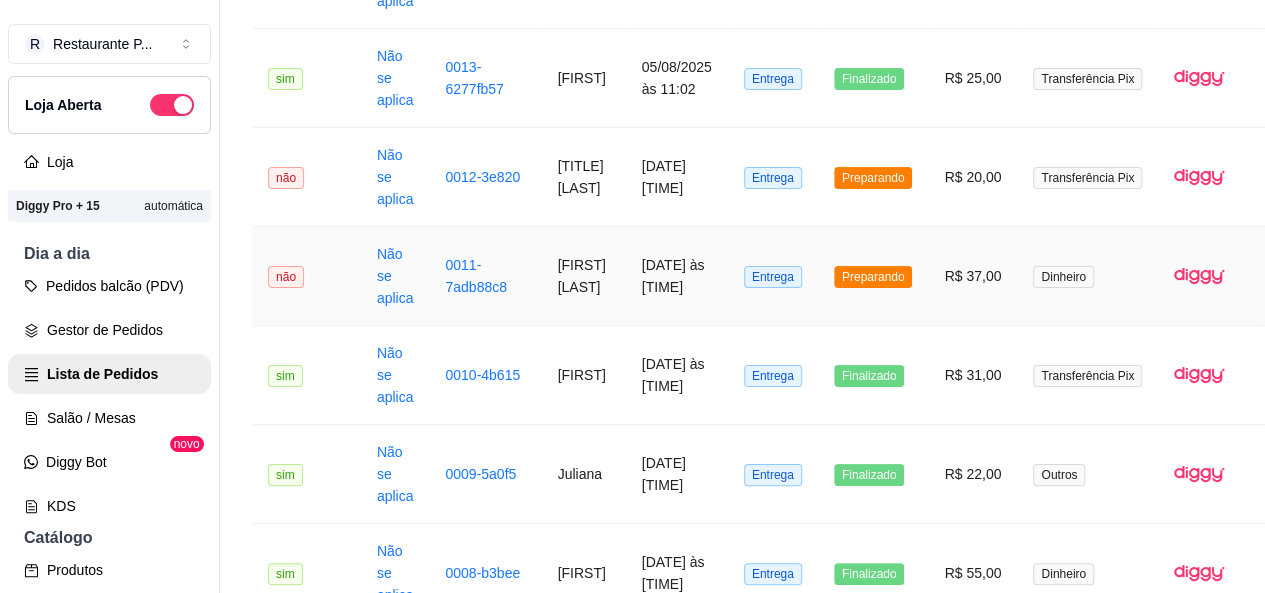 click on "[FIRST] [LAST]" at bounding box center (583, 276) 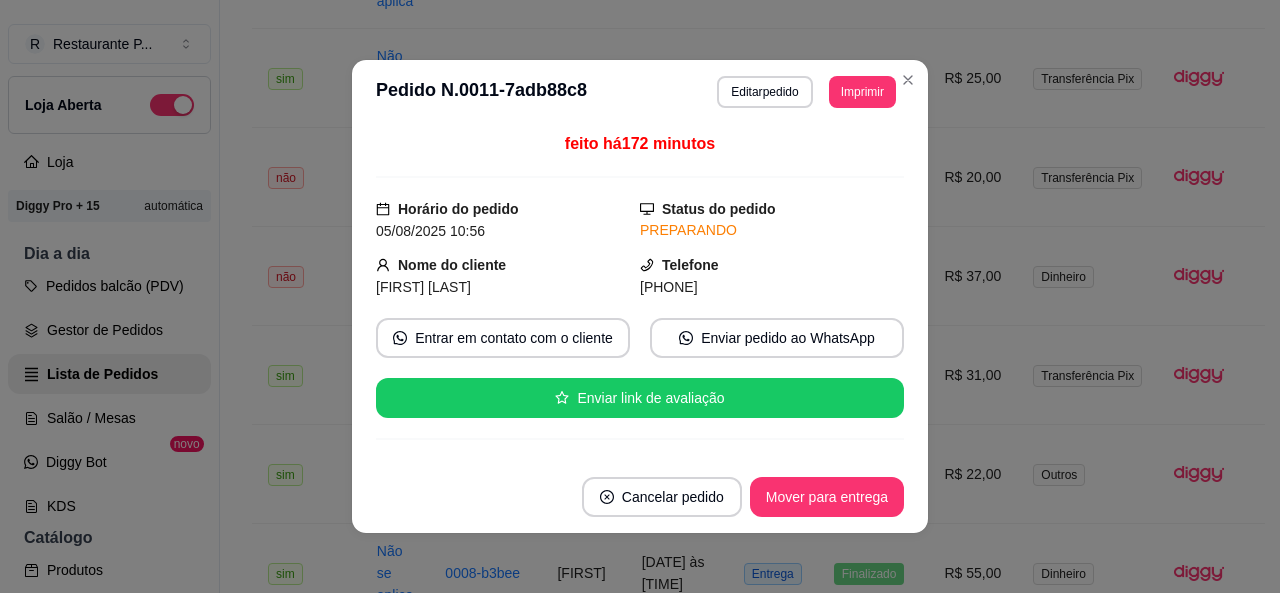 click on "Mover para entrega" at bounding box center [827, 497] 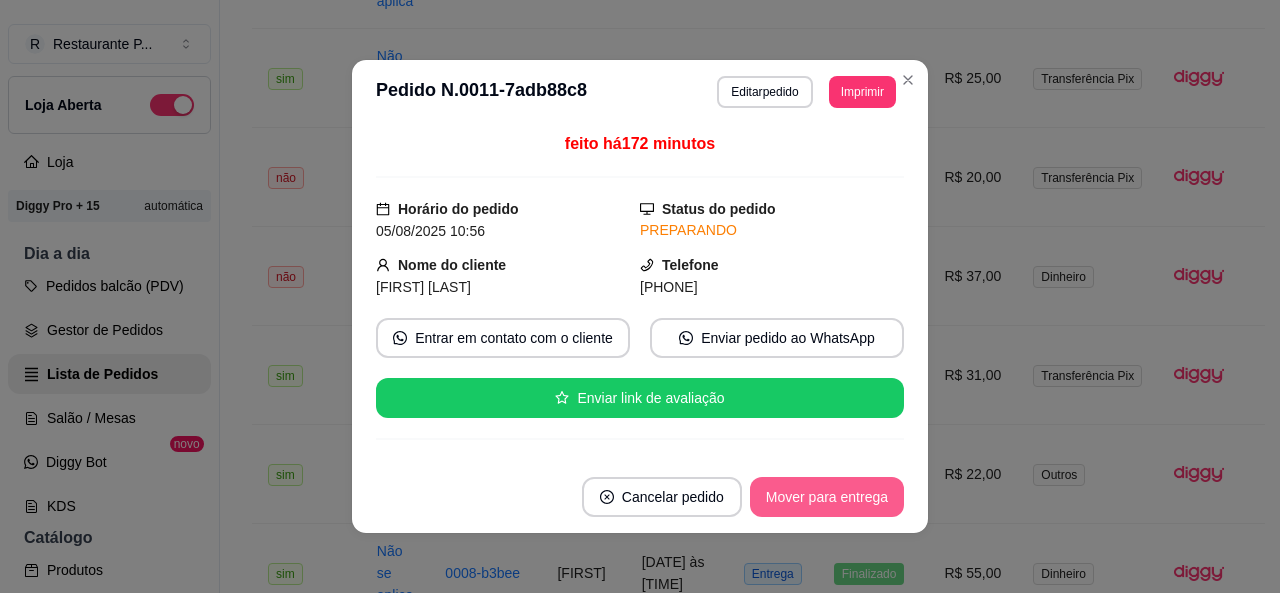 click on "Mover para entrega" at bounding box center (827, 497) 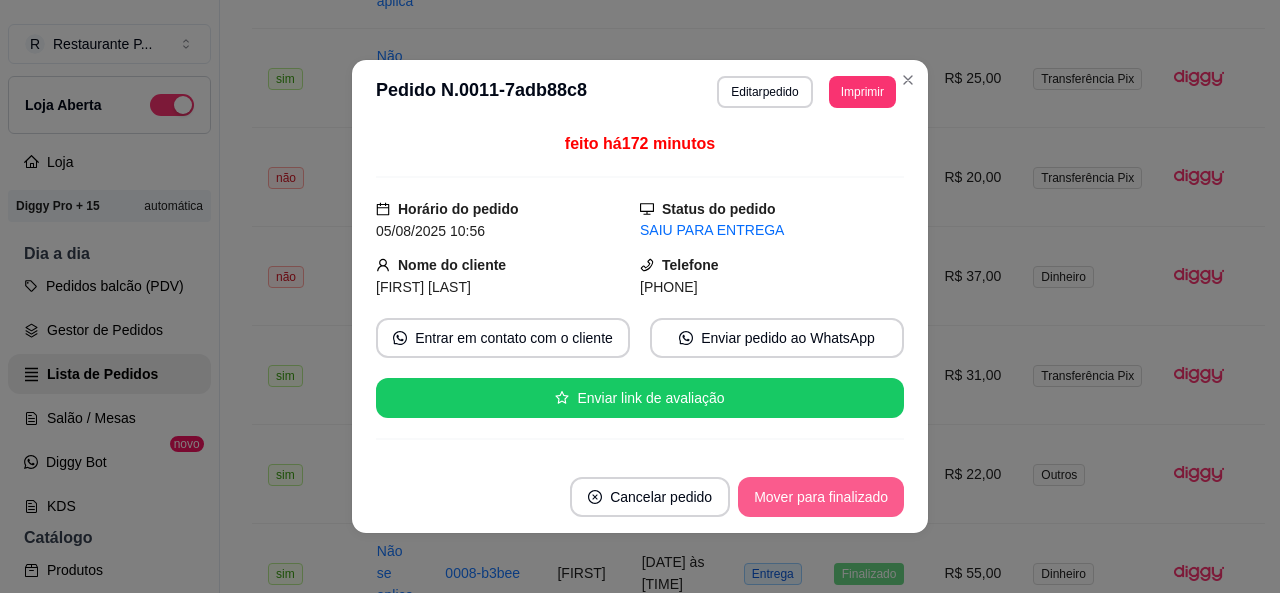 click on "Mover para finalizado" at bounding box center [821, 497] 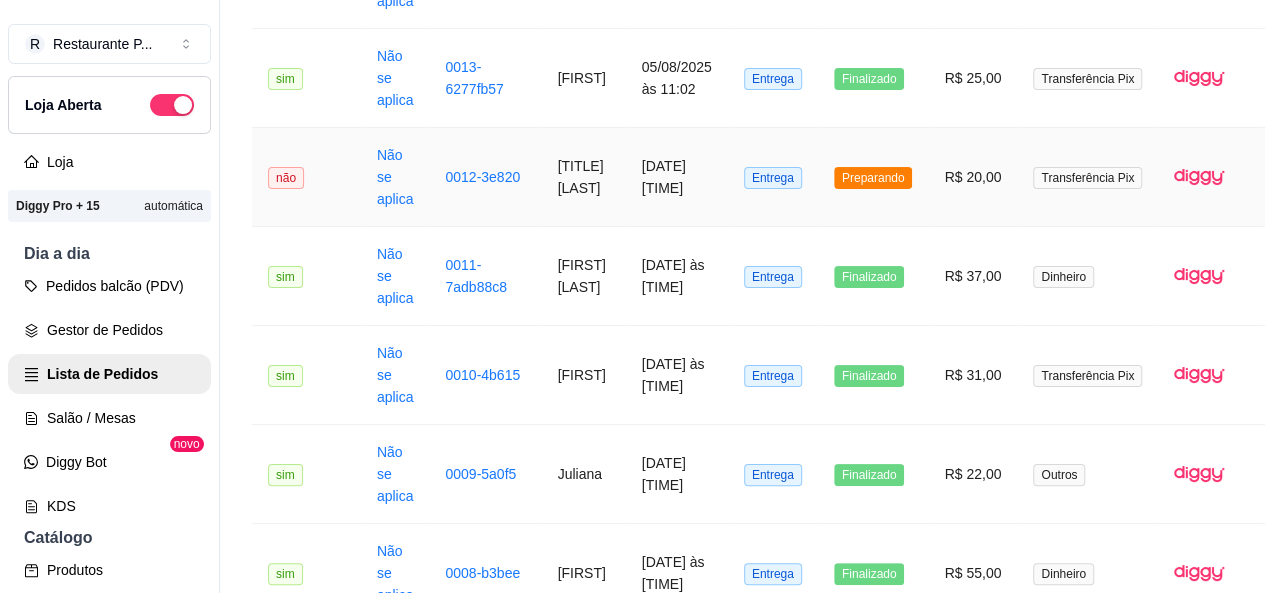 click on "[TITLE] [LAST]" at bounding box center (583, 177) 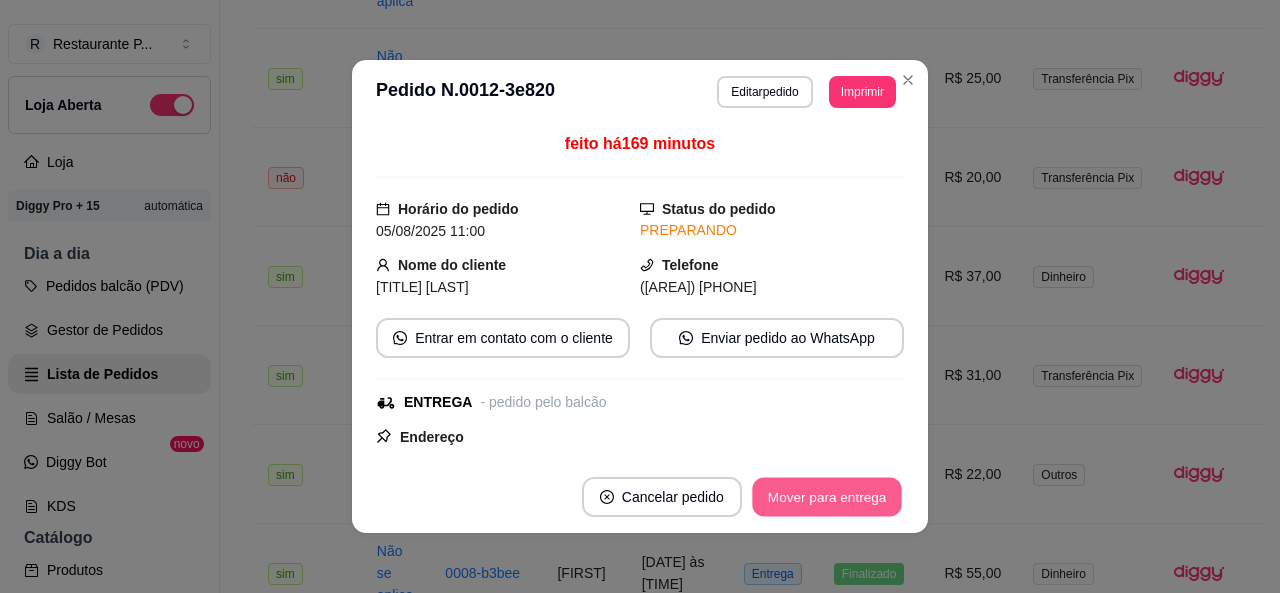click on "Mover para entrega" at bounding box center [827, 497] 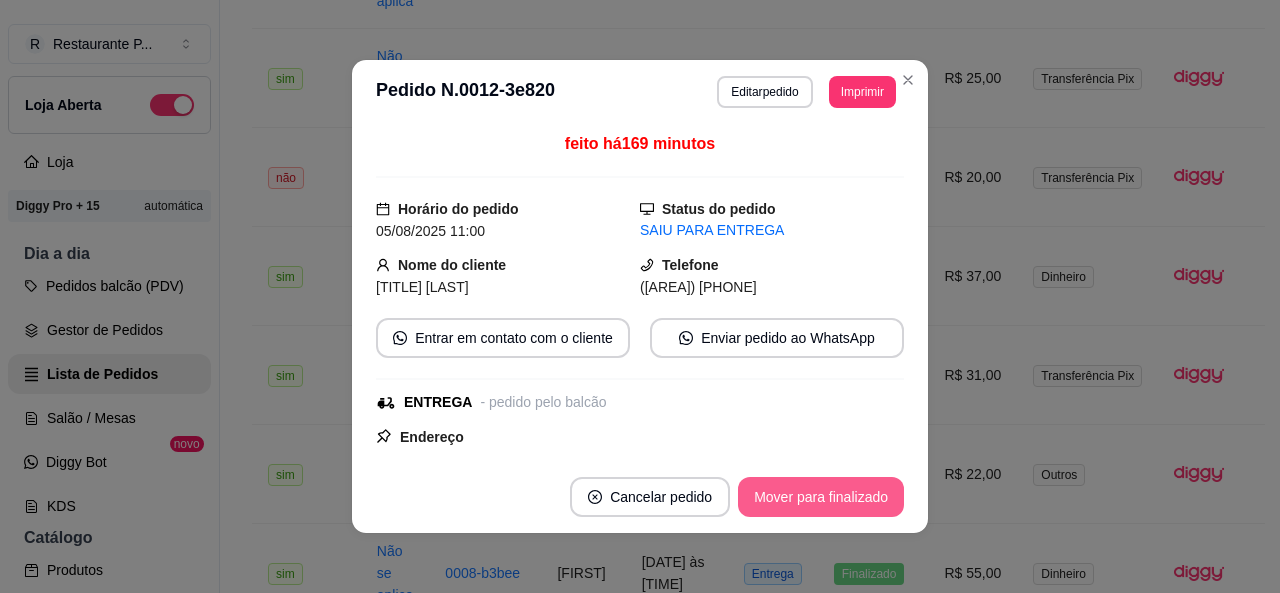 click on "Mover para finalizado" at bounding box center [821, 497] 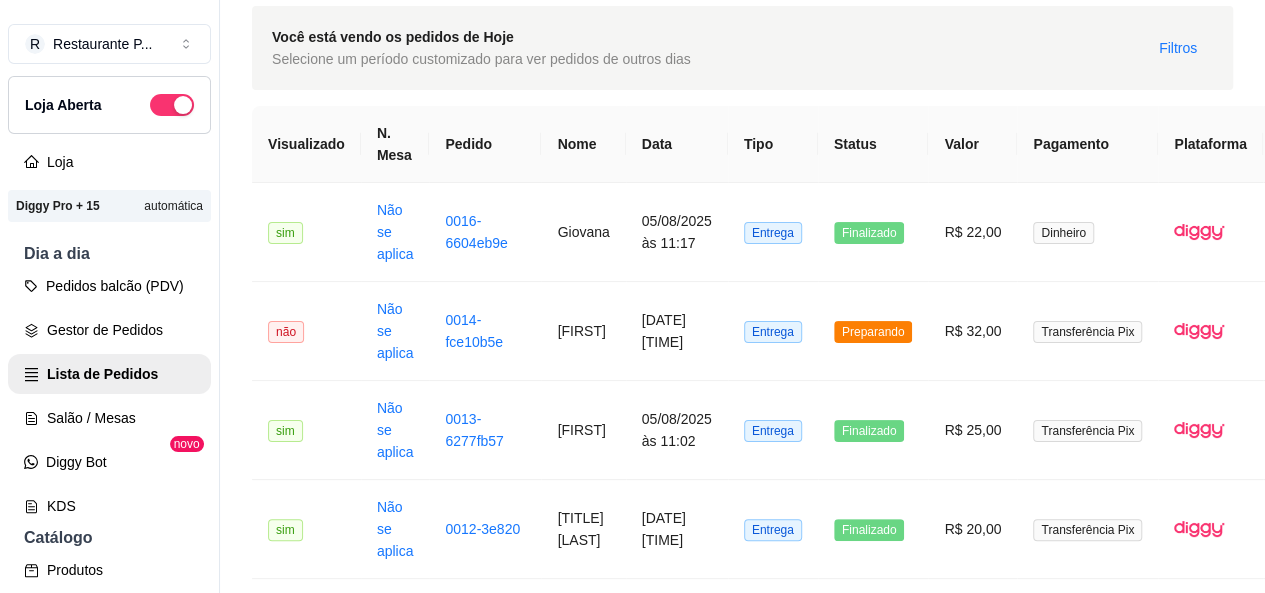 scroll, scrollTop: 68, scrollLeft: 0, axis: vertical 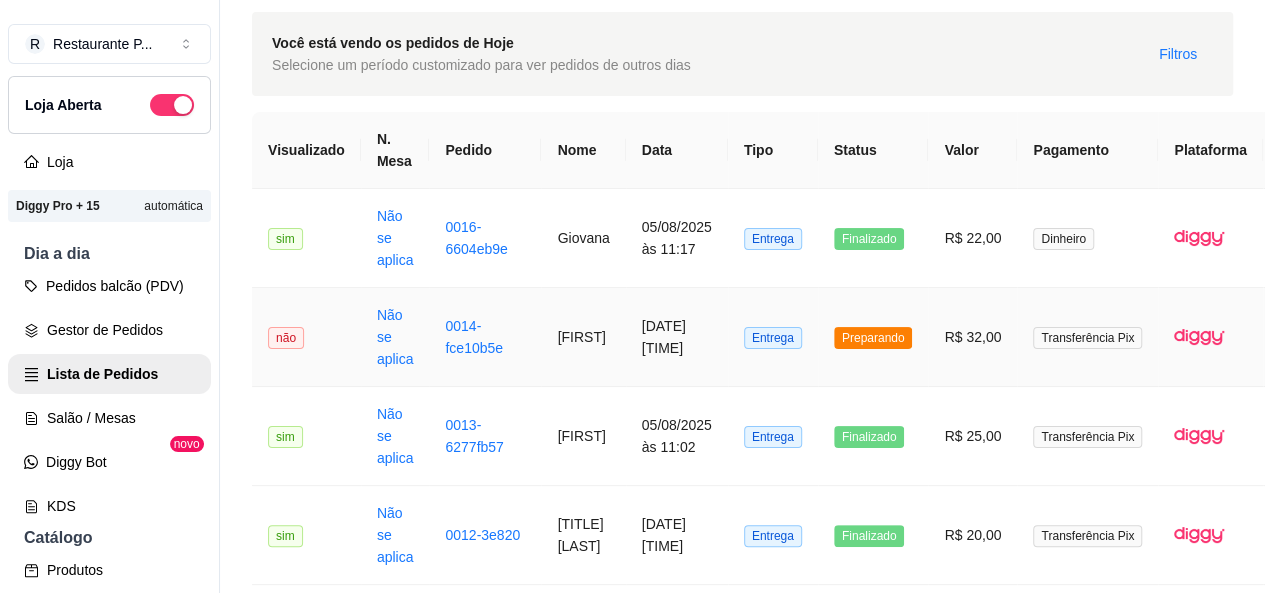 click on "0014-fce10b5e" at bounding box center (485, 337) 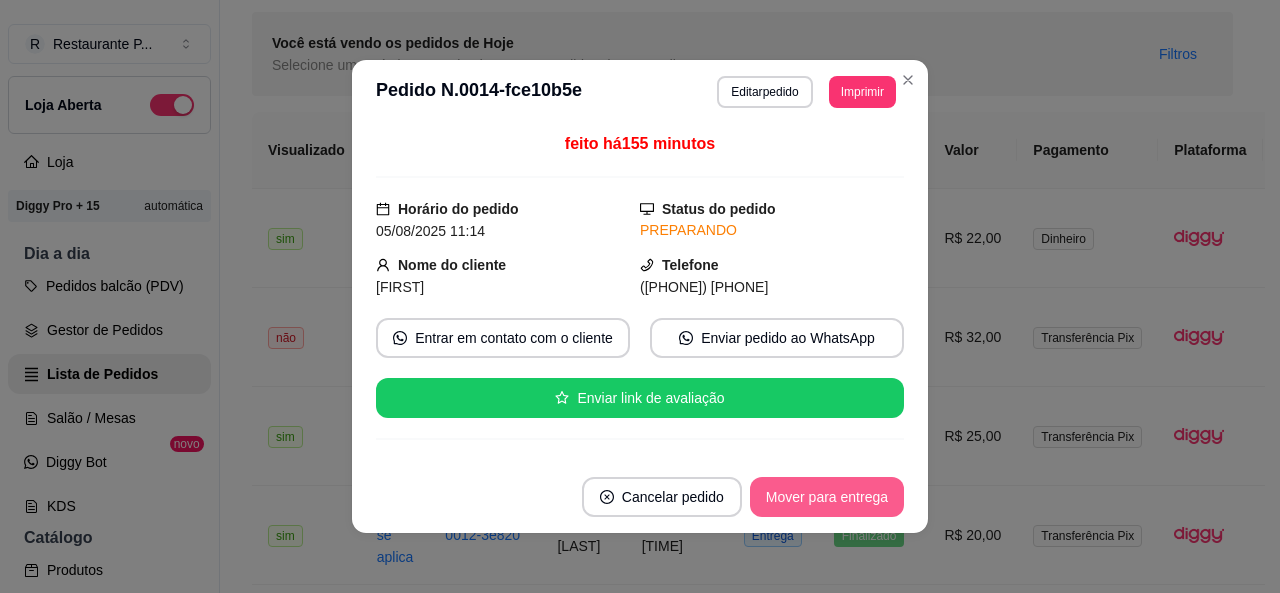 click on "Mover para entrega" at bounding box center (827, 497) 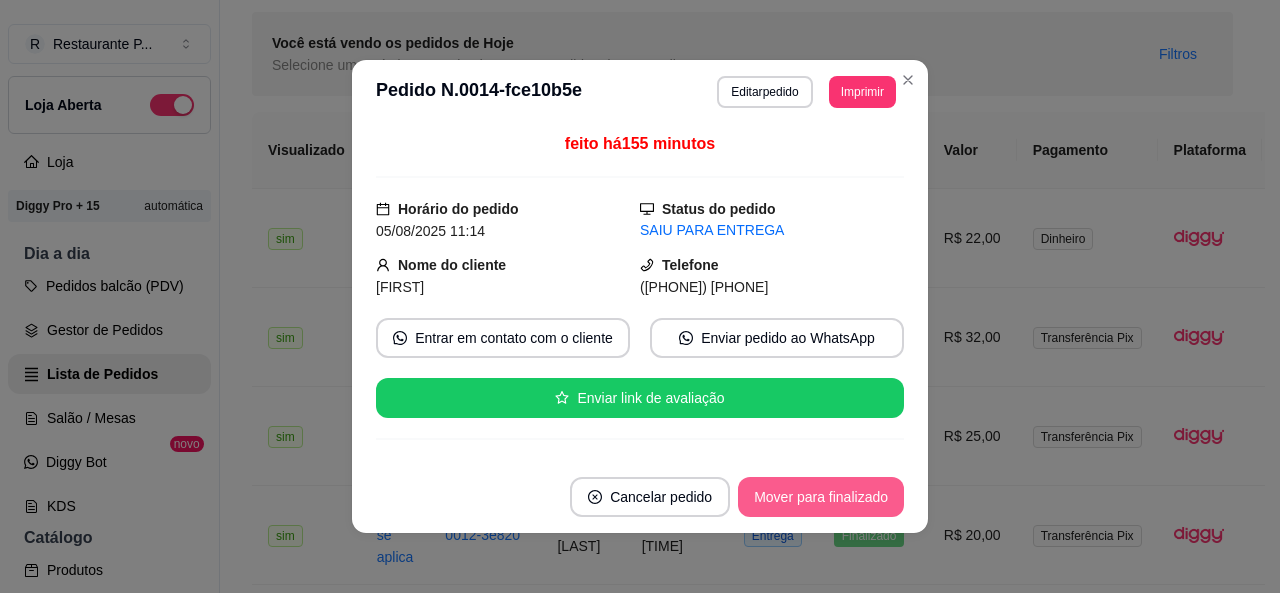 click on "Mover para finalizado" at bounding box center [821, 497] 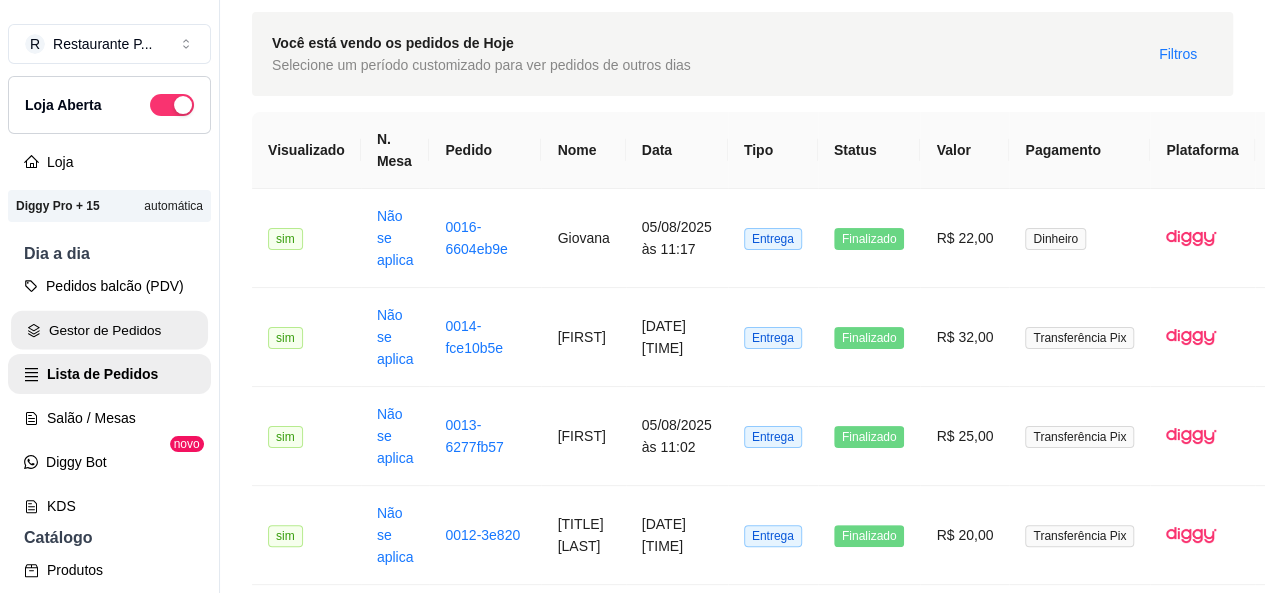 click on "Gestor de Pedidos" at bounding box center (109, 330) 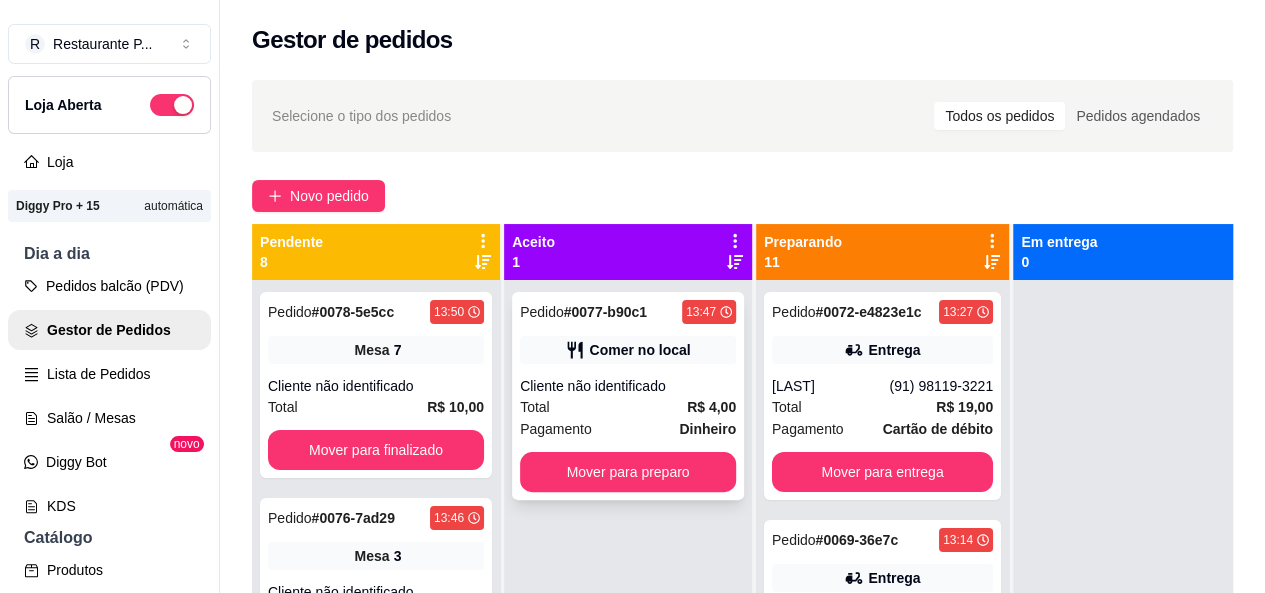 click on "Total [CURRENCY] [PRICE]" at bounding box center [628, 407] 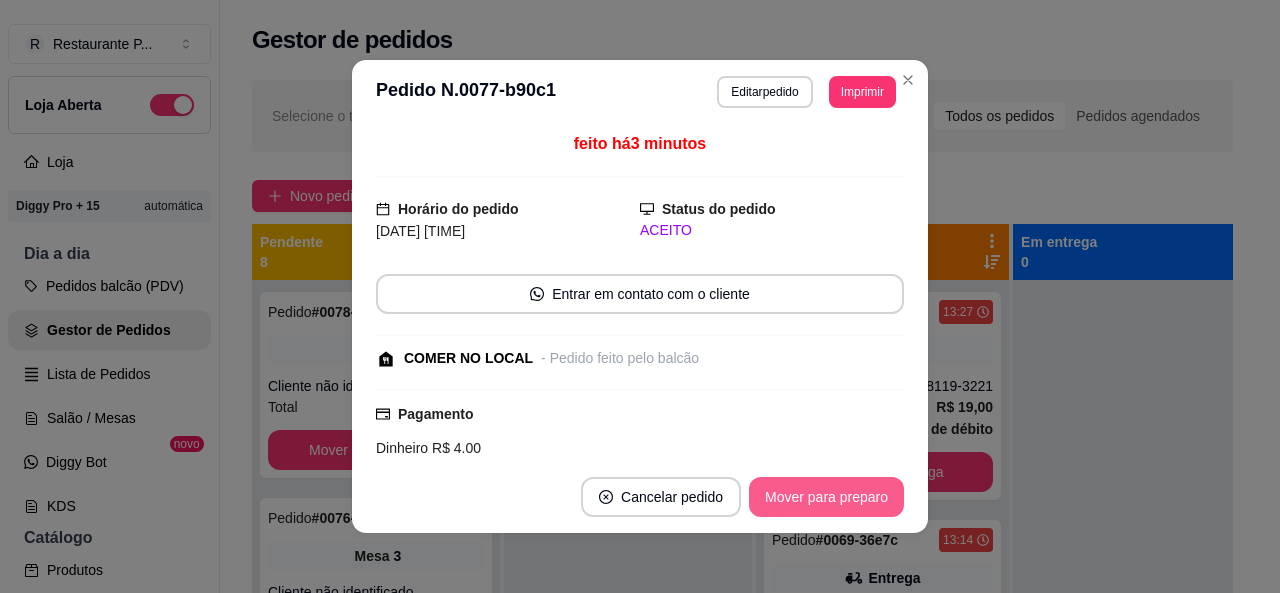 click on "Mover para preparo" at bounding box center (826, 497) 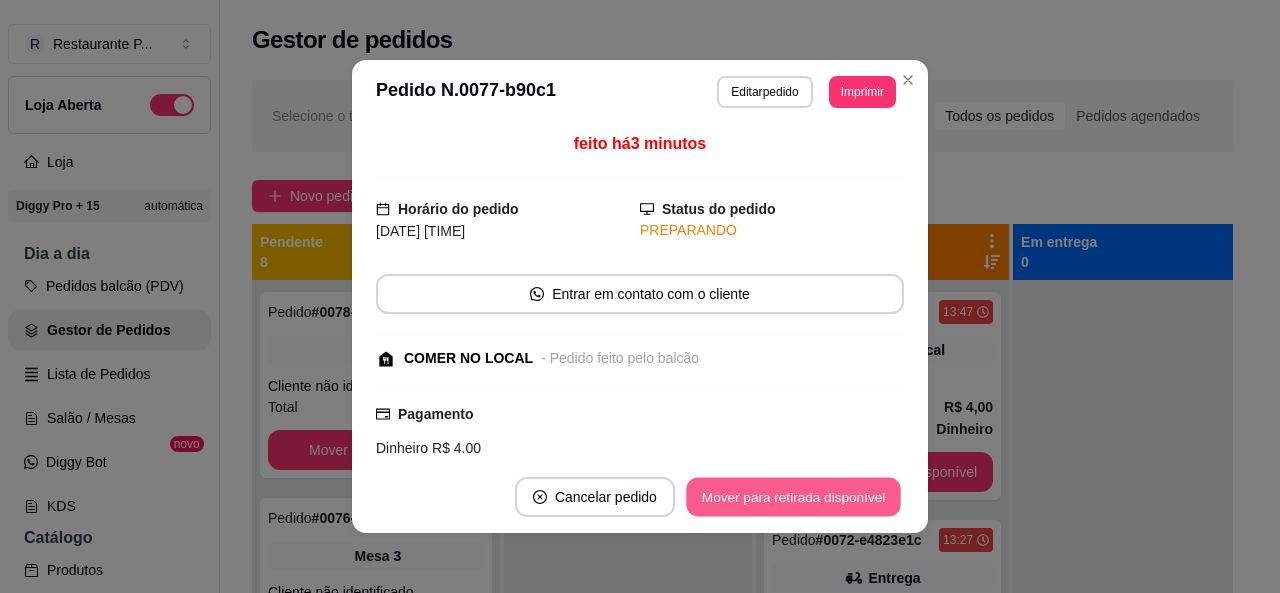 click on "Mover para retirada disponível" at bounding box center (793, 497) 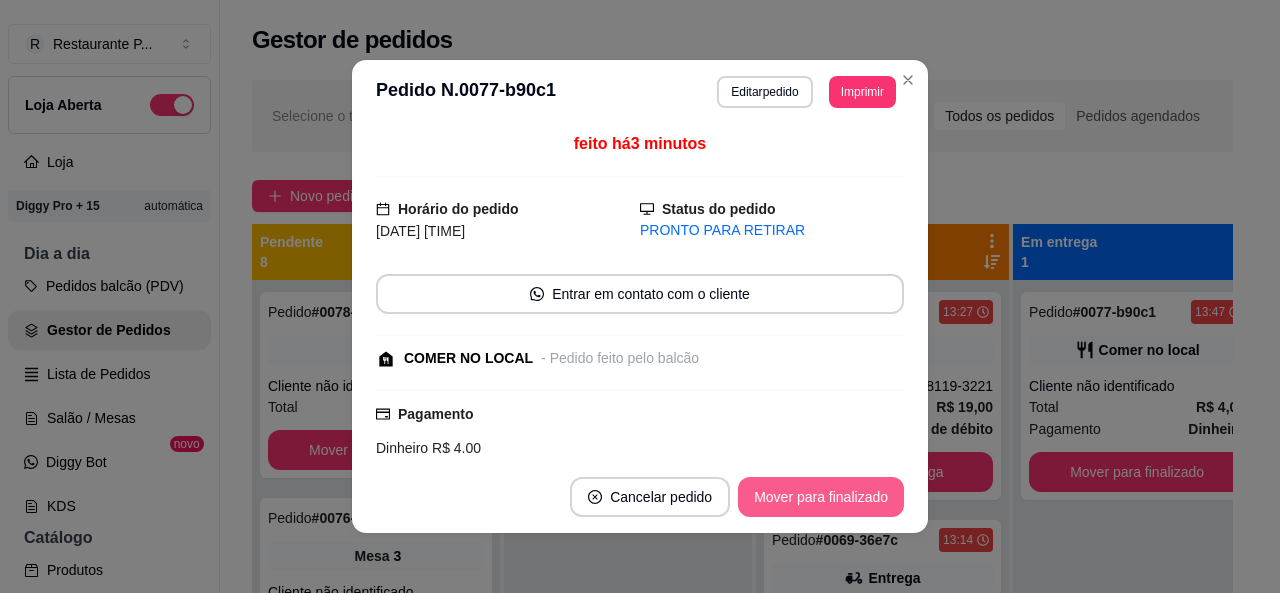 click on "Mover para finalizado" at bounding box center [821, 497] 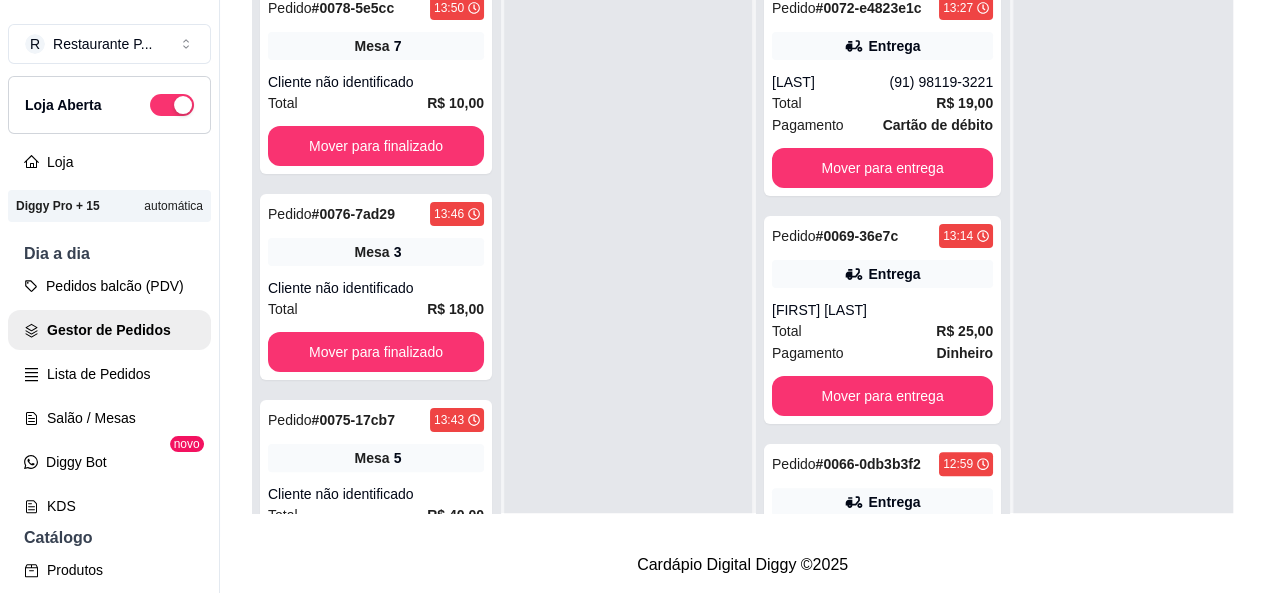 scroll, scrollTop: 294, scrollLeft: 0, axis: vertical 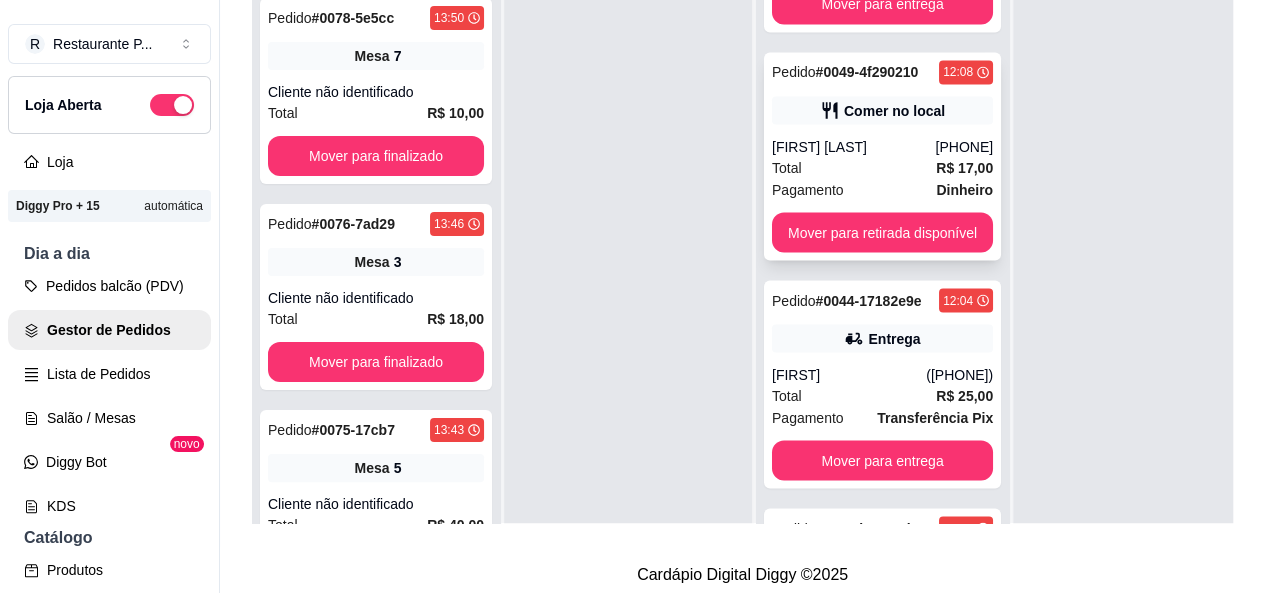 click on "[PHONE]" at bounding box center (965, 146) 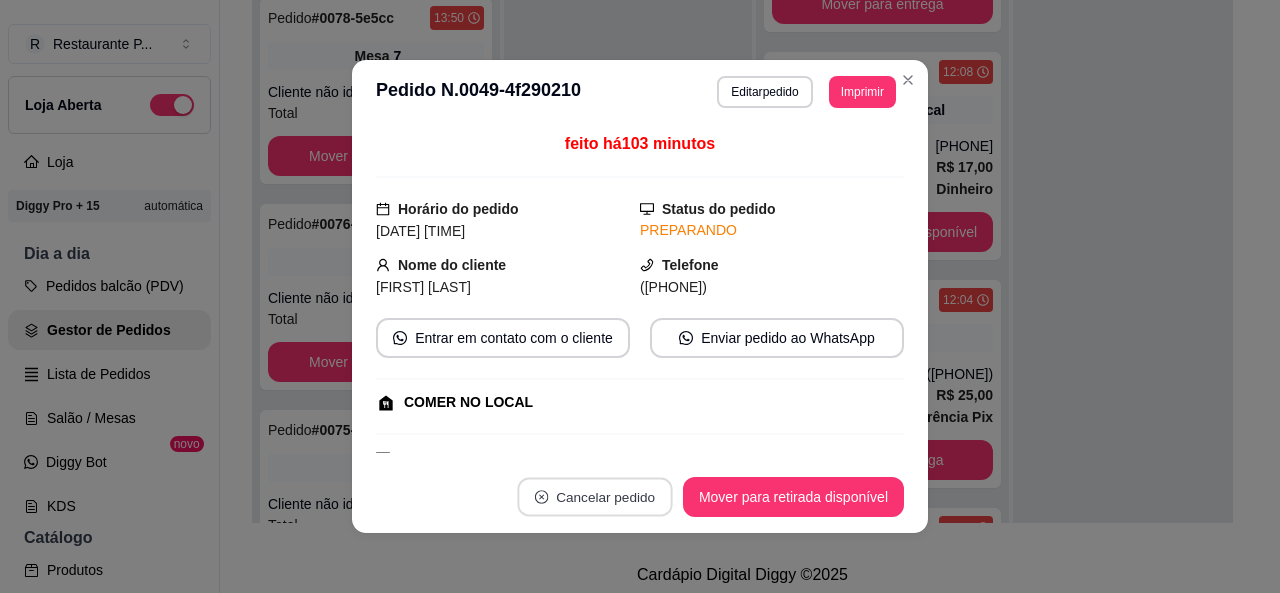 click on "Cancelar pedido" at bounding box center [594, 497] 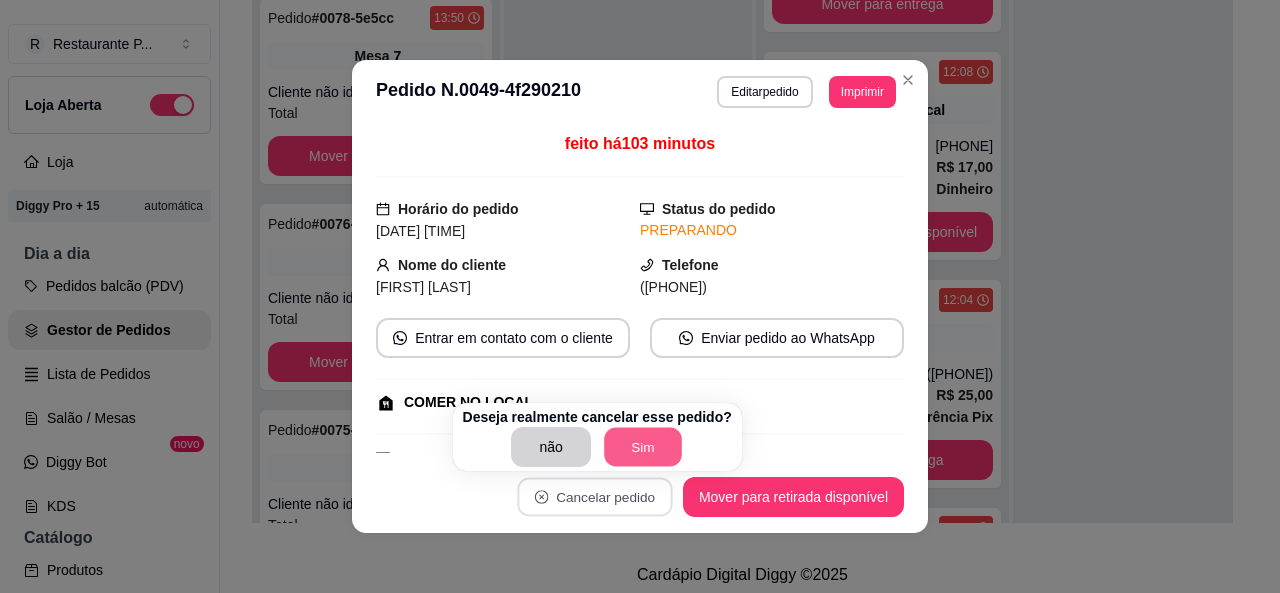 click on "Sim" at bounding box center (643, 447) 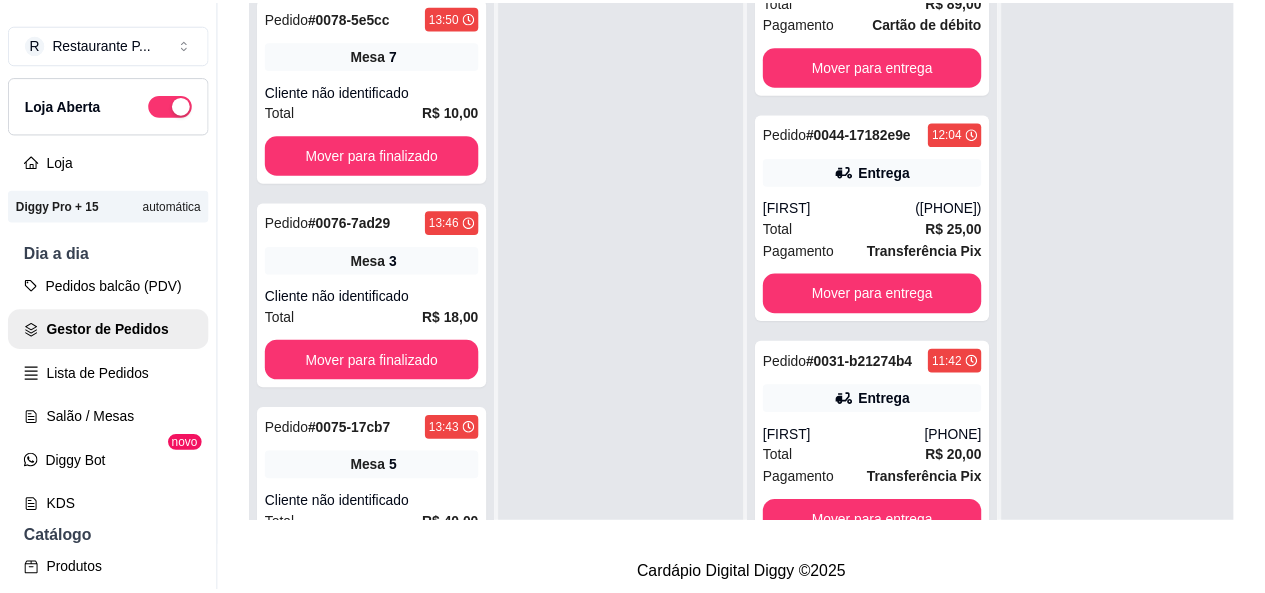 scroll, scrollTop: 1706, scrollLeft: 0, axis: vertical 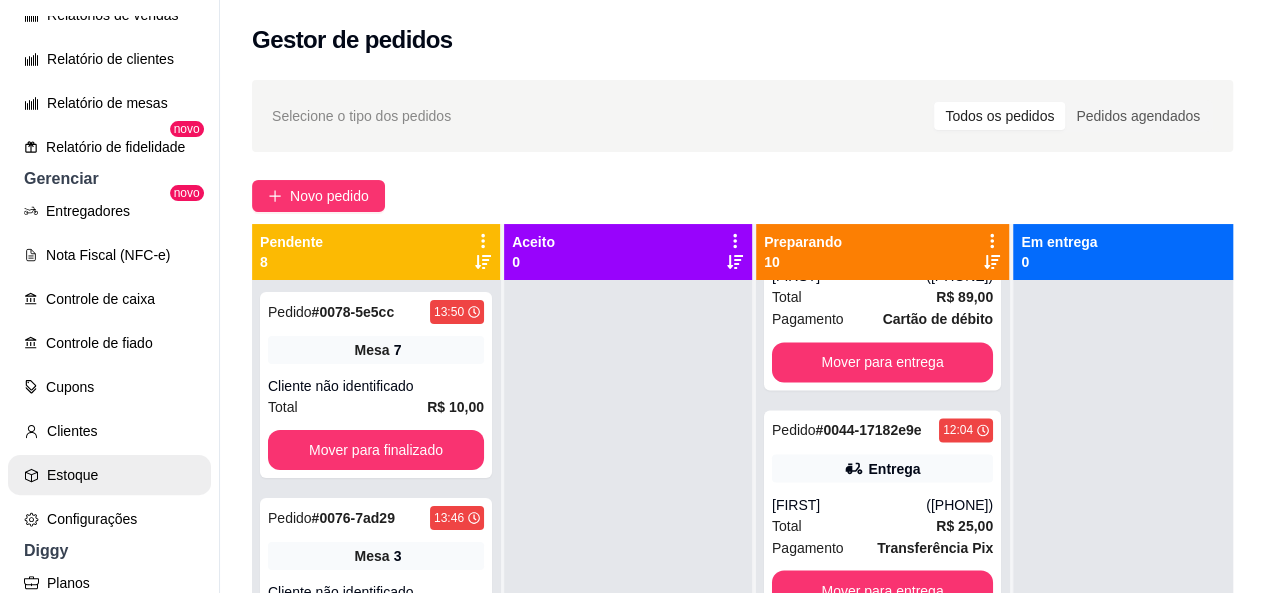 click on "Estoque" at bounding box center [109, 475] 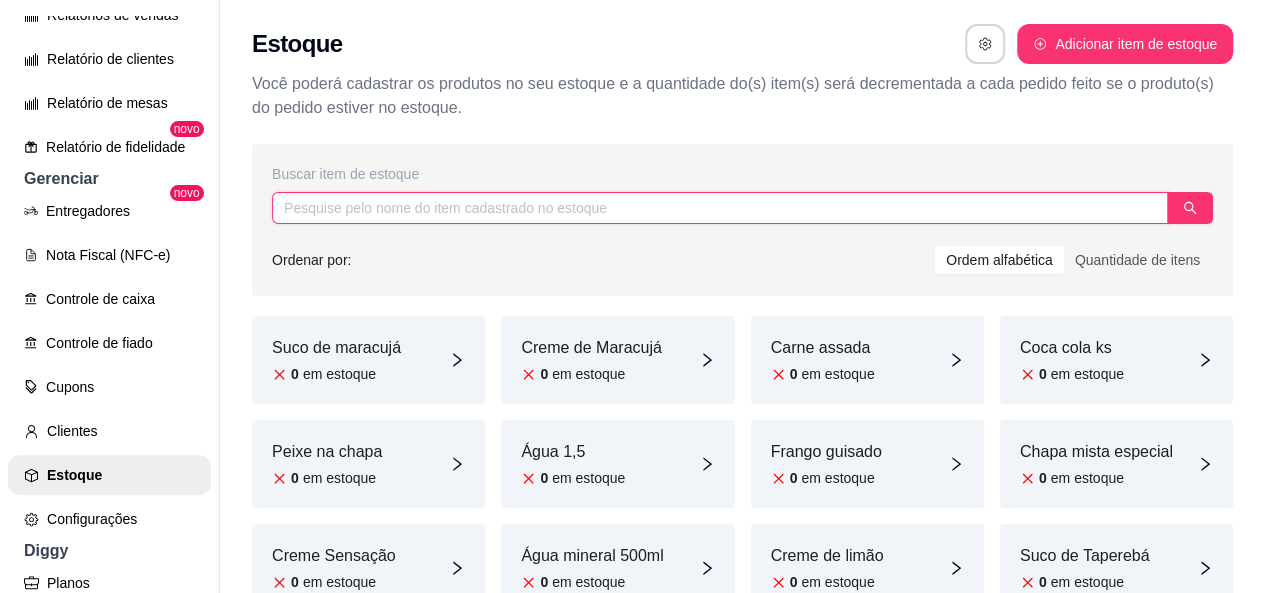 click at bounding box center (720, 208) 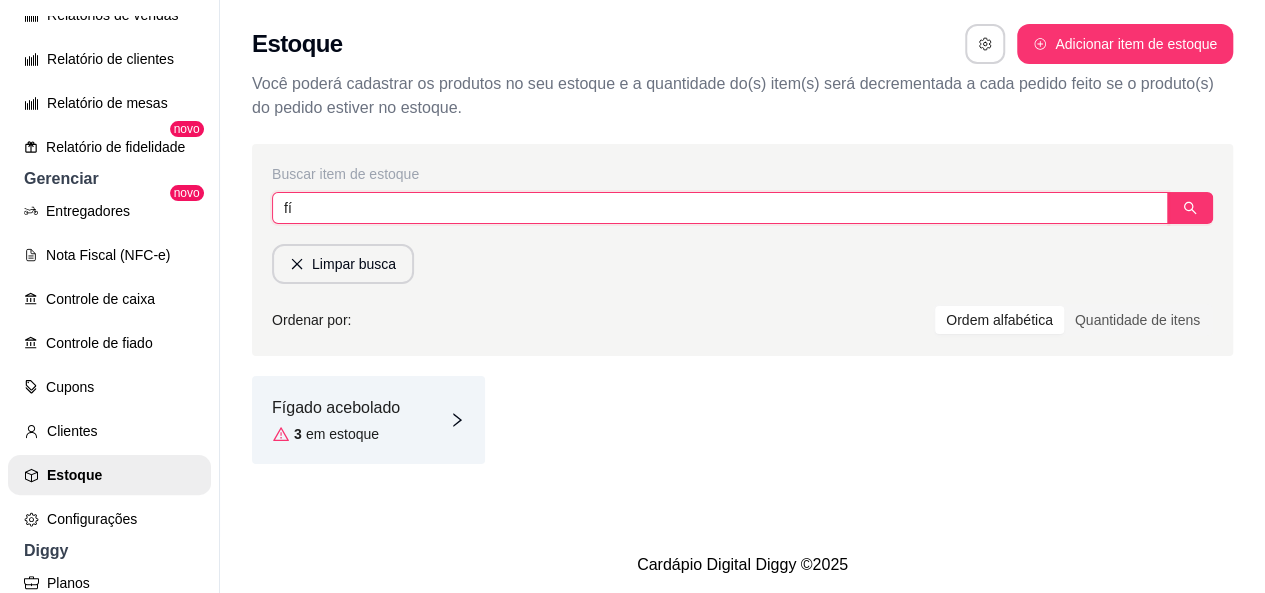 type on "fí" 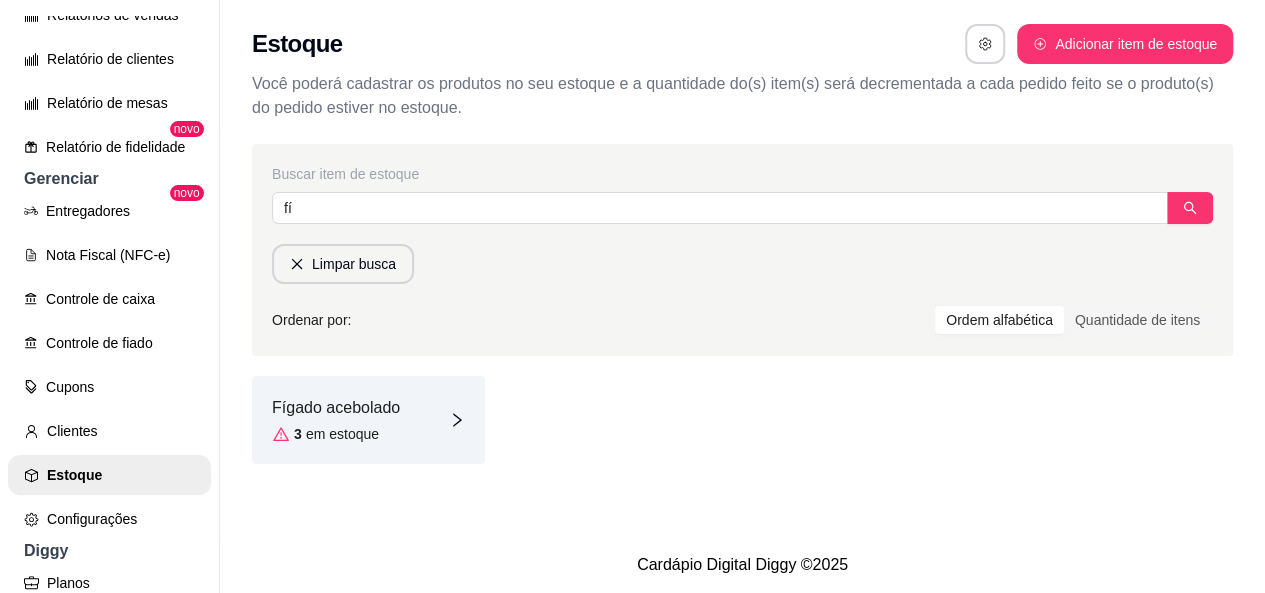 click on "em estoque" at bounding box center [342, 434] 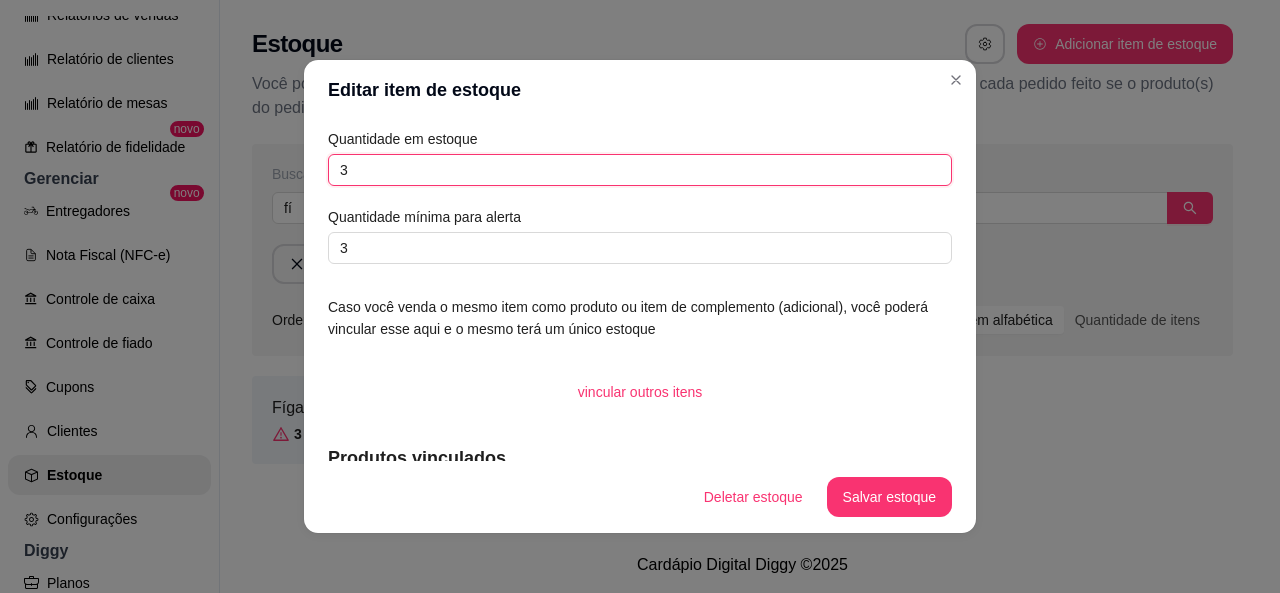 click on "3" at bounding box center (640, 170) 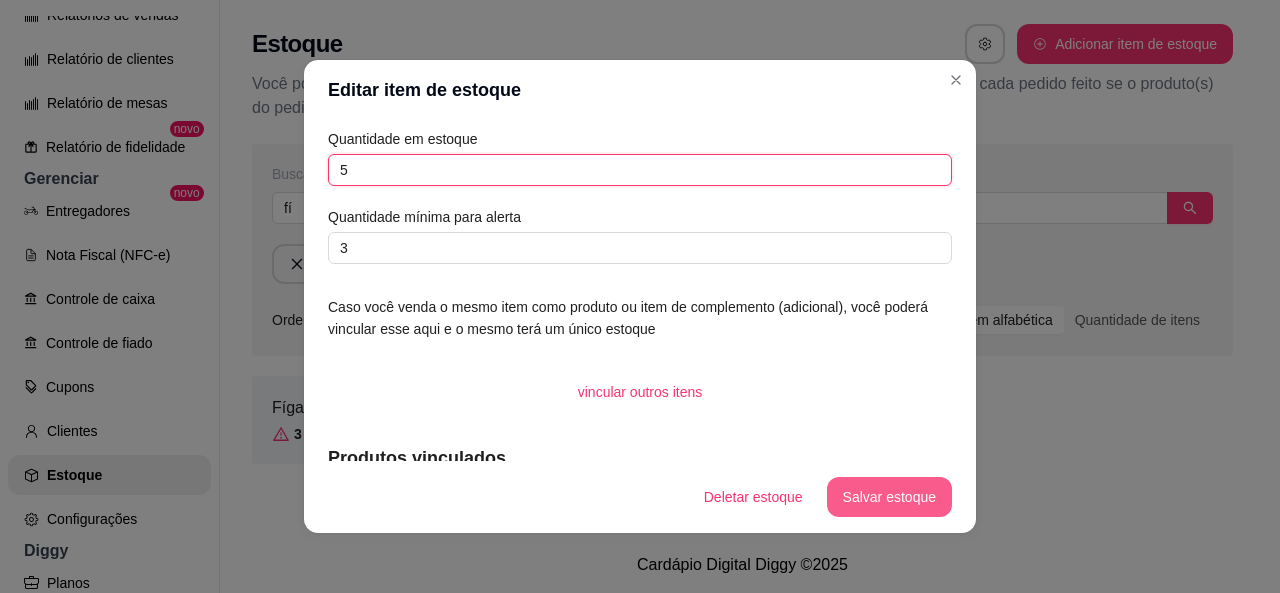 type on "5" 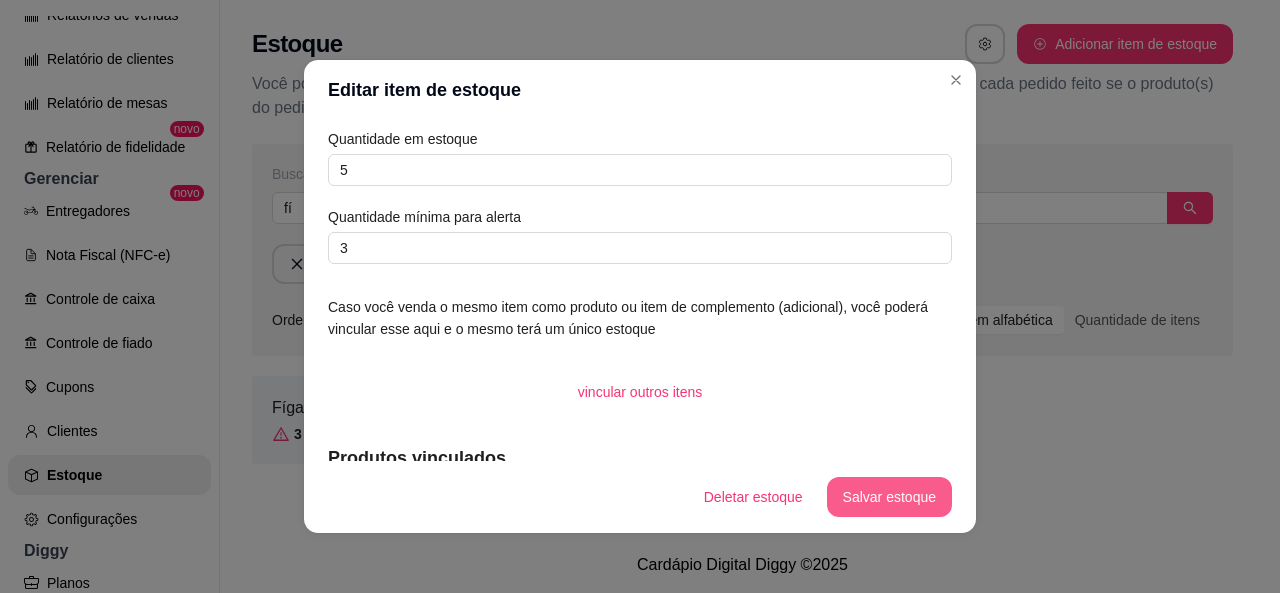 click on "Salvar estoque" at bounding box center [889, 497] 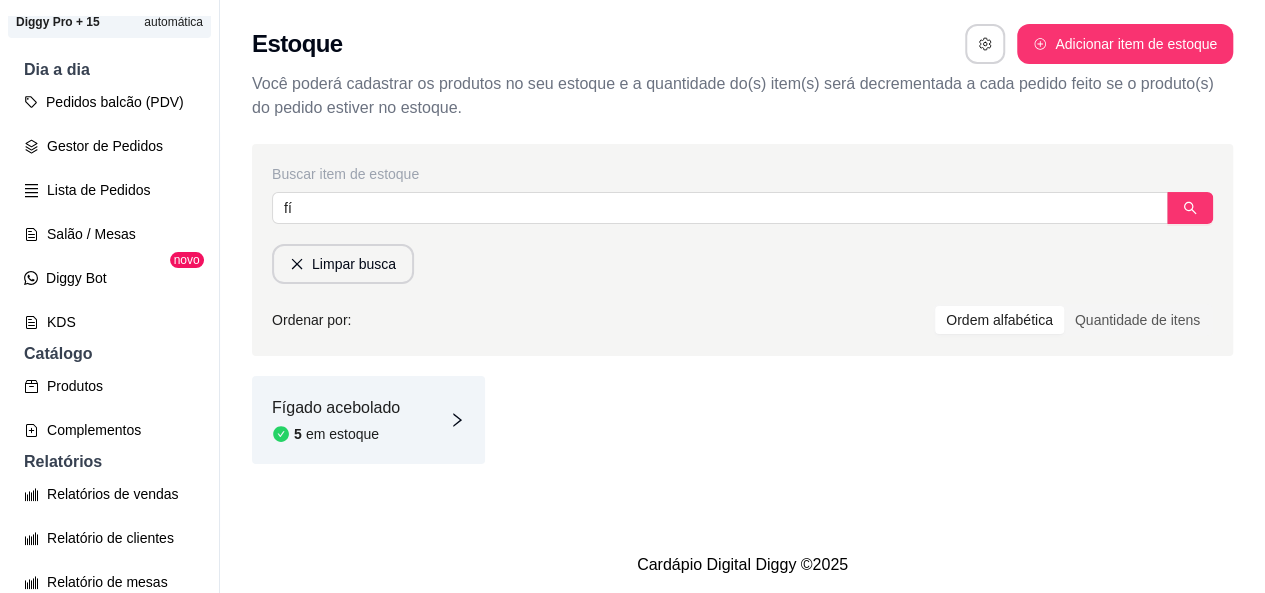 scroll, scrollTop: 0, scrollLeft: 0, axis: both 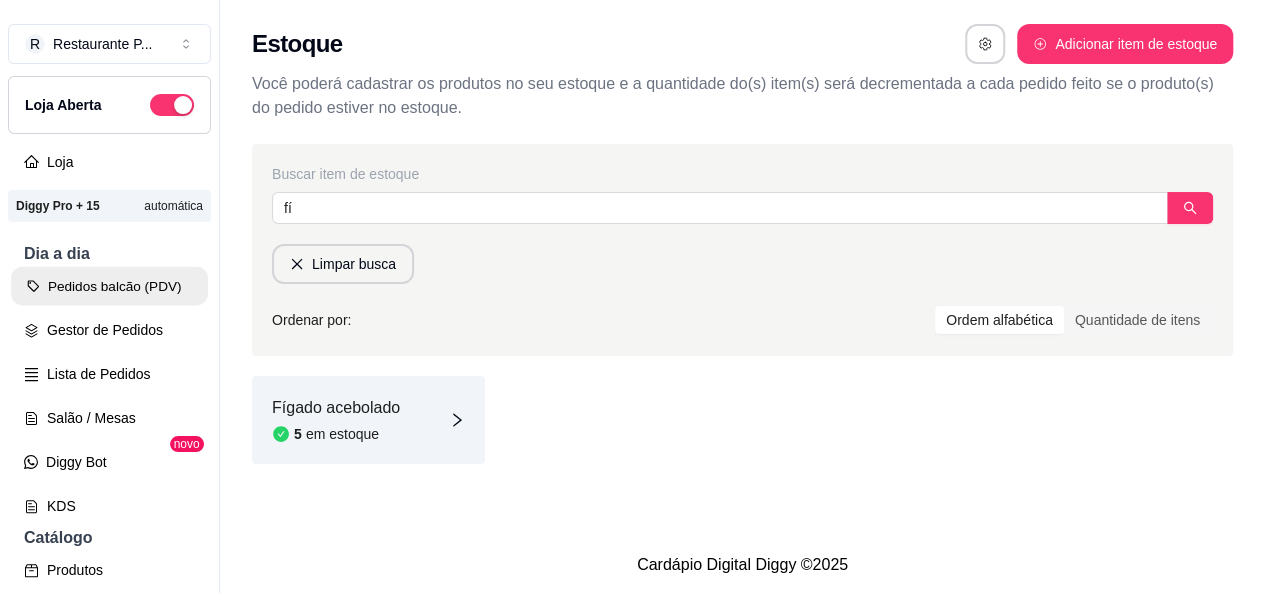 click on "Pedidos balcão (PDV)" at bounding box center [109, 286] 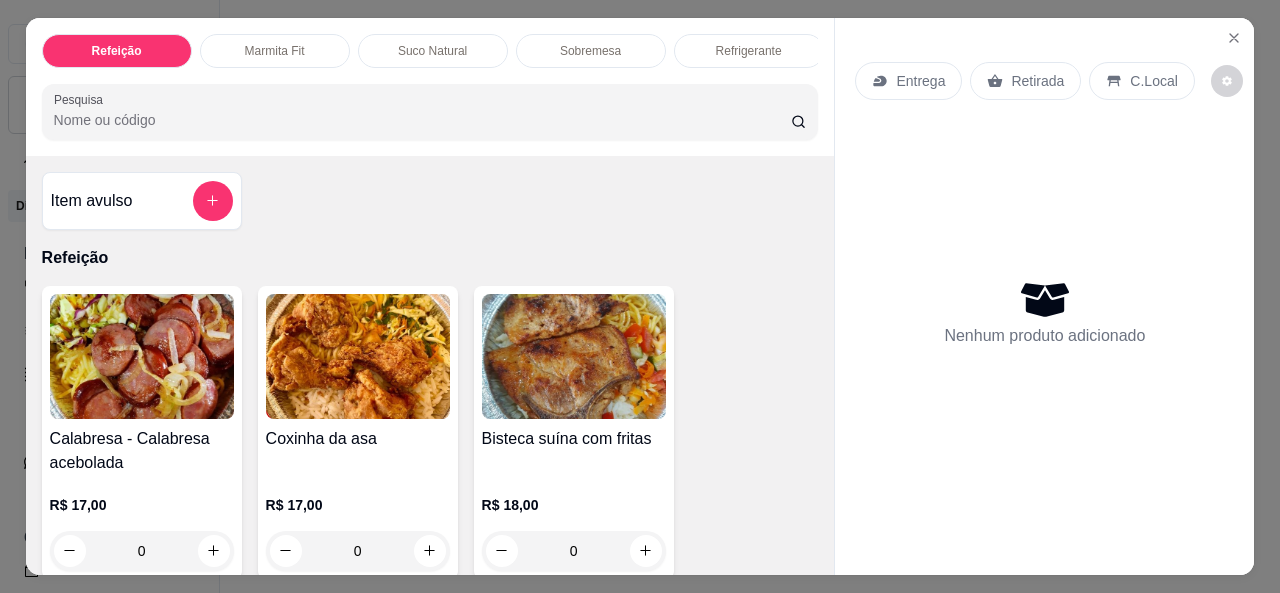 click at bounding box center (358, 356) 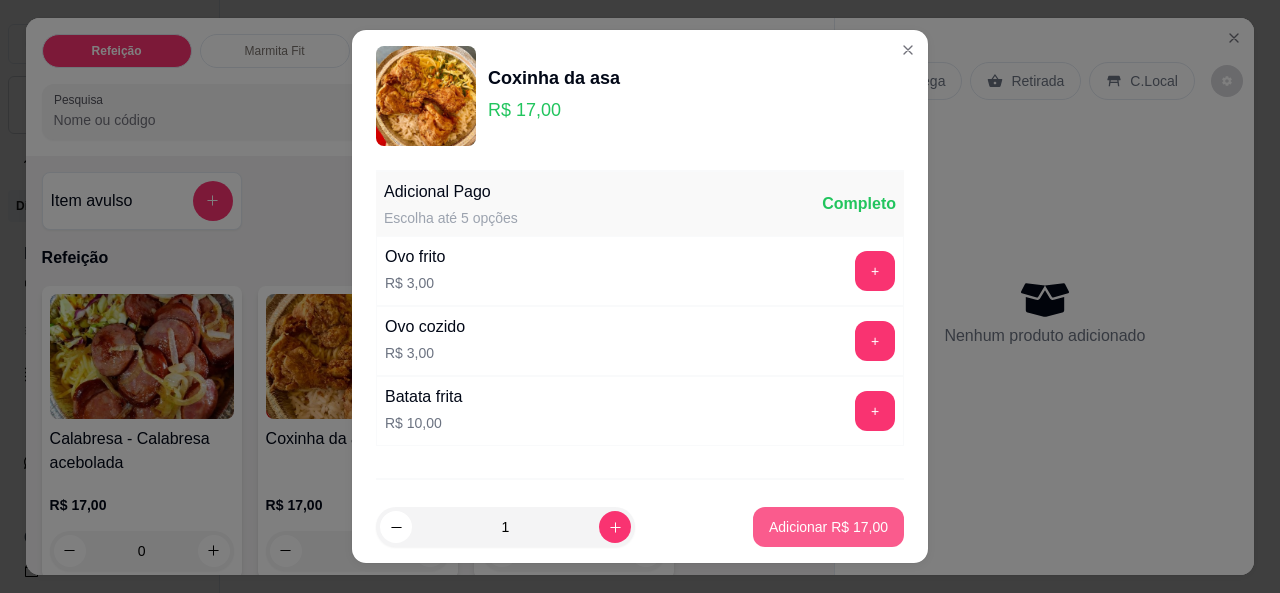 click on "Adicionar   R$ 17,00" at bounding box center (828, 527) 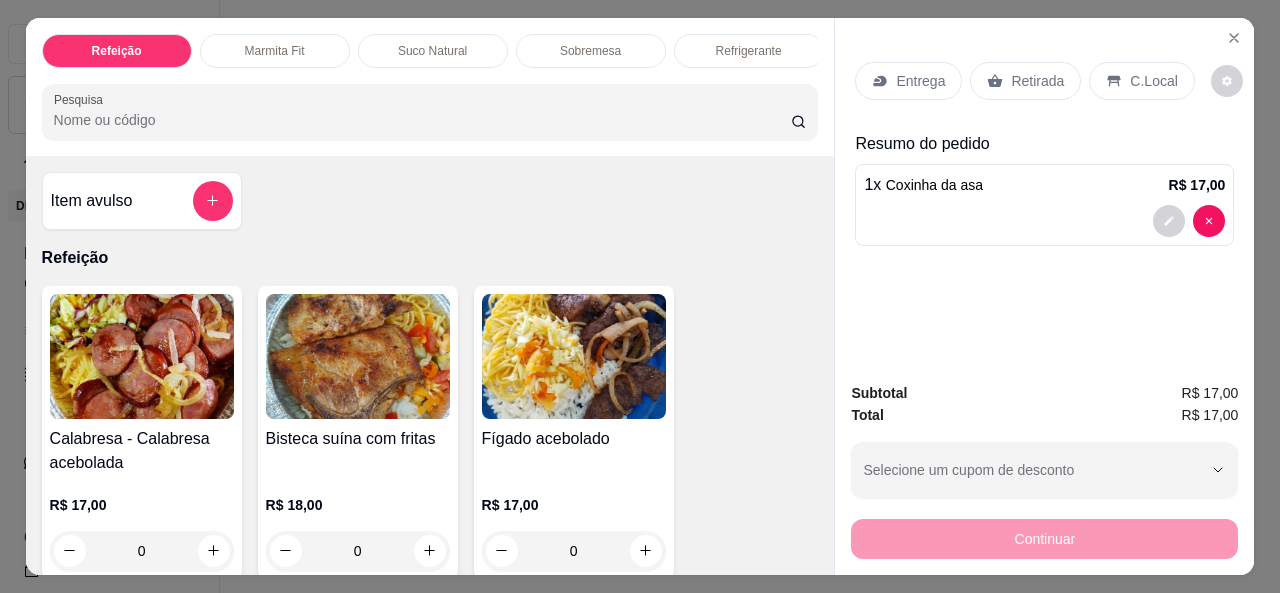 click on "Entrega" at bounding box center [920, 81] 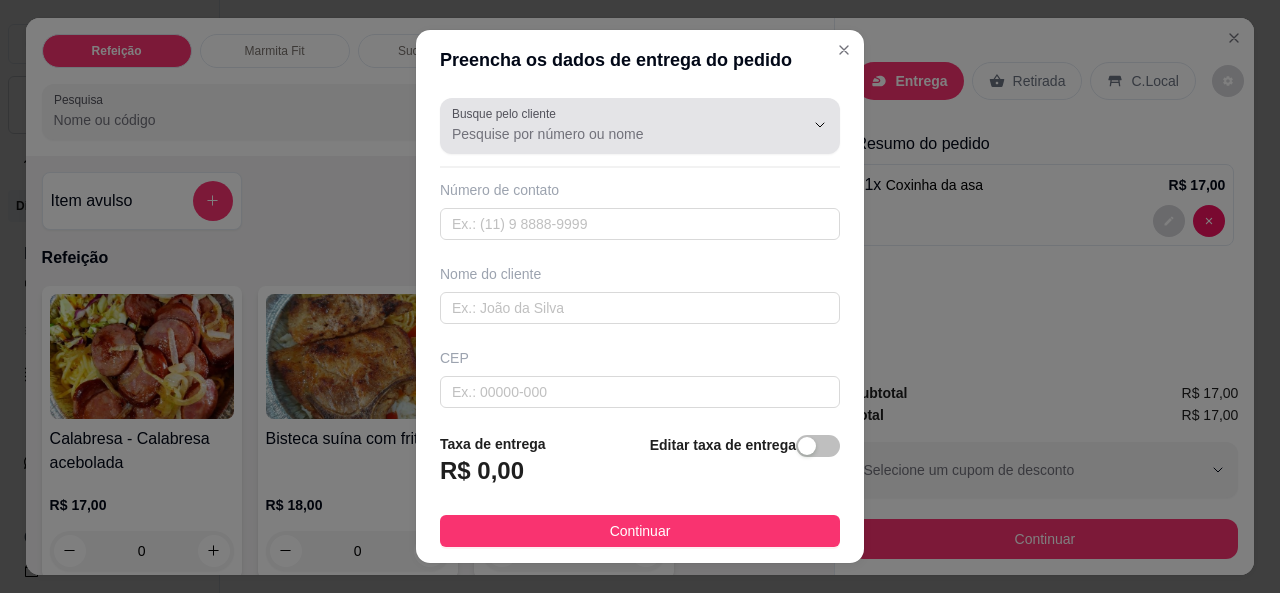 click on "Busque pelo cliente" at bounding box center (612, 134) 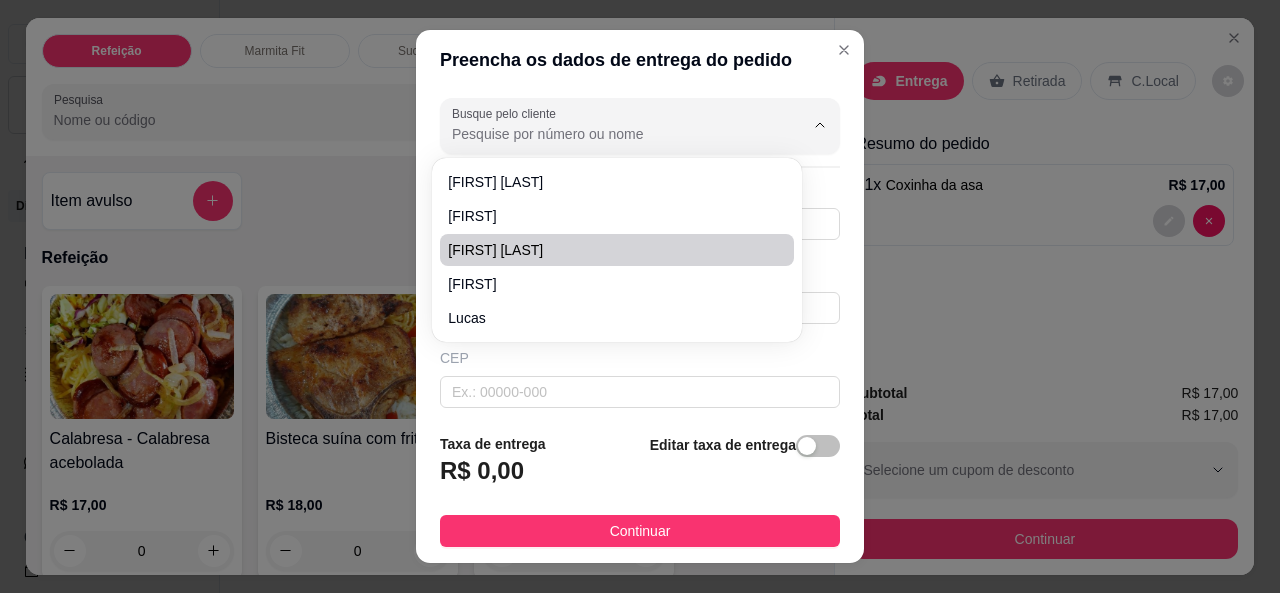 click on "[FIRST] [LAST]" at bounding box center [606, 250] 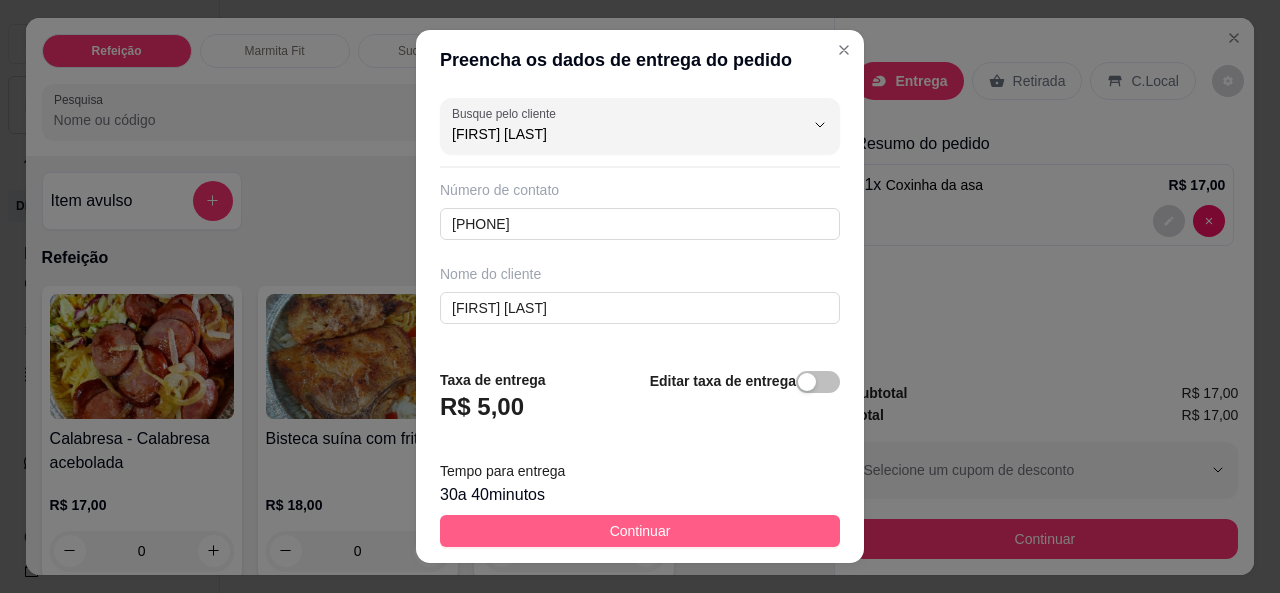click on "Continuar" at bounding box center (640, 531) 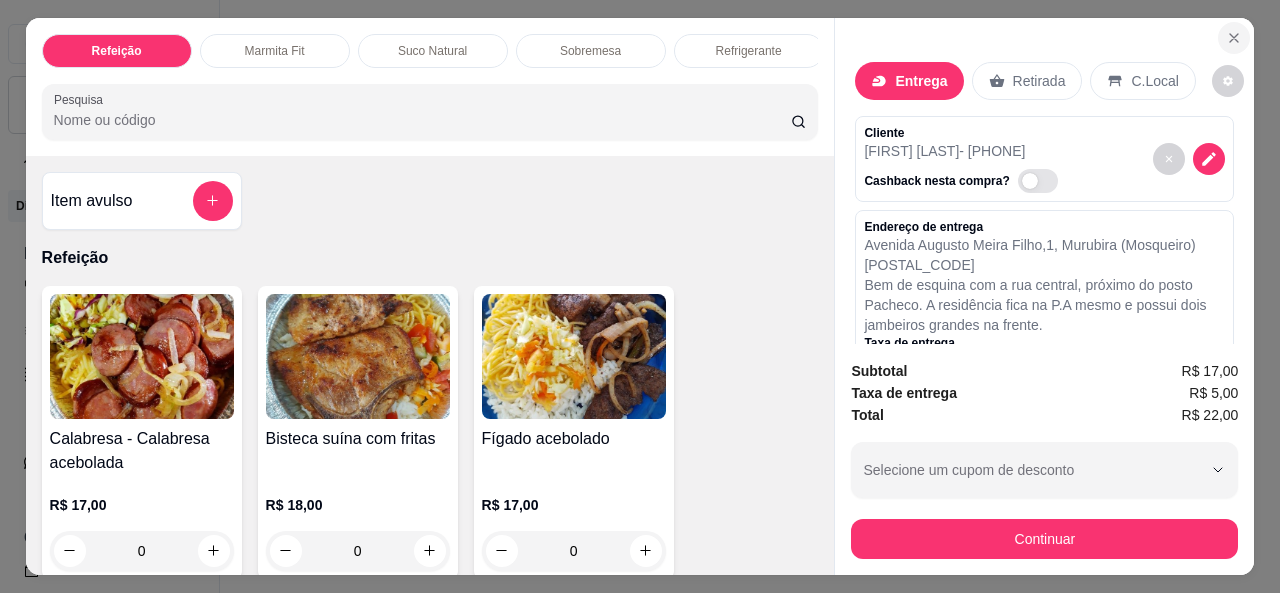 click at bounding box center [1234, 38] 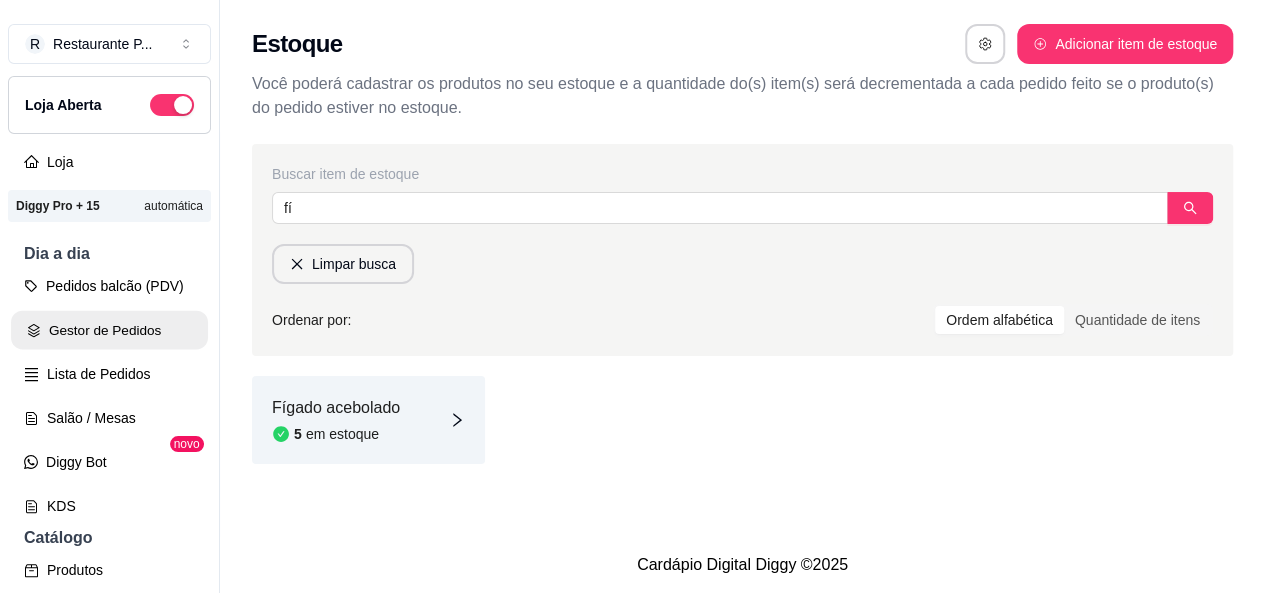 click on "Gestor de Pedidos" at bounding box center (109, 330) 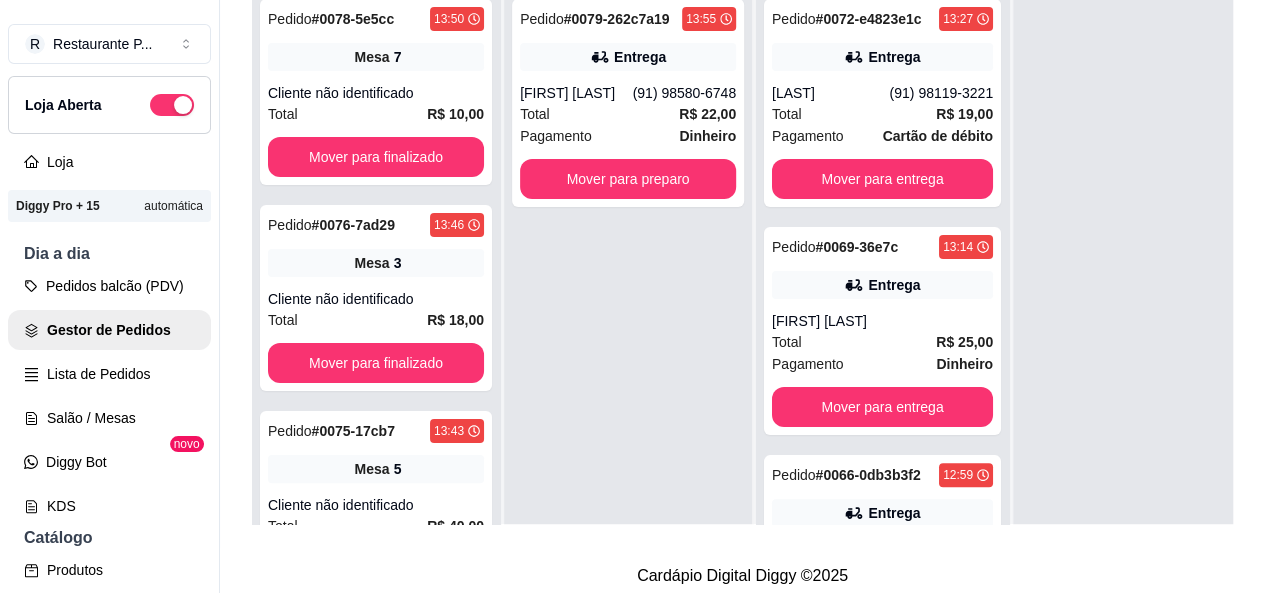 scroll, scrollTop: 312, scrollLeft: 0, axis: vertical 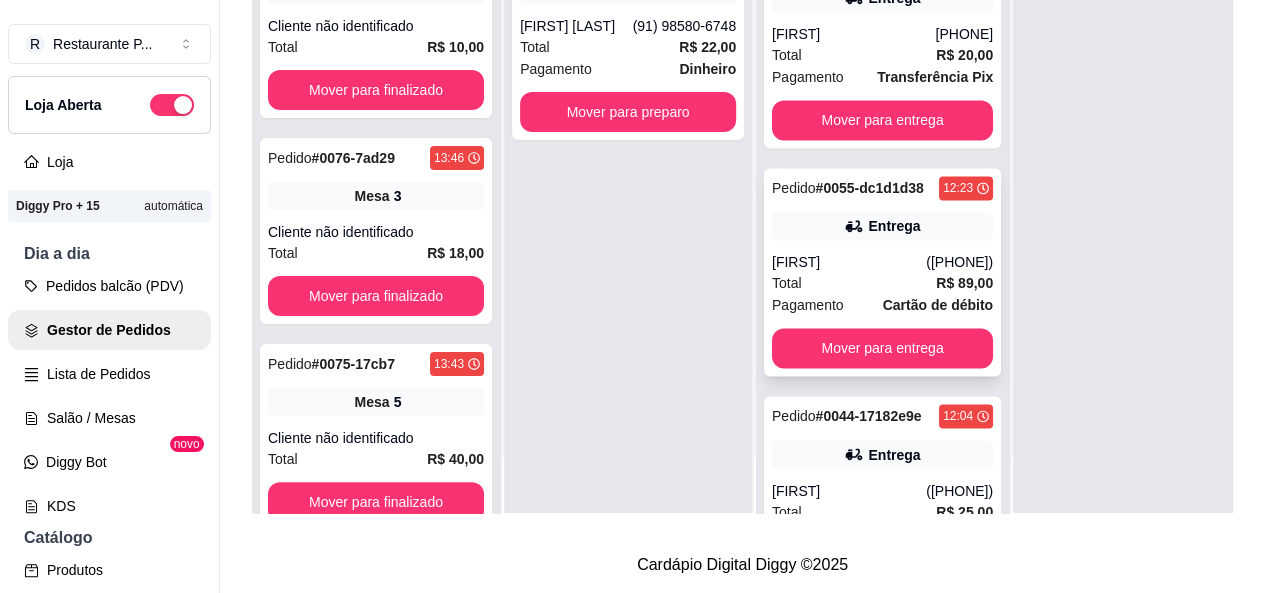 click on "Pedido  # [ORDER_ID] [TIME] Entrega [FIRST] ([PHONE]) Total R$ 89,00 Pagamento Cartão de débito Mover para entrega" at bounding box center (882, 272) 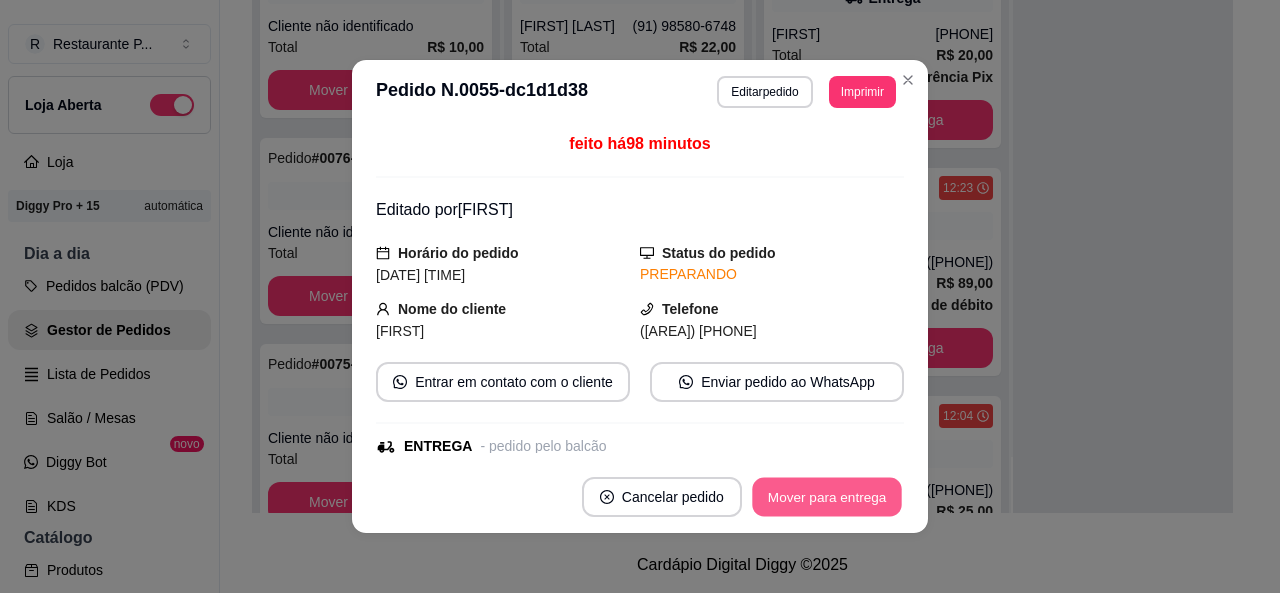 click on "Mover para entrega" at bounding box center [827, 497] 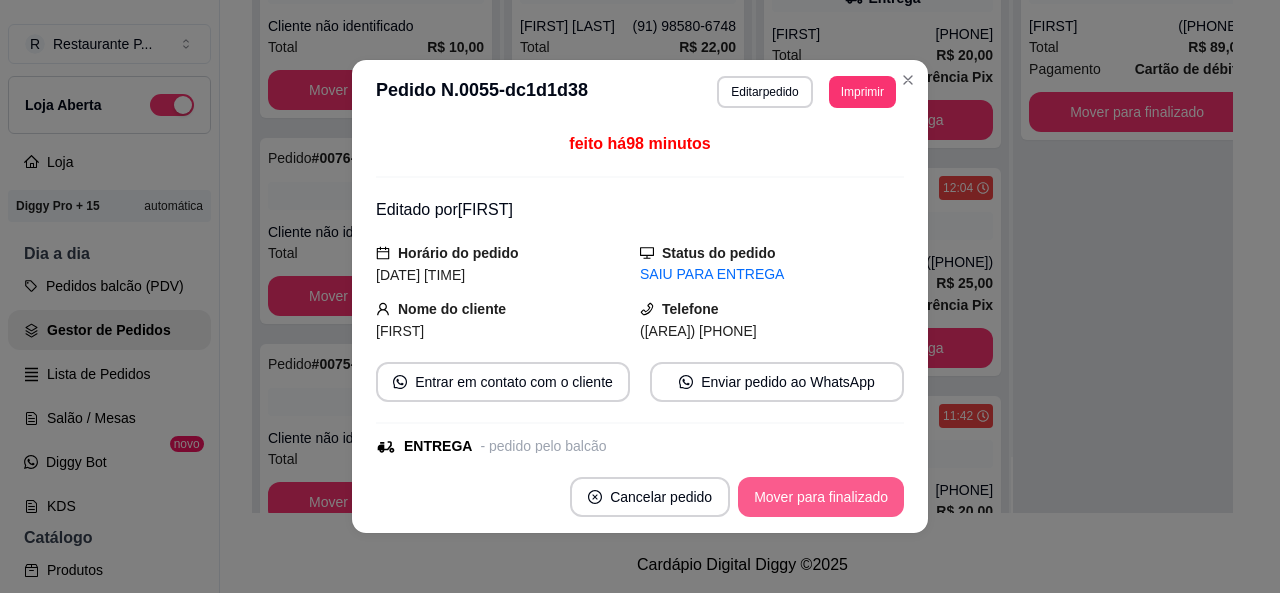 click on "Mover para finalizado" at bounding box center (821, 497) 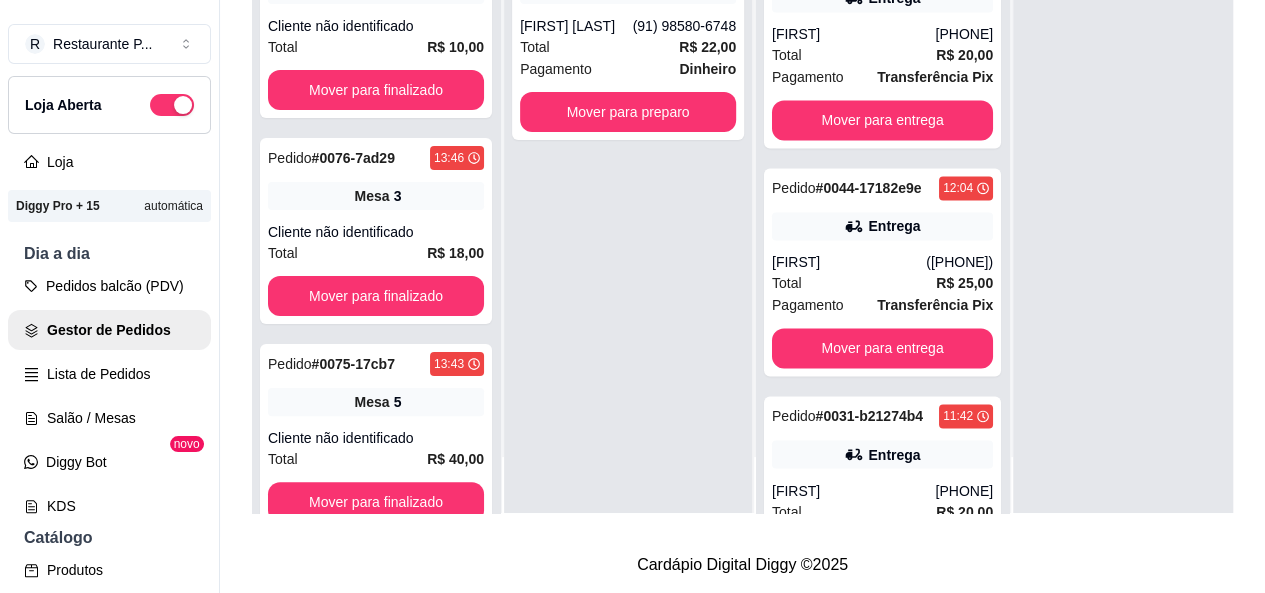 scroll, scrollTop: 1478, scrollLeft: 0, axis: vertical 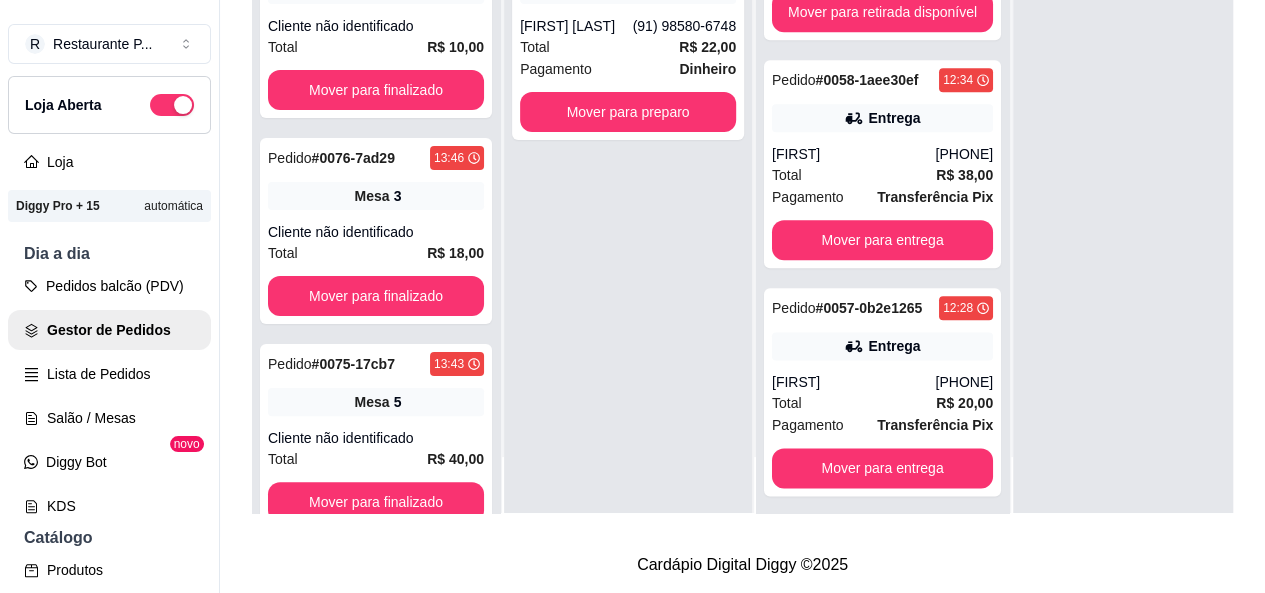 click on "Pedido # 0072-e4823e1c [TIME] Entrega [FIRST] ([AREA]) [PHONE] Total R$ 19,00 Pagamento Cartão de débito Mover para entrega Pedido # 0069-36e7c [TIME] Entrega [FIRST] [LAST] Total R$ 25,00 Pagamento Dinheiro Mover para entrega Pedido # 0066-0db3b3f2 [TIME] Entrega [FIRST] [LAST] ([AREA]) [PHONE] Total R$ 27,00 Pagamento Transferência Pix Mover para entrega Pedido # 0065-455bfabe [TIME] Entrega [FIRST] [LAST] ([AREA]) [PHONE] Total R$ 92,00 Pagamento Transferência Pix Mover para entrega Pedido # 0062-a428d [TIME] Comer no local Cliente não identificado Total R$ 17,00 Pagamento Outros Mover para retirada disponível Pedido # 0058-1aee30ef [TIME] Entrega [FIRST] ([AREA]) [PHONE] Total R$ 38,00 Pagamento Transferência Pix Mover para entrega Pedido # 0057-0b2e1265 [TIME] Entrega [FIRST] ([AREA]) [PHONE] Total R$ 20,00 Pagamento Transferência Pix Mover para entrega Pedido # 0044-17182e9e [TIME] Entrega [FIRST] ([AREA]) [PHONE] Total R$ 25,00 Pagamento Transferência Pix Mover para entrega Pedido #" at bounding box center [882, 216] 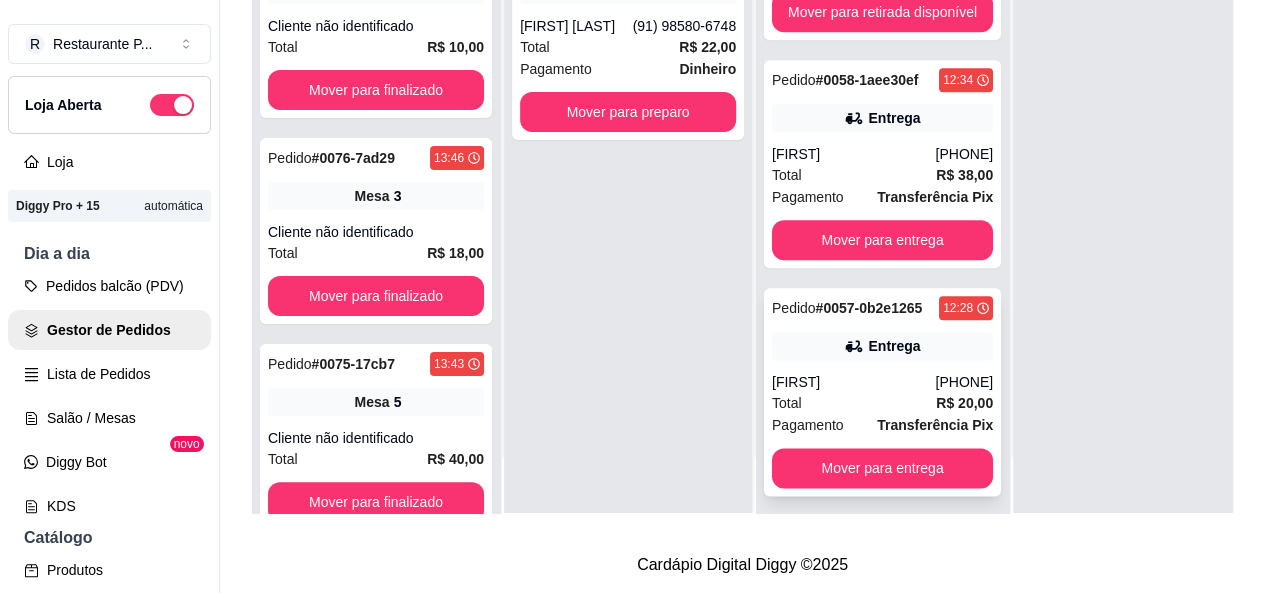 click on "Entrega" at bounding box center [882, 346] 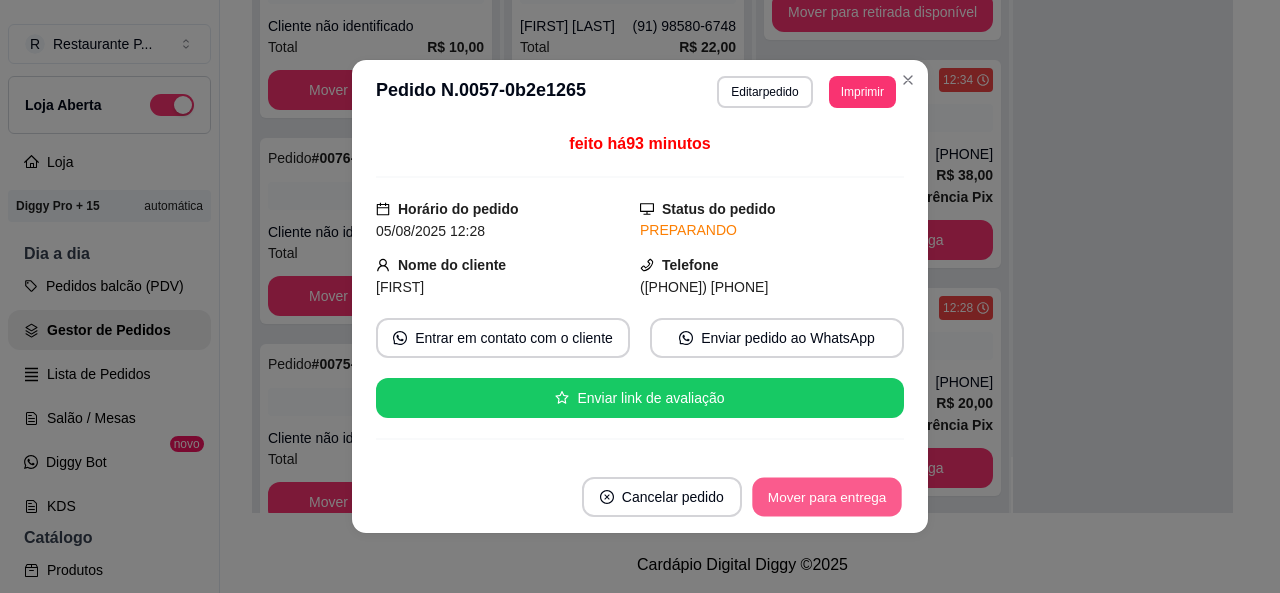 click on "Mover para entrega" at bounding box center (827, 497) 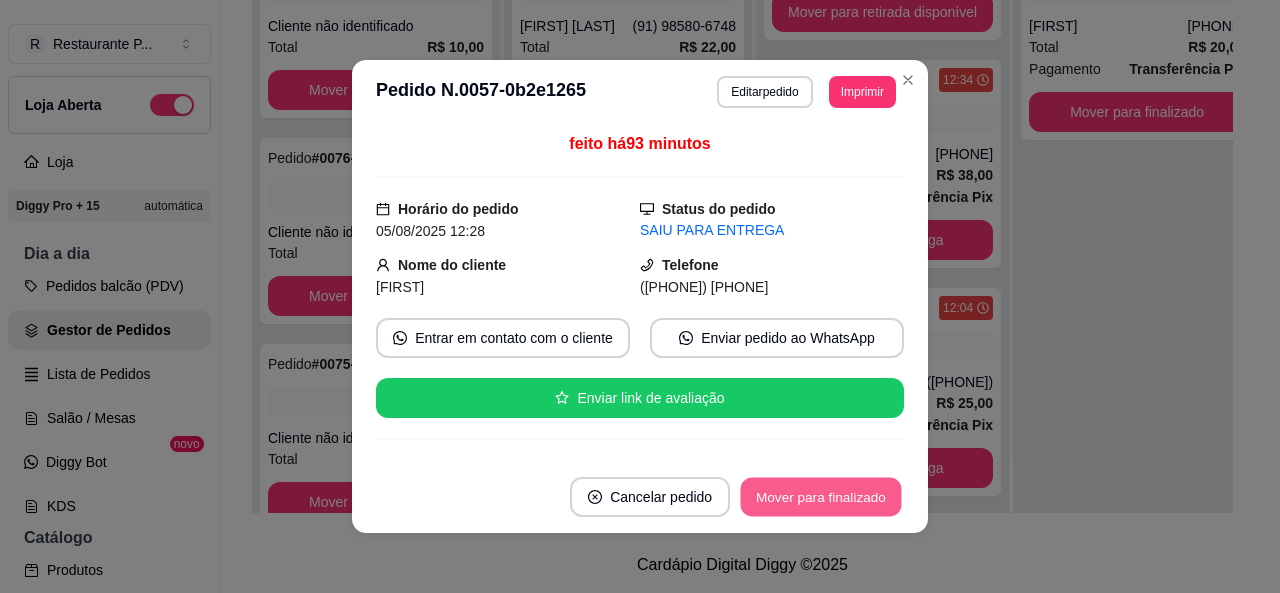 click on "Mover para finalizado" at bounding box center (821, 497) 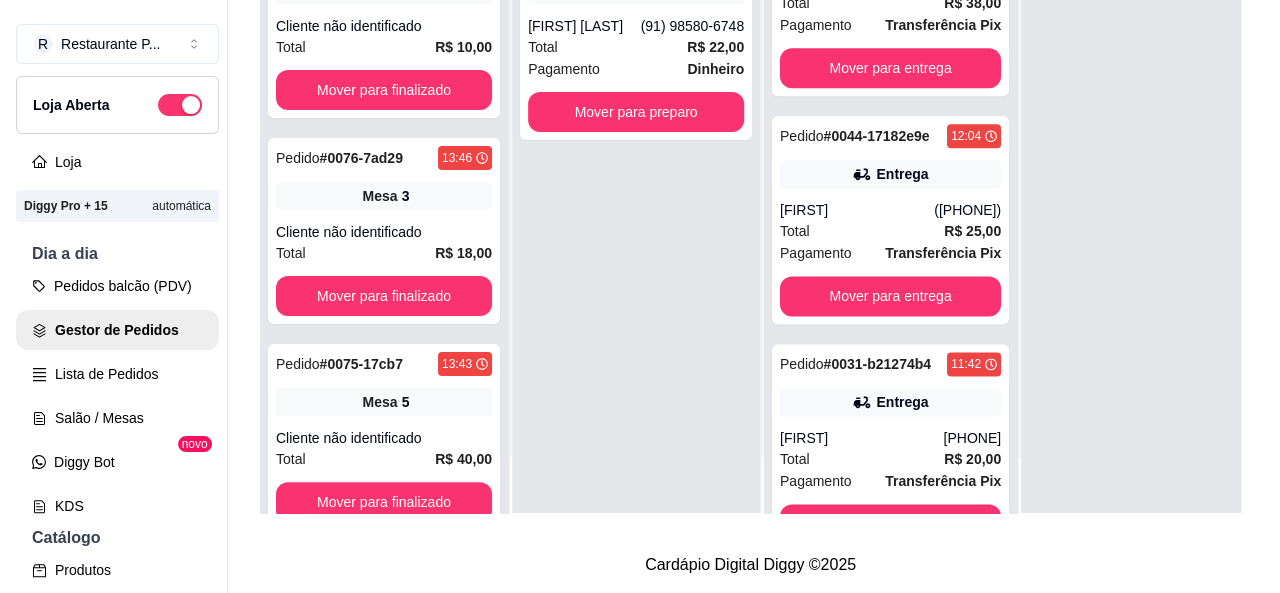 scroll, scrollTop: 1250, scrollLeft: 0, axis: vertical 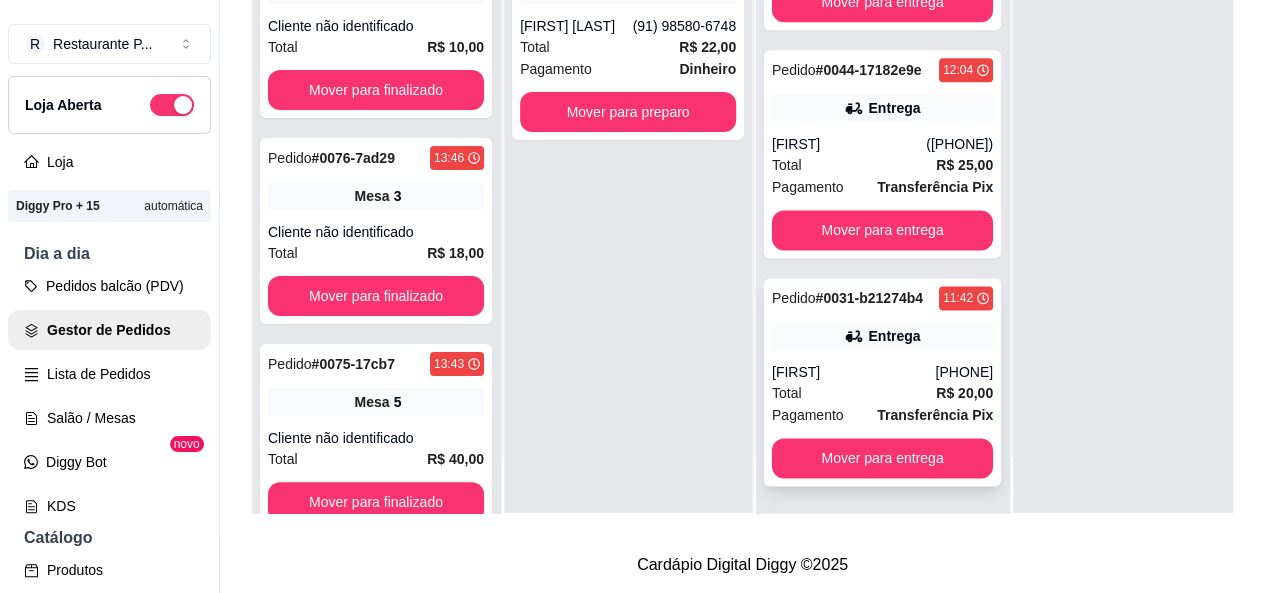 click on "Entrega" at bounding box center (882, 336) 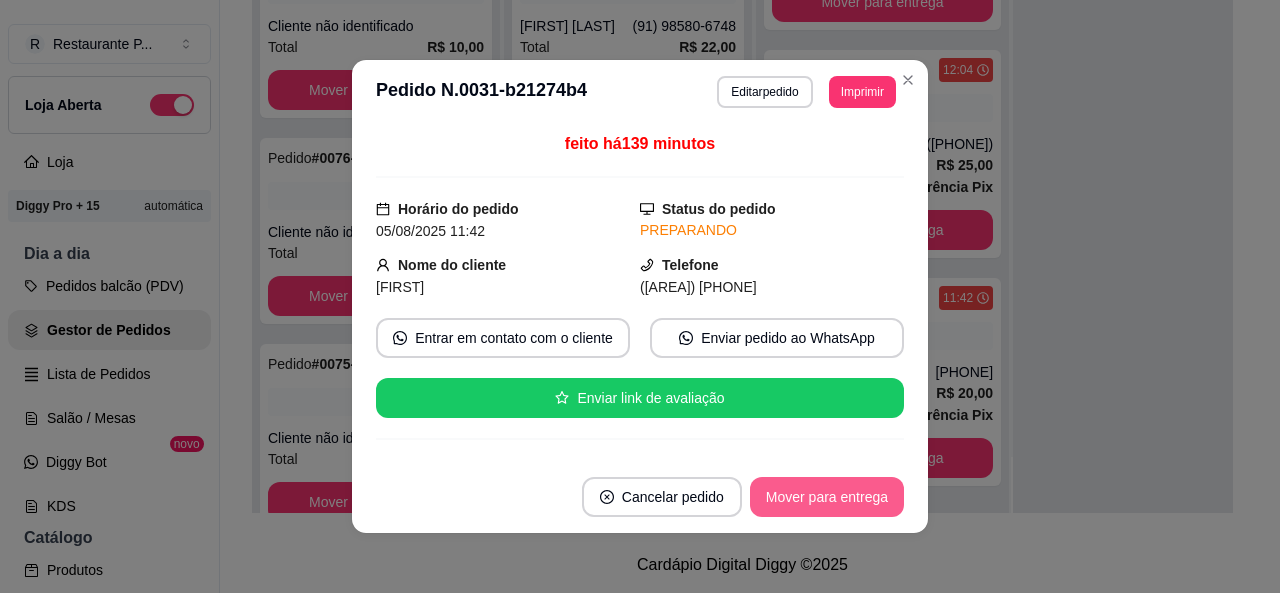 click on "Mover para entrega" at bounding box center (827, 497) 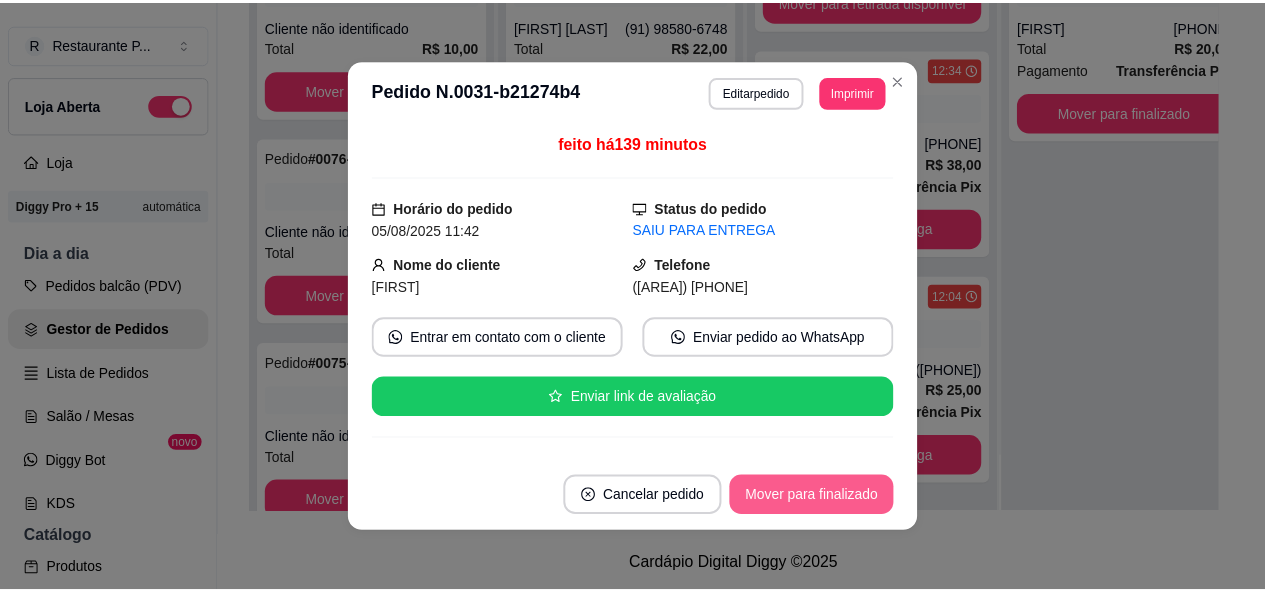 scroll, scrollTop: 1022, scrollLeft: 0, axis: vertical 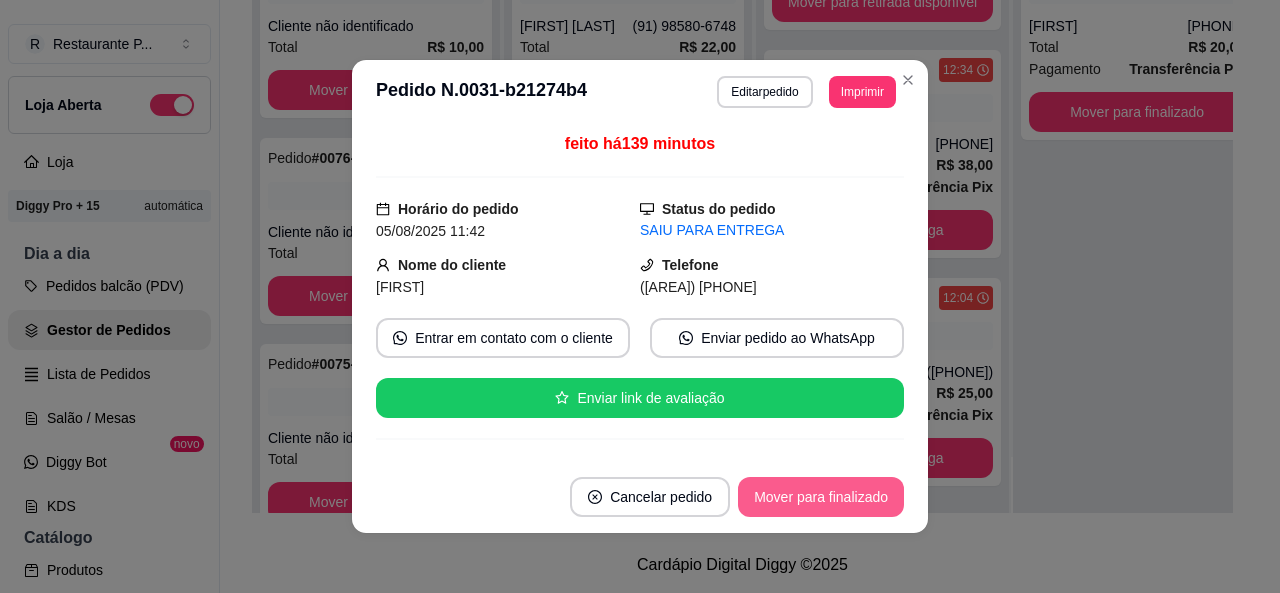 click on "Mover para finalizado" at bounding box center [821, 497] 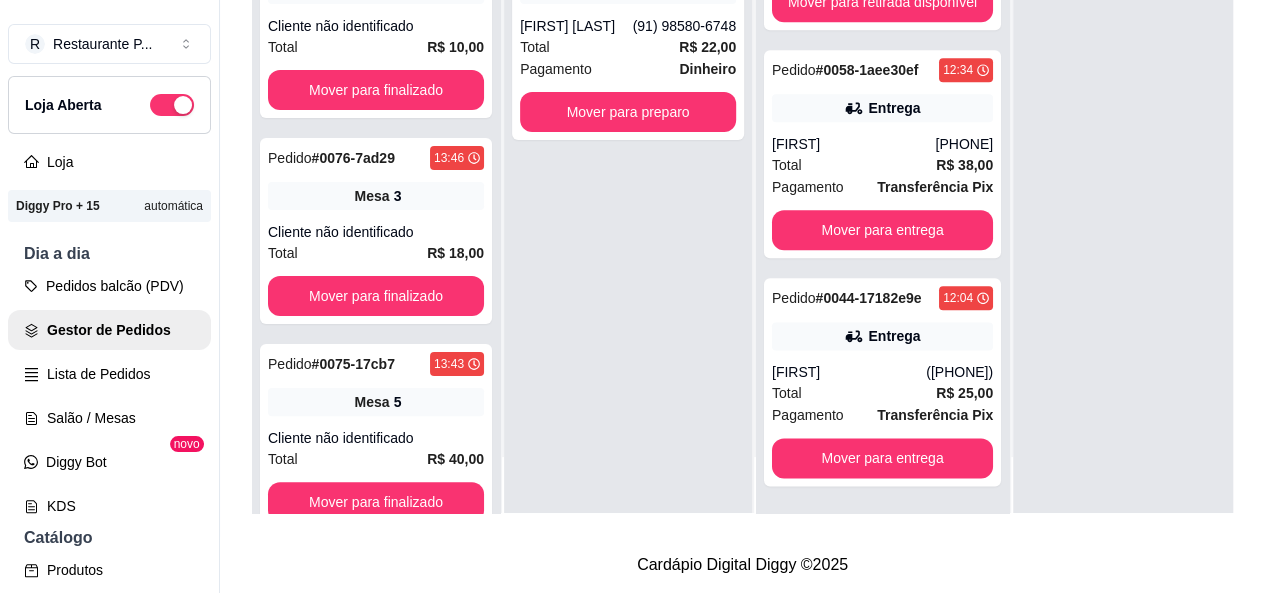 drag, startPoint x: 1008, startPoint y: 351, endPoint x: 1021, endPoint y: 396, distance: 46.840153 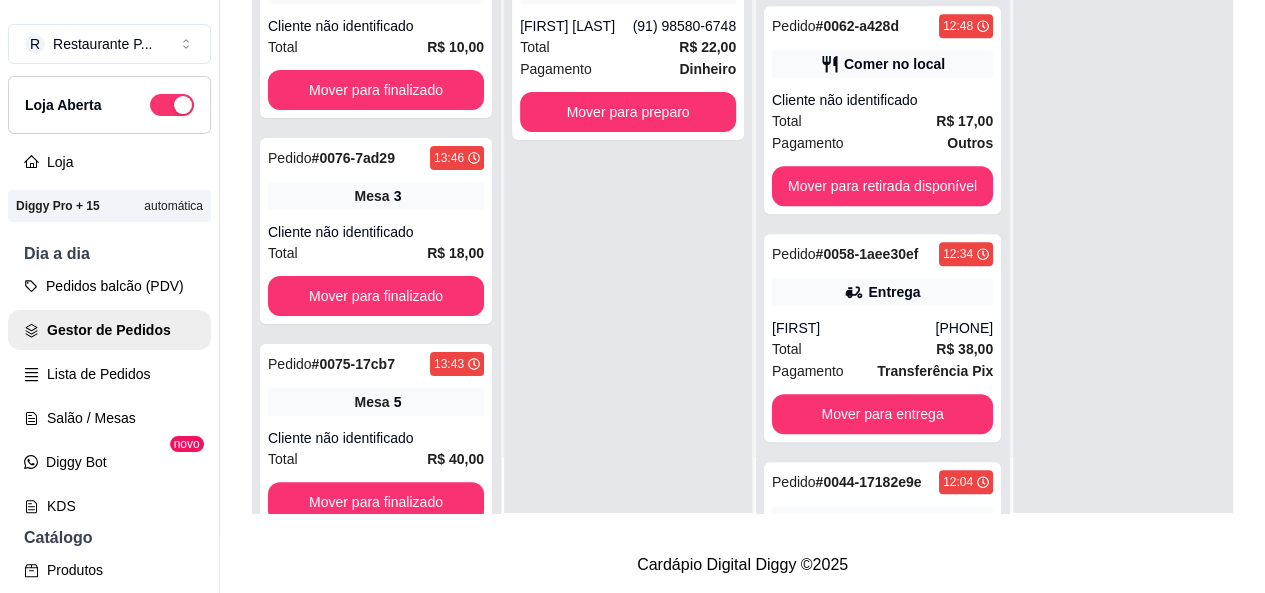 scroll, scrollTop: 751, scrollLeft: 0, axis: vertical 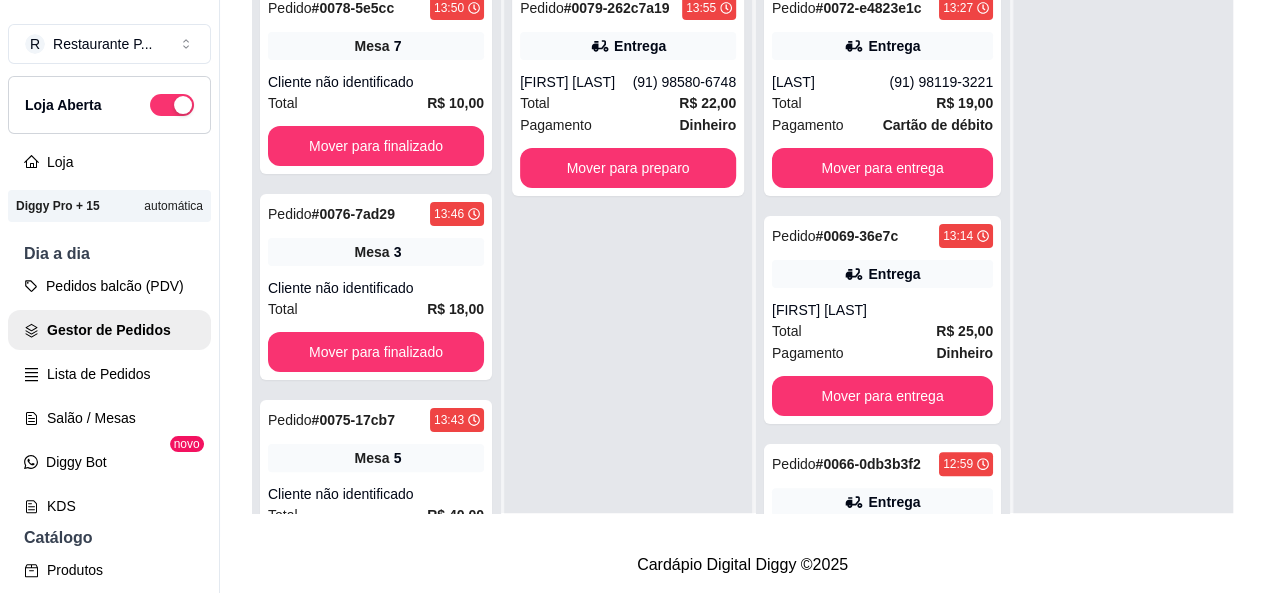 drag, startPoint x: 1247, startPoint y: 388, endPoint x: 1256, endPoint y: 364, distance: 25.632011 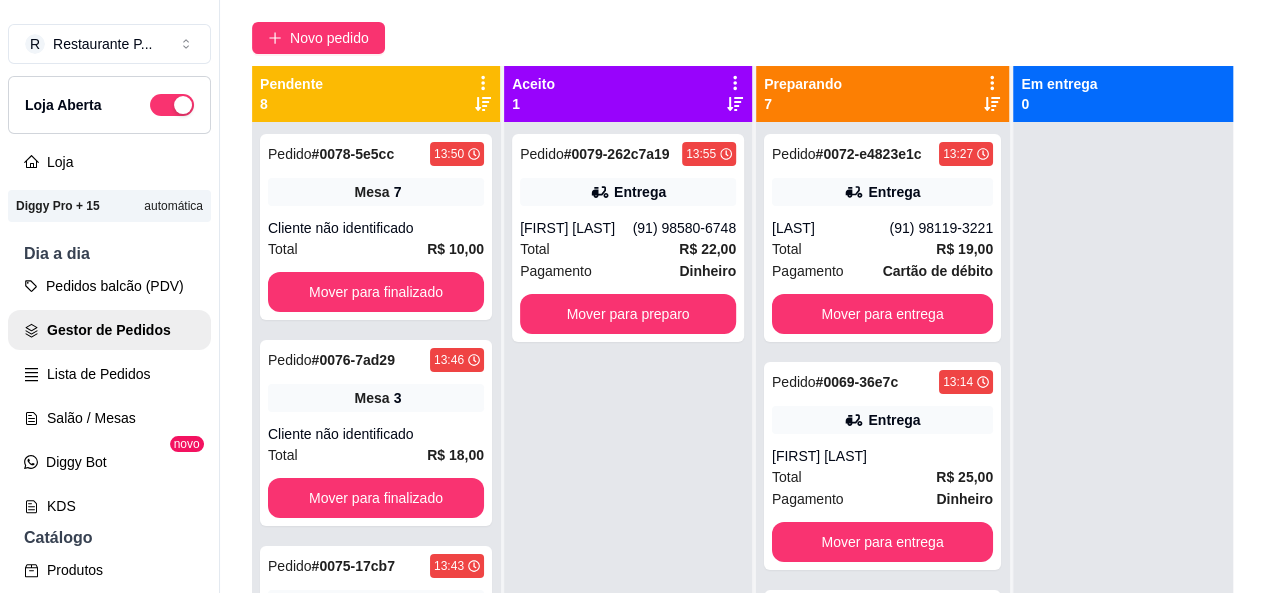 scroll, scrollTop: 160, scrollLeft: 0, axis: vertical 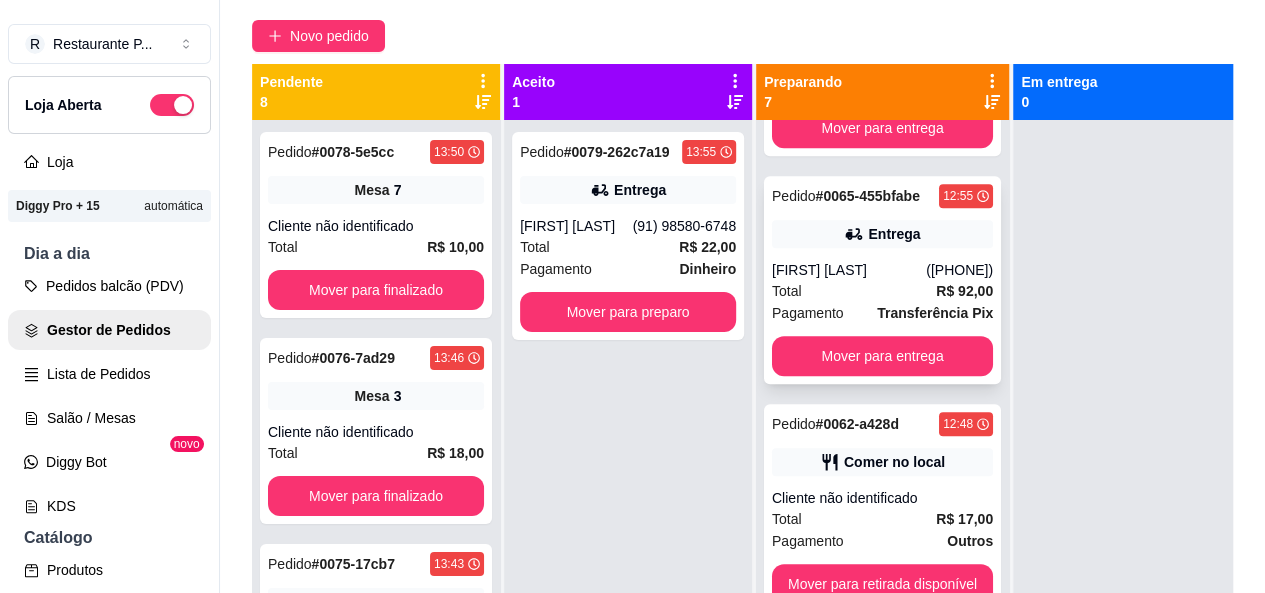 click on "([PHONE])" at bounding box center (959, 270) 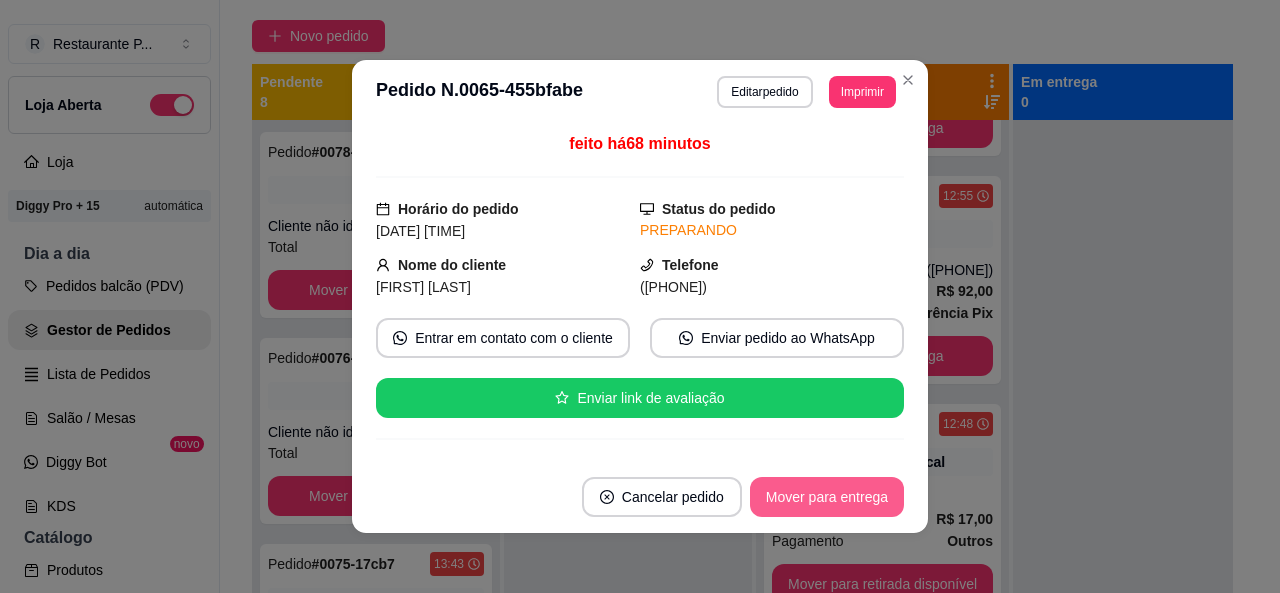 click on "Mover para entrega" at bounding box center (827, 497) 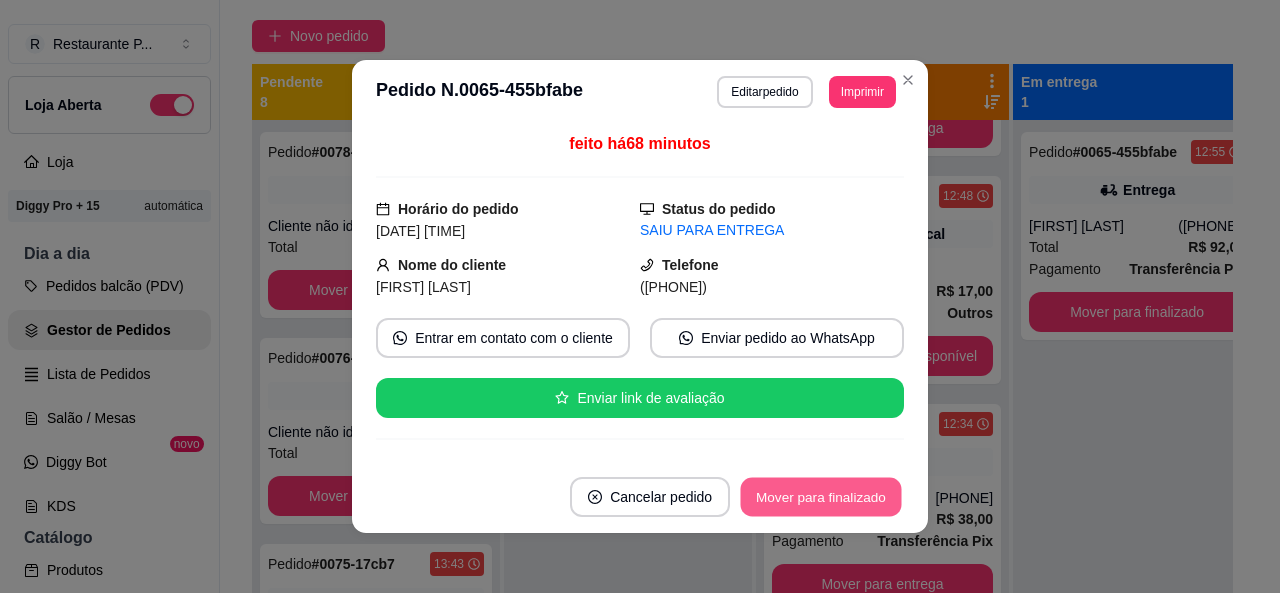 click on "Mover para finalizado" at bounding box center [821, 497] 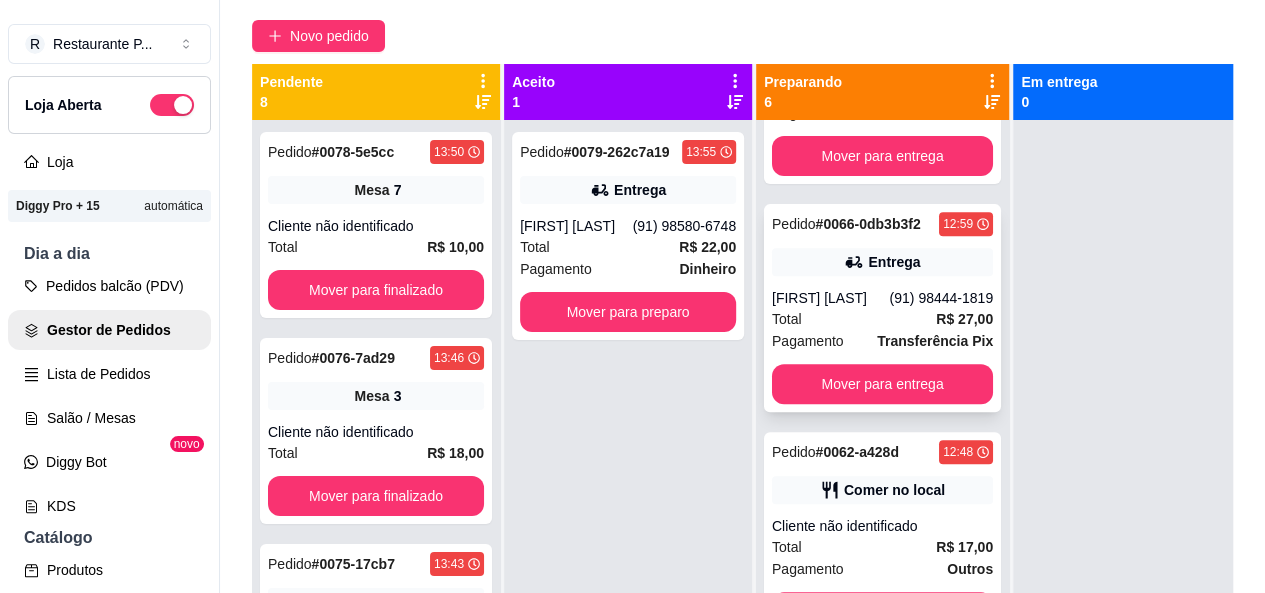 scroll, scrollTop: 381, scrollLeft: 0, axis: vertical 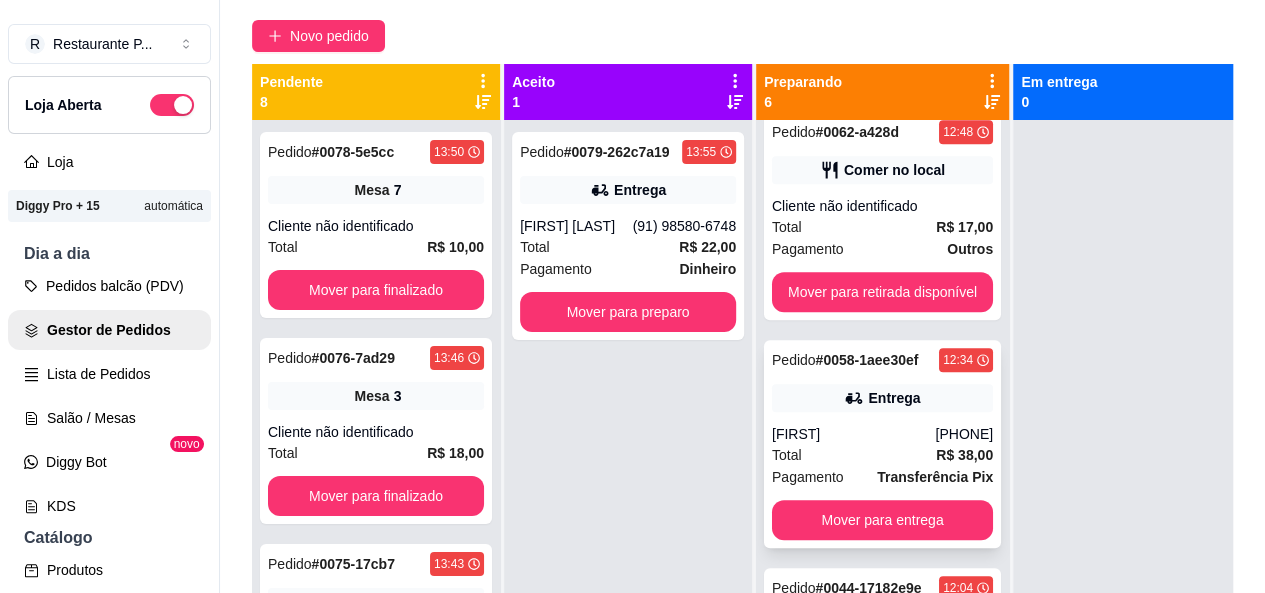 click on "R$ 38,00" at bounding box center [964, 455] 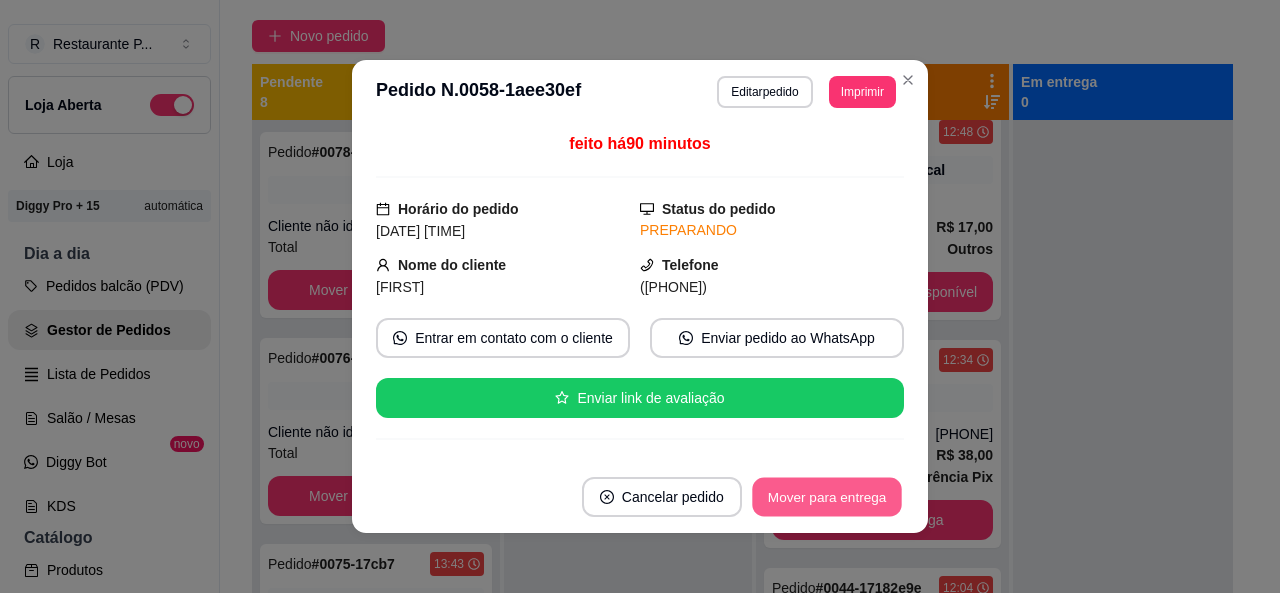 click on "Mover para entrega" at bounding box center [827, 497] 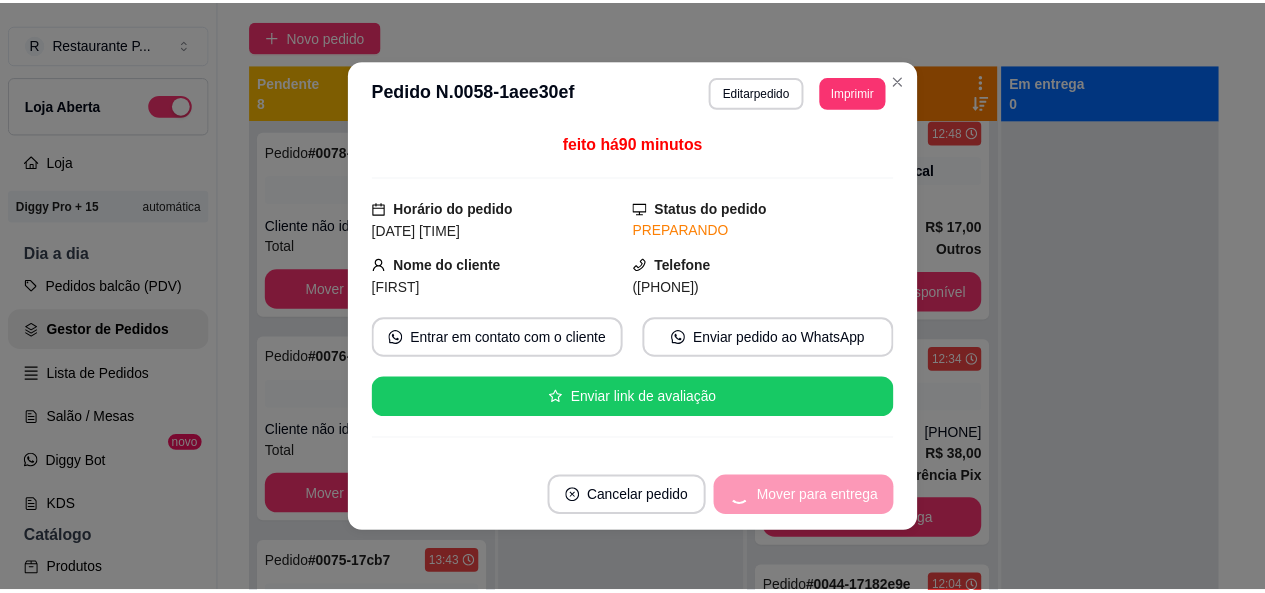 scroll, scrollTop: 566, scrollLeft: 0, axis: vertical 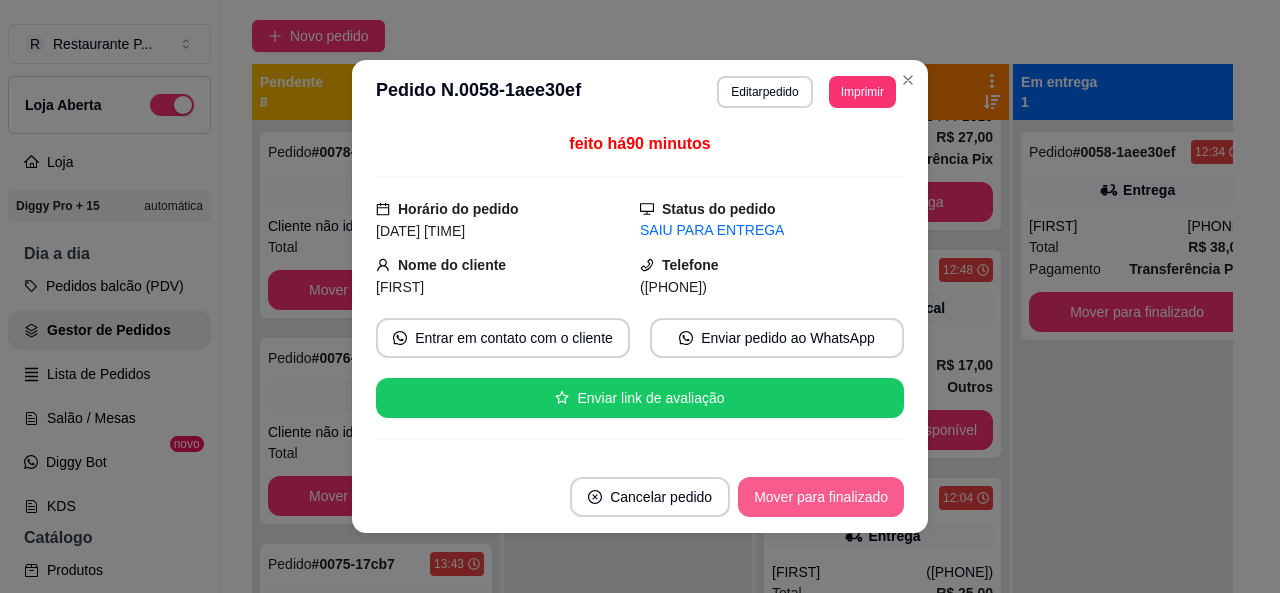 click on "Mover para finalizado" at bounding box center [821, 497] 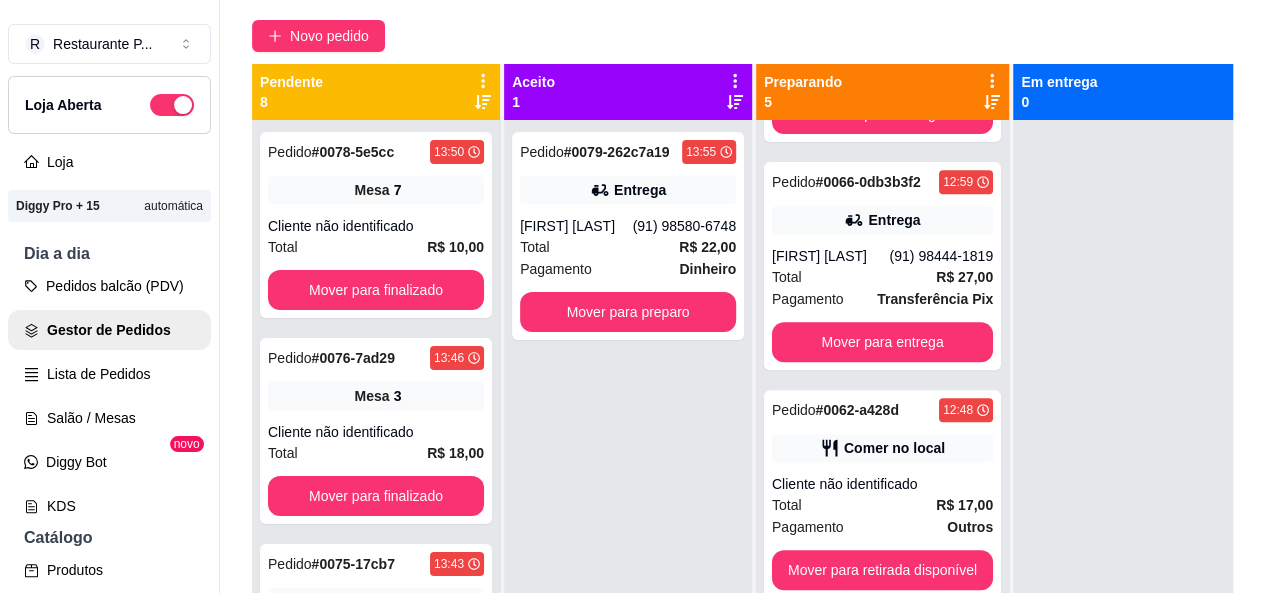 scroll, scrollTop: 436, scrollLeft: 0, axis: vertical 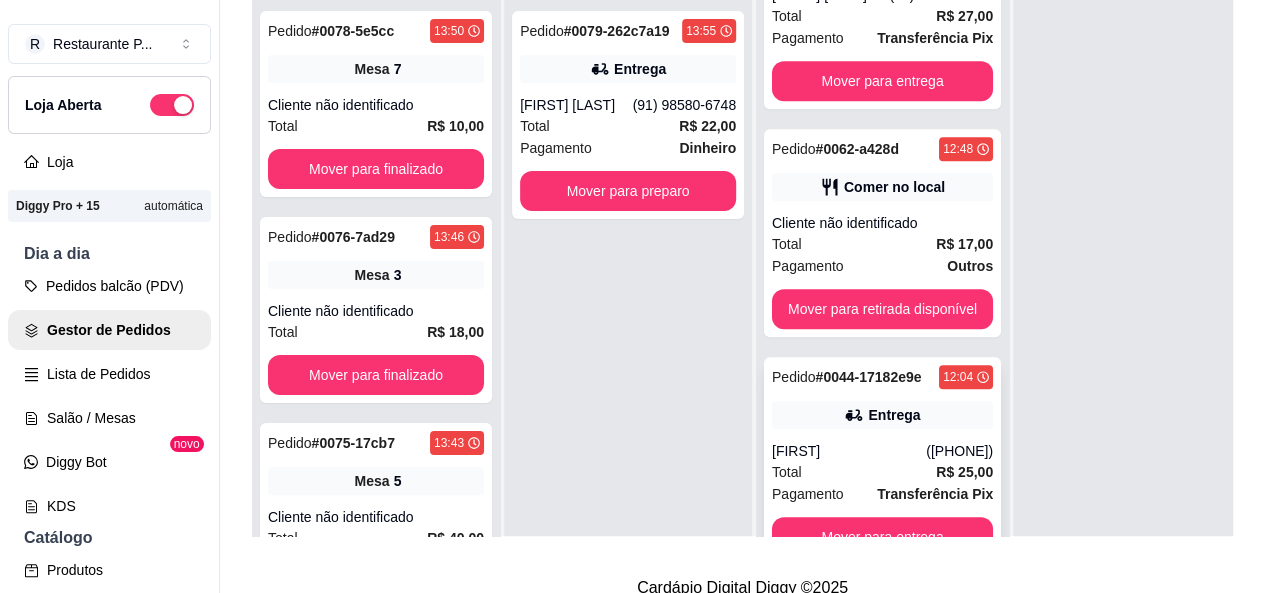 click on "Total R$ 25,00" at bounding box center [882, 472] 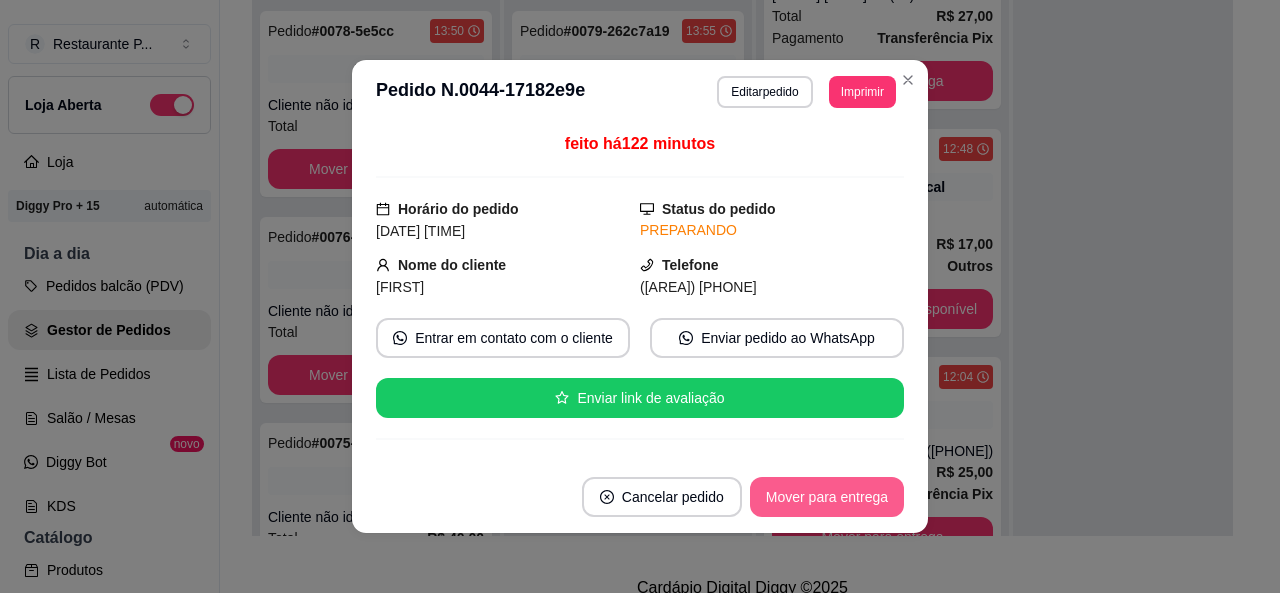 click on "Mover para entrega" at bounding box center [827, 497] 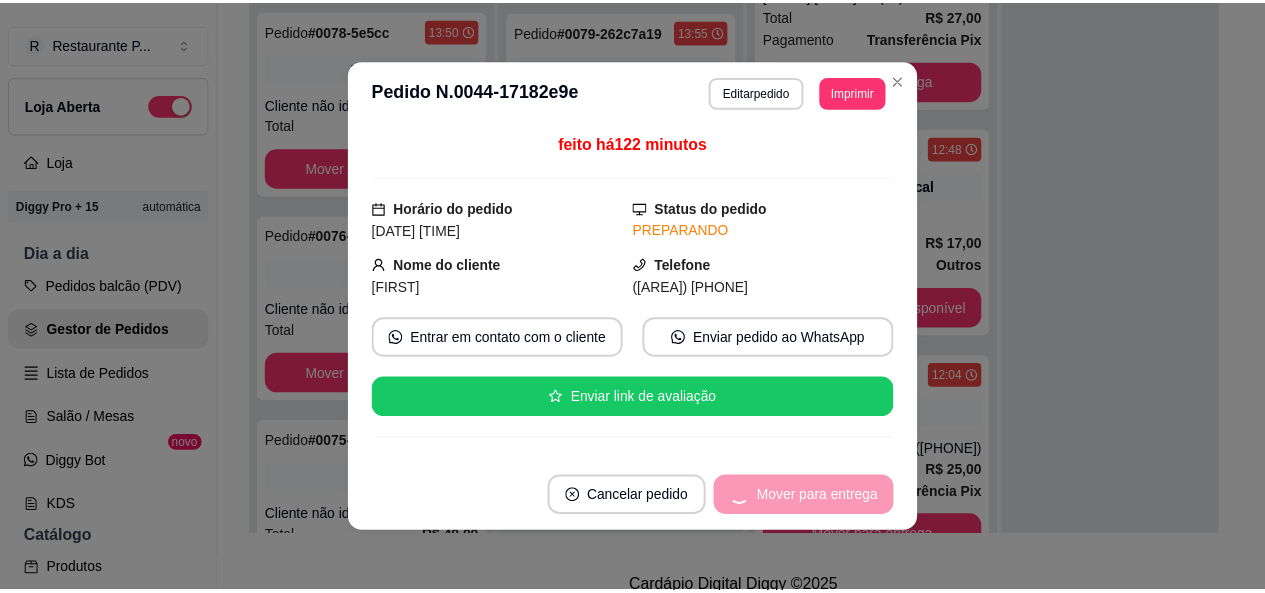scroll, scrollTop: 338, scrollLeft: 0, axis: vertical 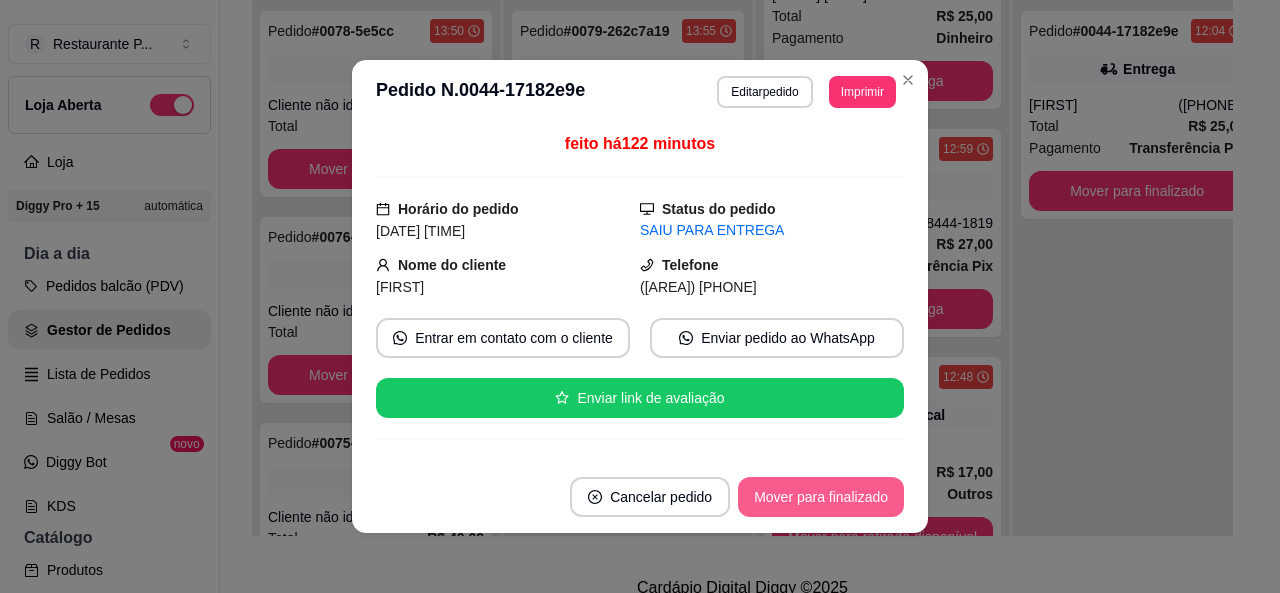 click on "Mover para finalizado" at bounding box center (821, 497) 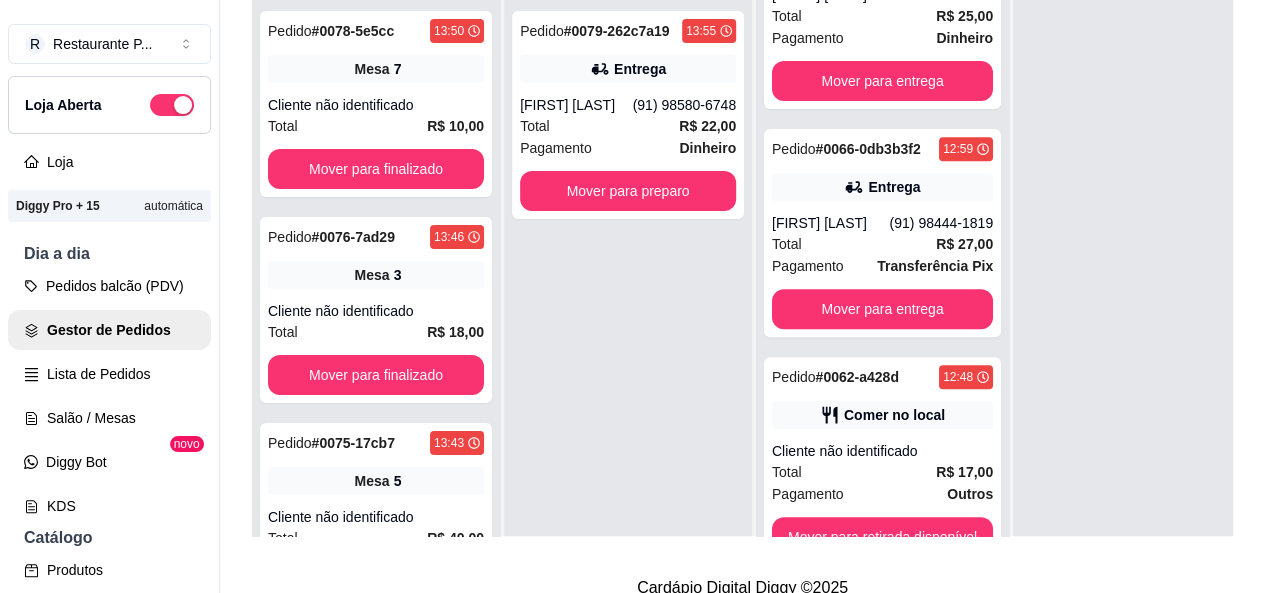 scroll, scrollTop: 71, scrollLeft: 0, axis: vertical 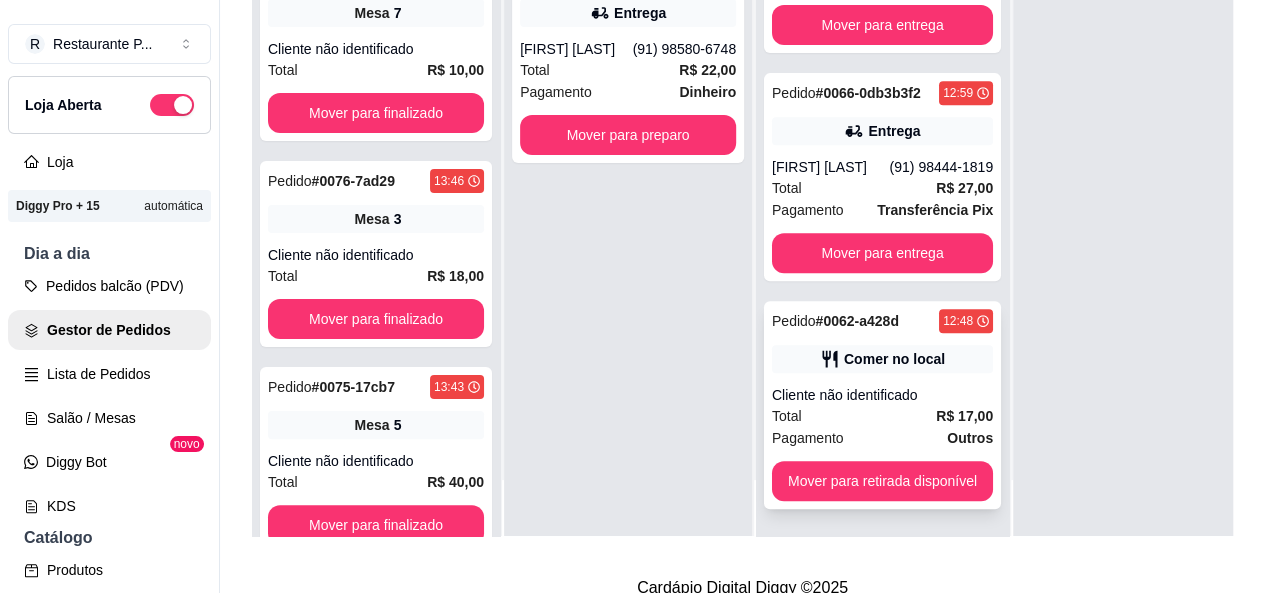 click on "Cliente não identificado" at bounding box center [882, 395] 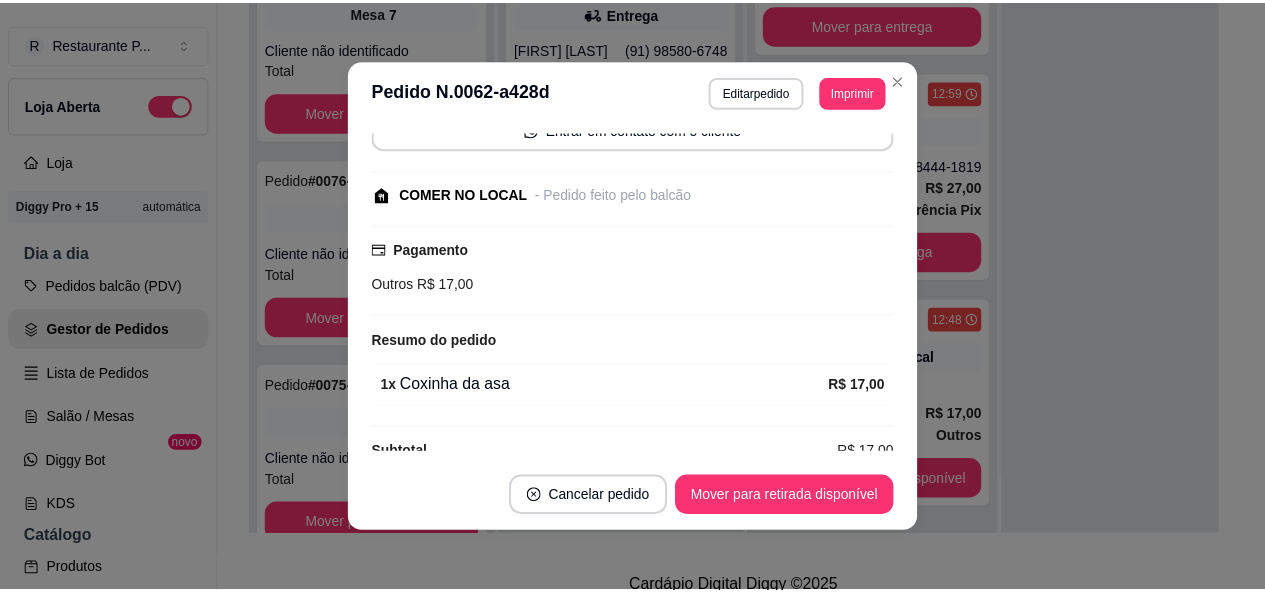 scroll, scrollTop: 192, scrollLeft: 0, axis: vertical 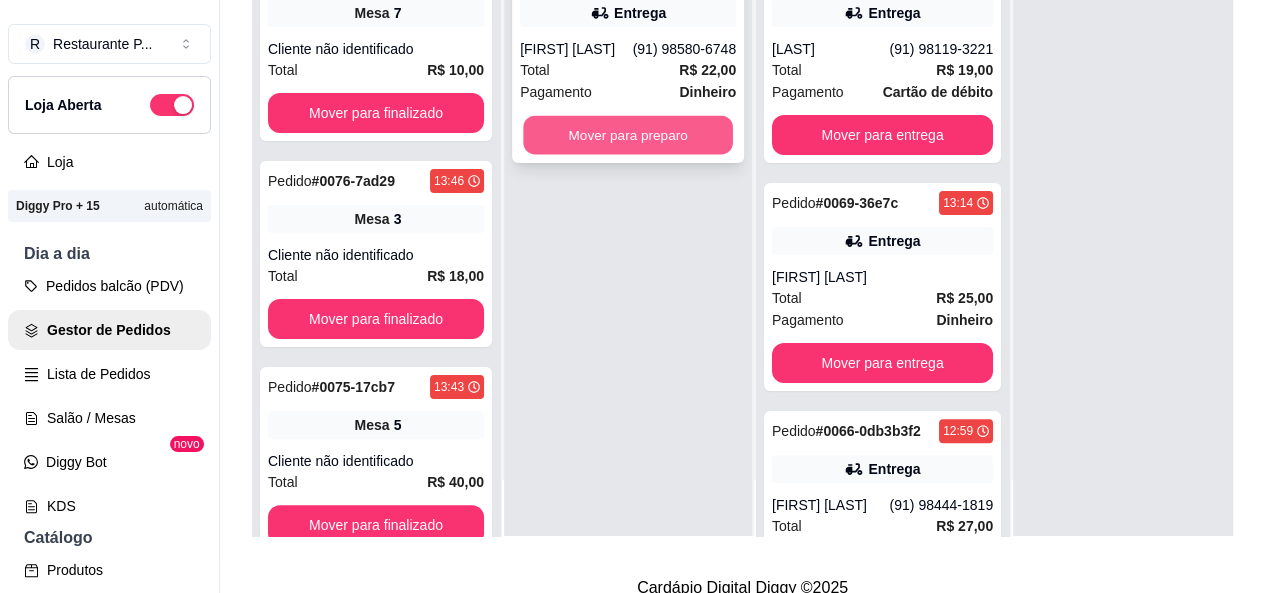 click on "Mover para preparo" at bounding box center (628, 135) 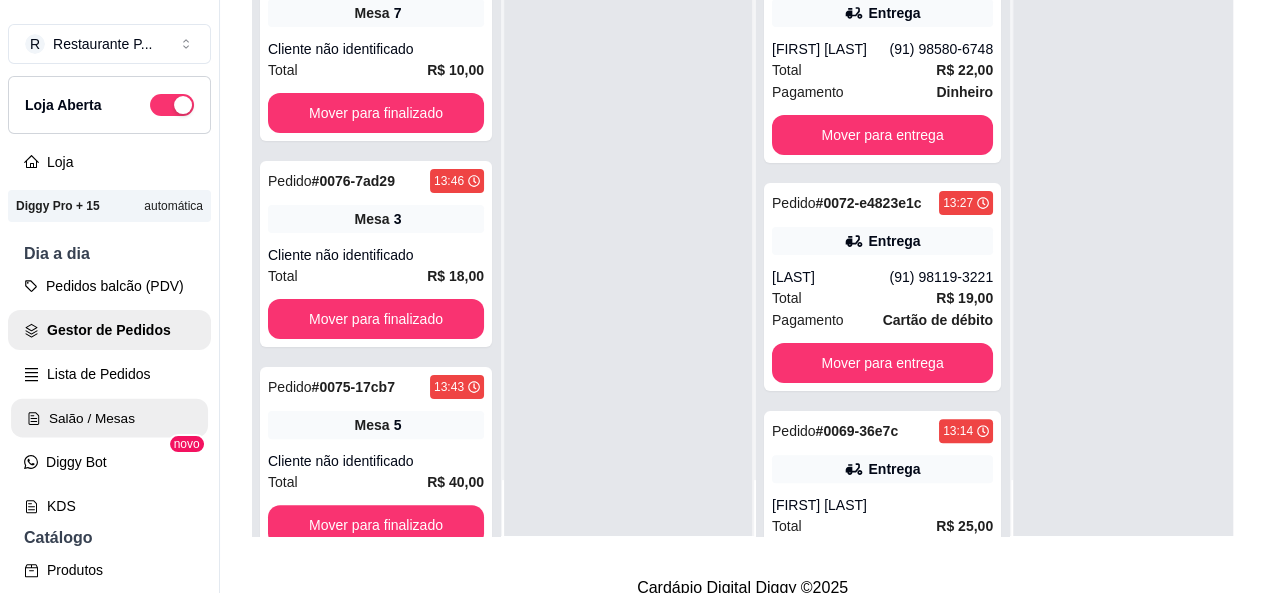 click on "Salão / Mesas" at bounding box center [109, 418] 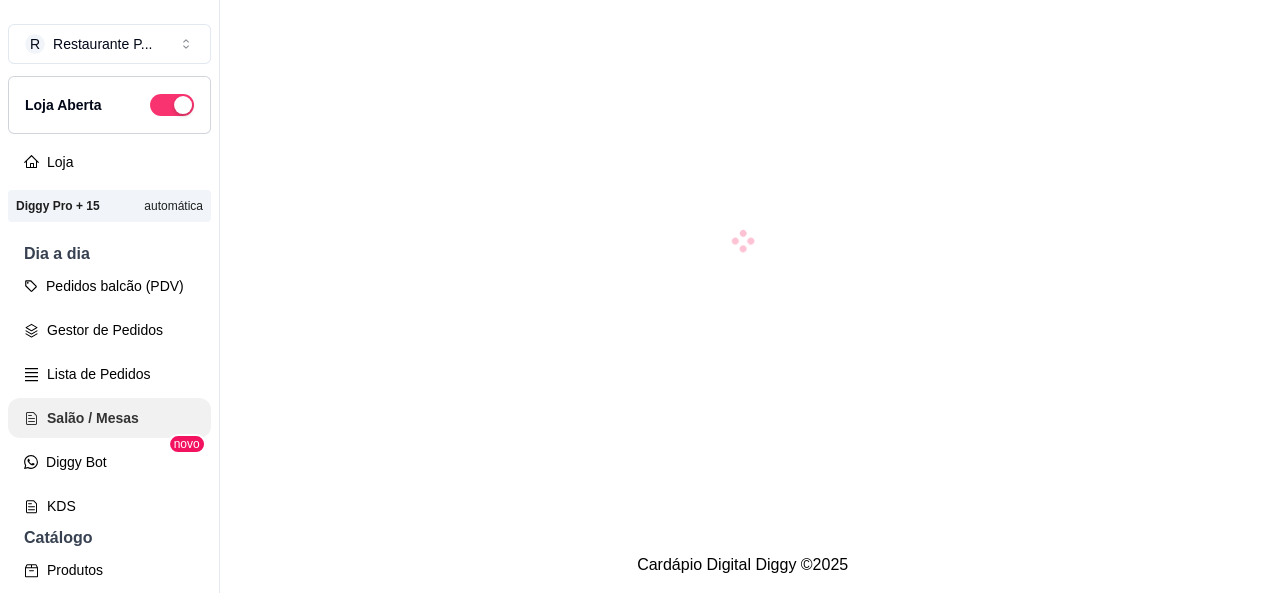 scroll, scrollTop: 0, scrollLeft: 0, axis: both 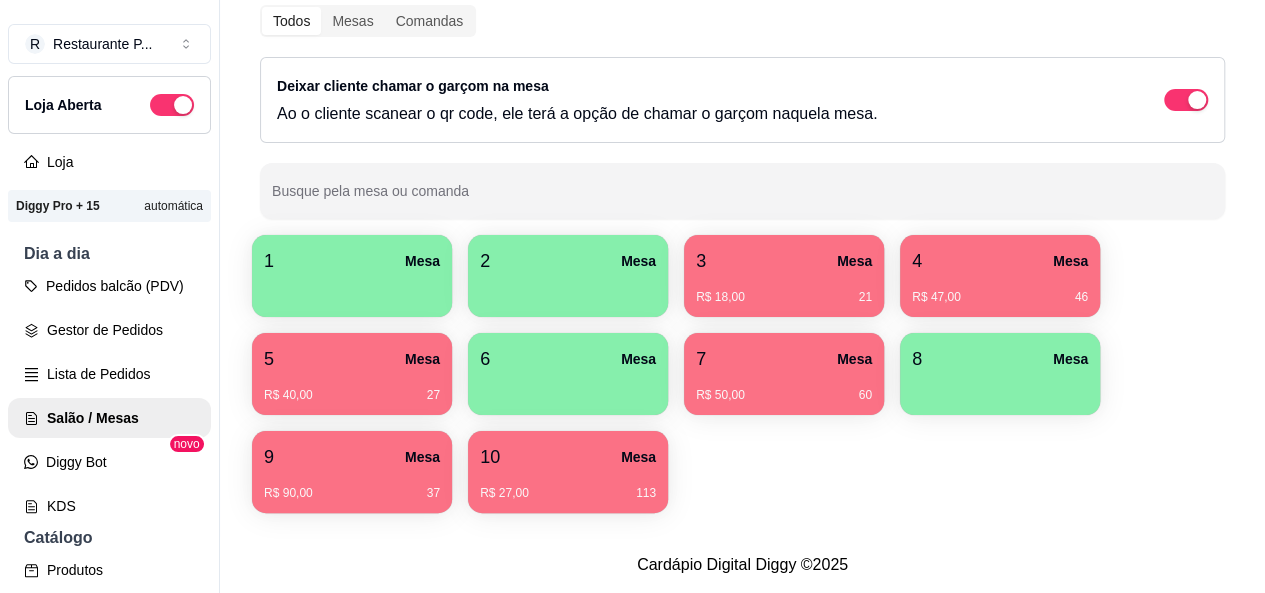 click on "R$ 18,00 21" at bounding box center [784, 290] 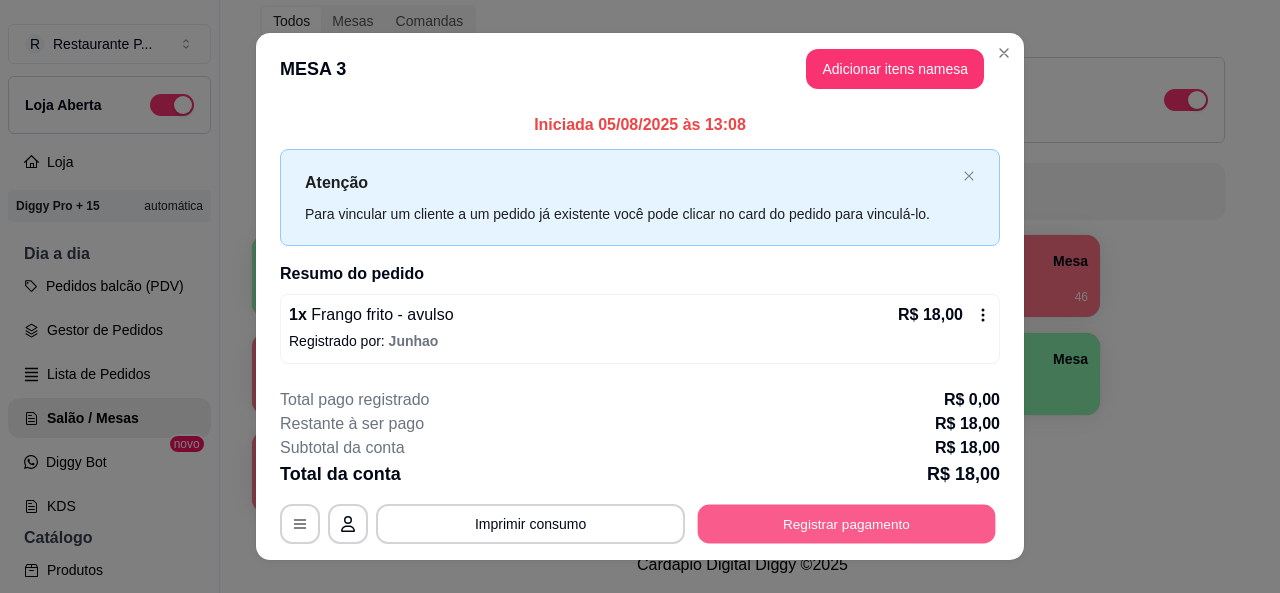 click on "Registrar pagamento" at bounding box center (847, 524) 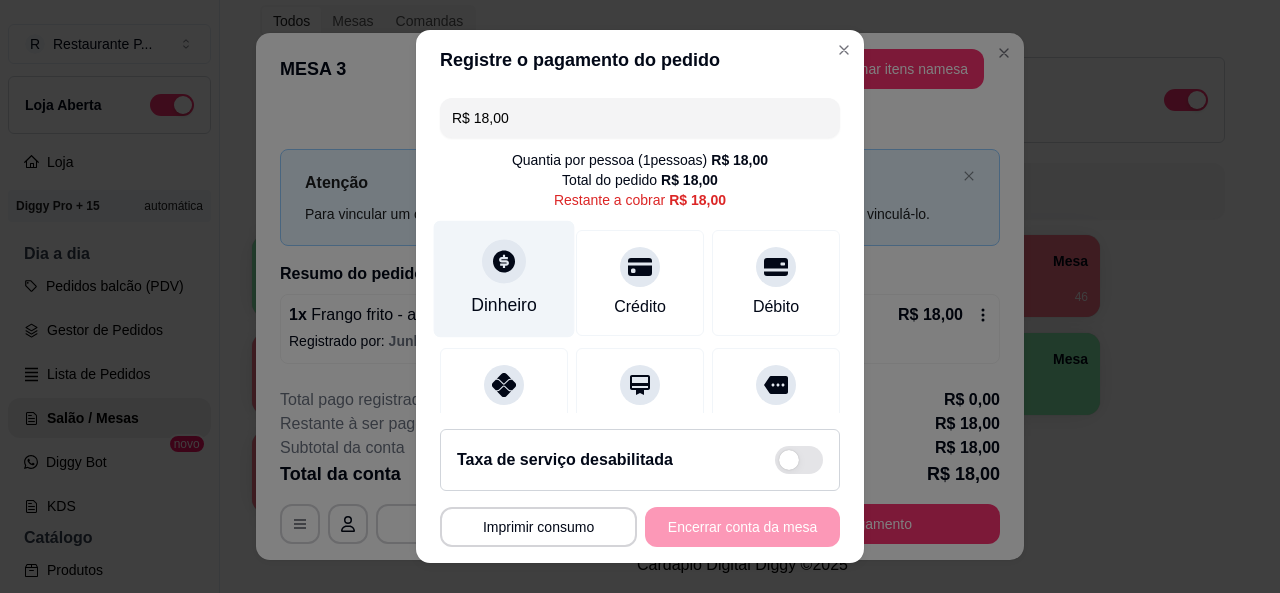 click on "Dinheiro" at bounding box center [504, 305] 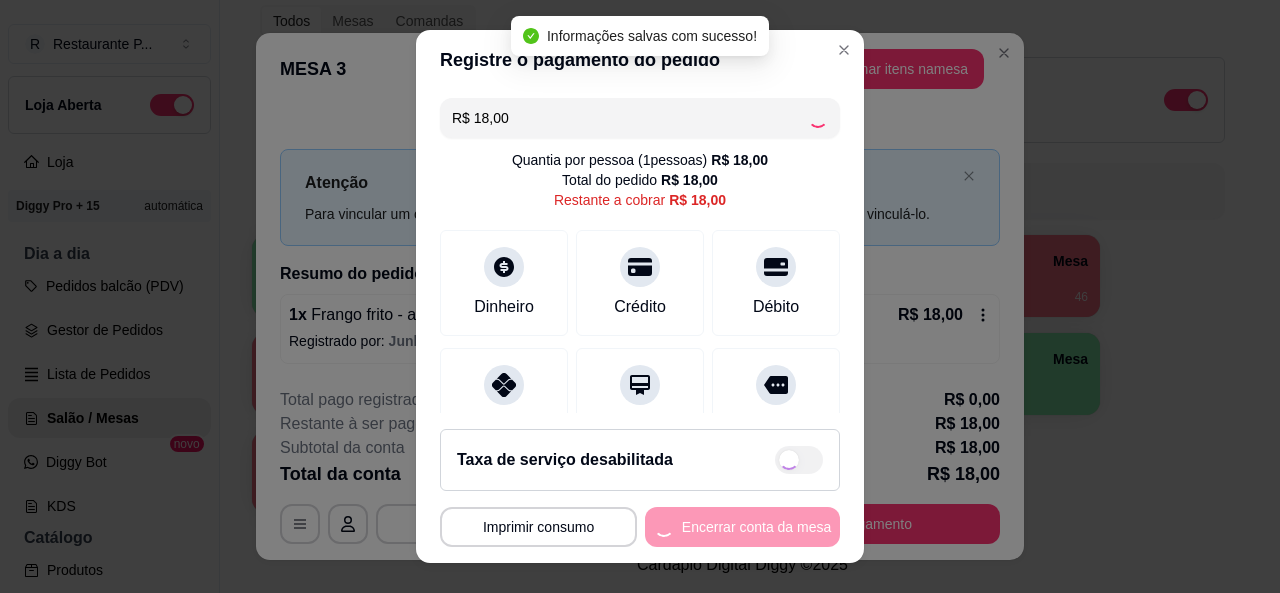 type on "R$ 0,00" 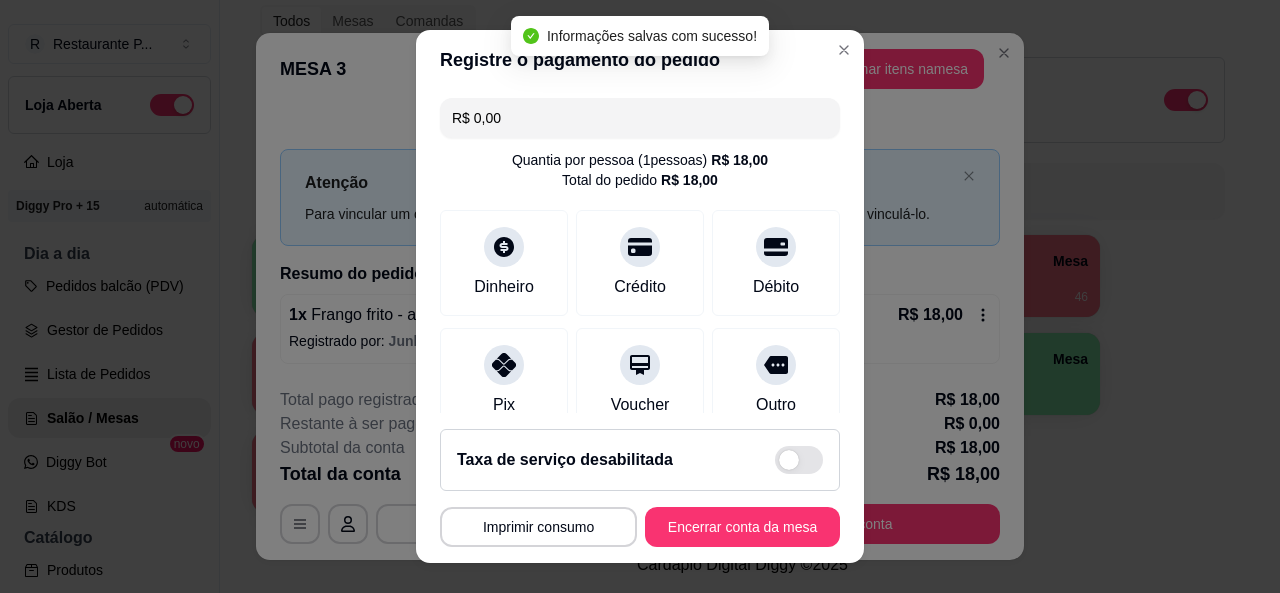 click on "**********" at bounding box center [640, 488] 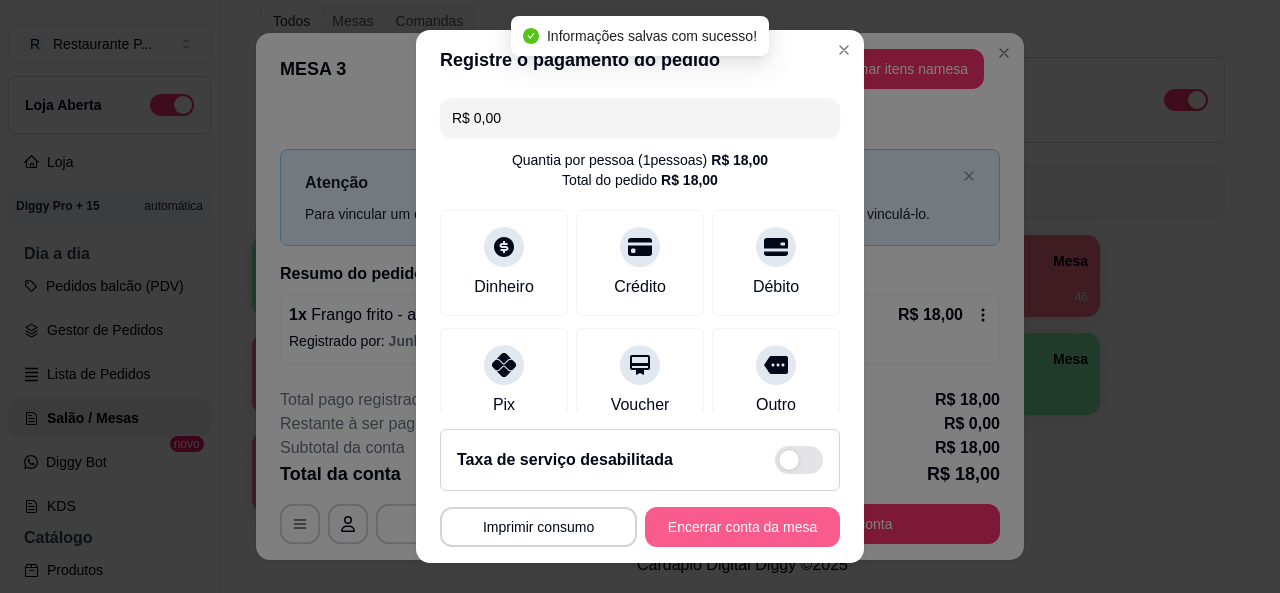 click on "Encerrar conta da mesa" at bounding box center [742, 527] 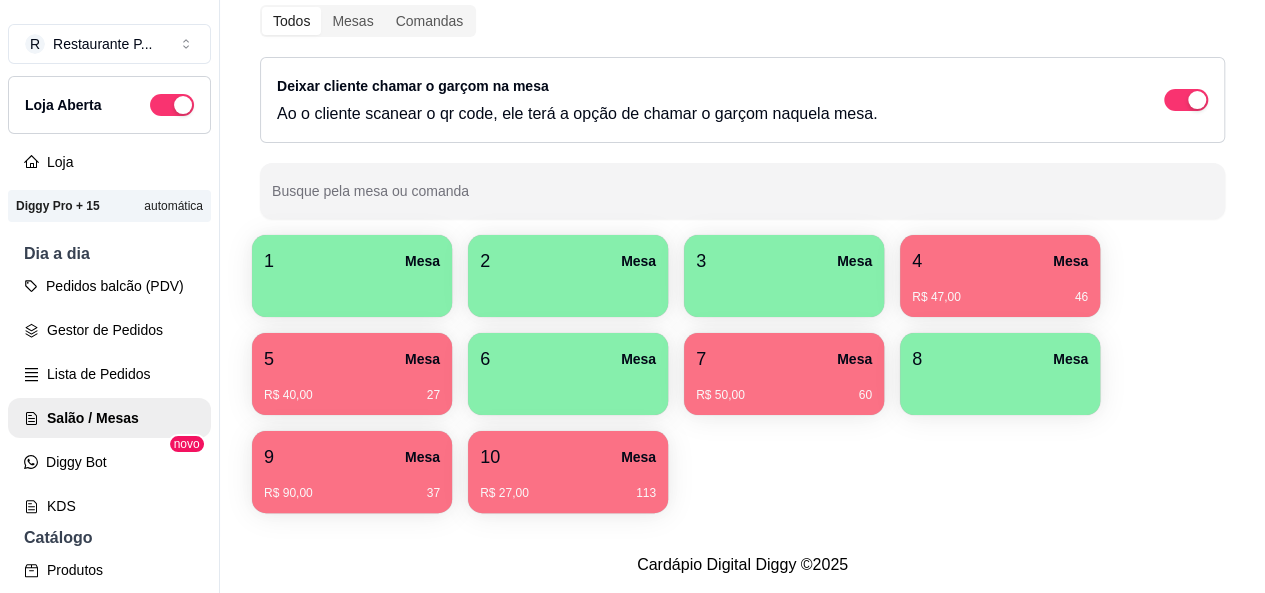 click on "R$ 47,00 46" at bounding box center (1000, 290) 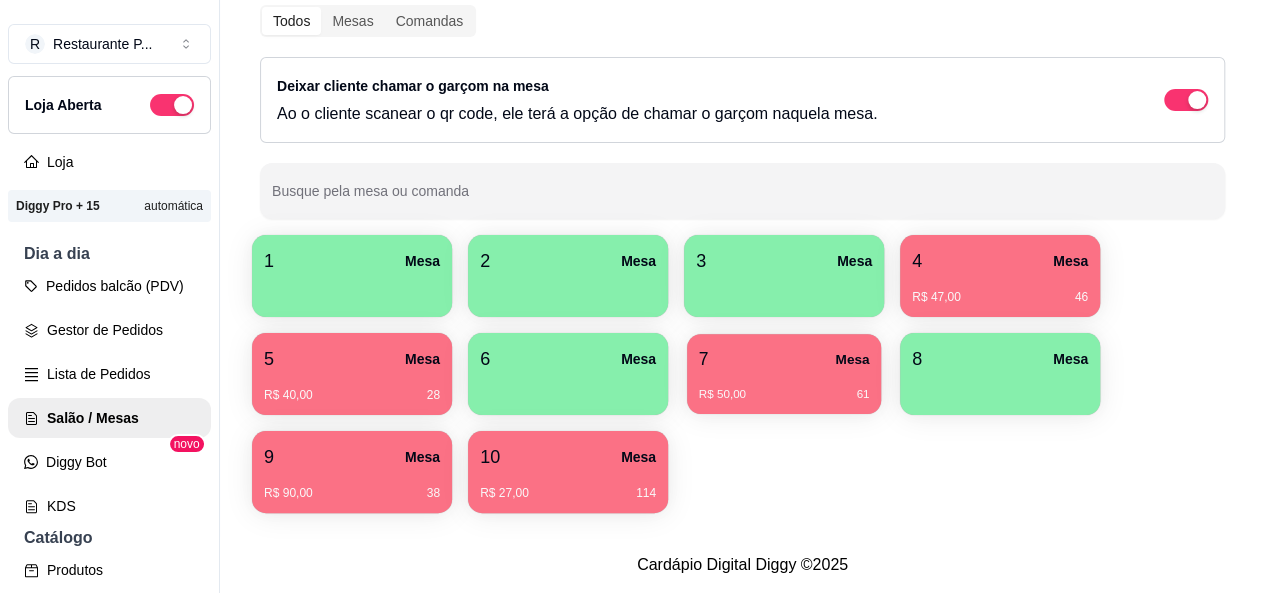 click on "7 Mesa" at bounding box center (784, 359) 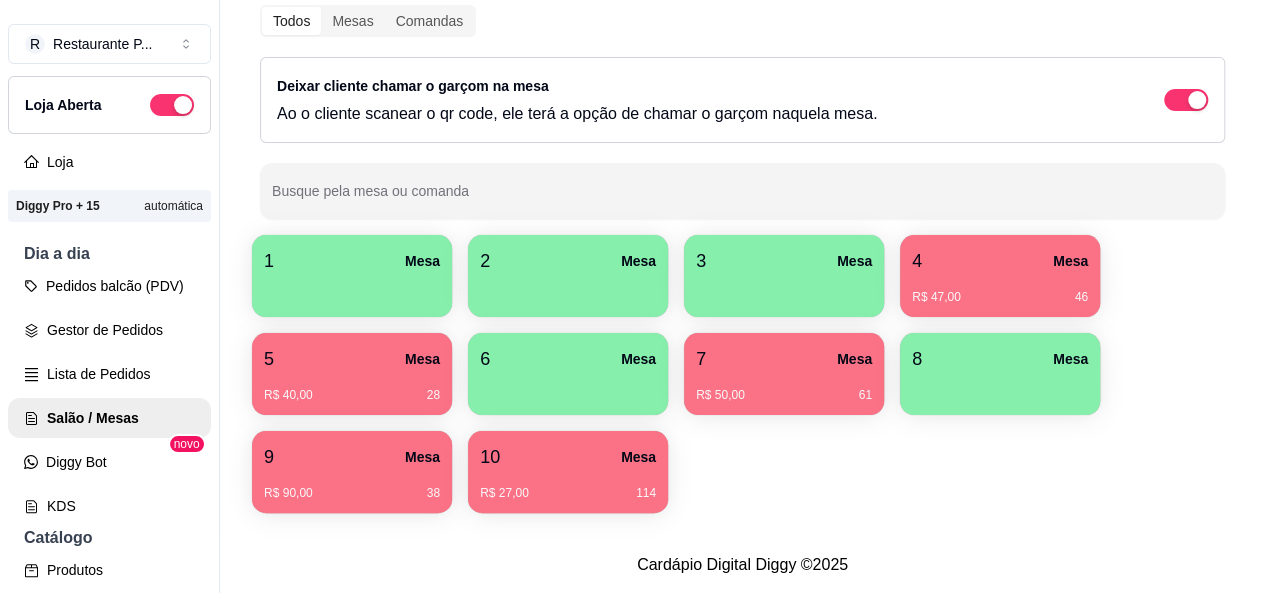 click on "10 Mesa" at bounding box center (568, 457) 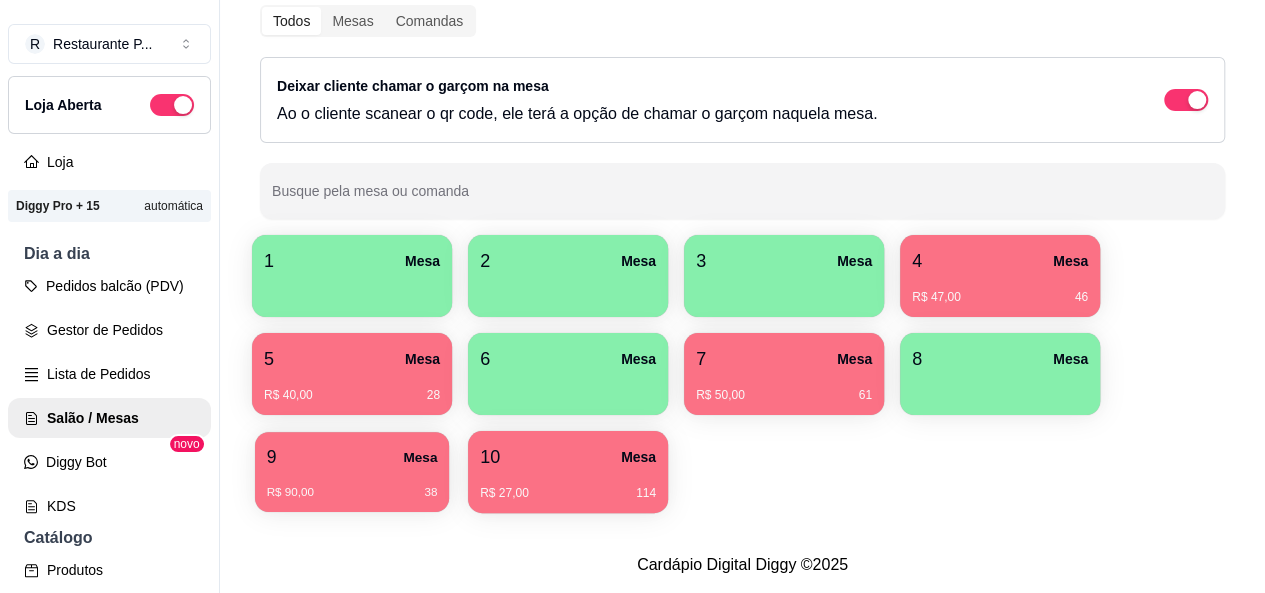 click on "R$ 90,00" at bounding box center [290, 493] 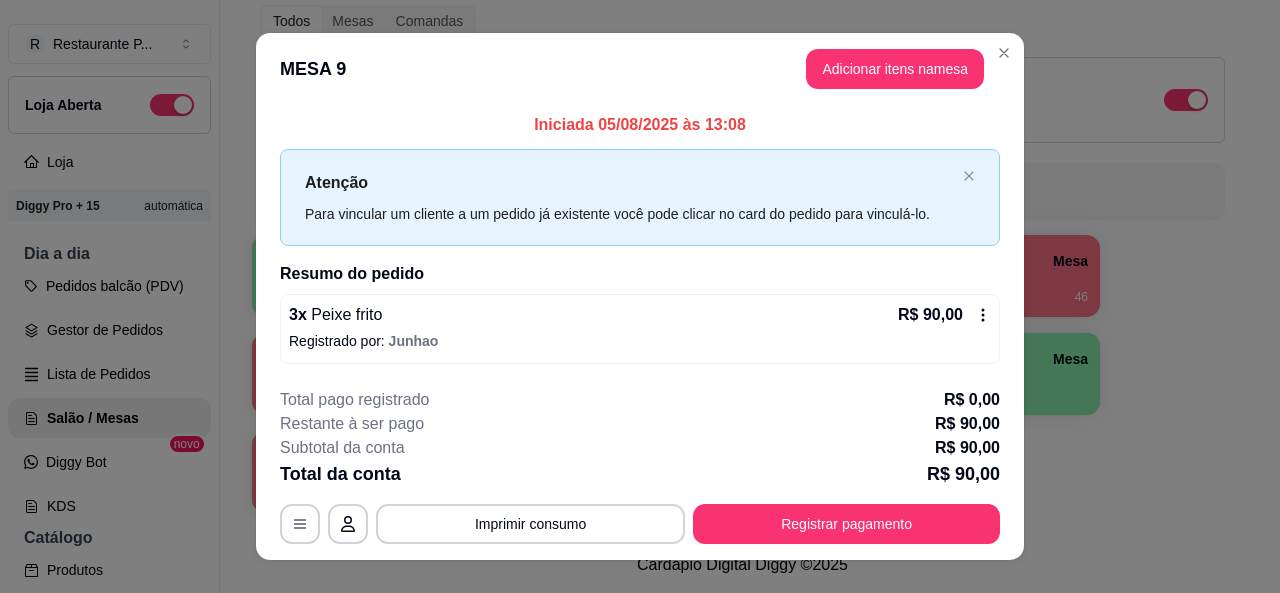 click 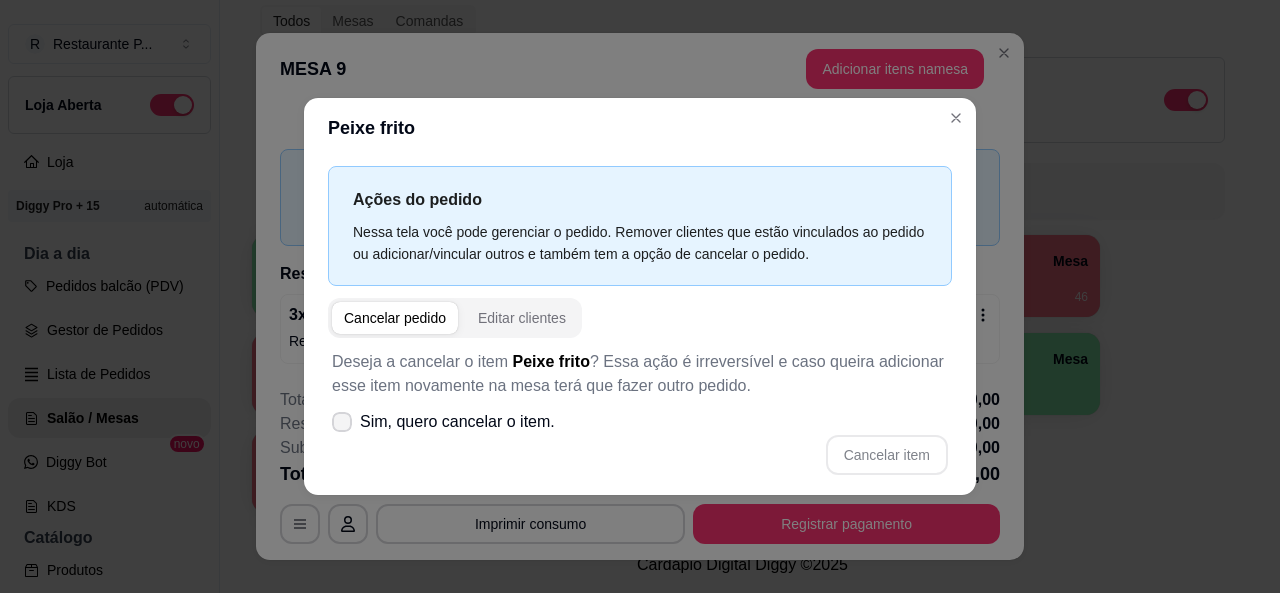 click 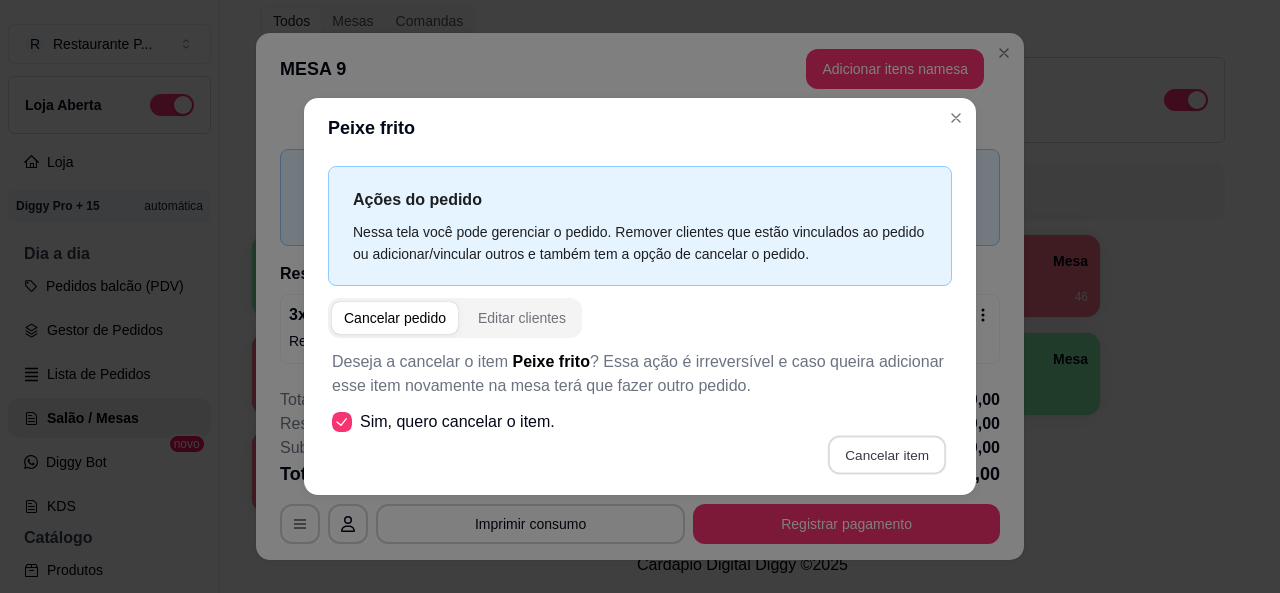 click on "Cancelar item" at bounding box center (886, 454) 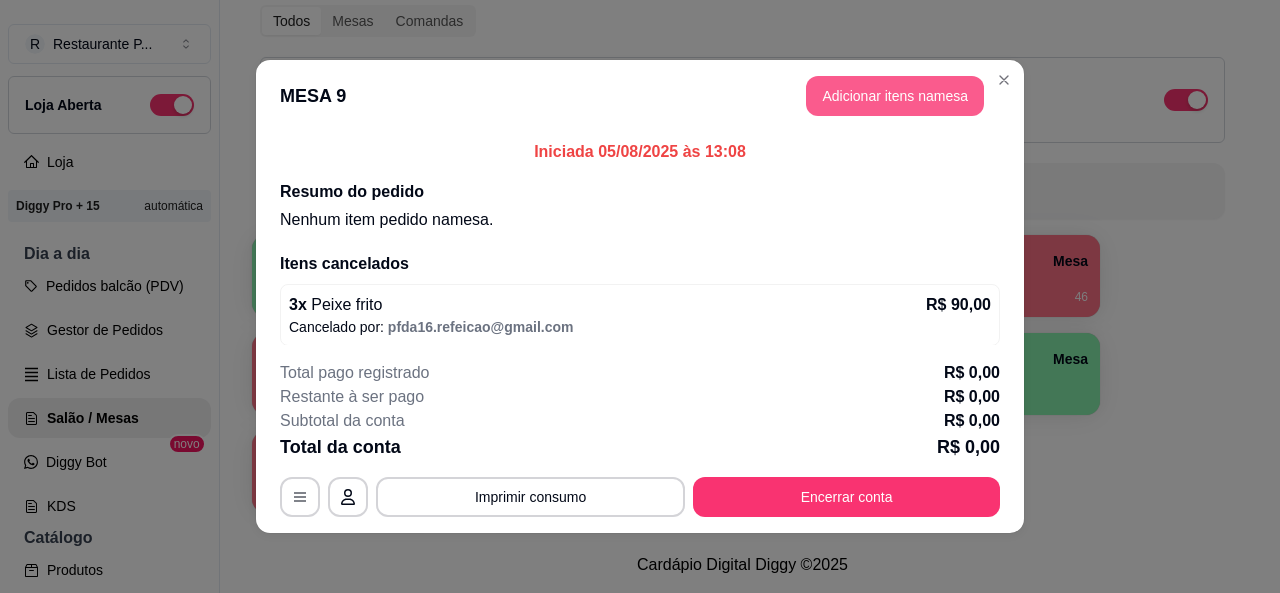 click on "Adicionar itens na  mesa" at bounding box center [895, 96] 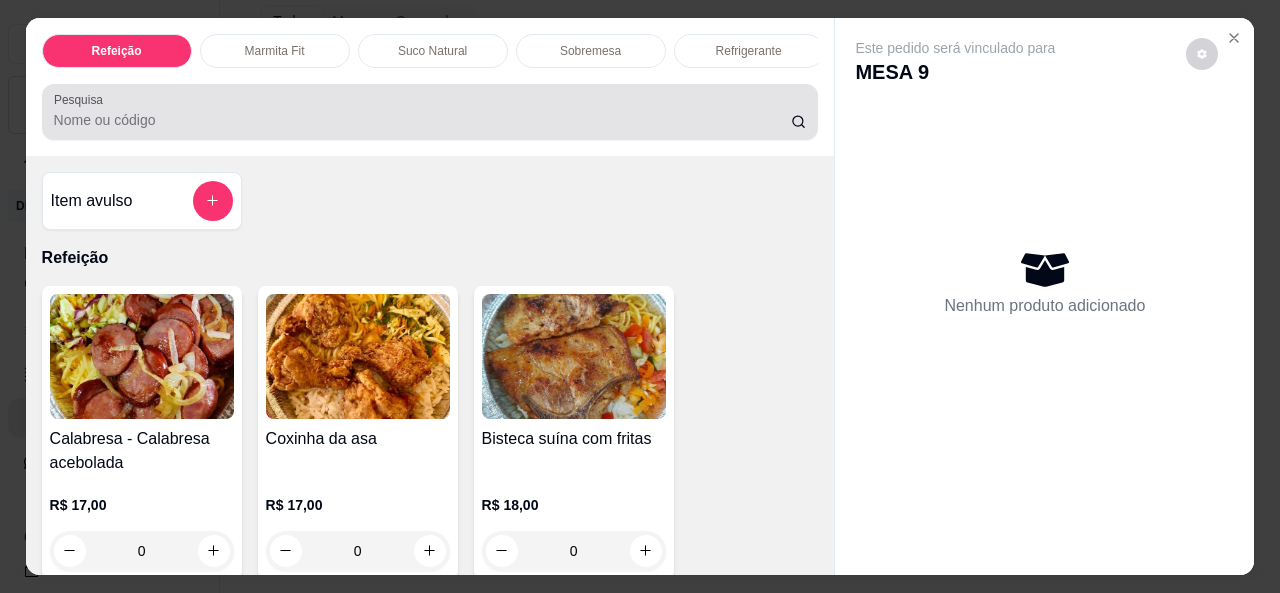 click at bounding box center [430, 112] 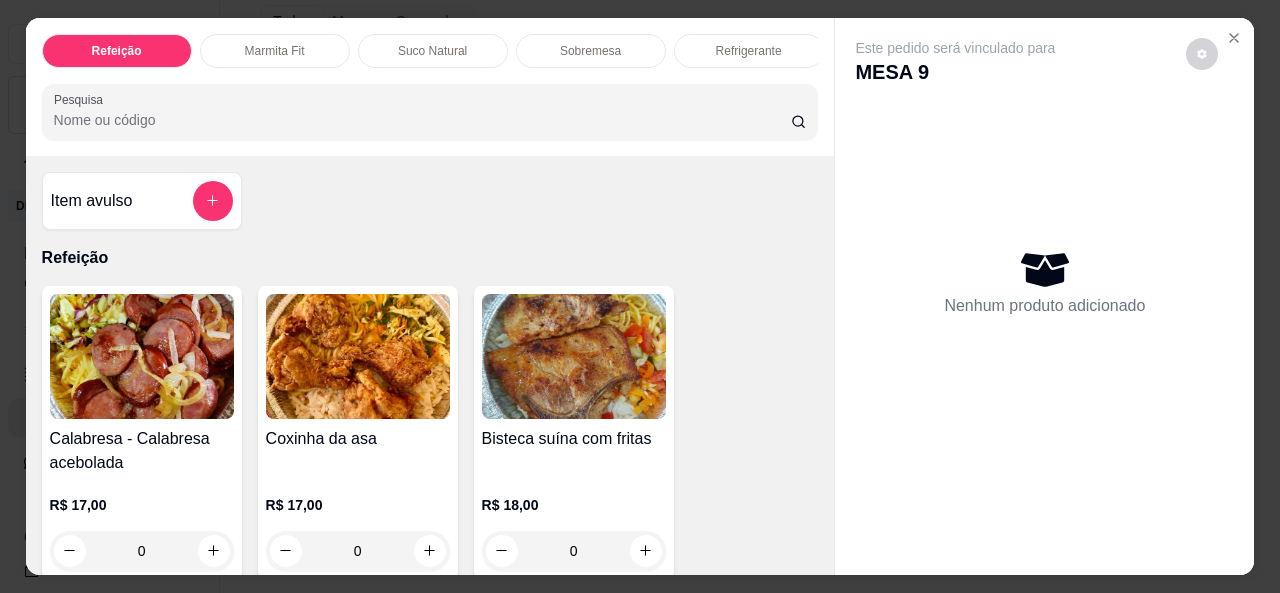 click at bounding box center (430, 112) 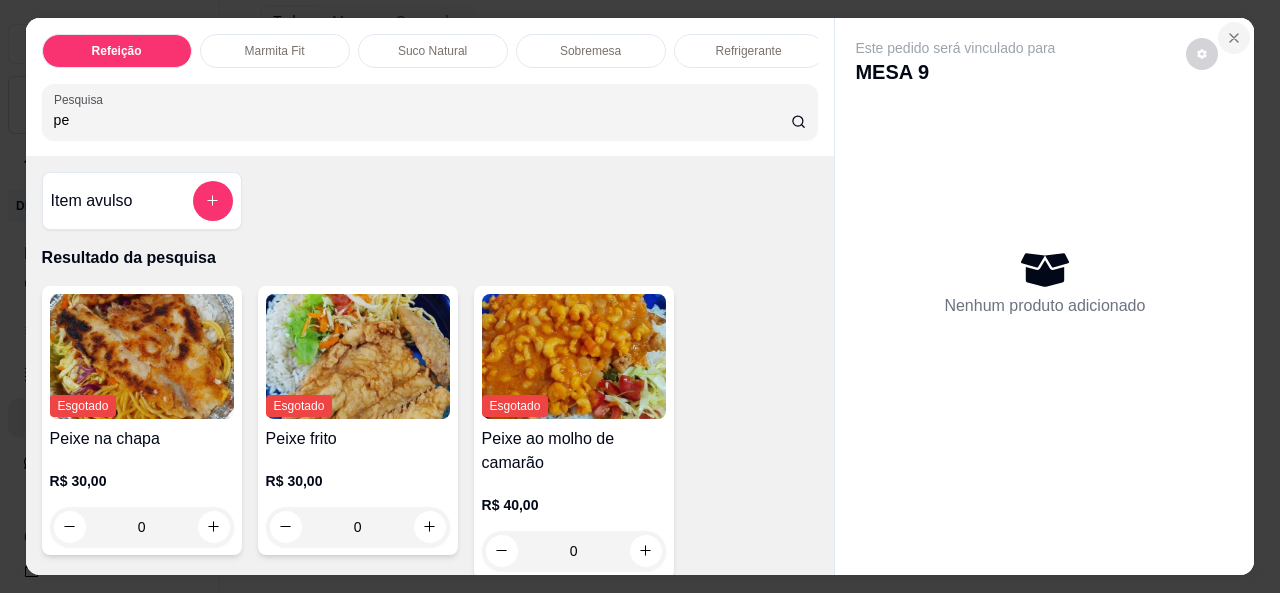 type on "pe" 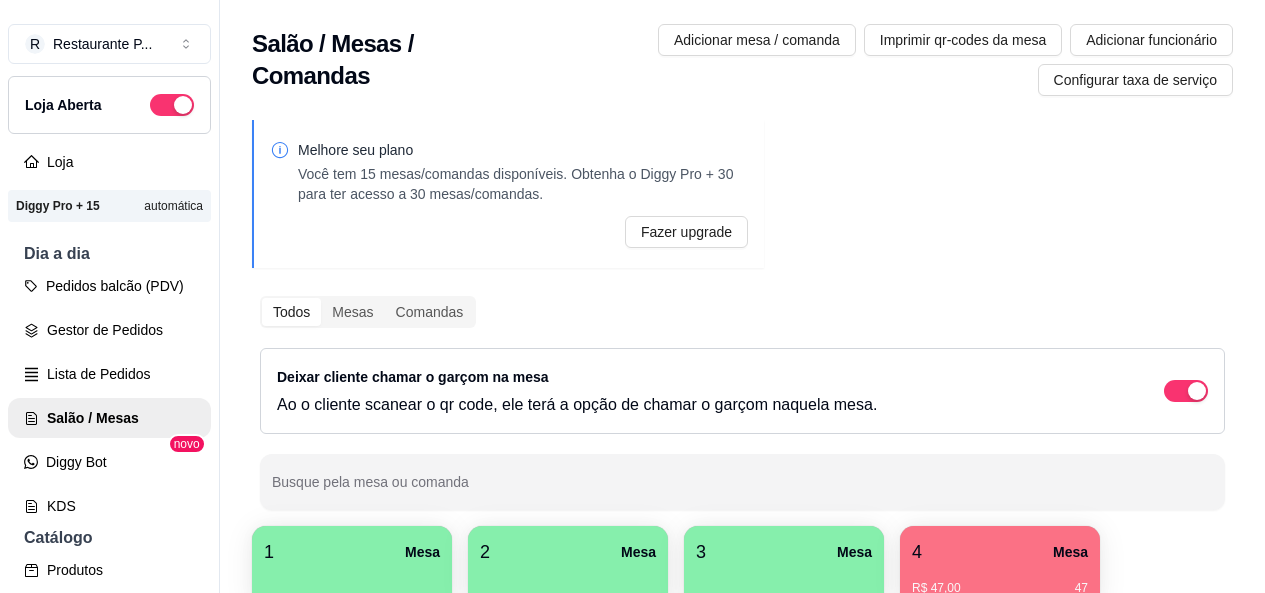 scroll, scrollTop: 0, scrollLeft: 0, axis: both 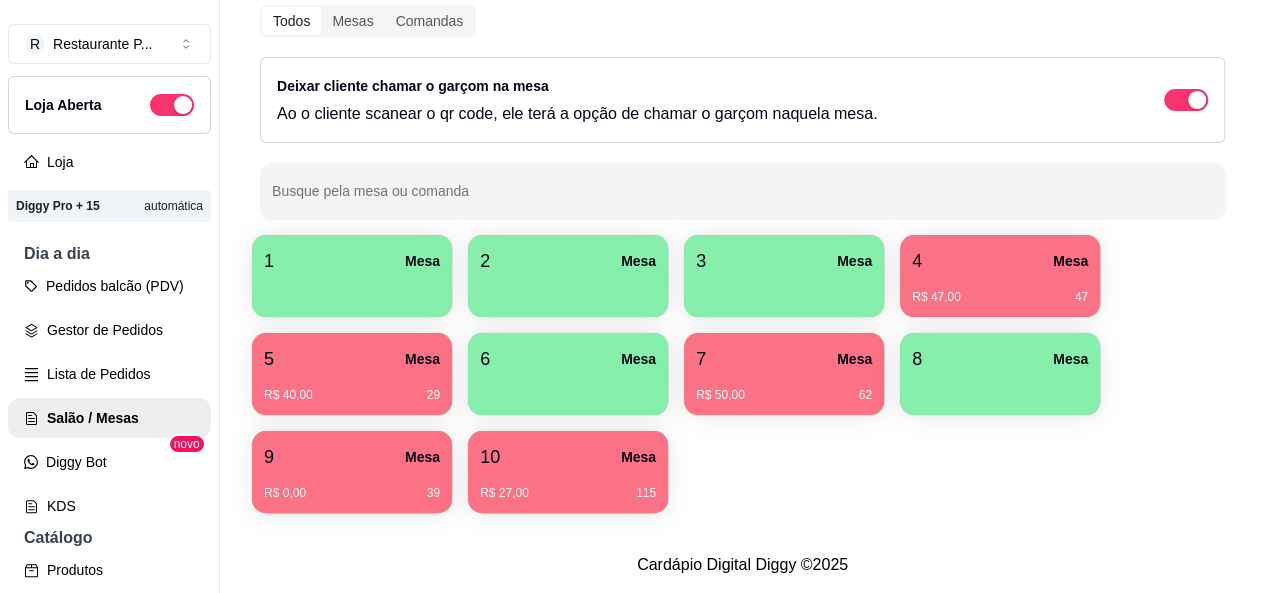 click on "R$ 0,00 39" at bounding box center [352, 486] 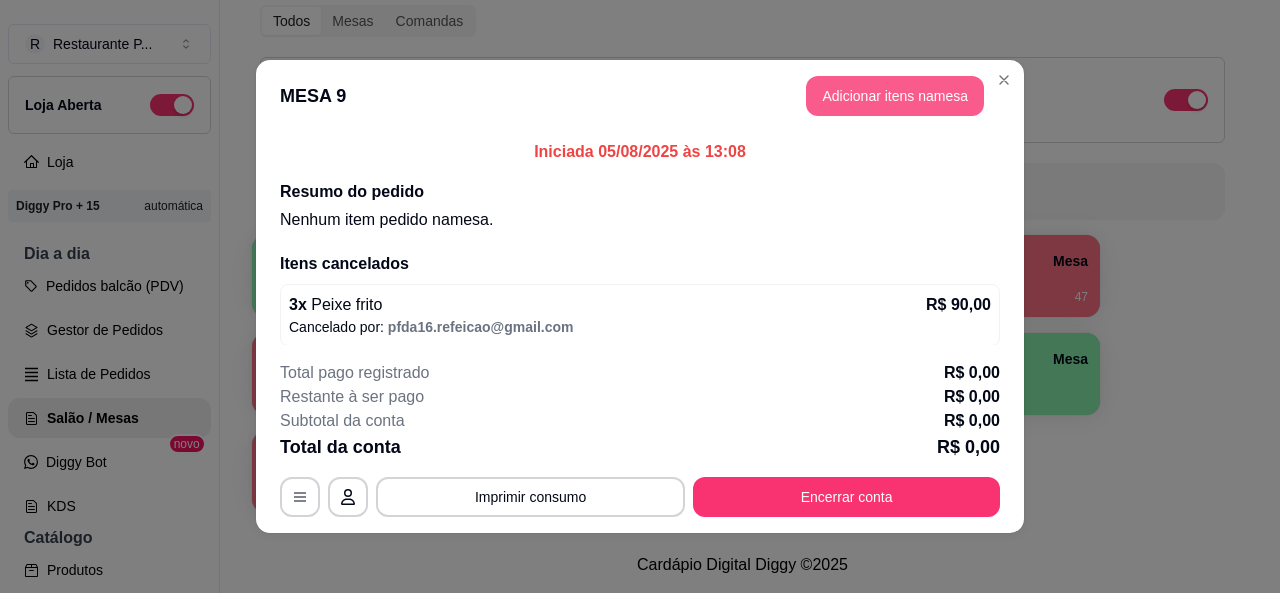 click on "Adicionar itens na  mesa" at bounding box center (895, 96) 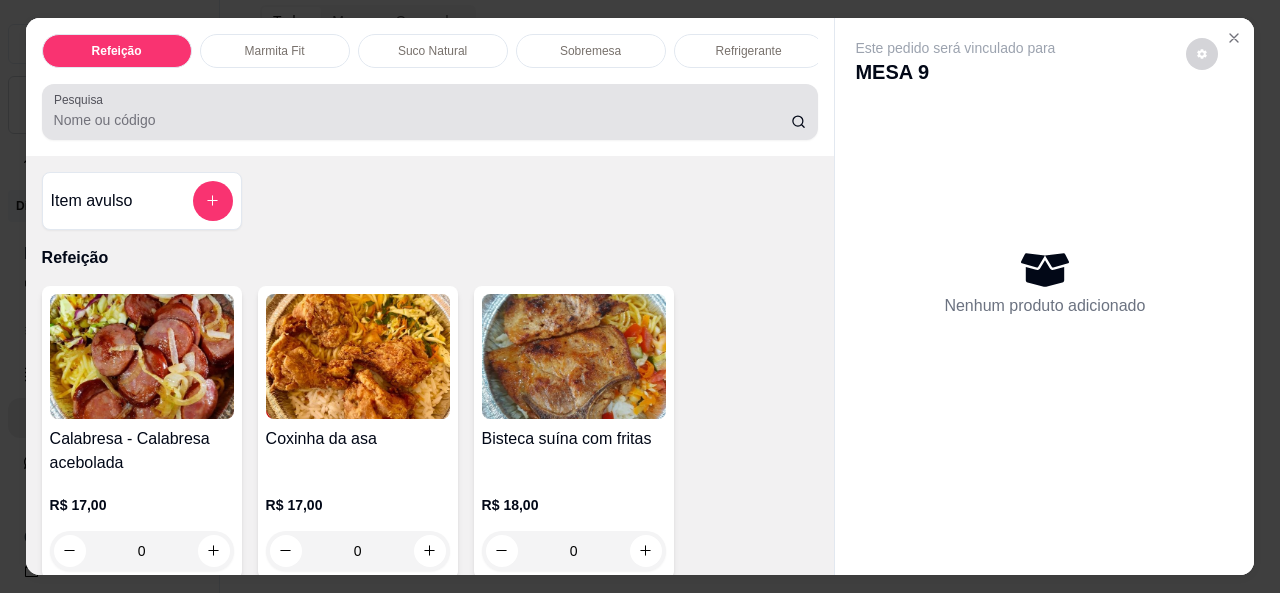 click at bounding box center [430, 112] 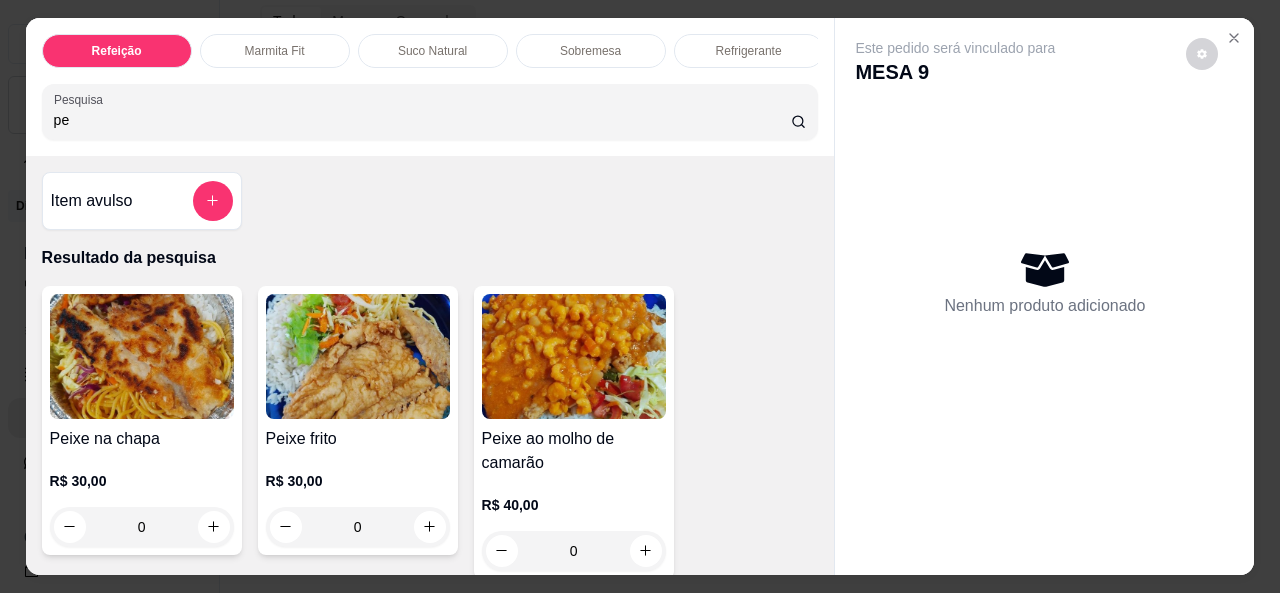 type on "pe" 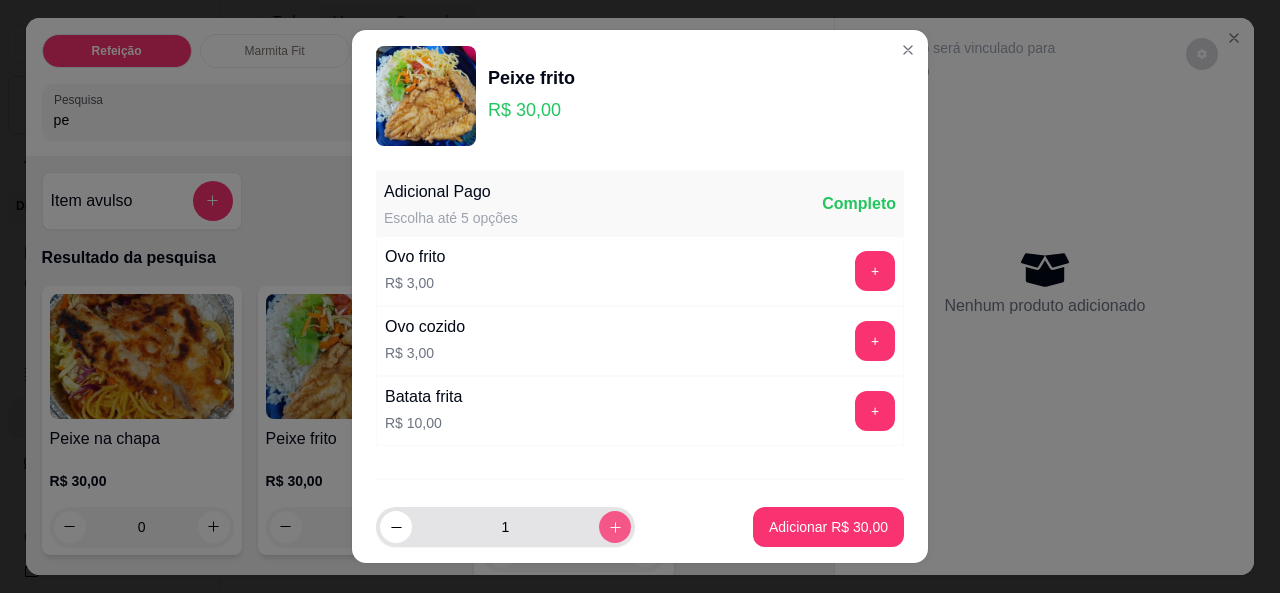 click 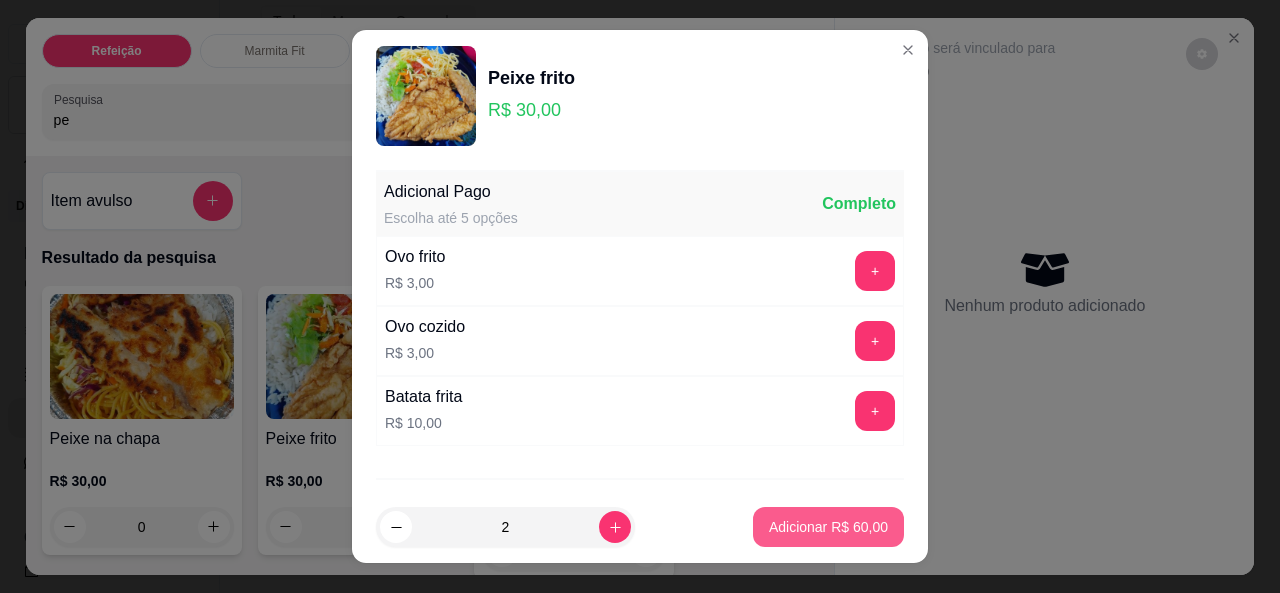 click on "Adicionar   R$ 60,00" at bounding box center (828, 527) 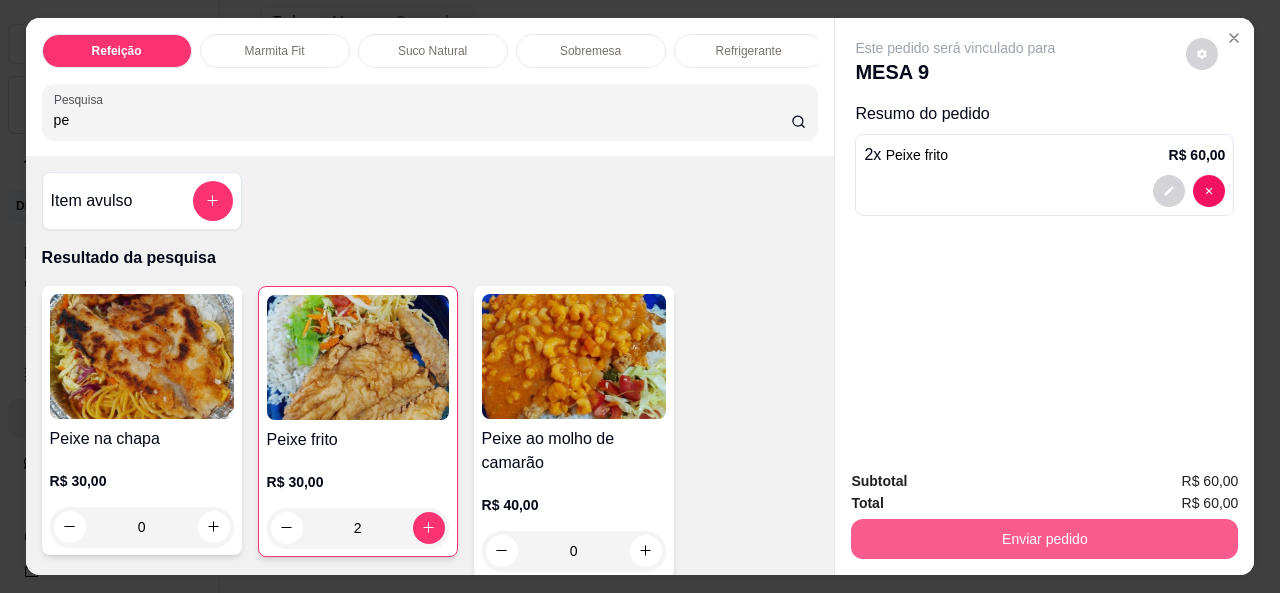 click on "Enviar pedido" at bounding box center (1044, 539) 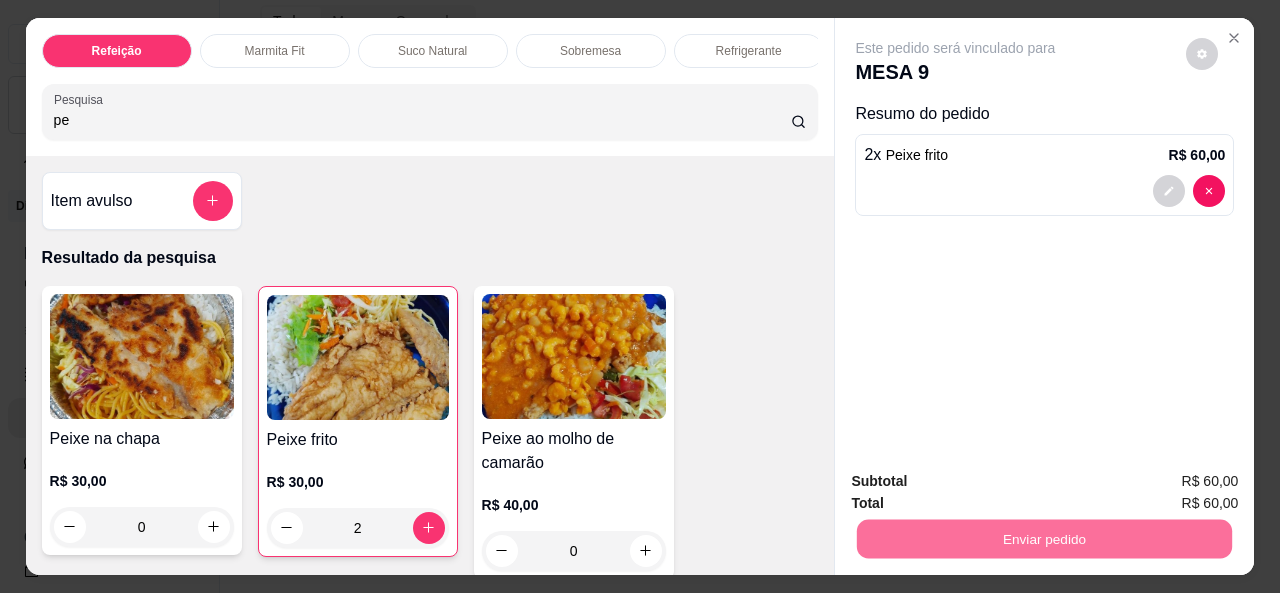 click on "Não registrar e enviar pedido" at bounding box center (978, 482) 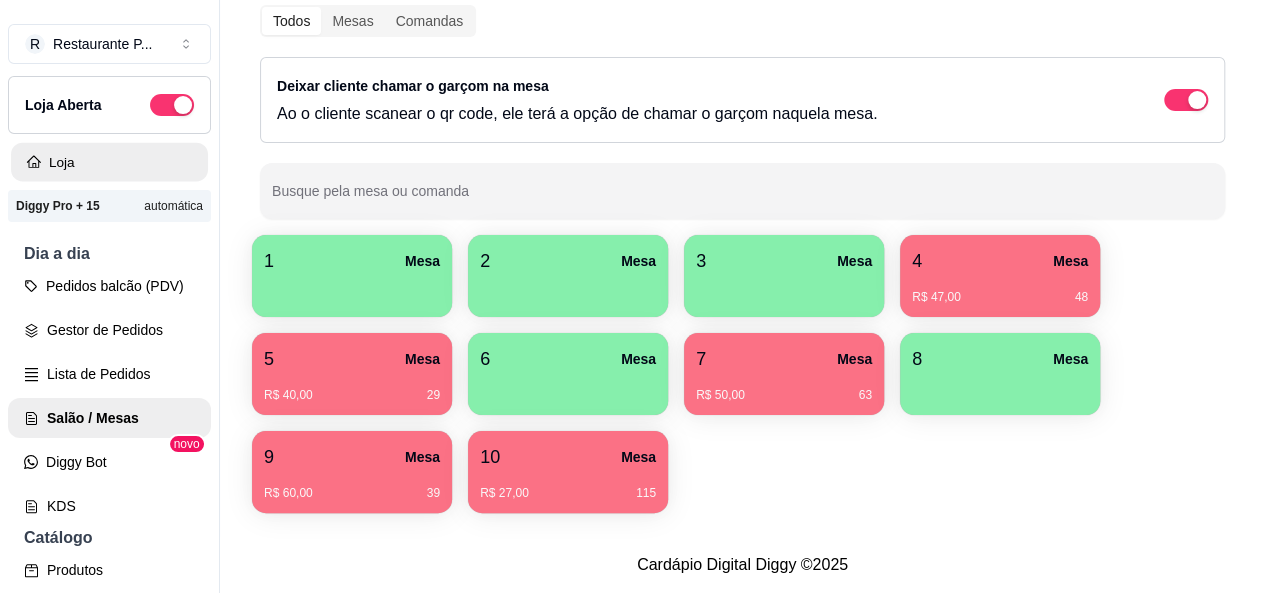 click on "Loja" at bounding box center (109, 162) 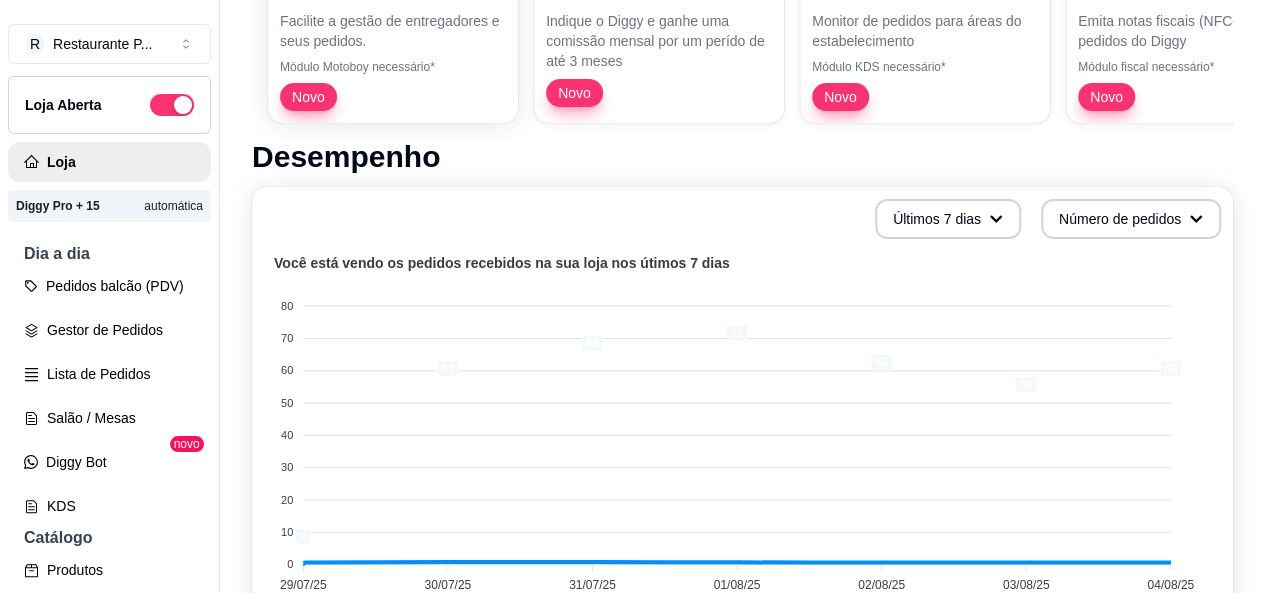 scroll, scrollTop: 0, scrollLeft: 0, axis: both 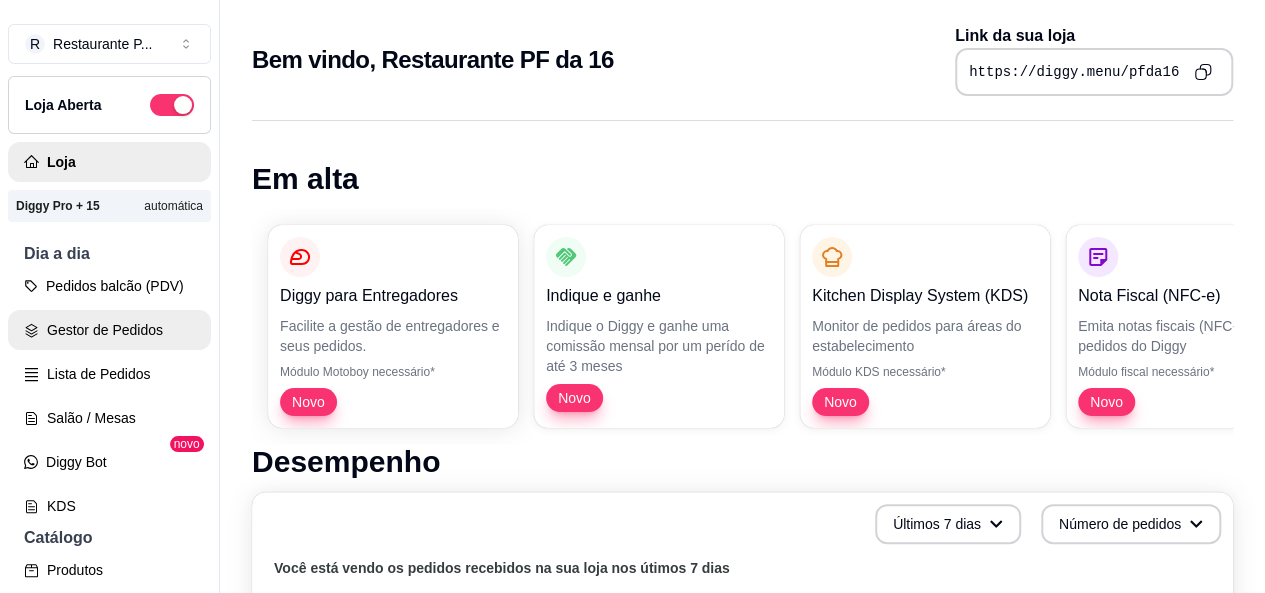 click on "Gestor de Pedidos" at bounding box center [109, 330] 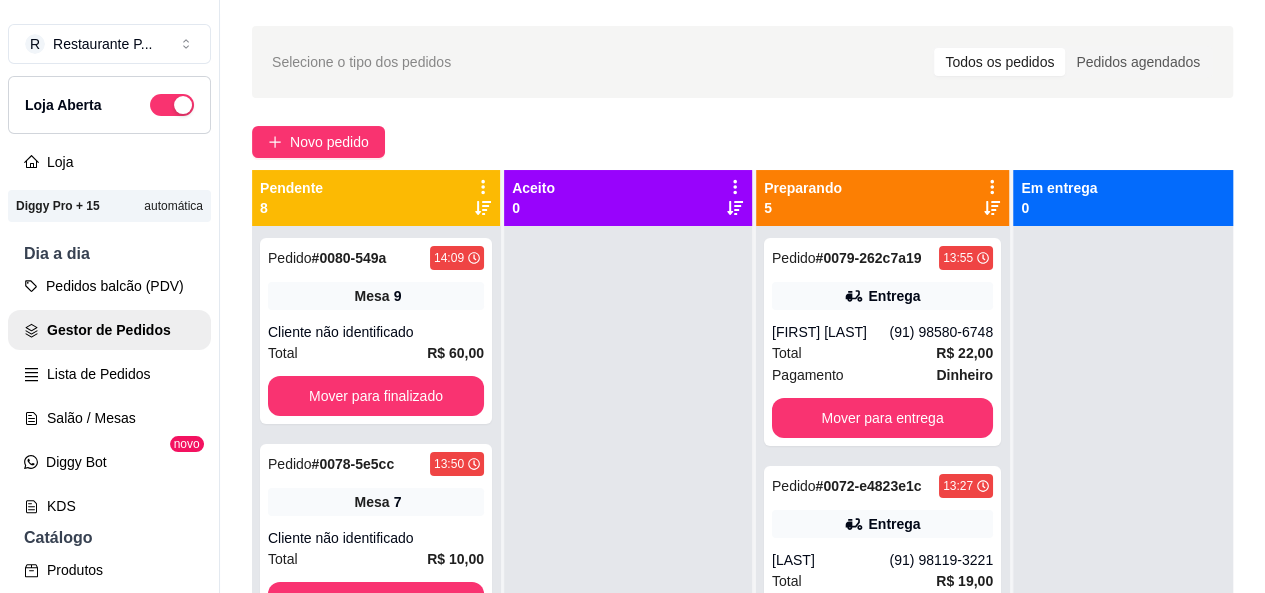 scroll, scrollTop: 0, scrollLeft: 0, axis: both 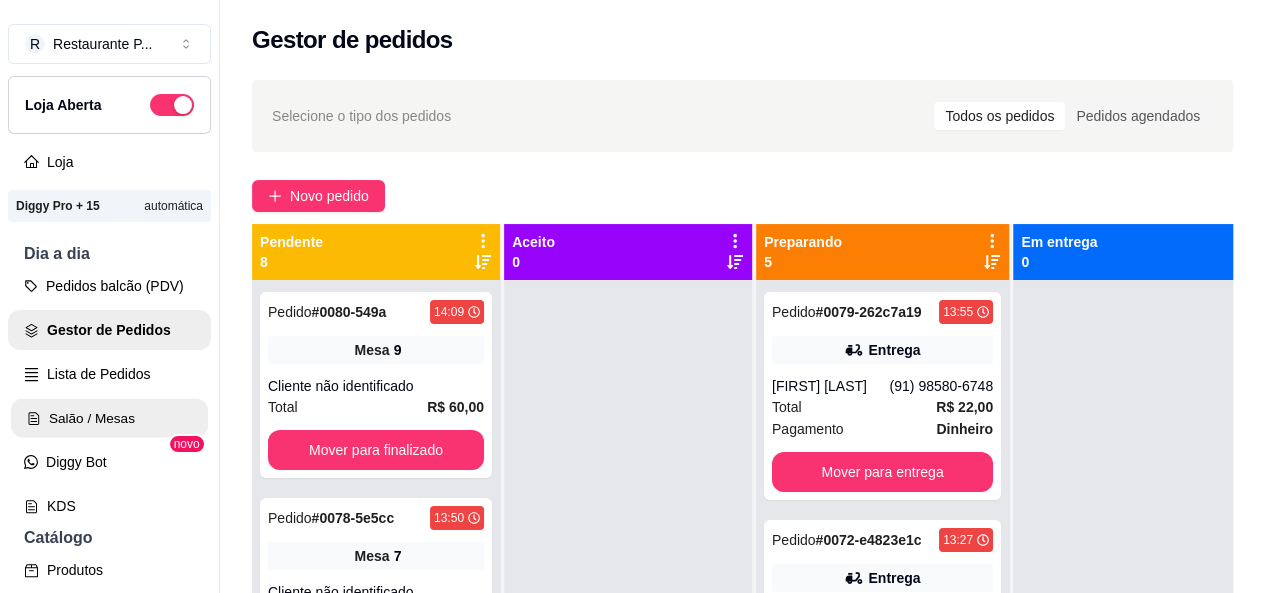 click on "Salão / Mesas" at bounding box center [109, 418] 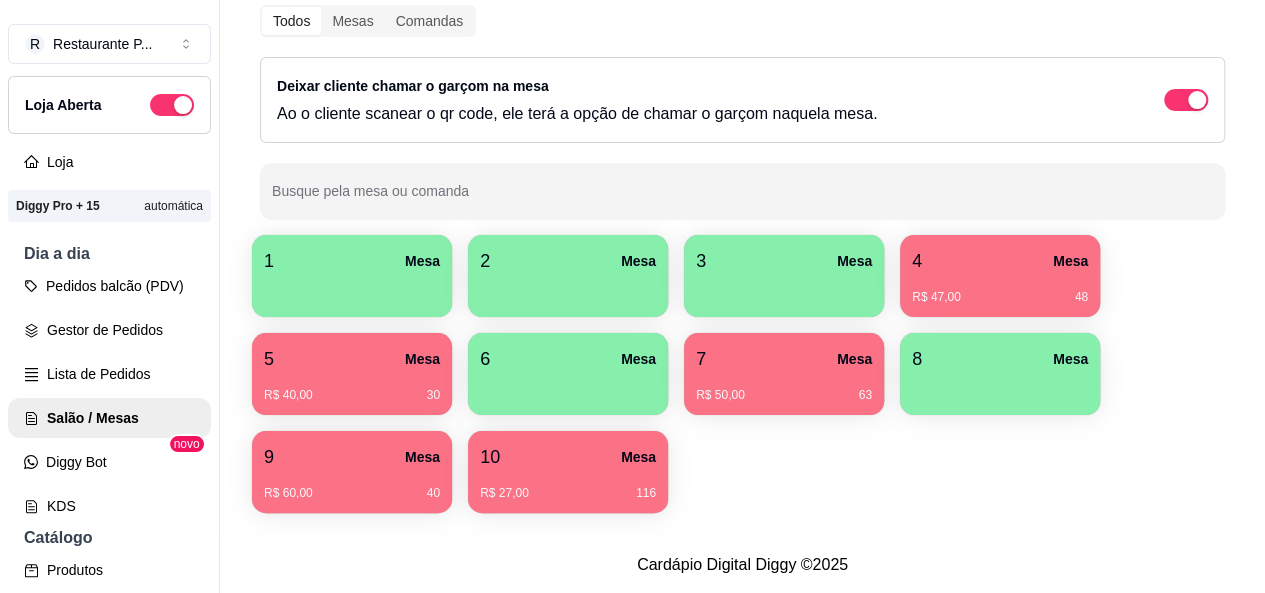 scroll, scrollTop: 305, scrollLeft: 0, axis: vertical 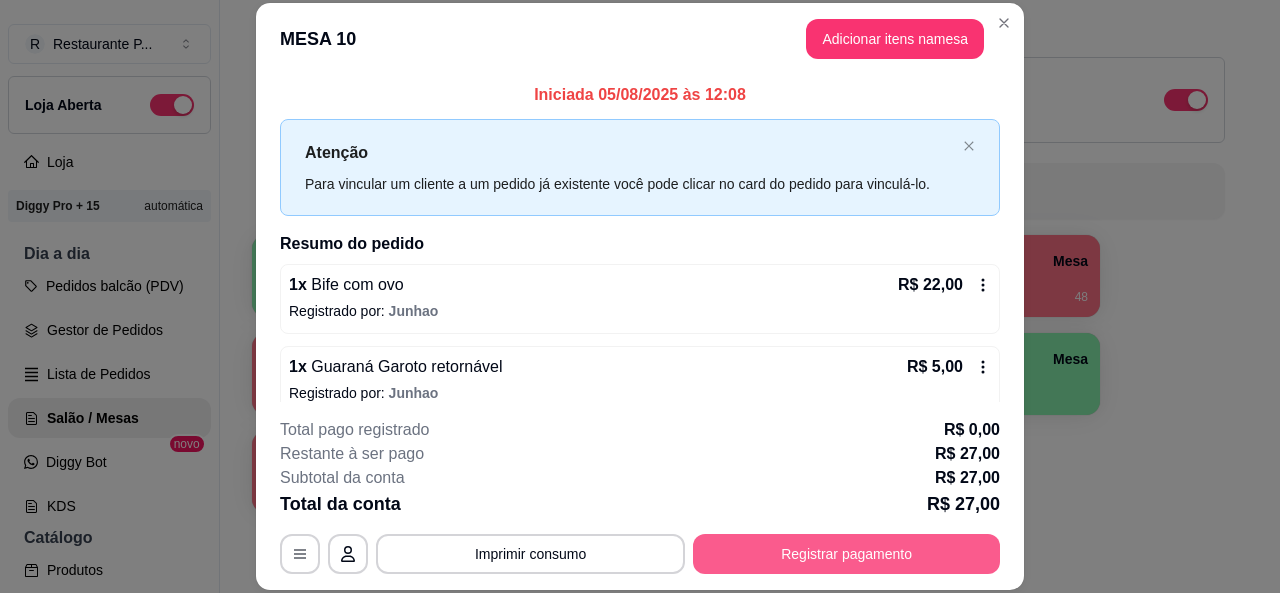 click on "Registrar pagamento" at bounding box center (846, 554) 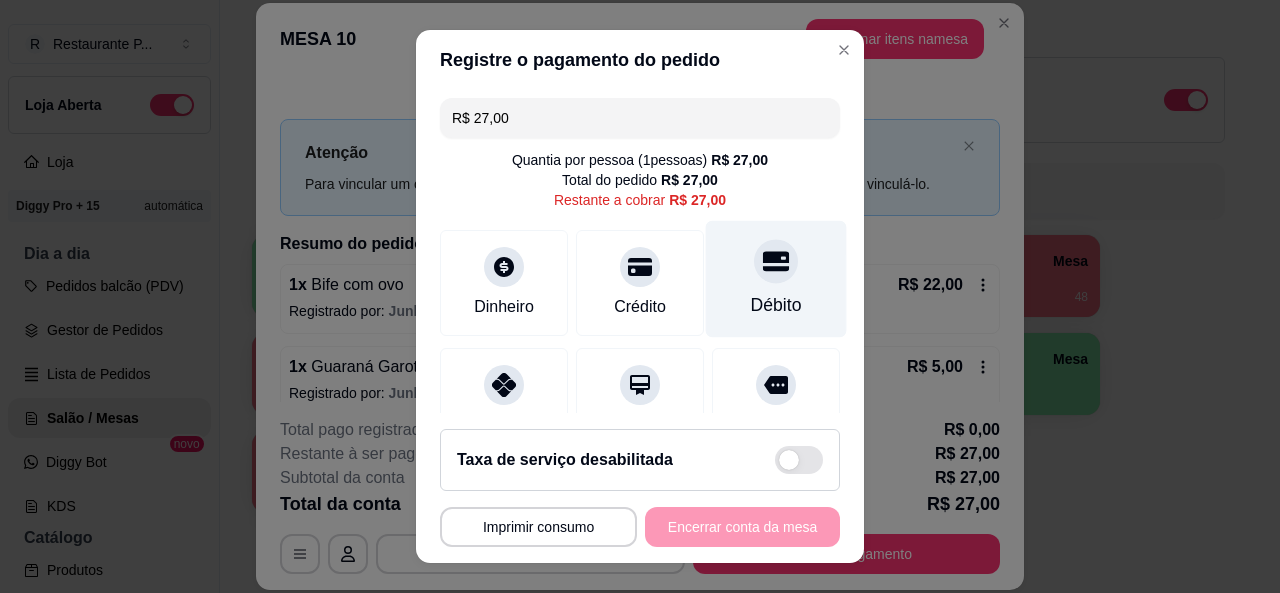 click on "Débito" at bounding box center (776, 305) 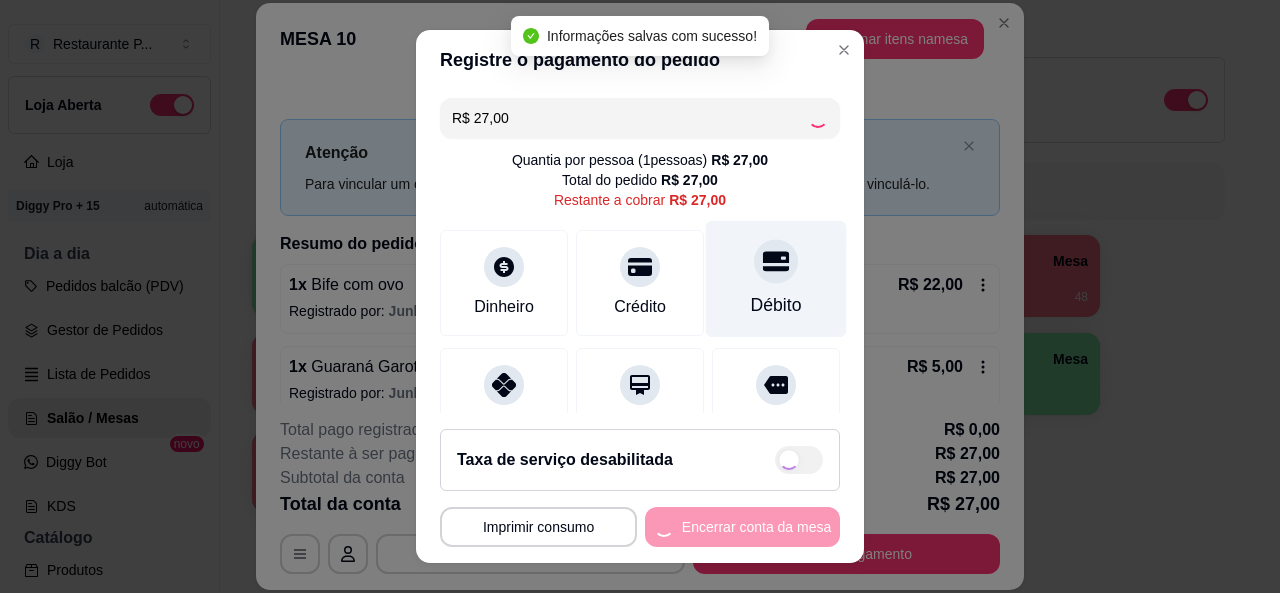 type on "R$ 0,00" 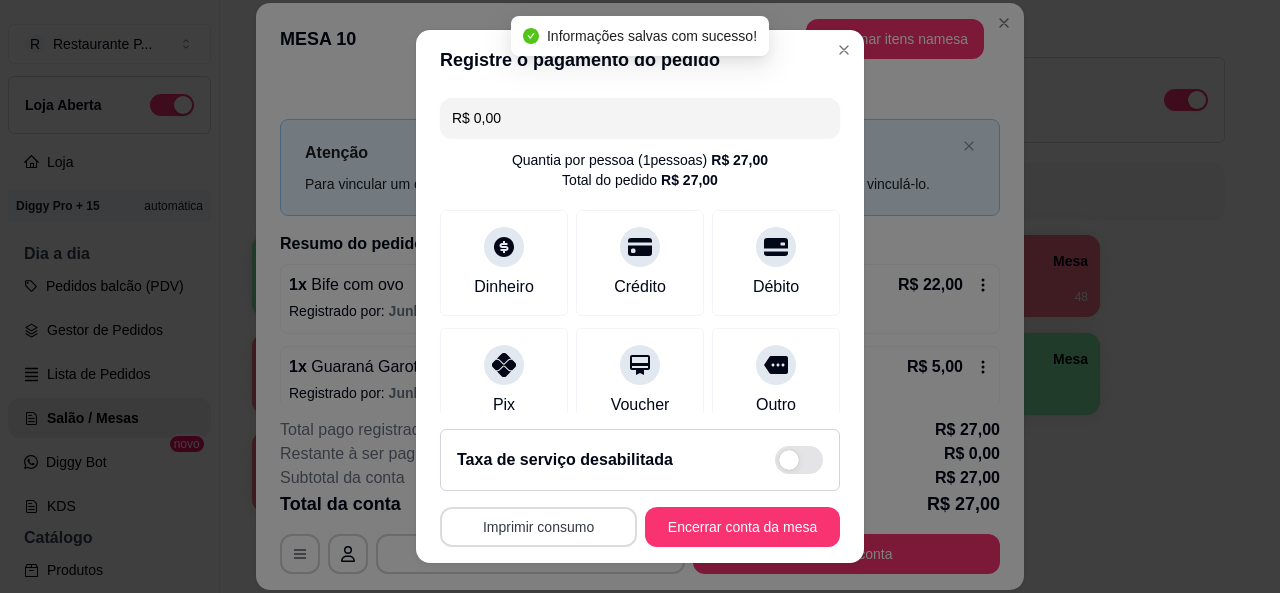 click on "Imprimir consumo" at bounding box center (538, 527) 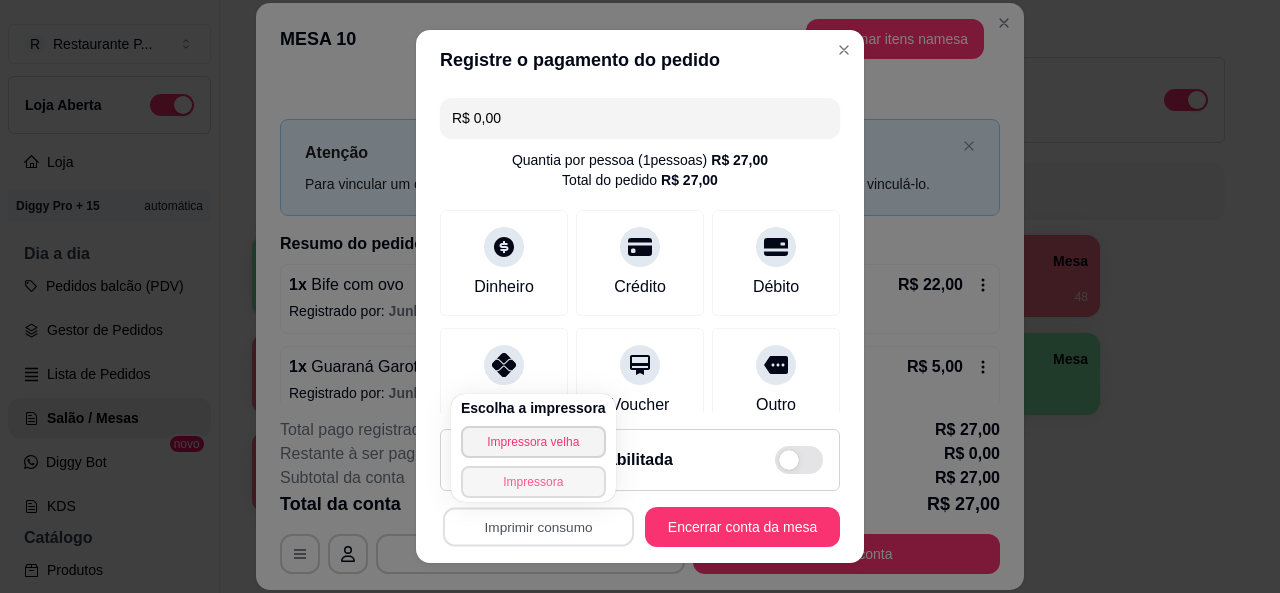 click on "Impressora" at bounding box center [533, 482] 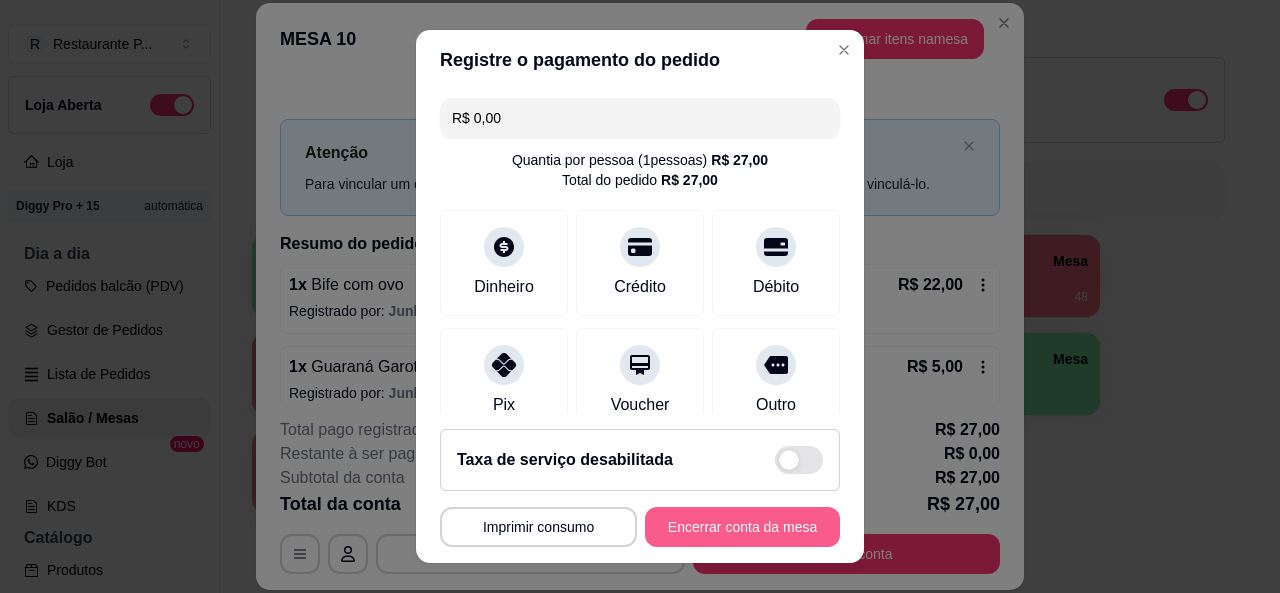click on "Encerrar conta da mesa" at bounding box center (742, 527) 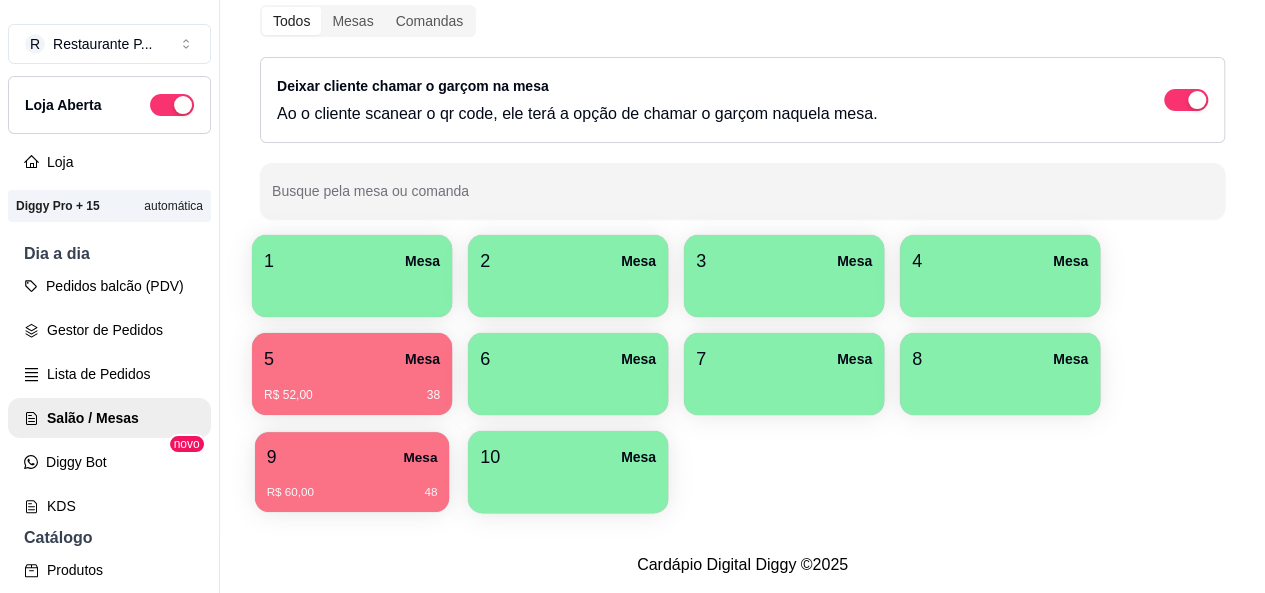 click on "9 Mesa" at bounding box center (352, 457) 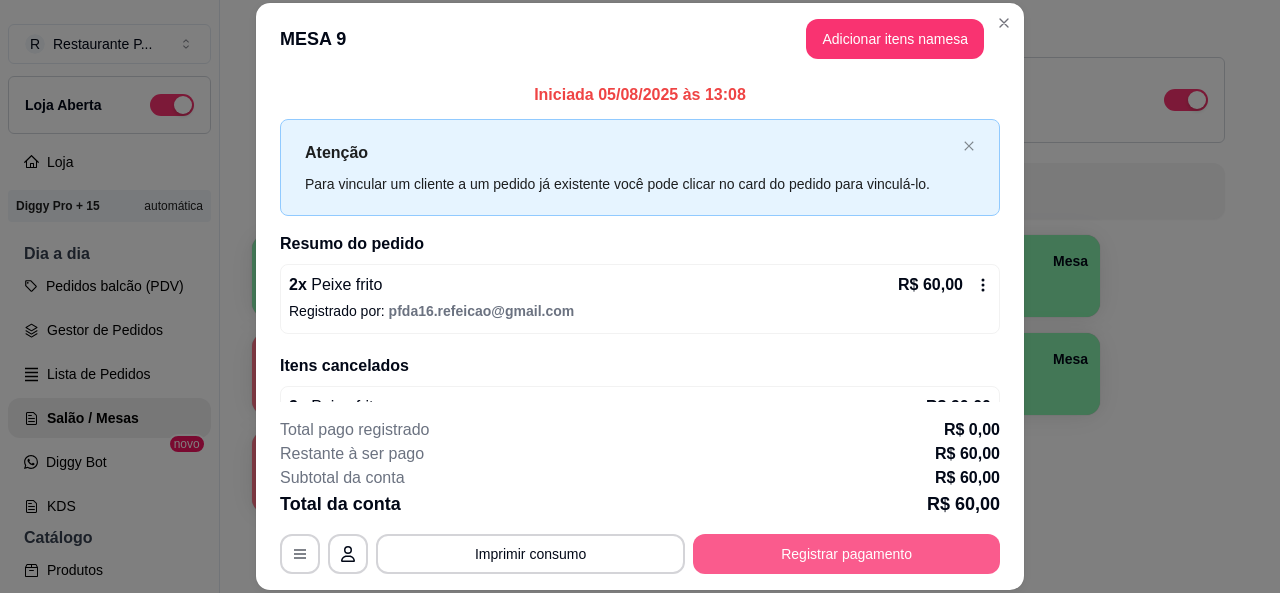 click on "Registrar pagamento" at bounding box center (846, 554) 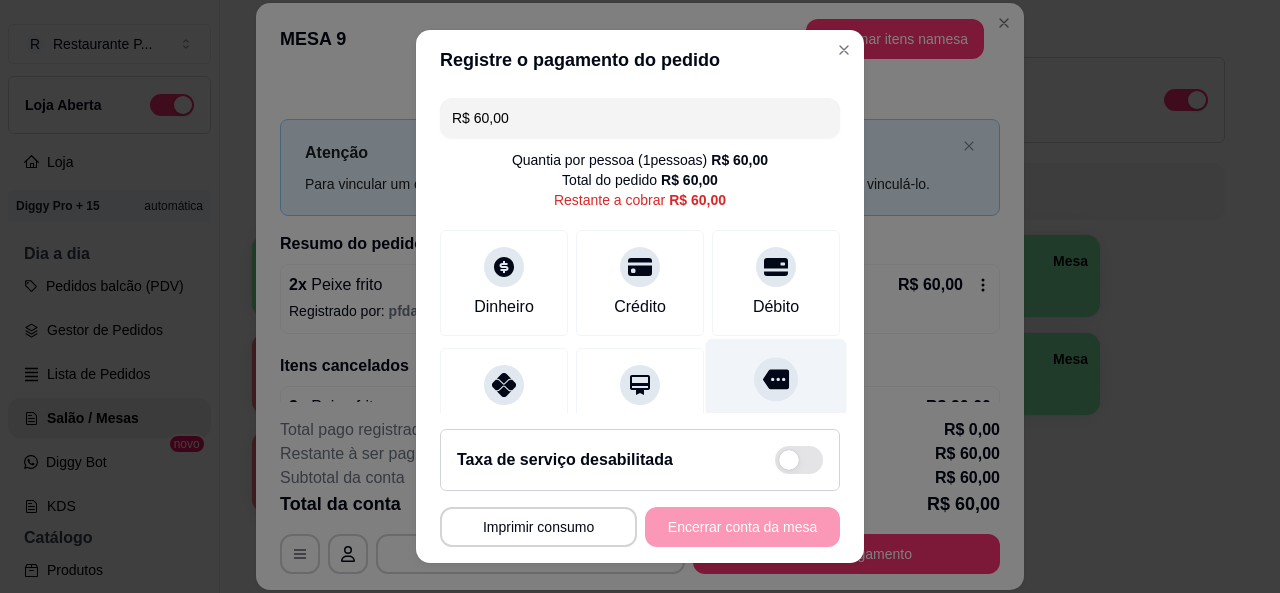 click on "Outro" at bounding box center [776, 396] 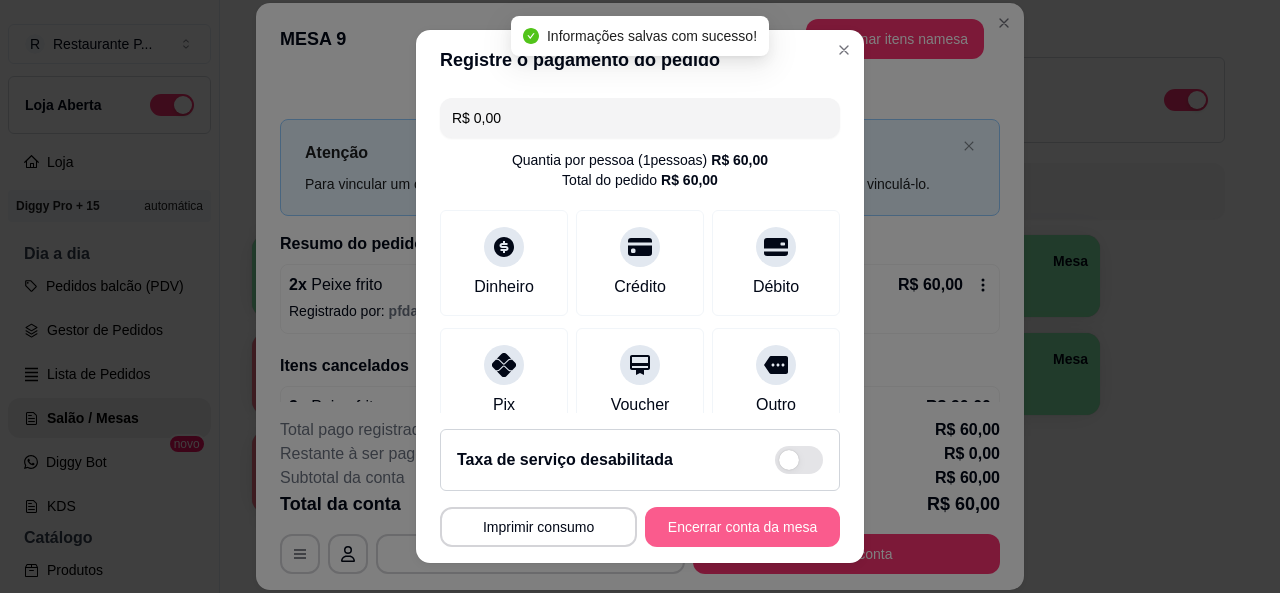 type on "R$ 0,00" 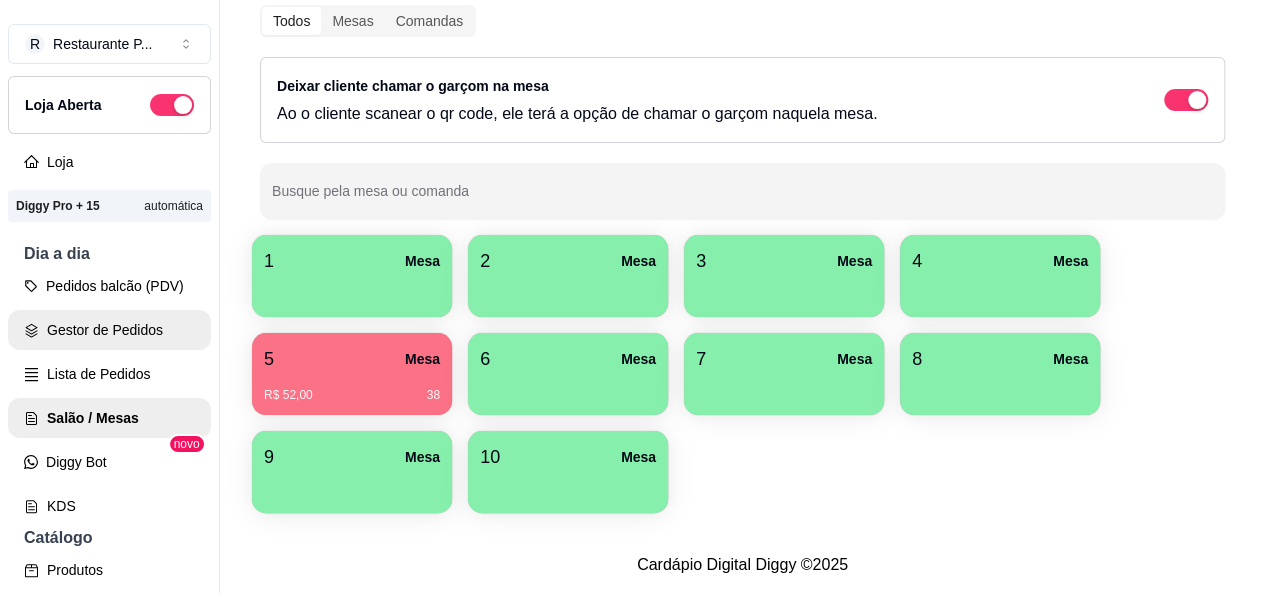 click on "Gestor de Pedidos" at bounding box center (109, 330) 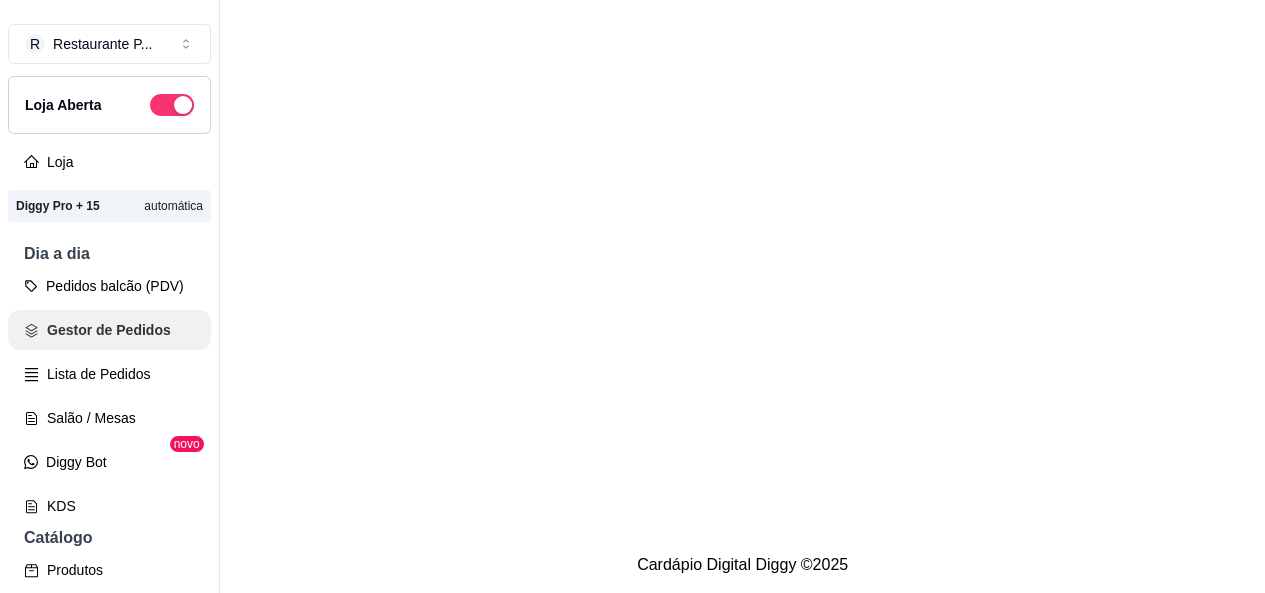 scroll, scrollTop: 0, scrollLeft: 0, axis: both 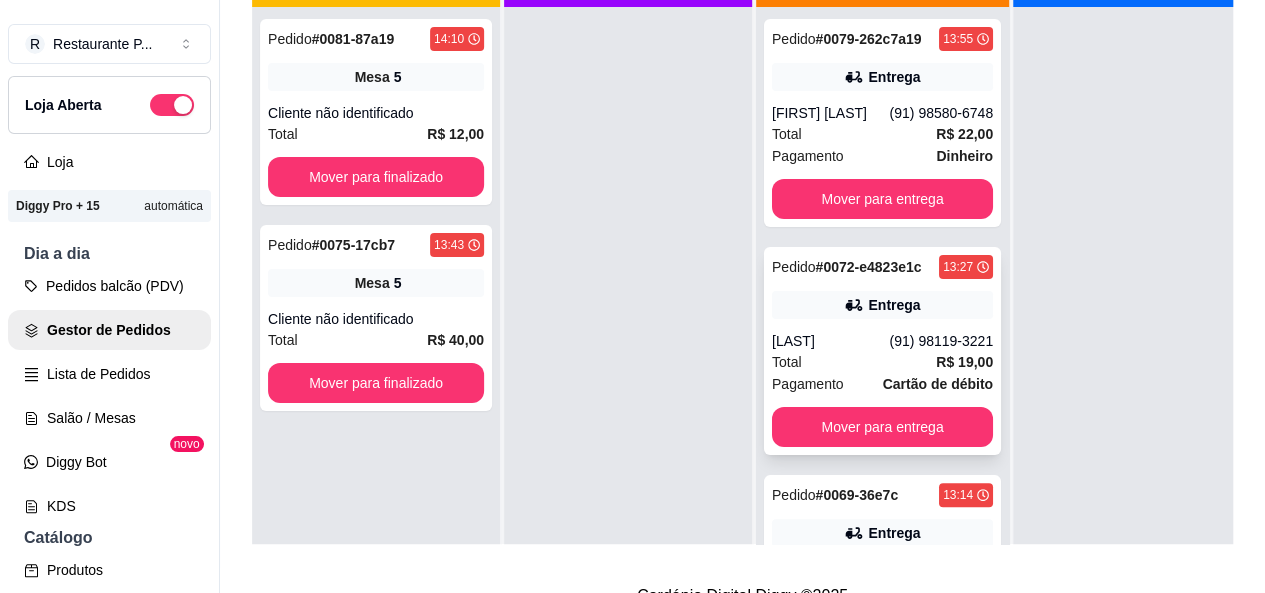 click on "Total R$ 19,00" at bounding box center (882, 362) 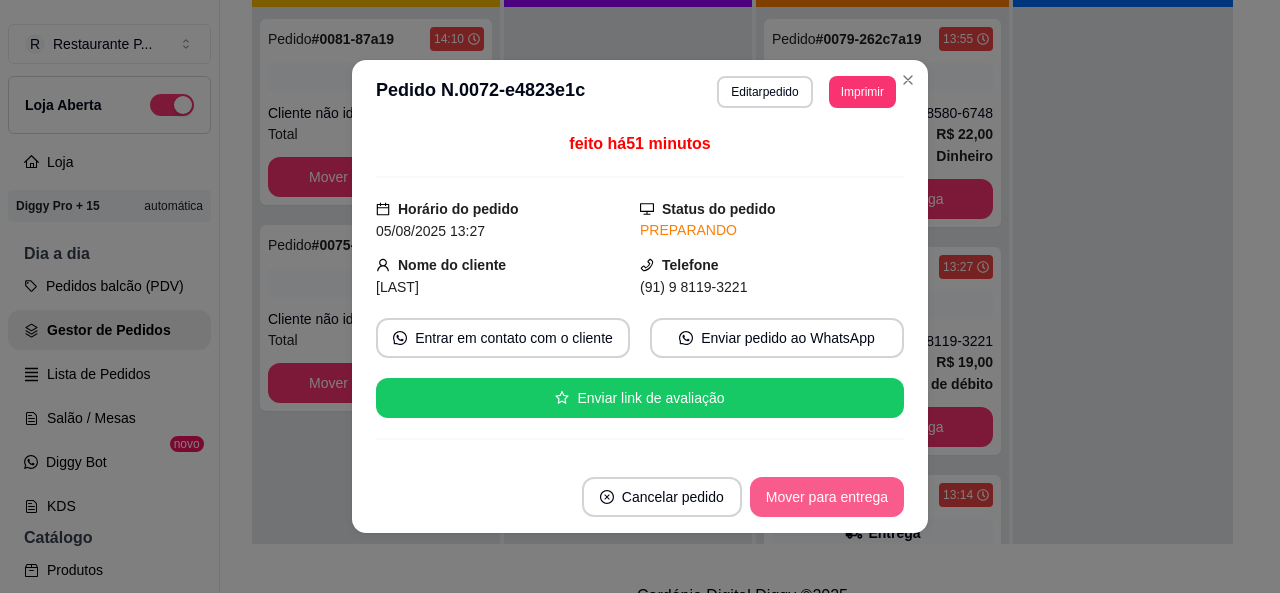 click on "Mover para entrega" at bounding box center (827, 497) 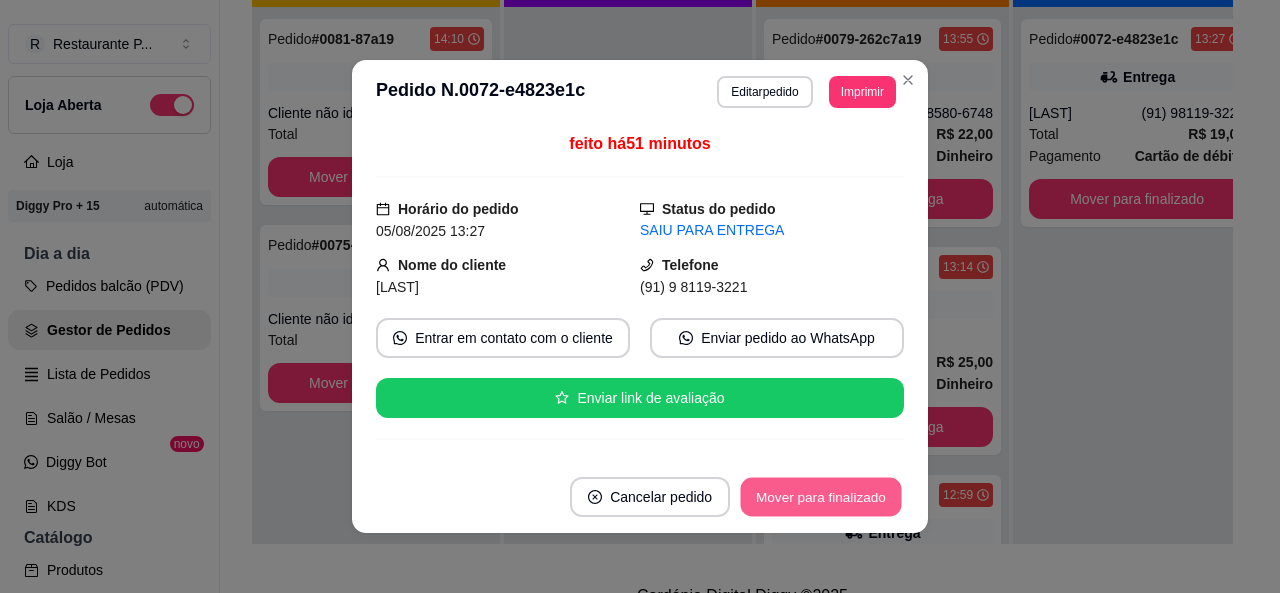 click on "Mover para finalizado" at bounding box center [821, 497] 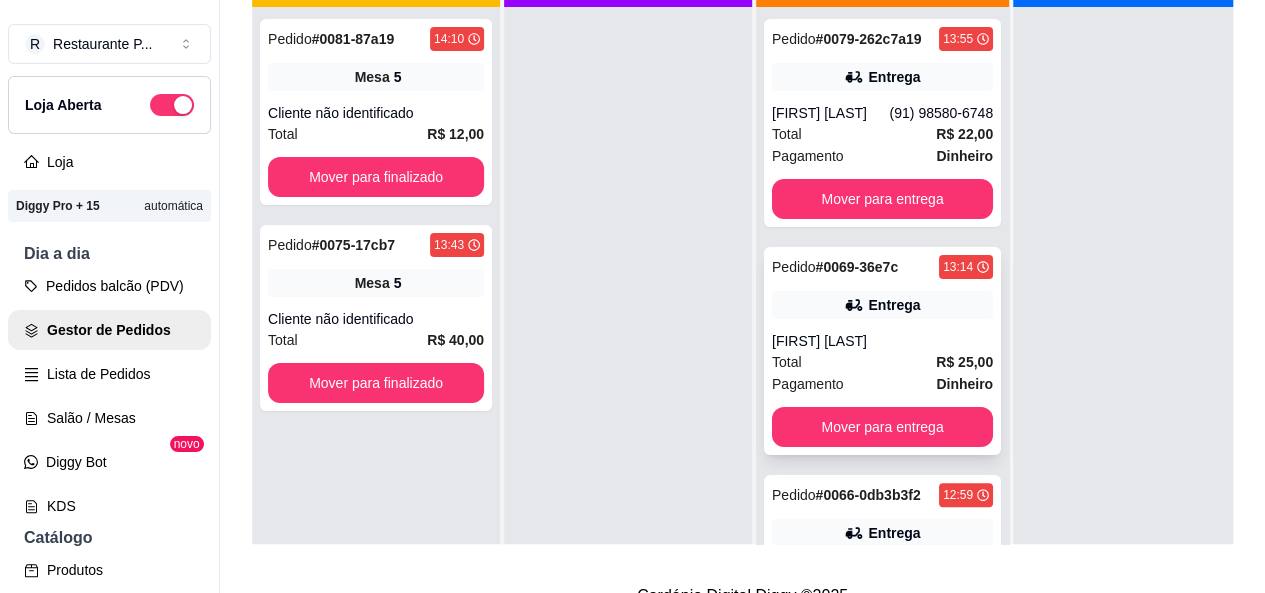 click on "Total R$ 25,00" at bounding box center [882, 362] 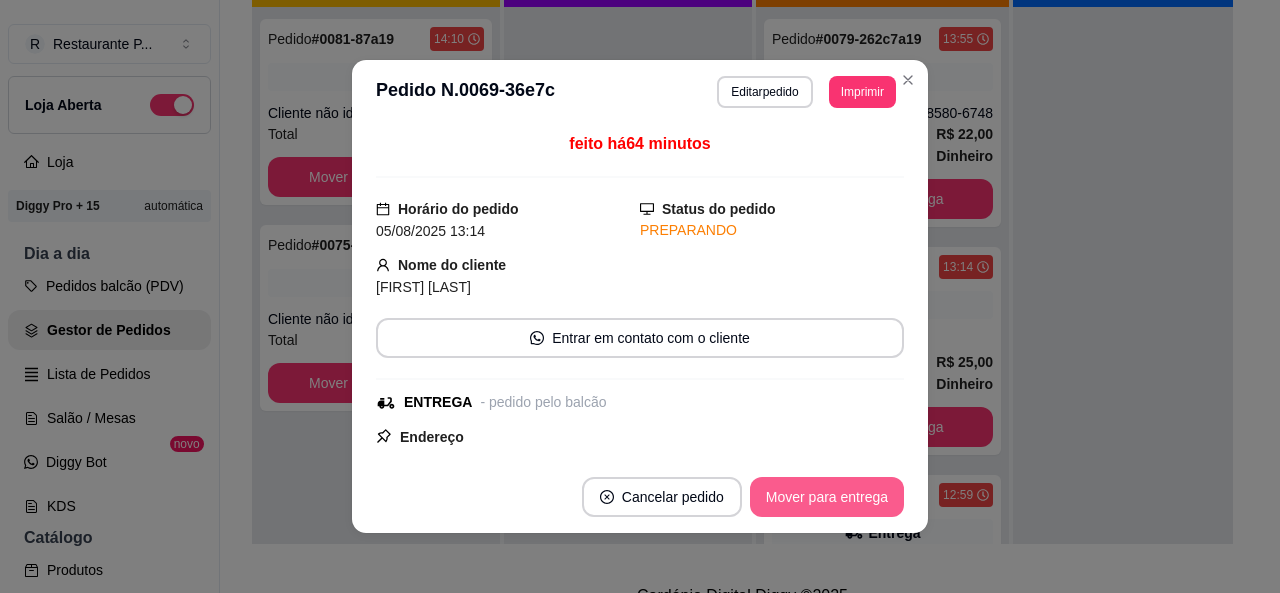 click on "Mover para entrega" at bounding box center (827, 497) 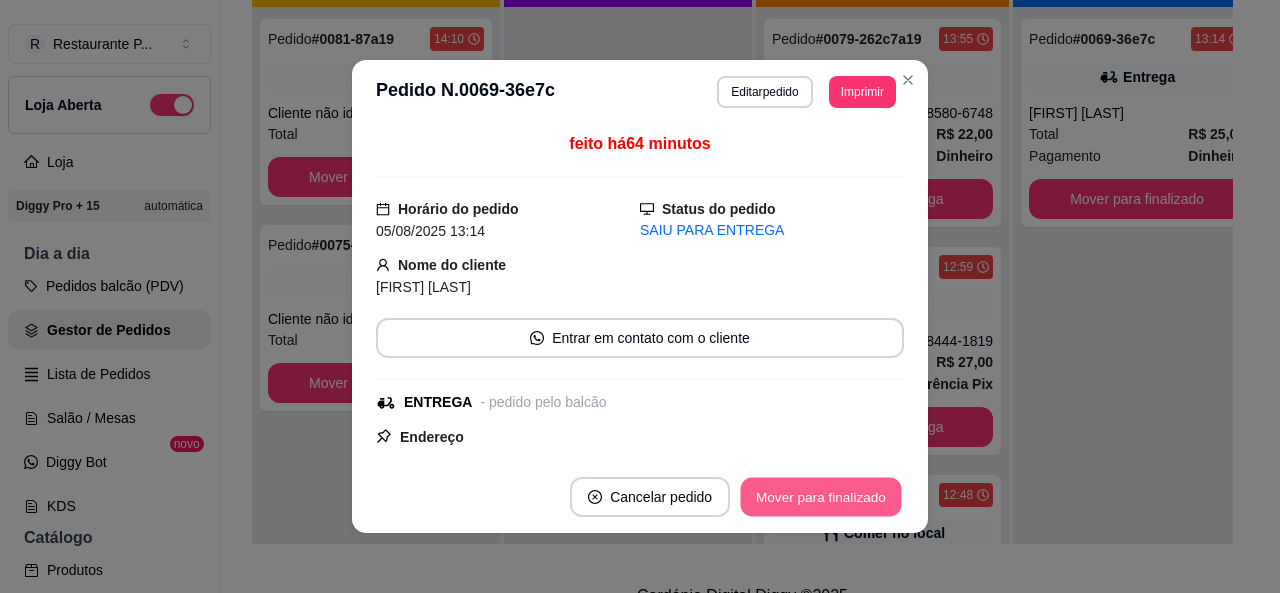 click on "Mover para finalizado" at bounding box center (821, 497) 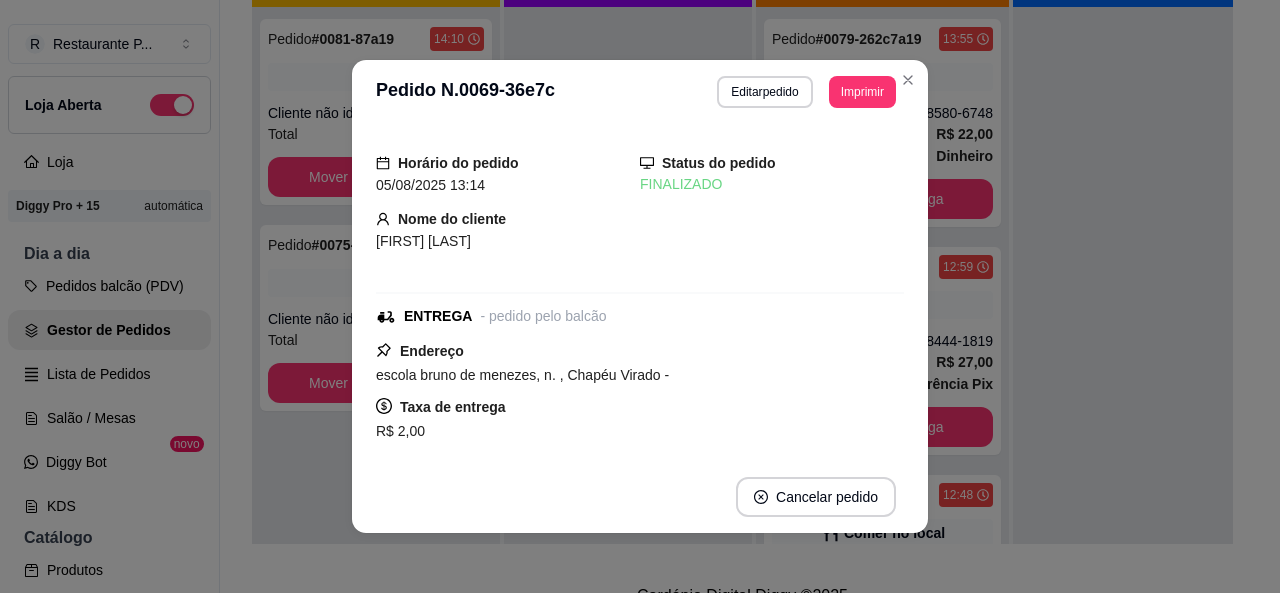 click on "**********" at bounding box center [640, 92] 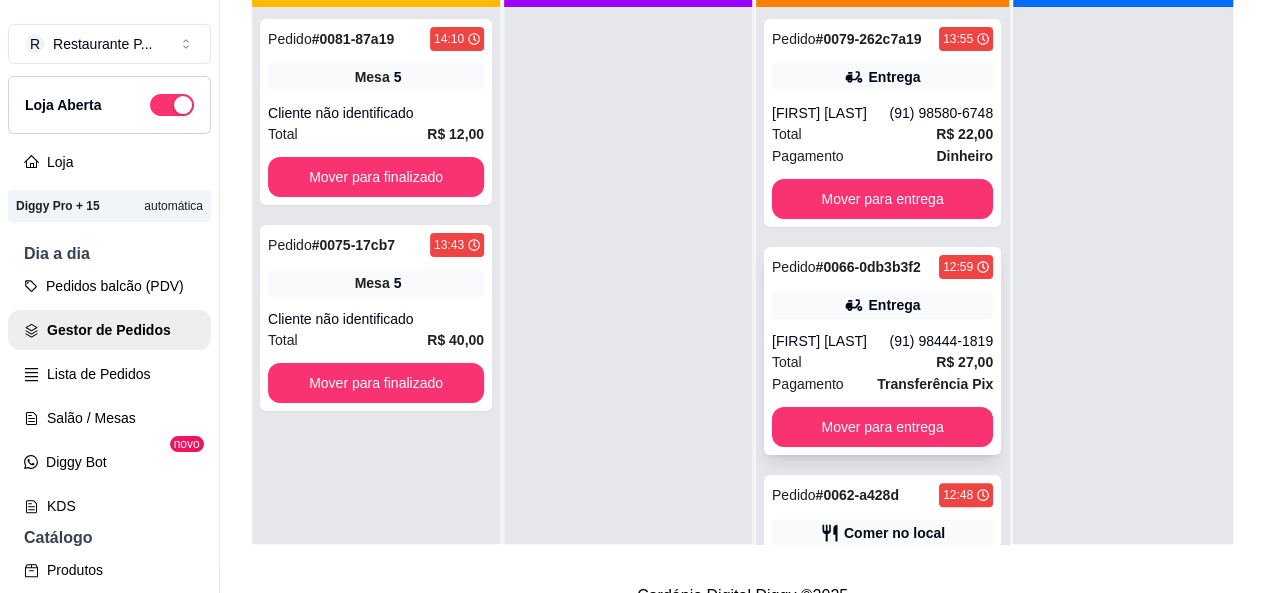 click on "[FIRST] [LAST]" at bounding box center [831, 341] 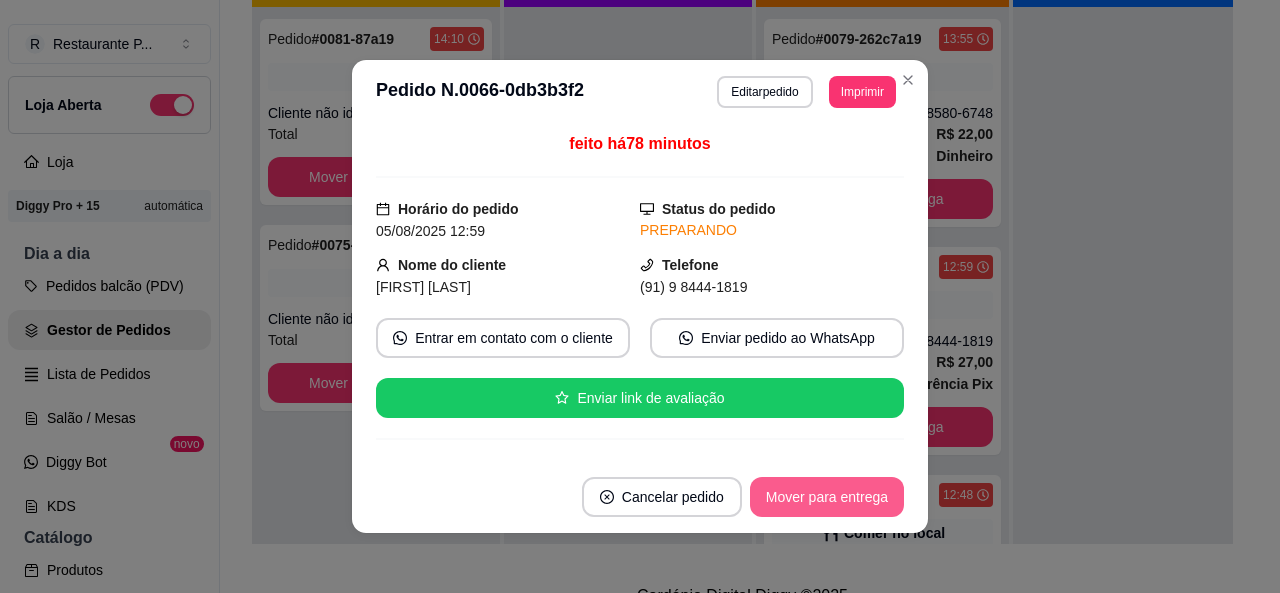 click on "Mover para entrega" at bounding box center [827, 497] 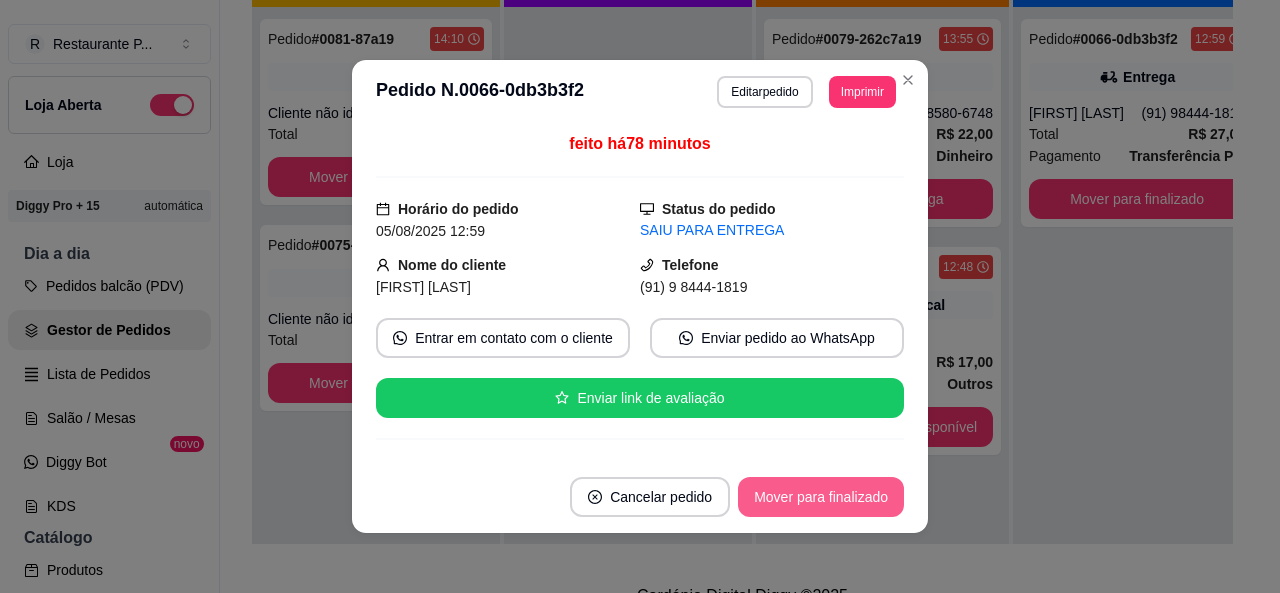 click on "Mover para finalizado" at bounding box center (821, 497) 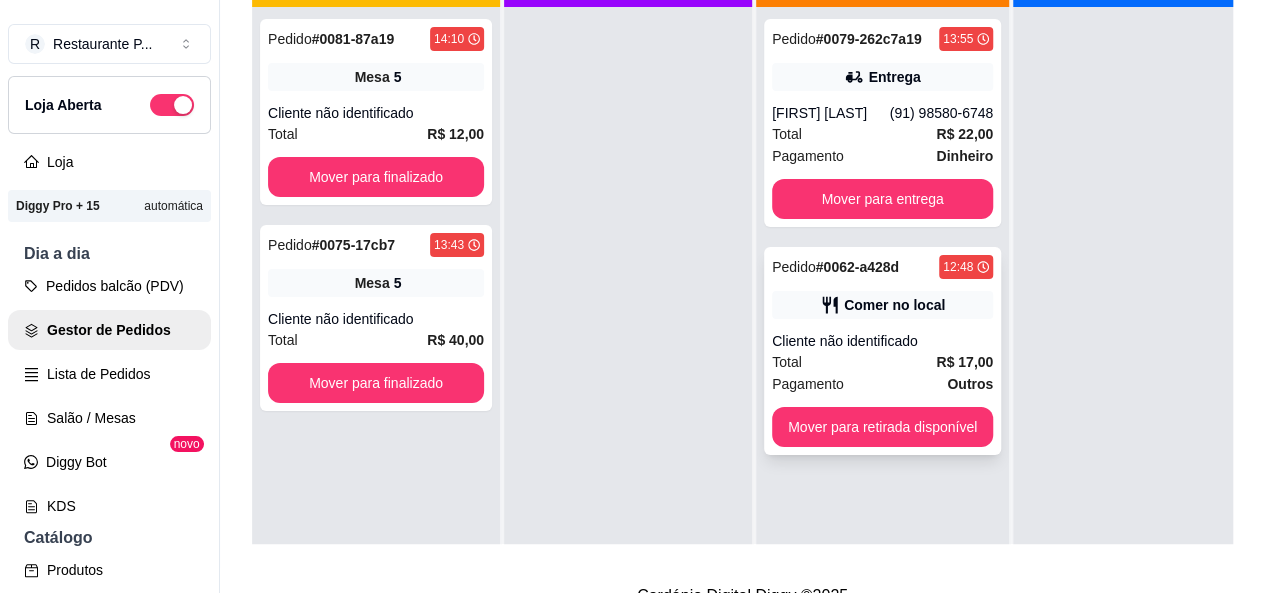 click on "Cliente não identificado" at bounding box center (882, 341) 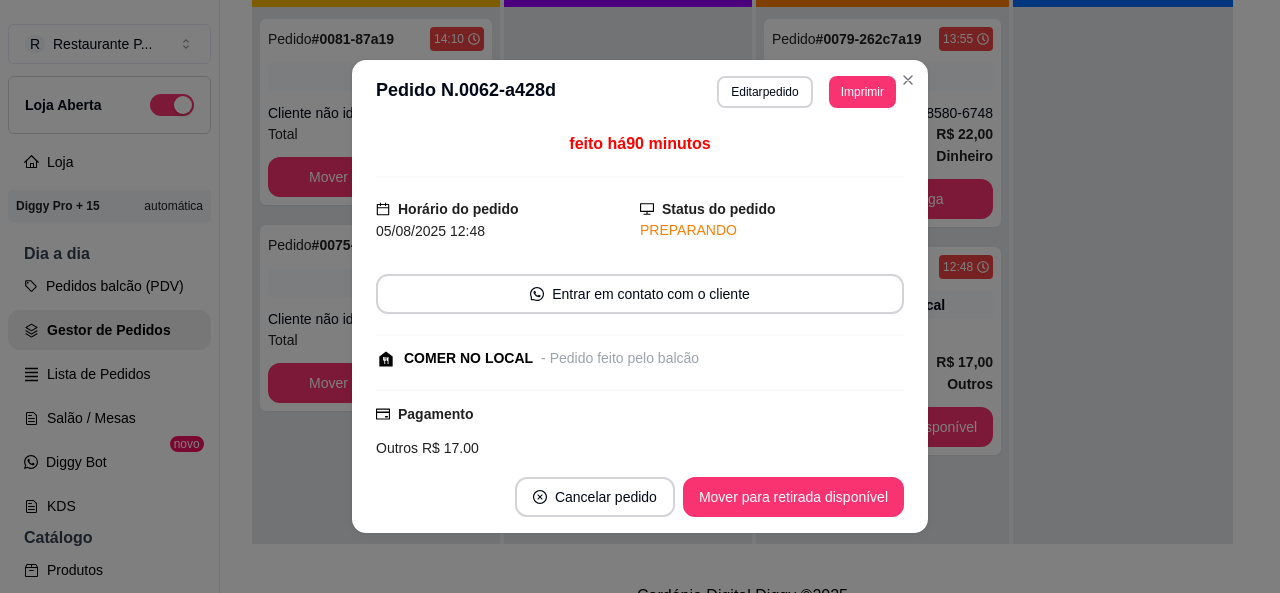 click on "**********" at bounding box center (640, 92) 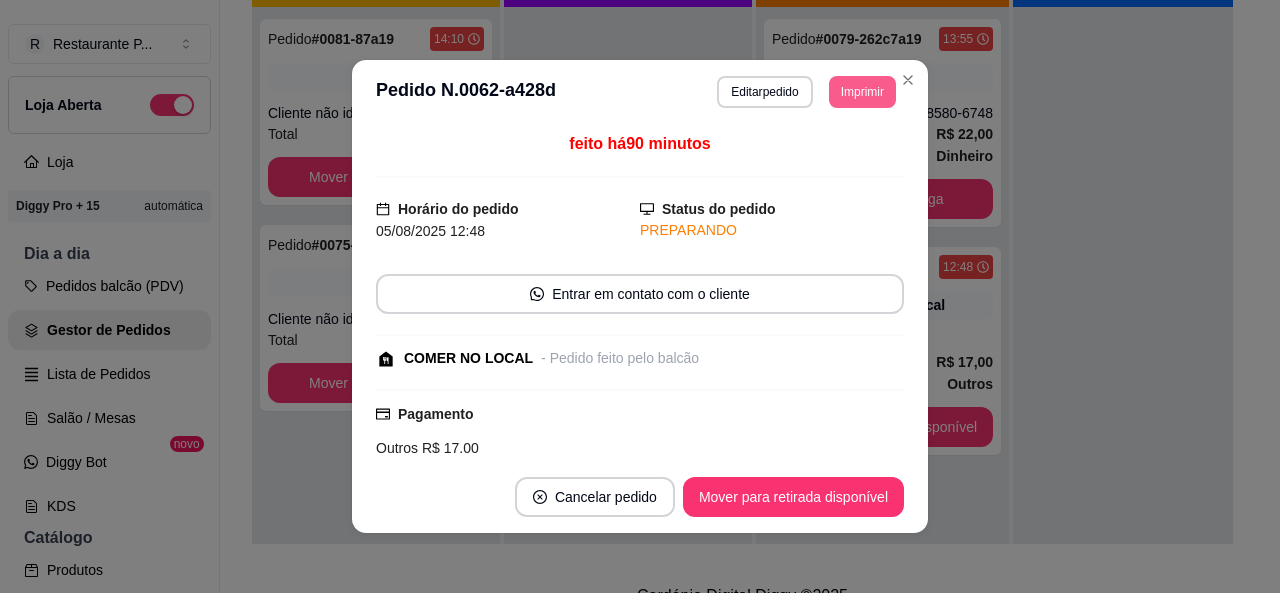 click on "Imprimir" at bounding box center (862, 92) 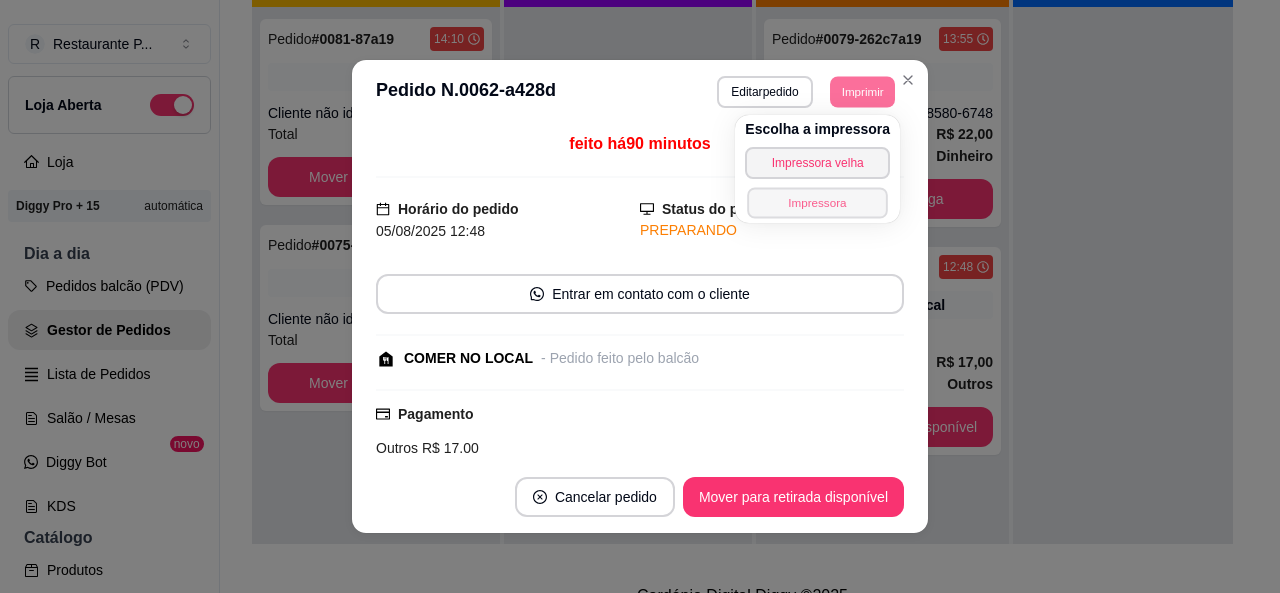 click on "Impressora" at bounding box center (818, 202) 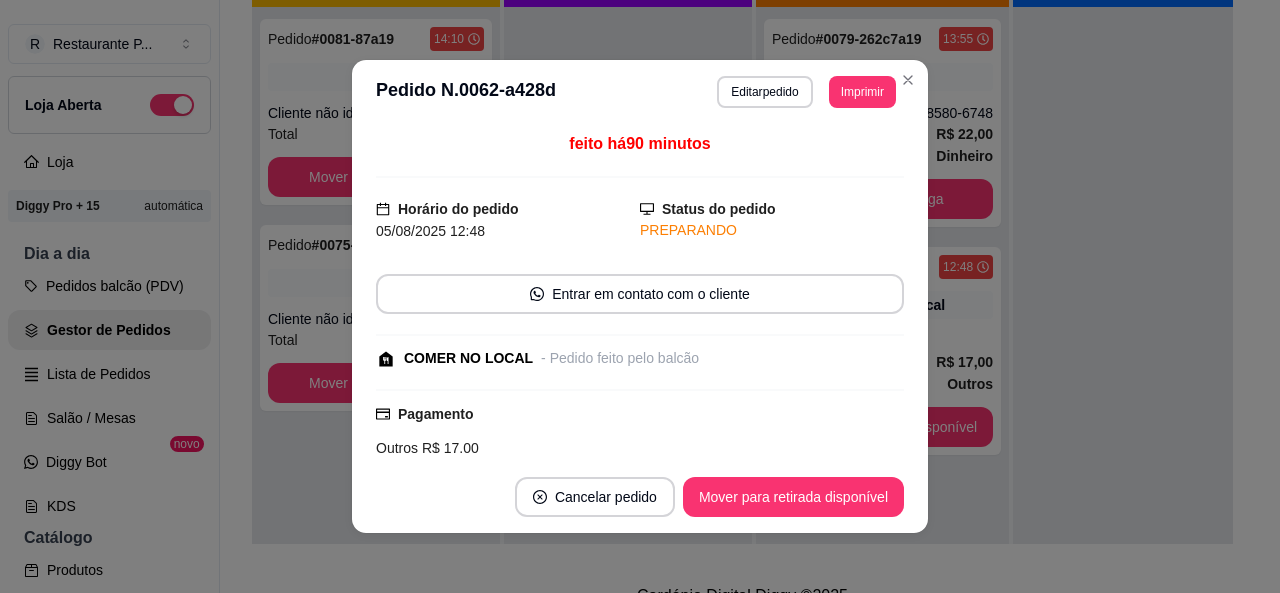 click on "Cancelar pedido Mover para retirada disponível" at bounding box center (640, 497) 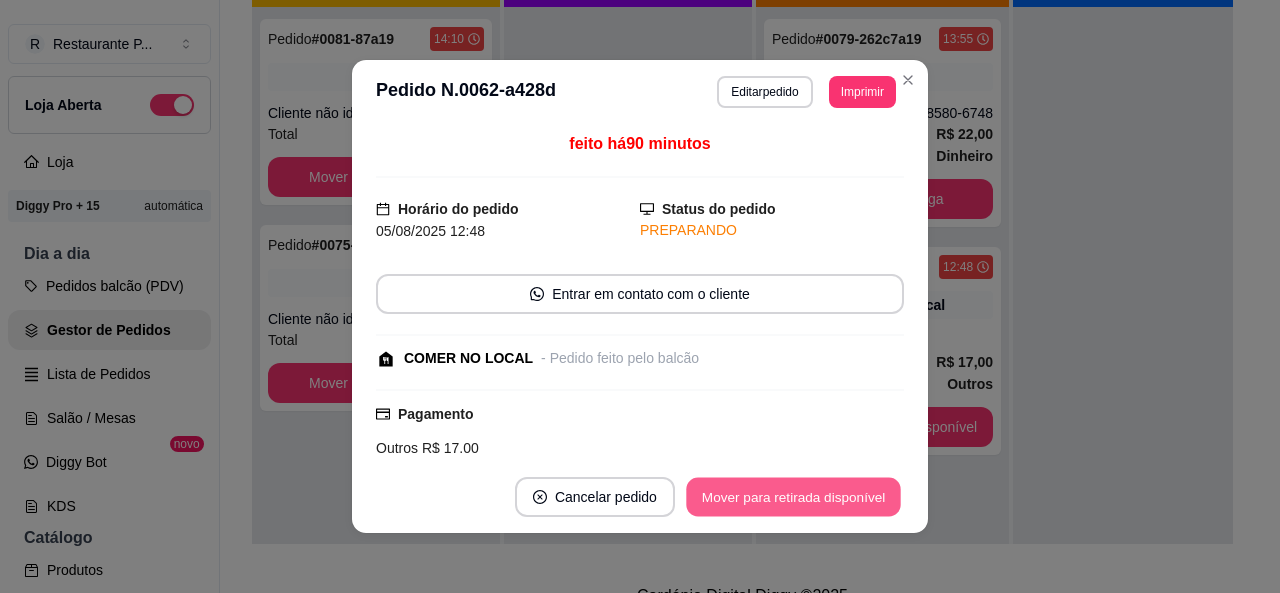 click on "Mover para retirada disponível" at bounding box center [793, 497] 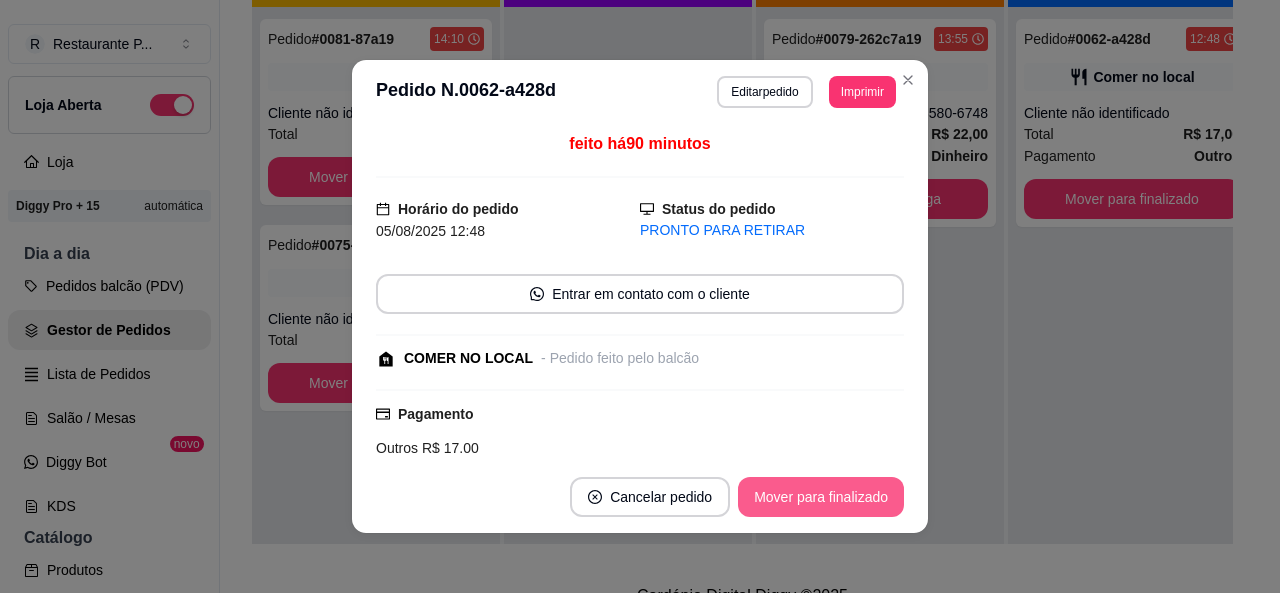 click on "Mover para finalizado" at bounding box center (821, 497) 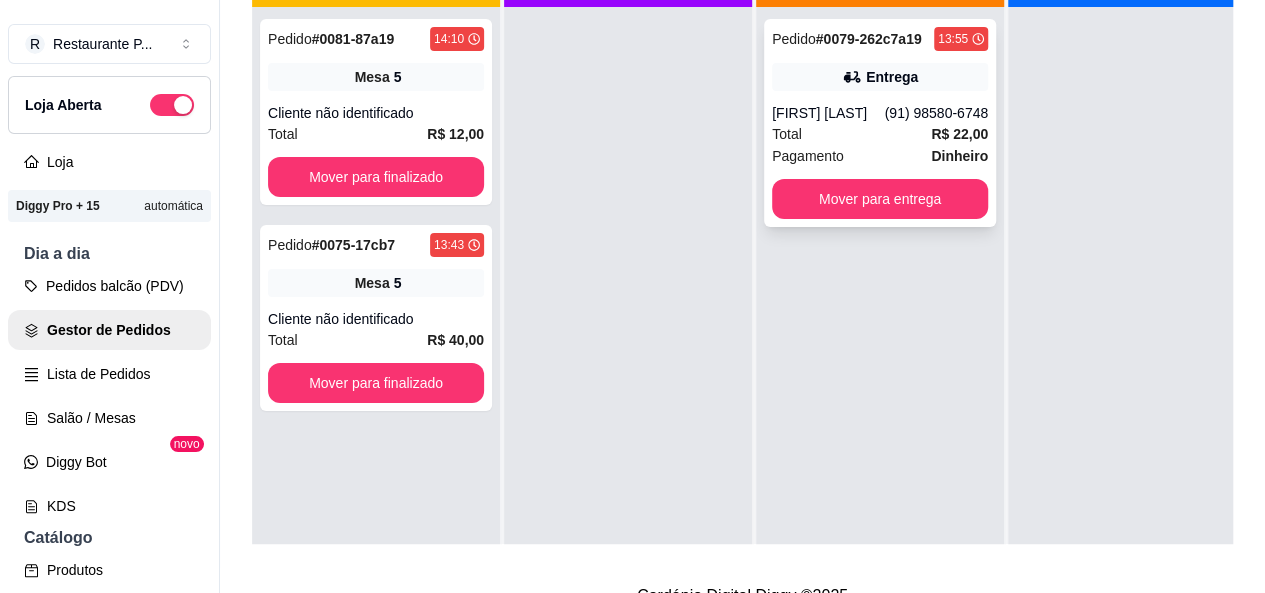 click on "Total R$ 22,00" at bounding box center [880, 134] 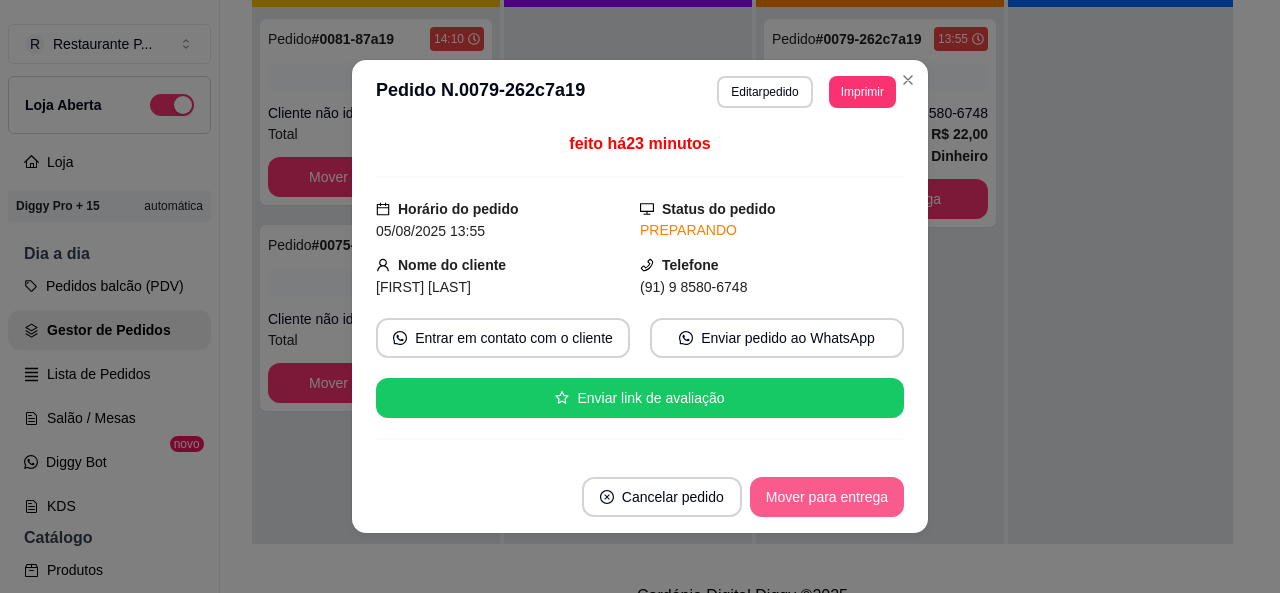 click on "Mover para entrega" at bounding box center [827, 497] 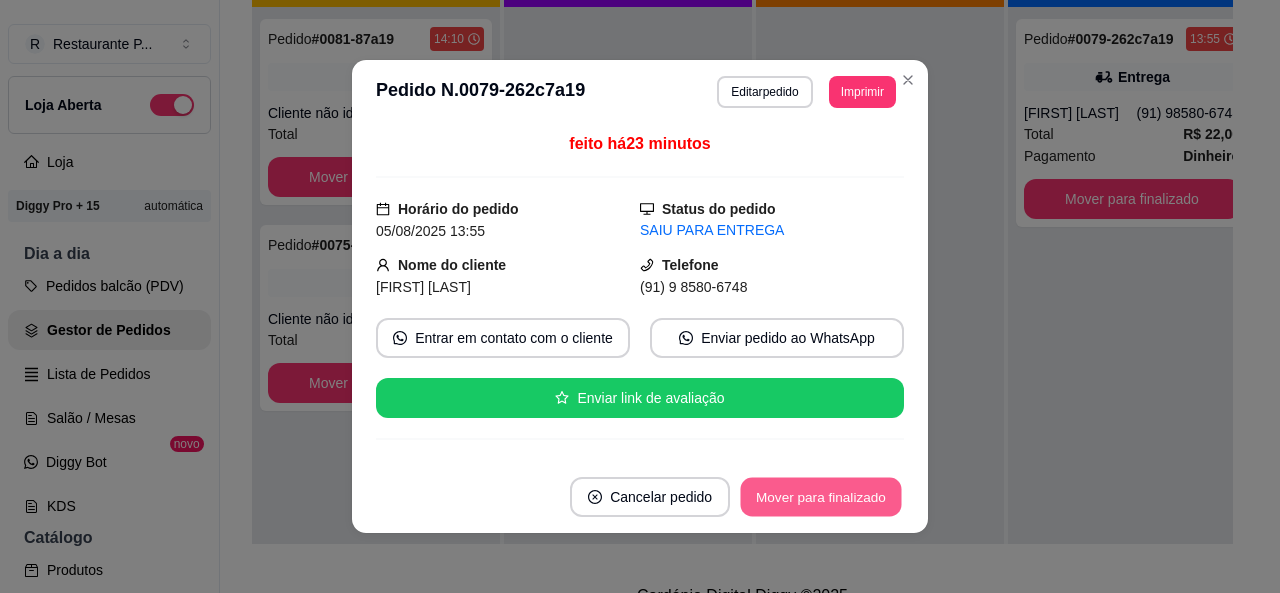 click on "Mover para finalizado" at bounding box center [821, 497] 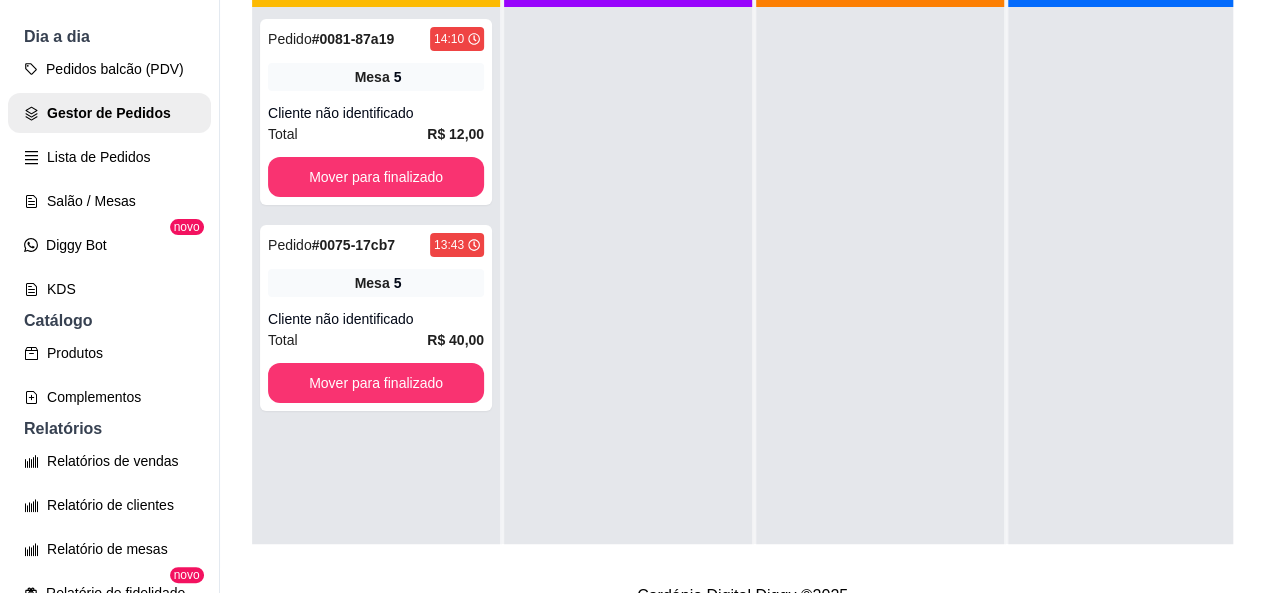 scroll, scrollTop: 262, scrollLeft: 0, axis: vertical 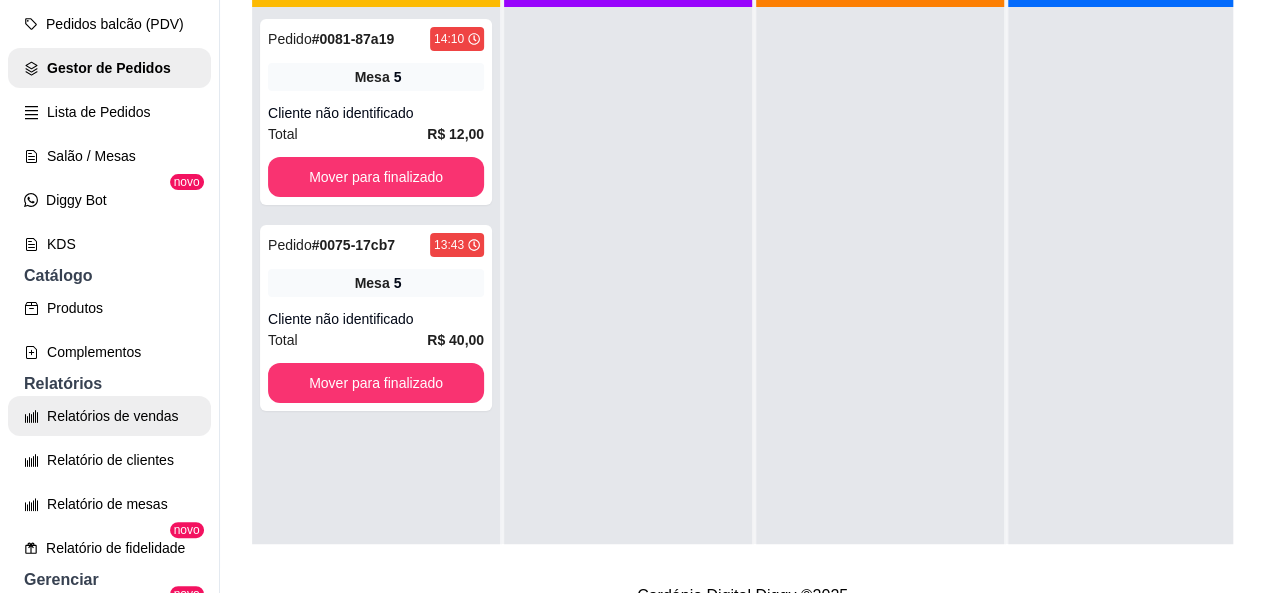 click on "Relatórios de vendas" at bounding box center (109, 416) 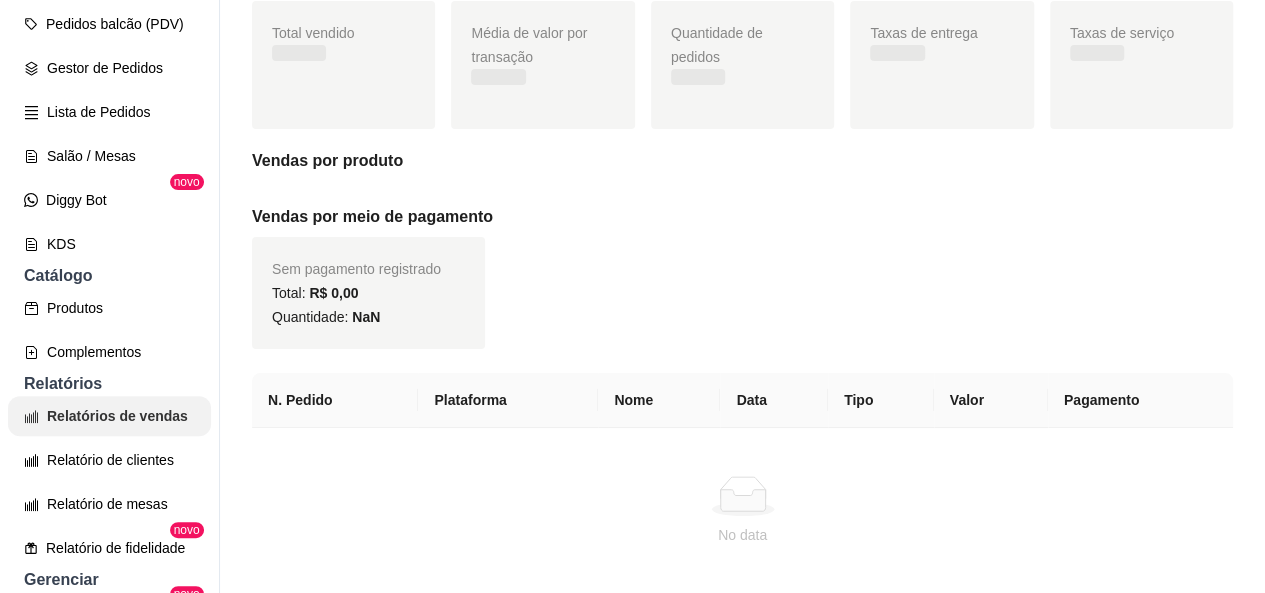 scroll, scrollTop: 0, scrollLeft: 0, axis: both 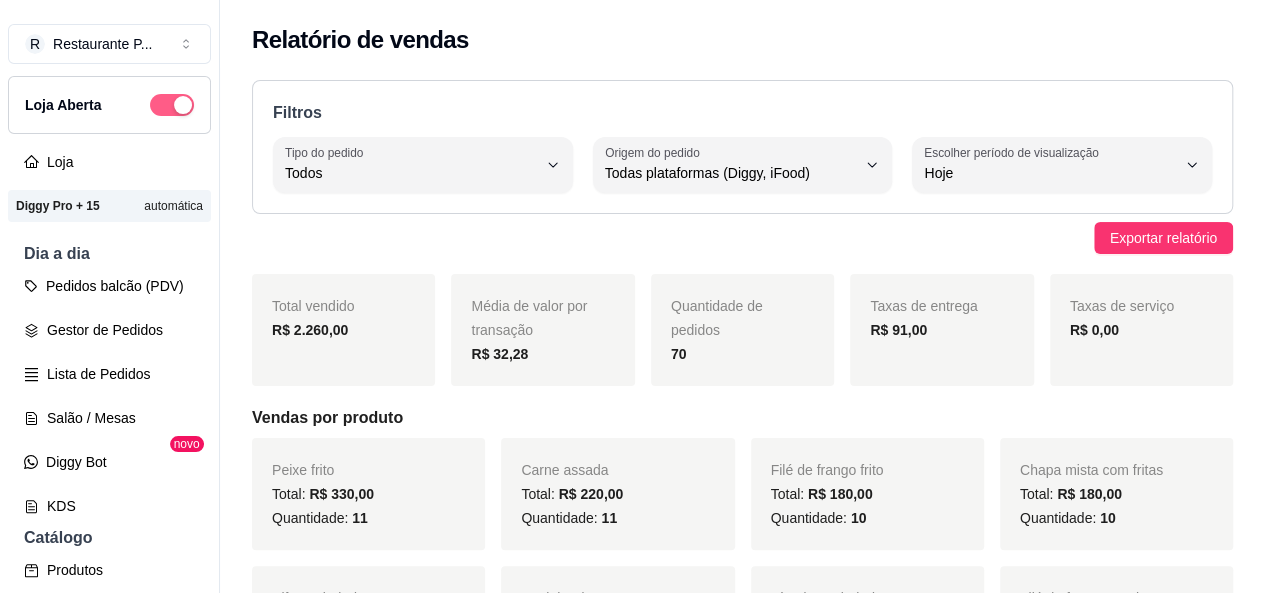 click at bounding box center (183, 105) 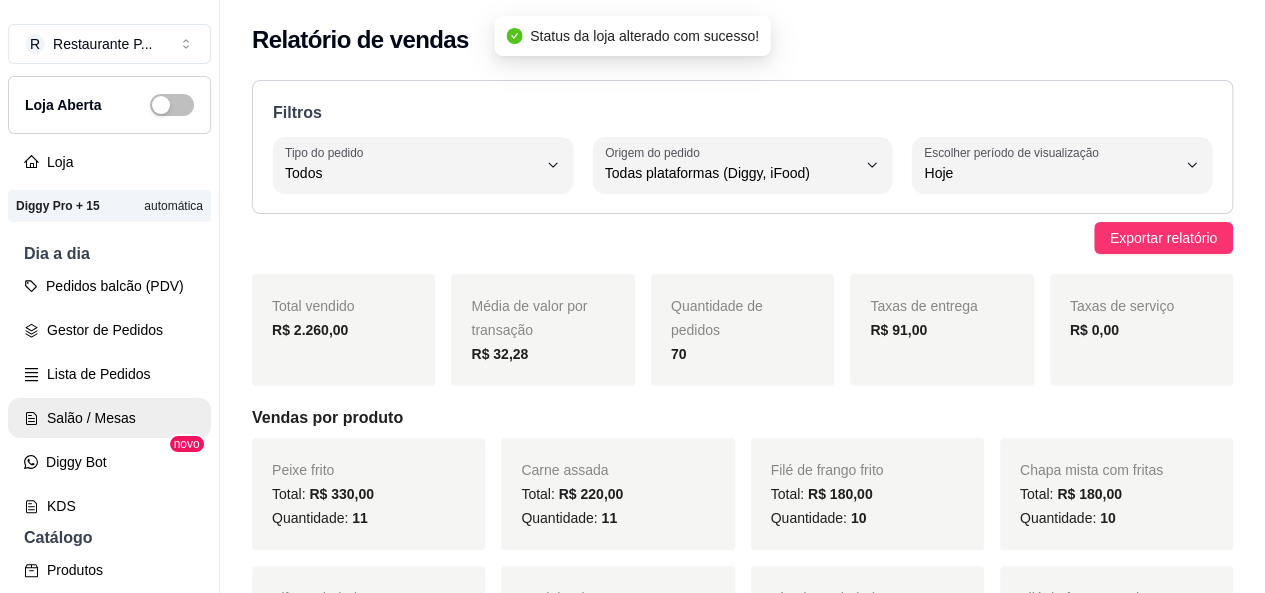 click on "Salão / Mesas" at bounding box center (109, 418) 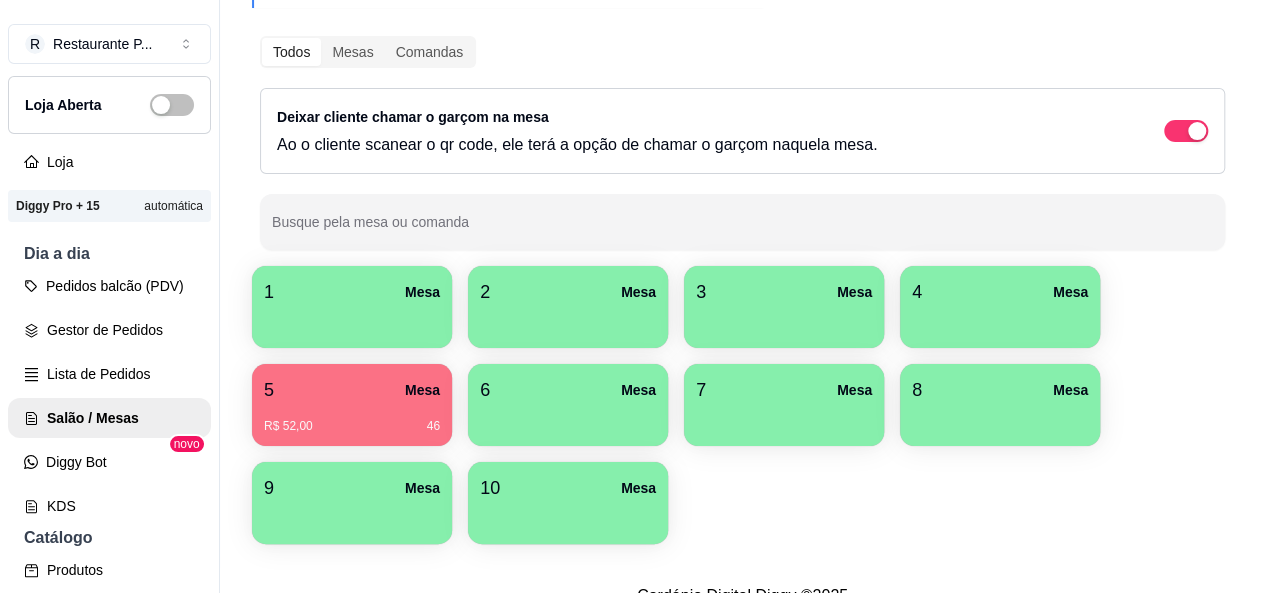 scroll, scrollTop: 305, scrollLeft: 0, axis: vertical 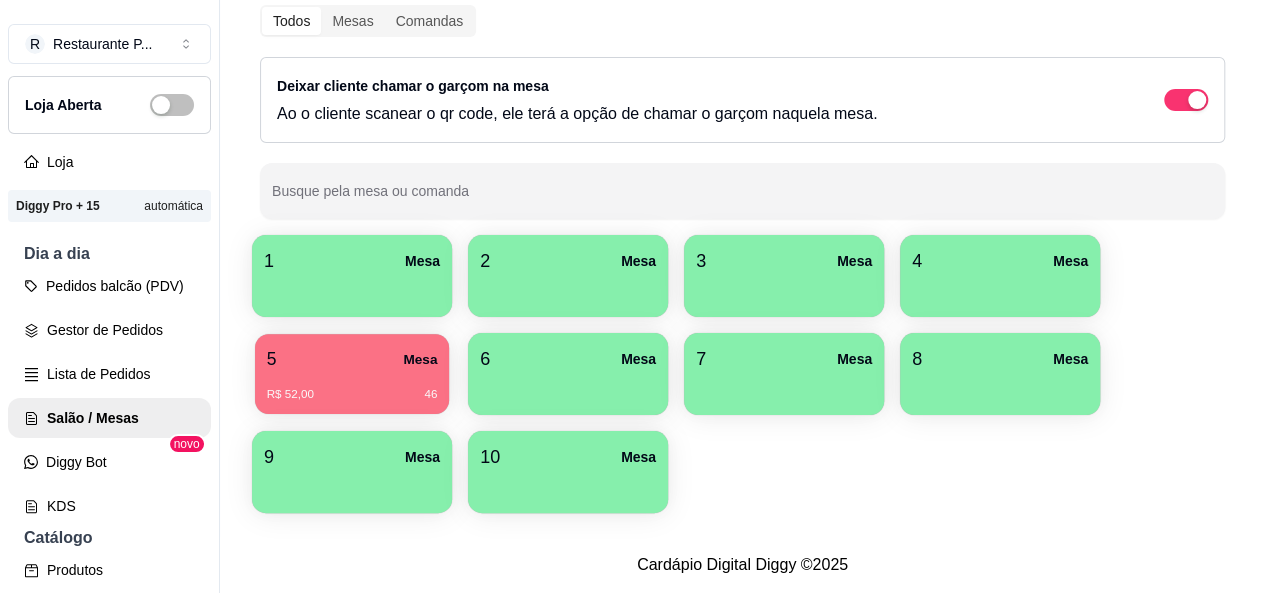 click on "5 Mesa" at bounding box center [352, 359] 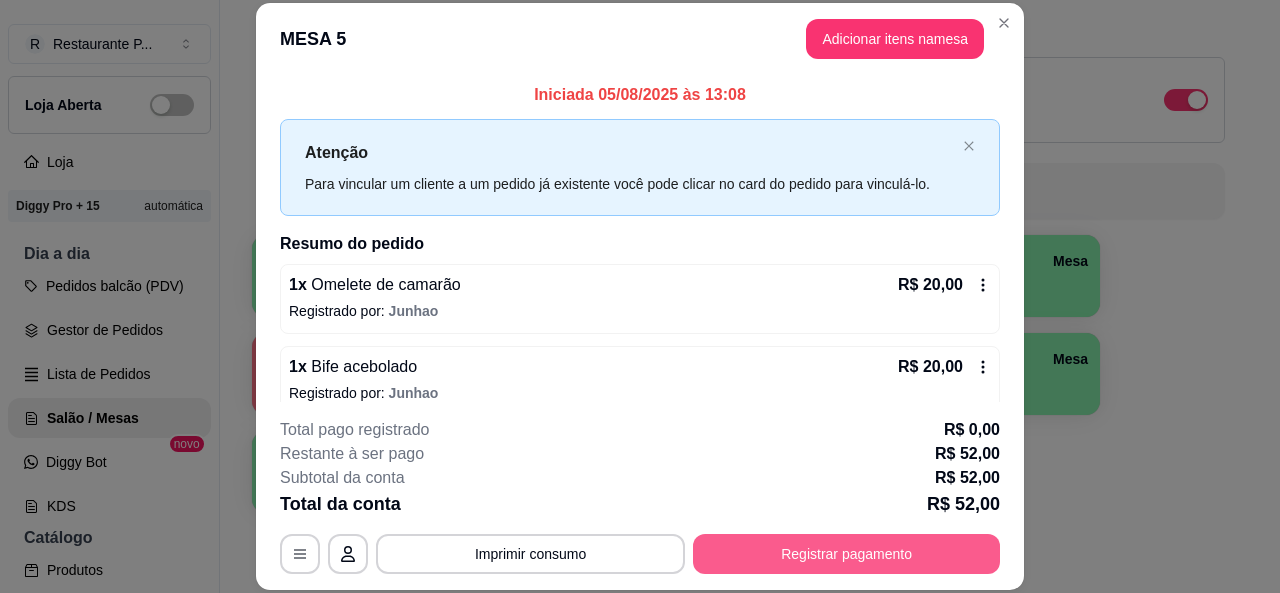 click on "Registrar pagamento" at bounding box center (846, 554) 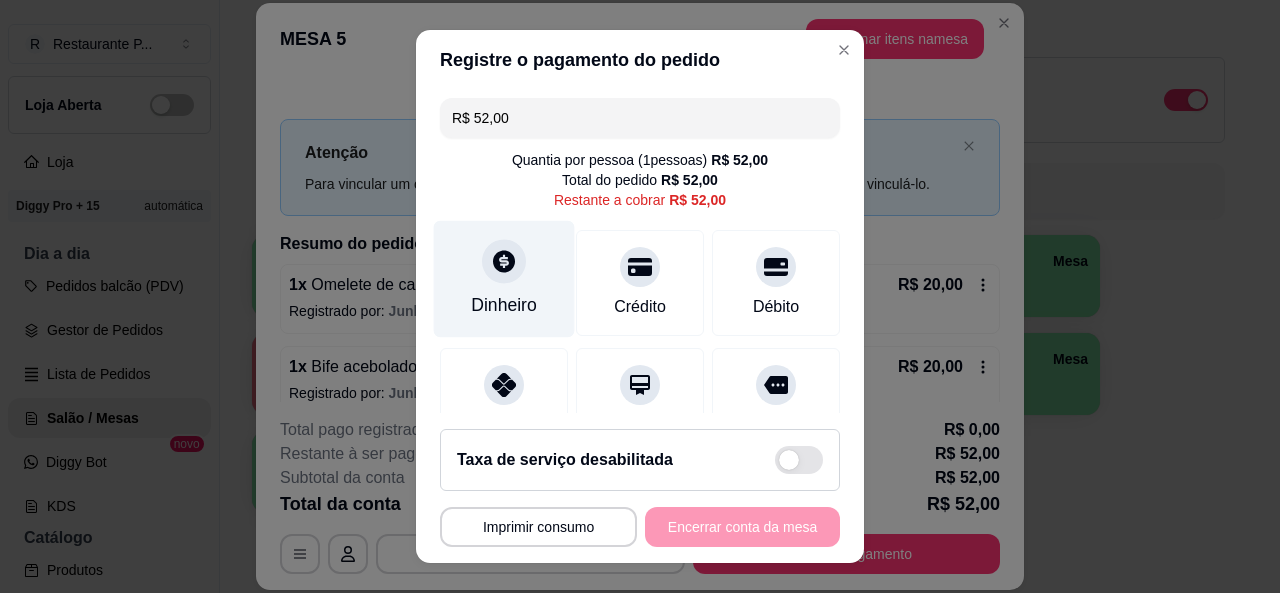 click on "Dinheiro" at bounding box center (504, 305) 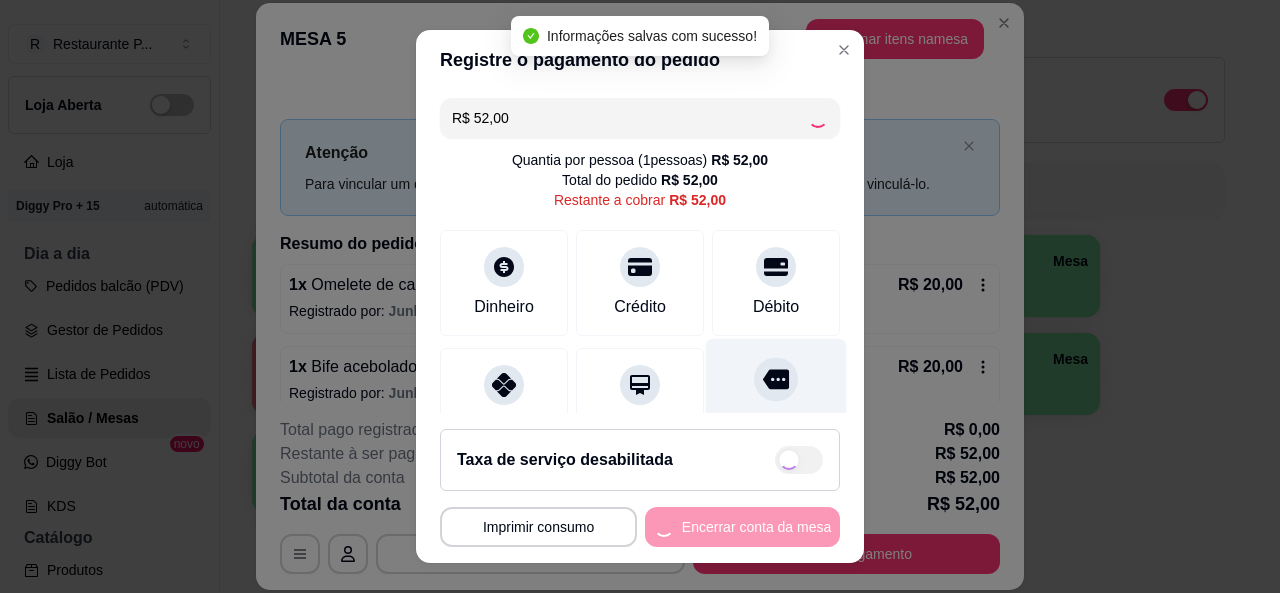 type on "R$ 0,00" 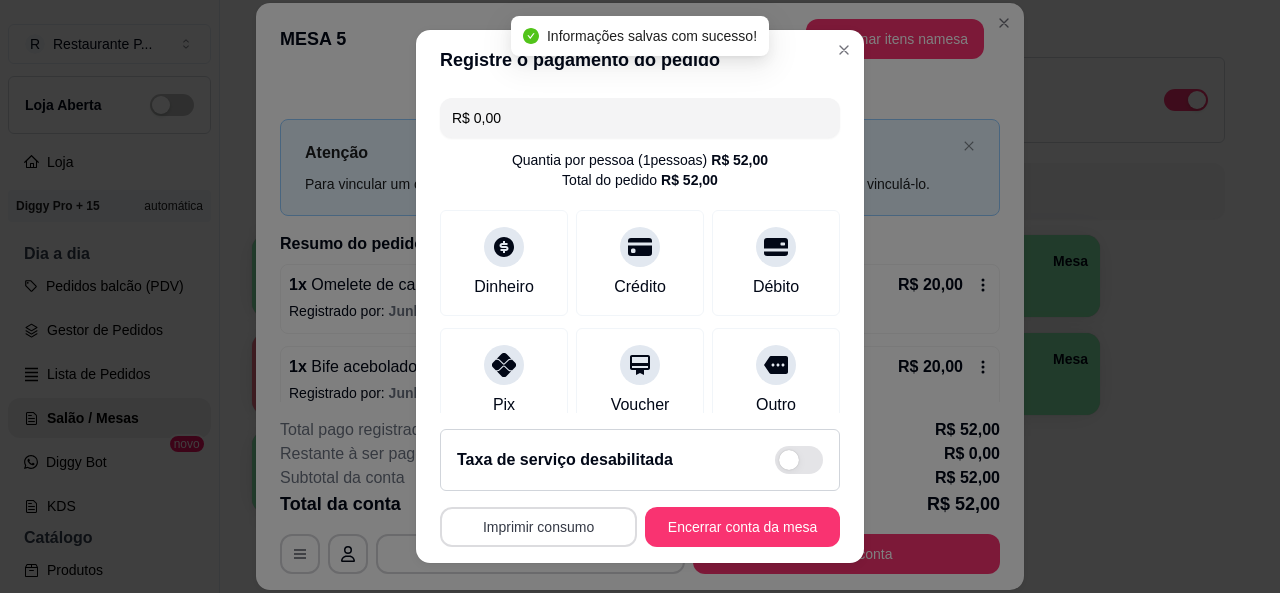 click on "Imprimir consumo" at bounding box center (538, 527) 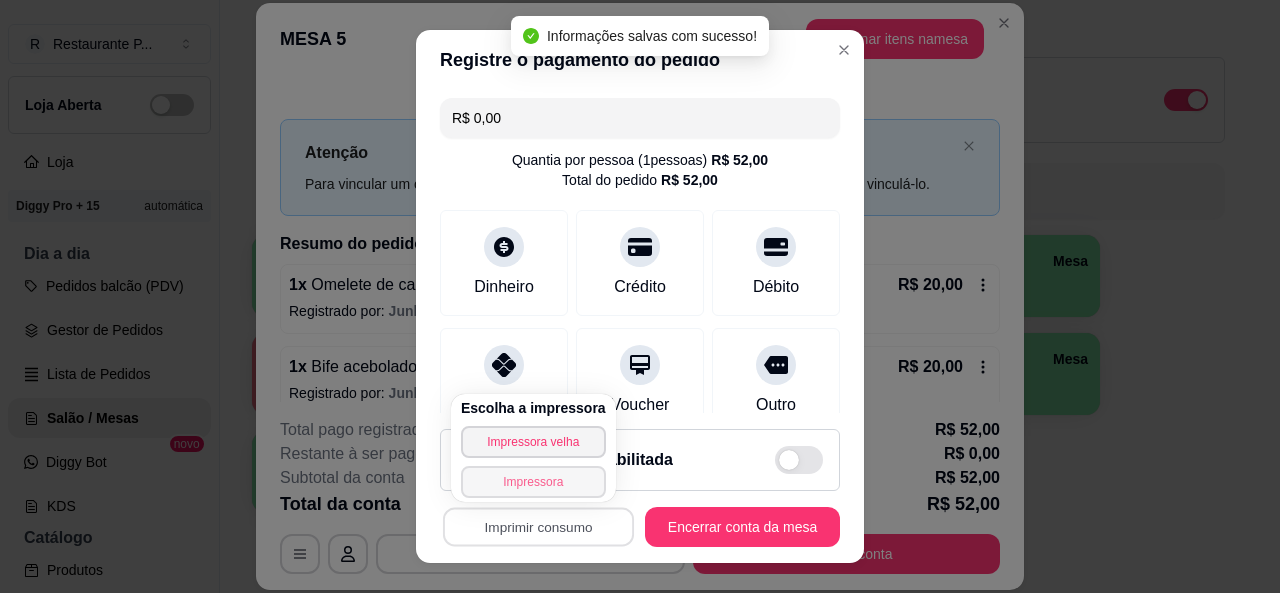 click on "Impressora" at bounding box center (533, 482) 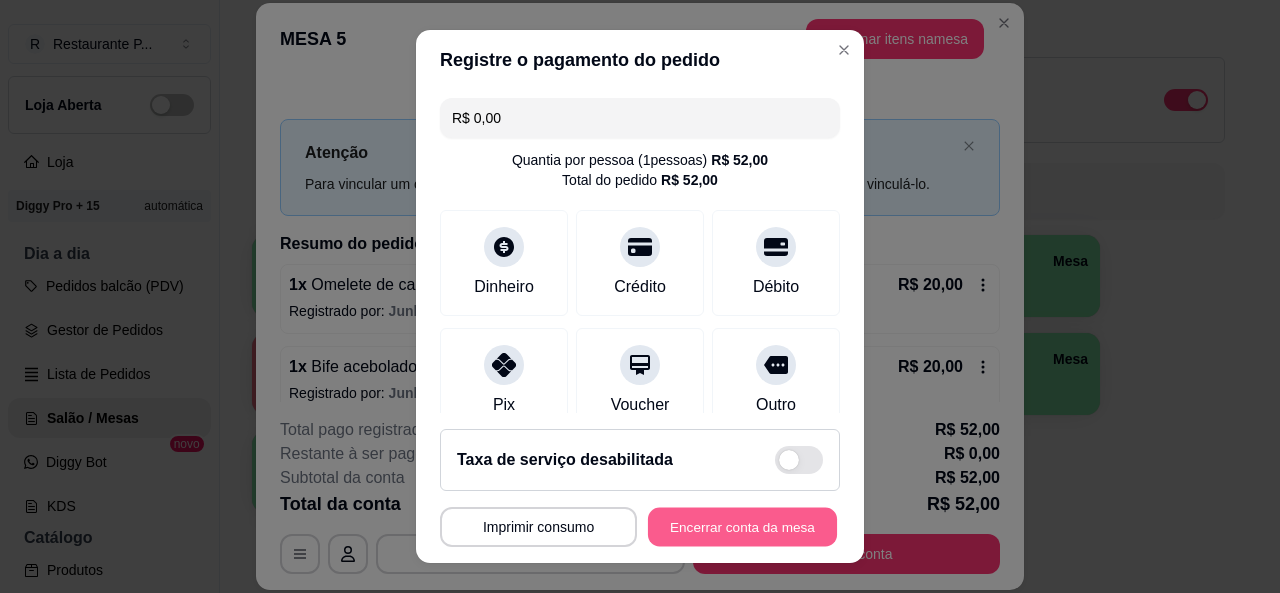 click on "Encerrar conta da mesa" at bounding box center [742, 527] 